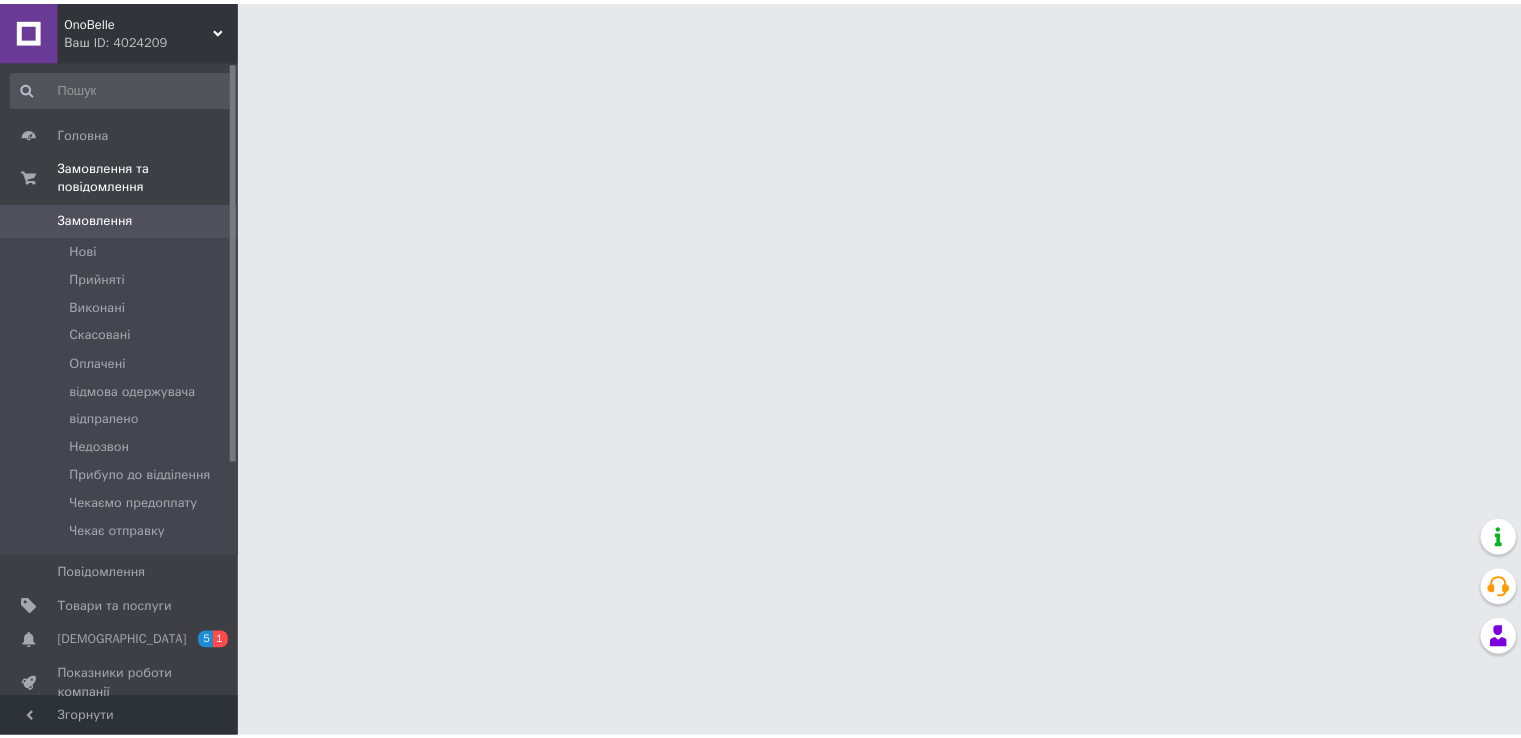 scroll, scrollTop: 0, scrollLeft: 0, axis: both 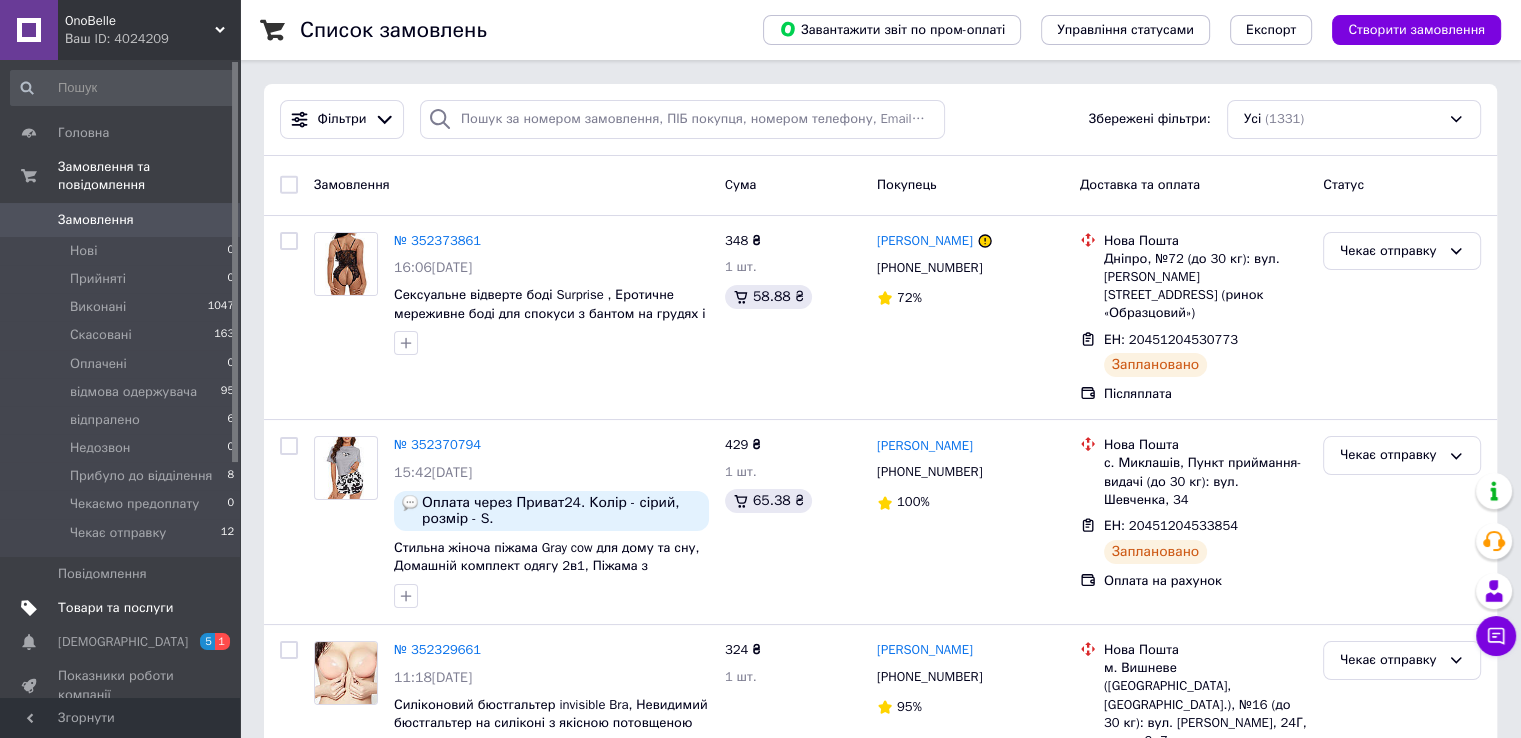 click on "Товари та послуги" at bounding box center [115, 608] 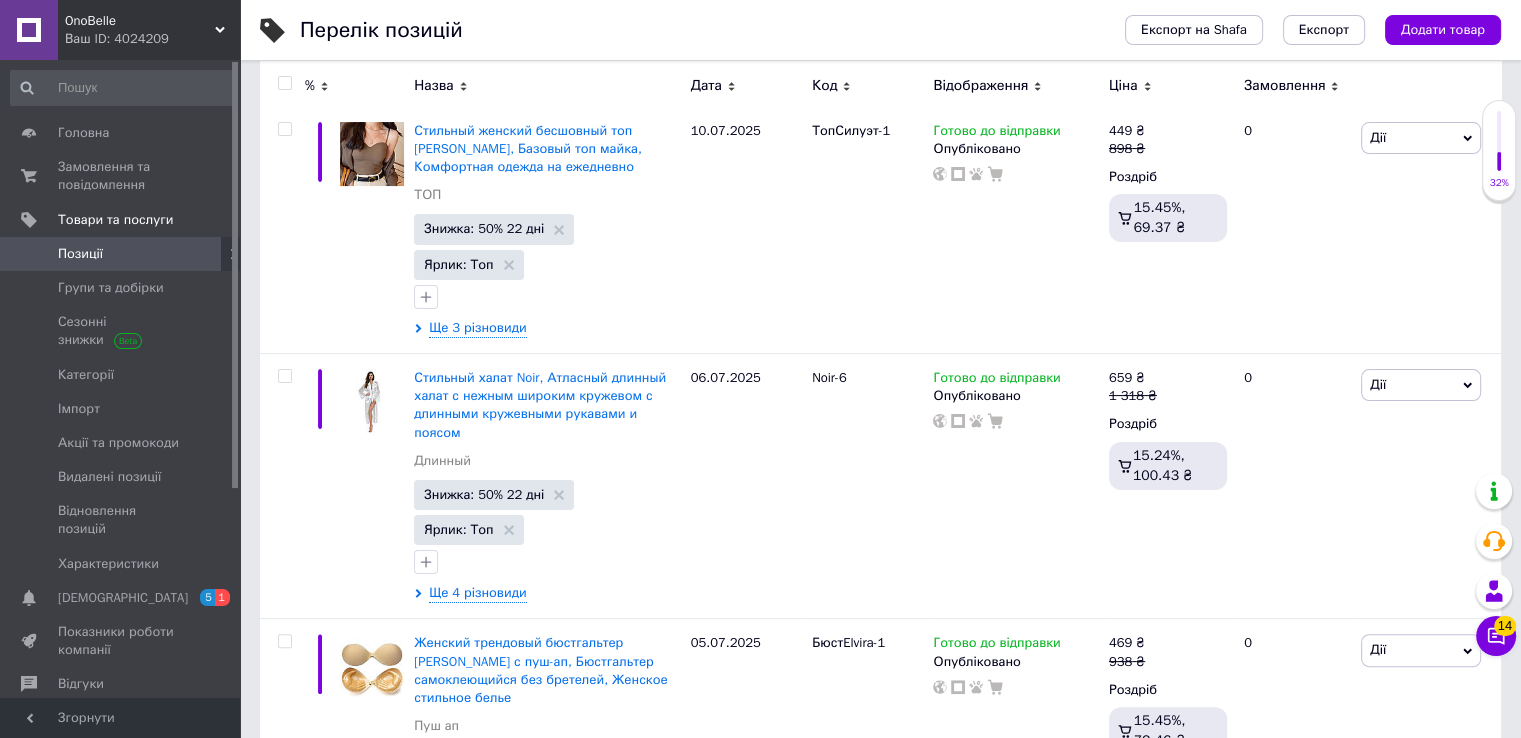 scroll, scrollTop: 320, scrollLeft: 0, axis: vertical 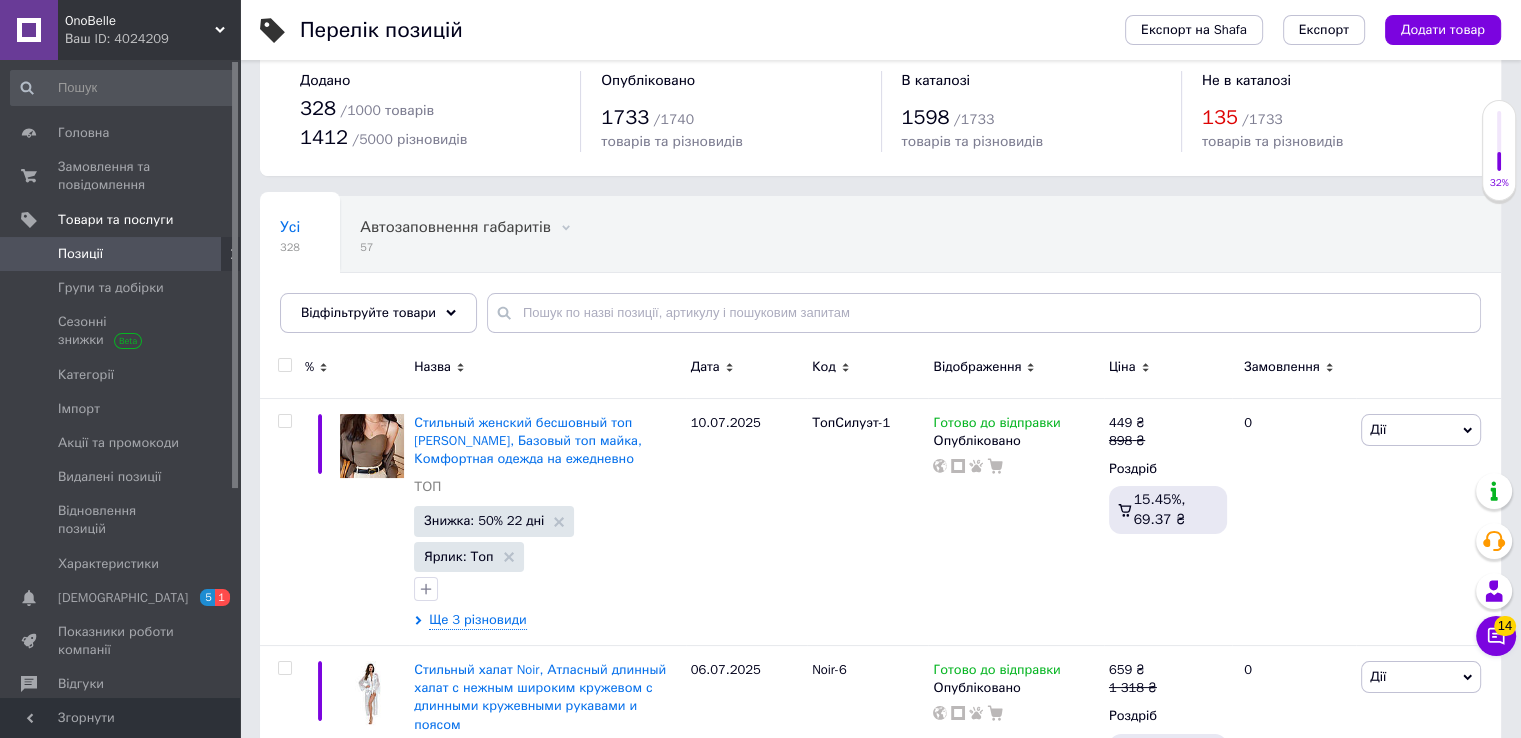 click on "Експорт на Shafa Експорт Додати товар" at bounding box center (1293, 30) 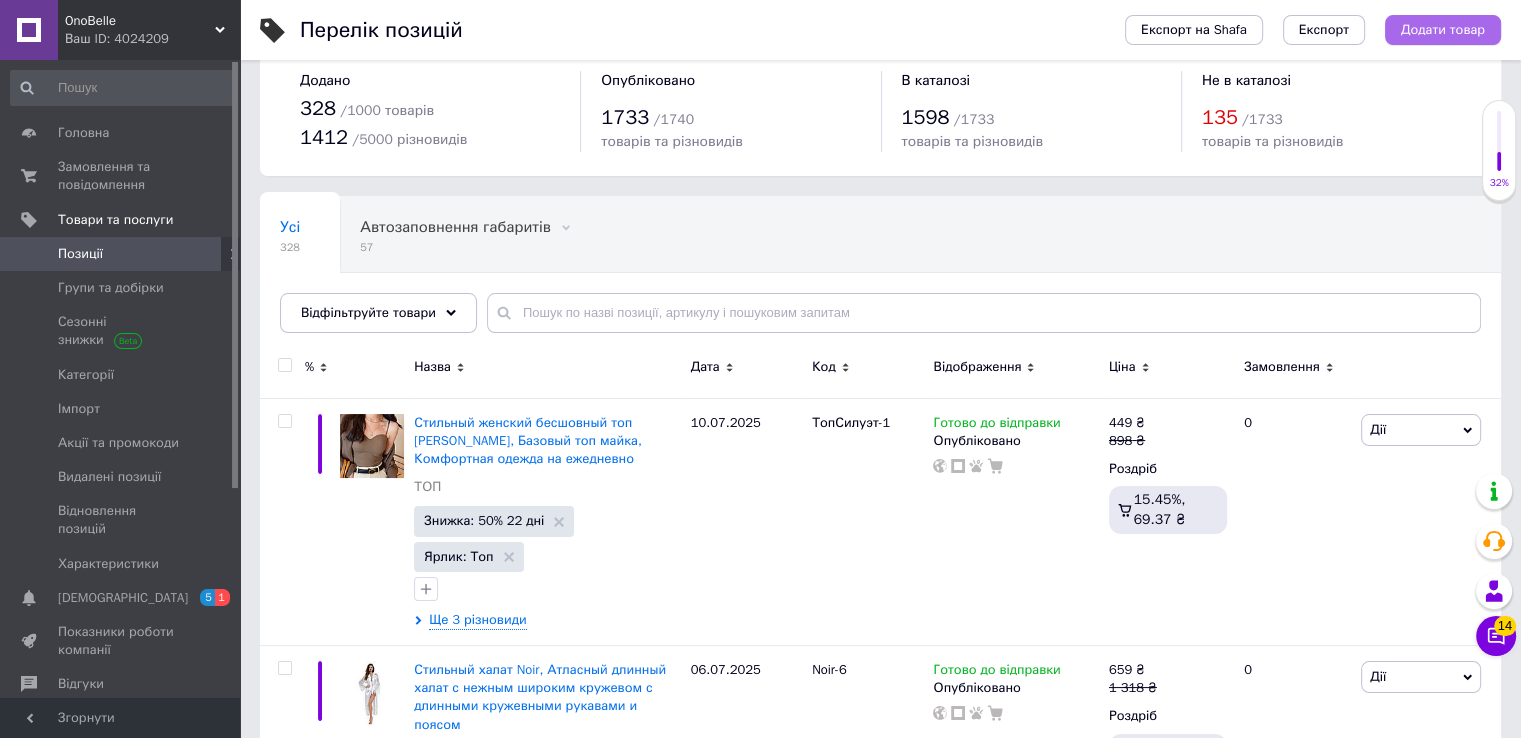 click on "Додати товар" at bounding box center [1443, 30] 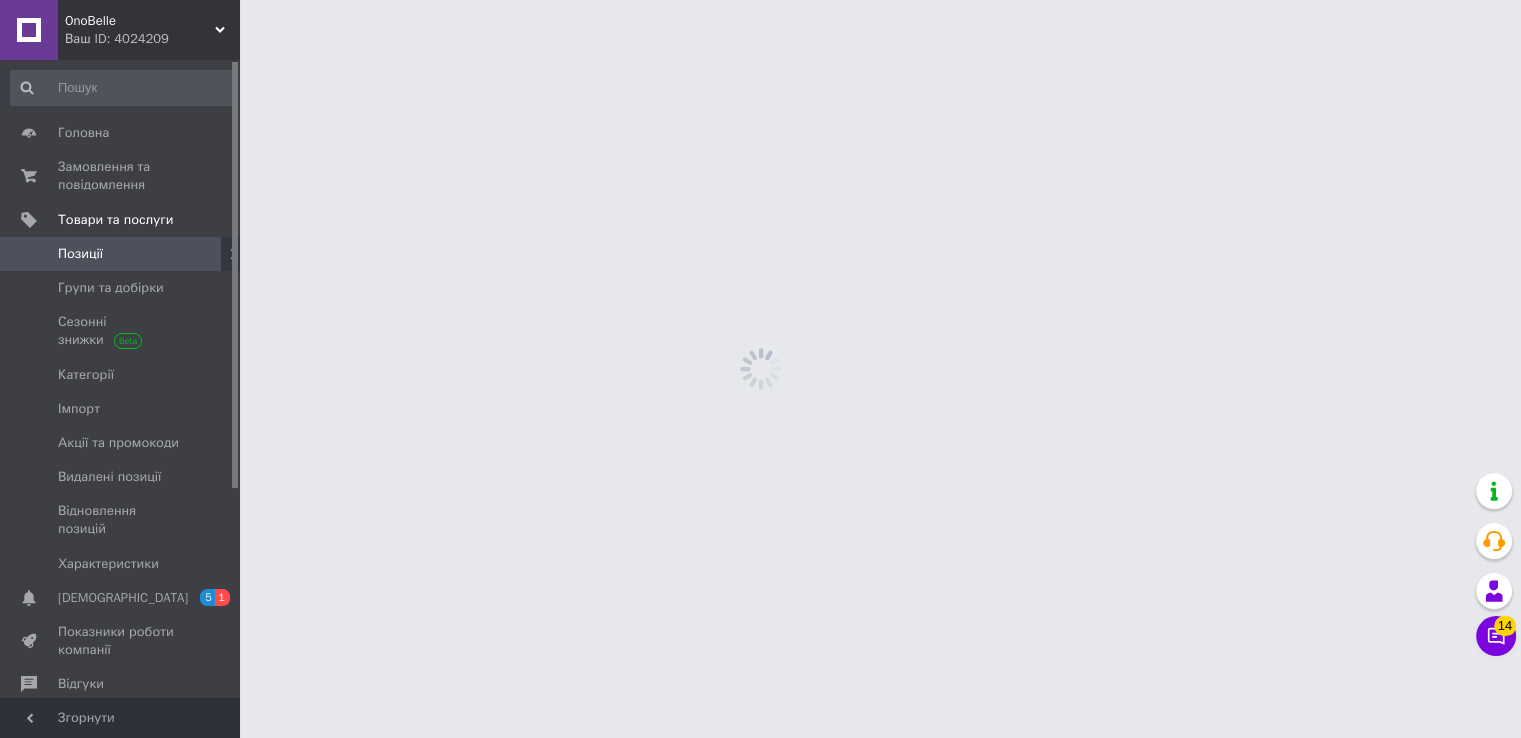 scroll, scrollTop: 0, scrollLeft: 0, axis: both 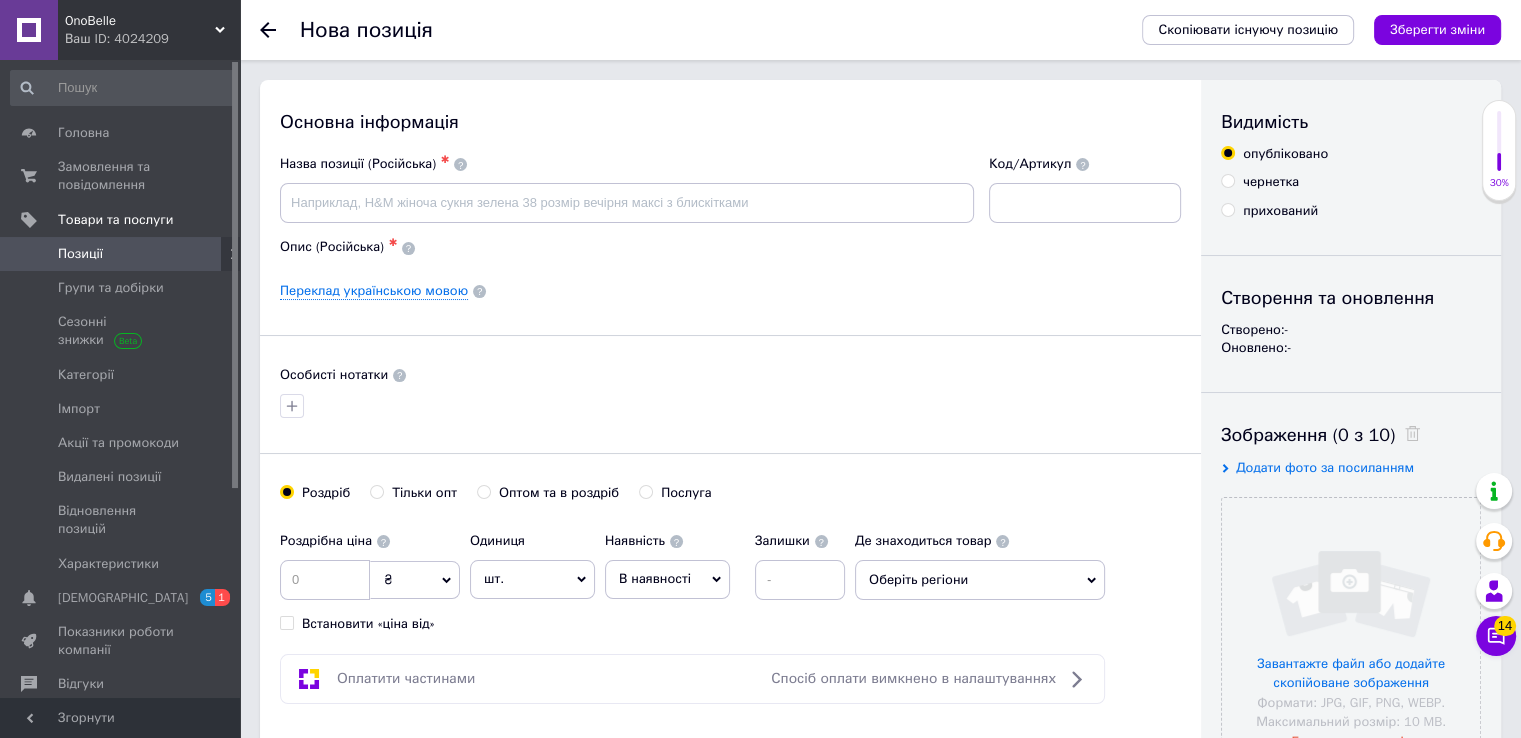click on "чернетка" at bounding box center [1227, 180] 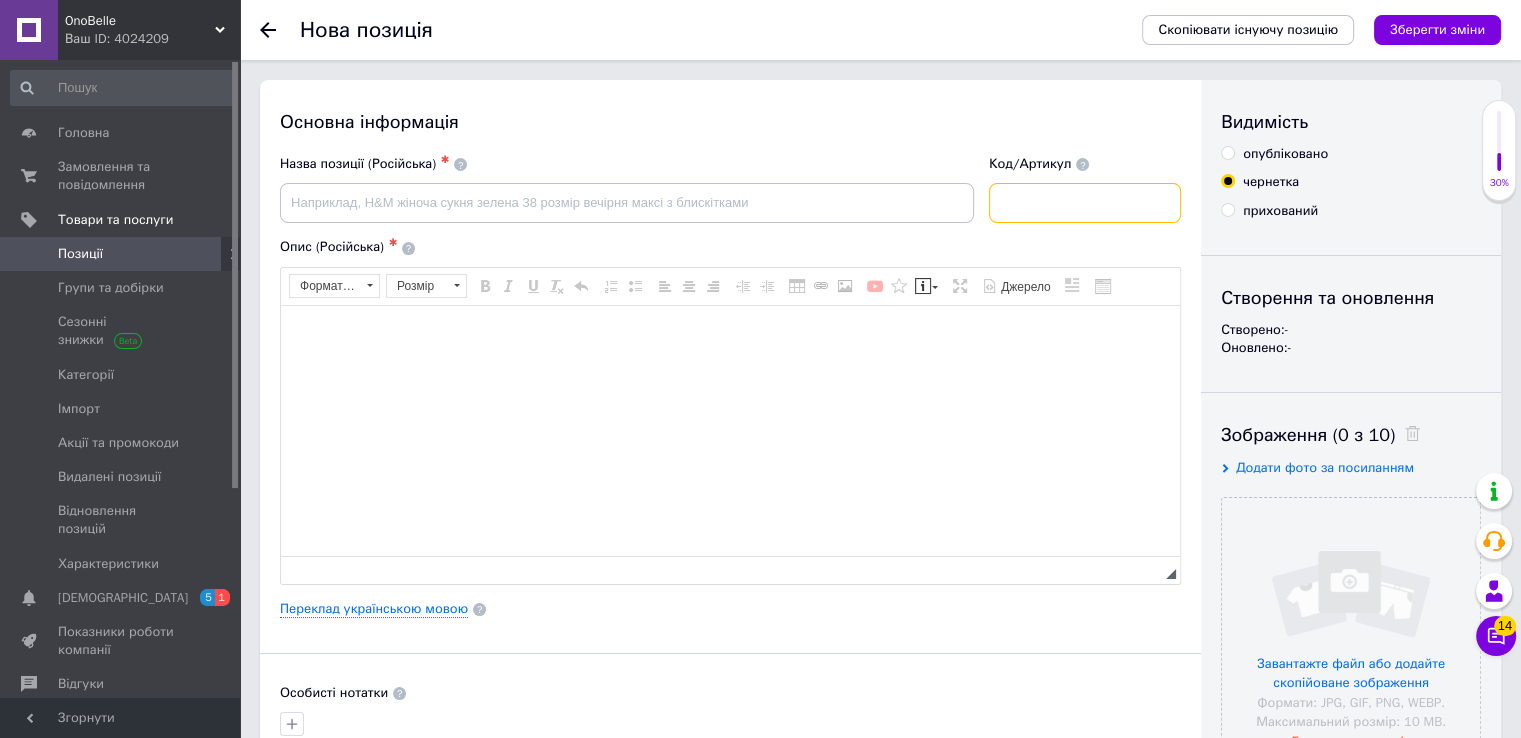 click at bounding box center [1085, 203] 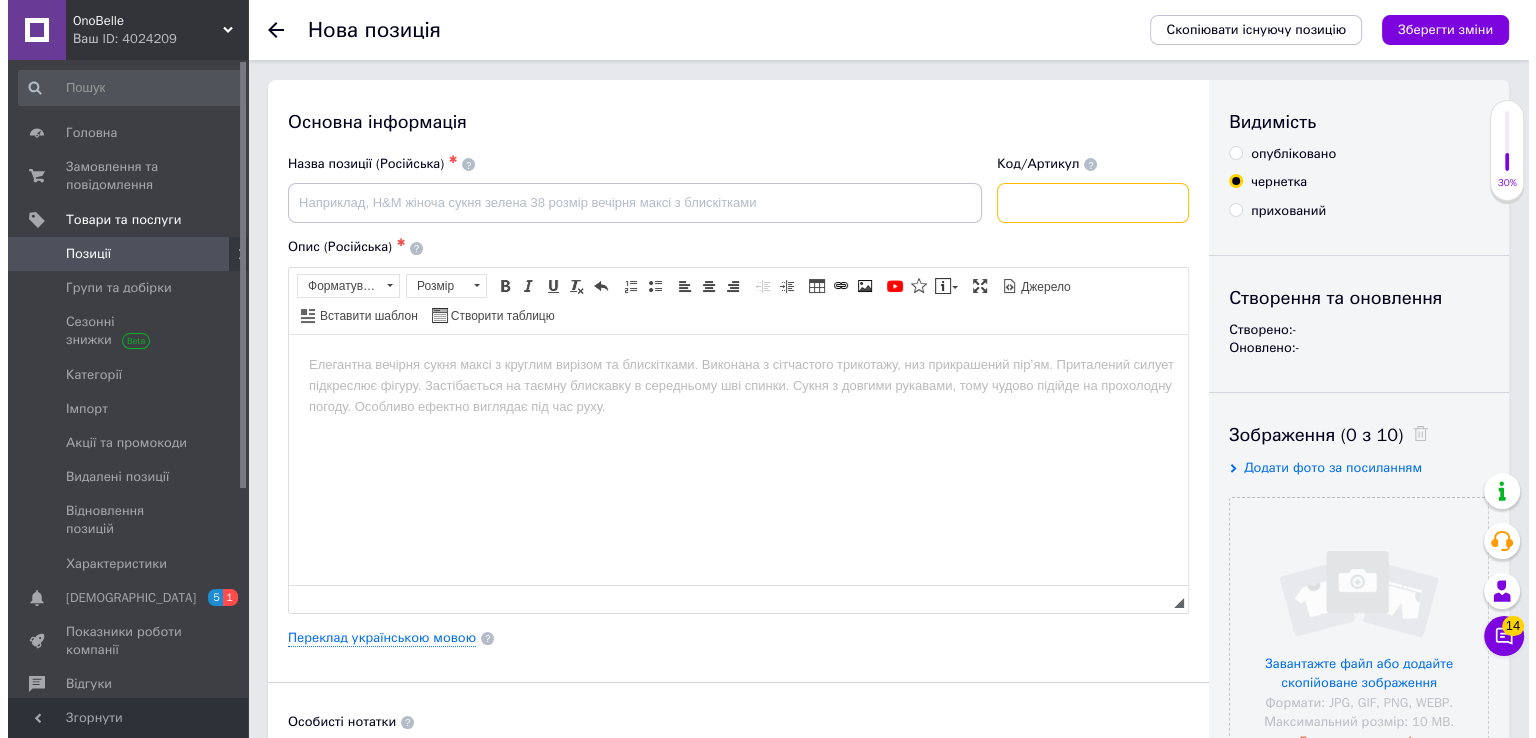 scroll, scrollTop: 0, scrollLeft: 0, axis: both 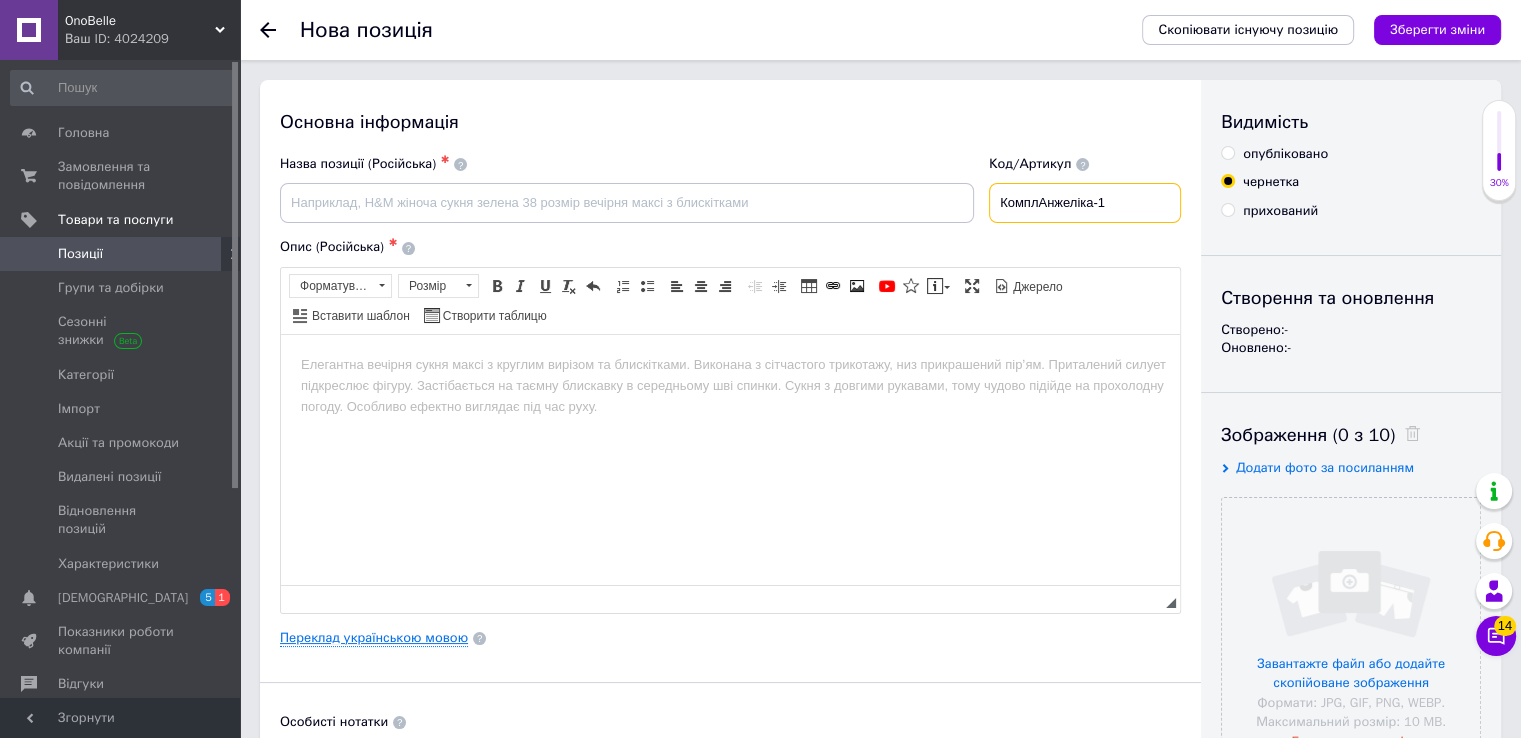 type on "КомплАнжеліка-1" 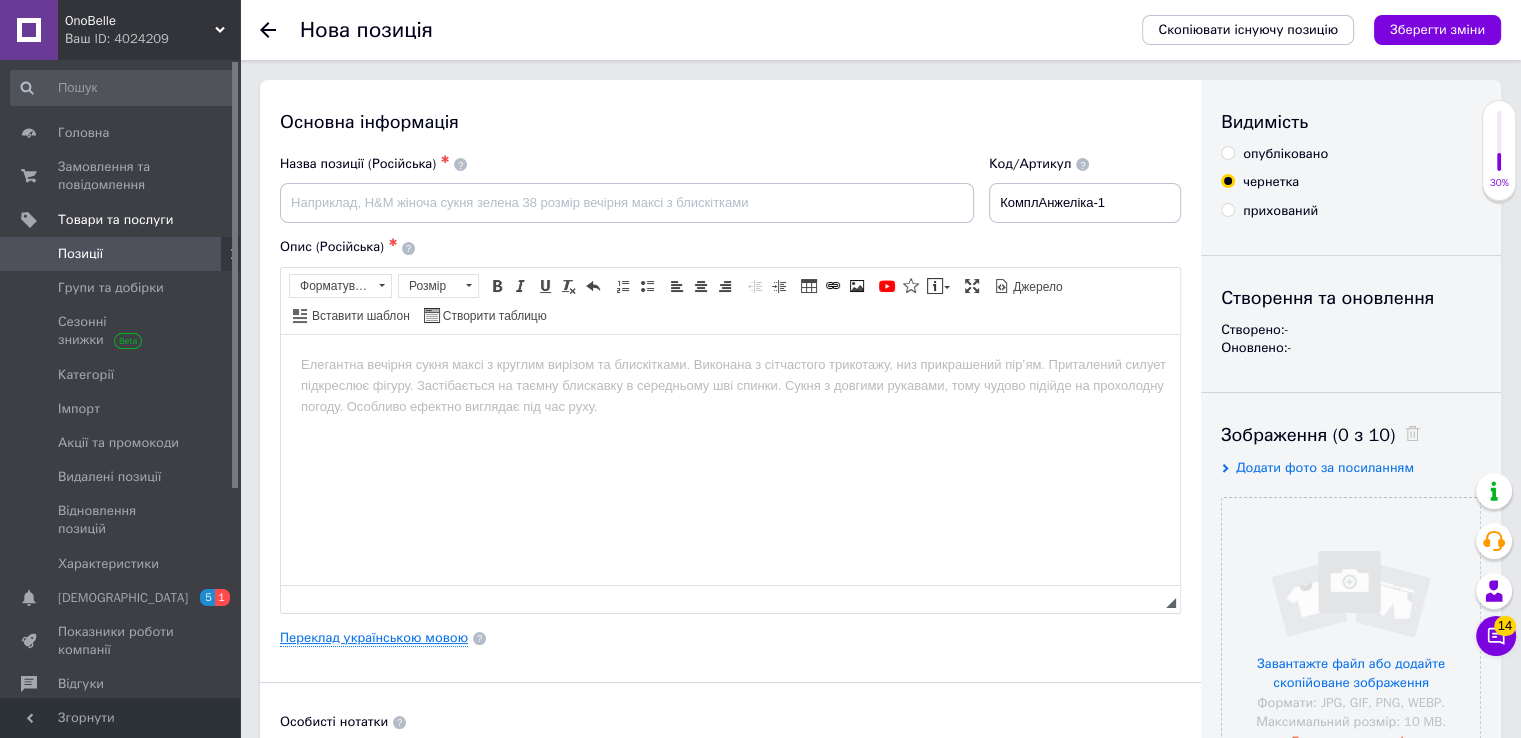 click on "Переклад українською мовою" at bounding box center [374, 638] 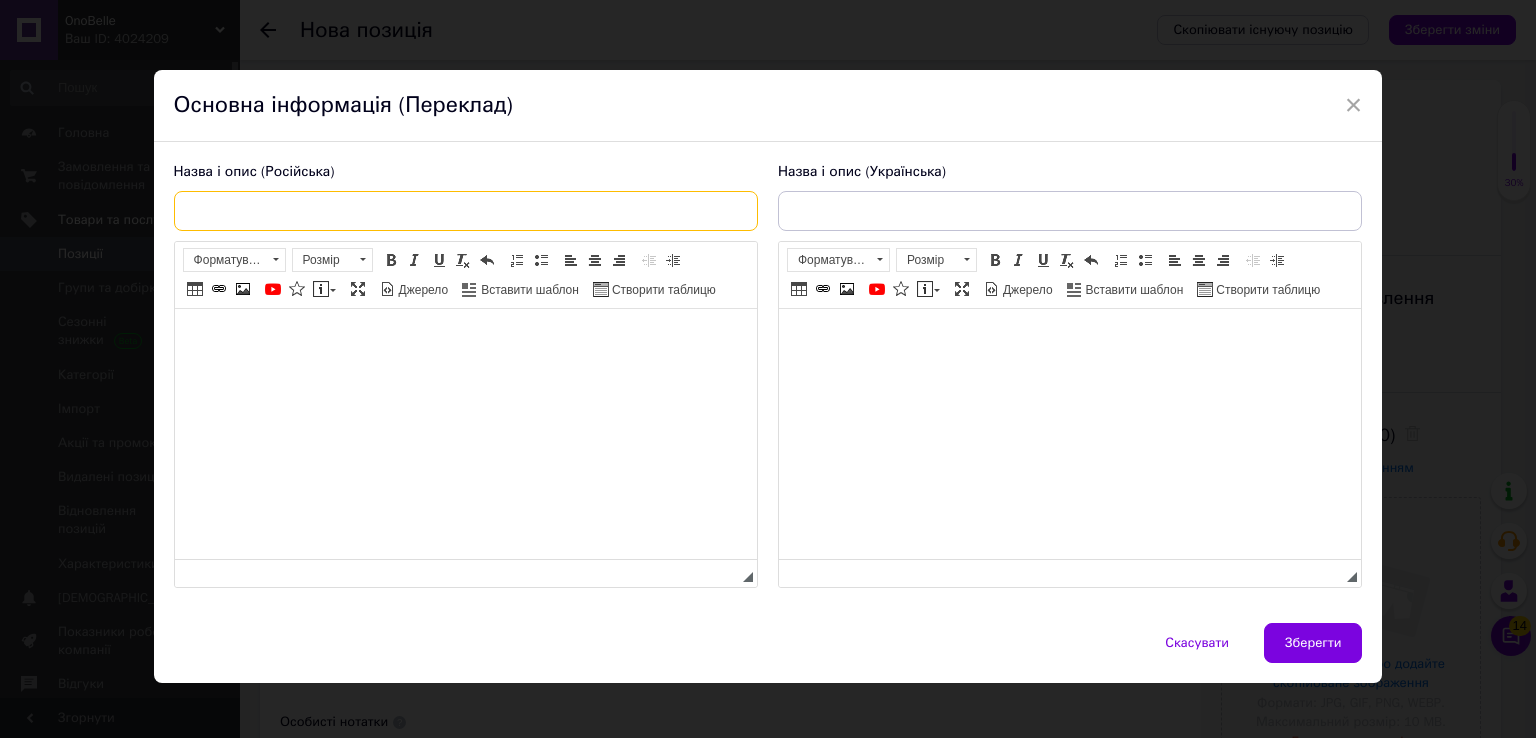 click at bounding box center (466, 211) 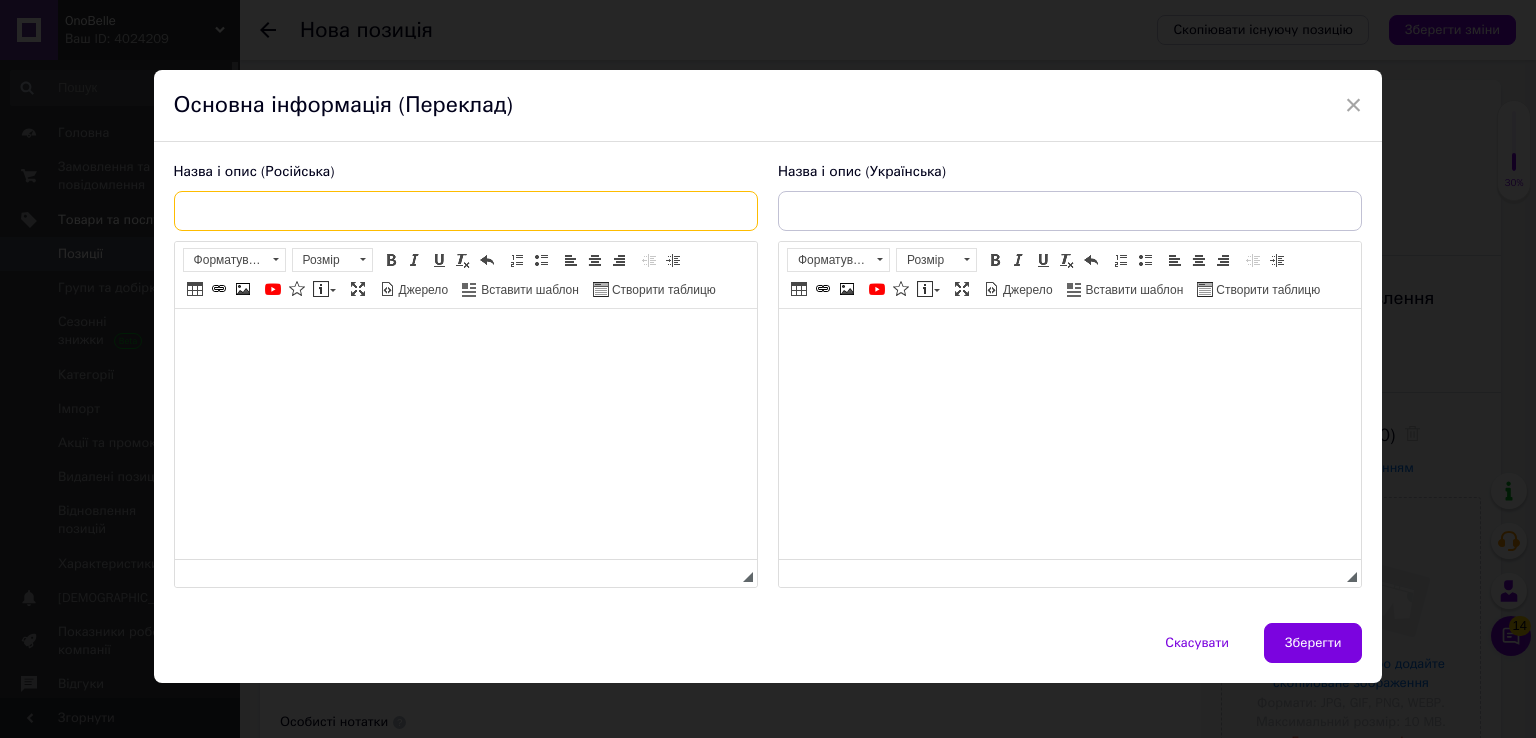 paste on "Стильный женский пижамный комплект [PERSON_NAME], Атласный комплект 2в1 для сна и дома, Пижамный комплект для женщи" 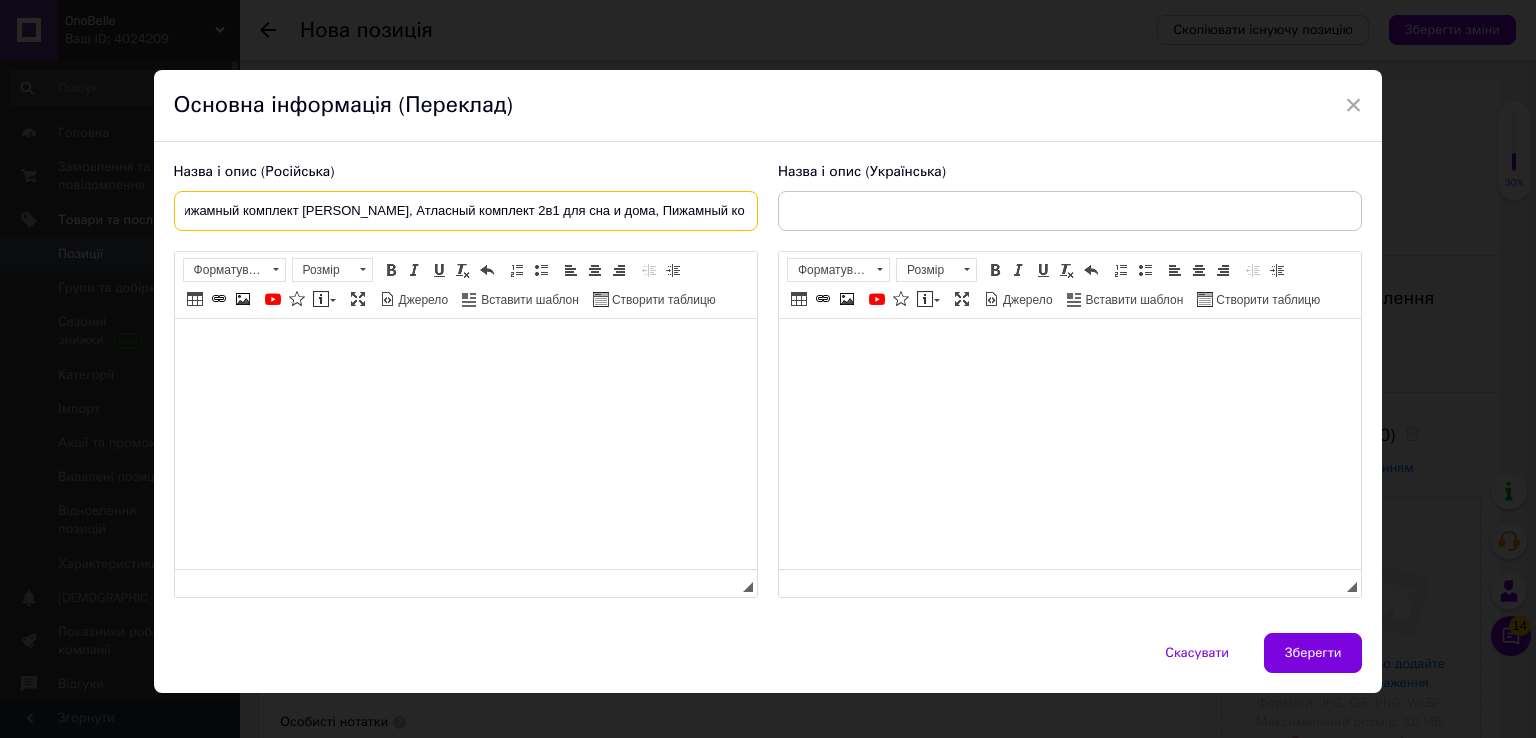 scroll, scrollTop: 0, scrollLeft: 122, axis: horizontal 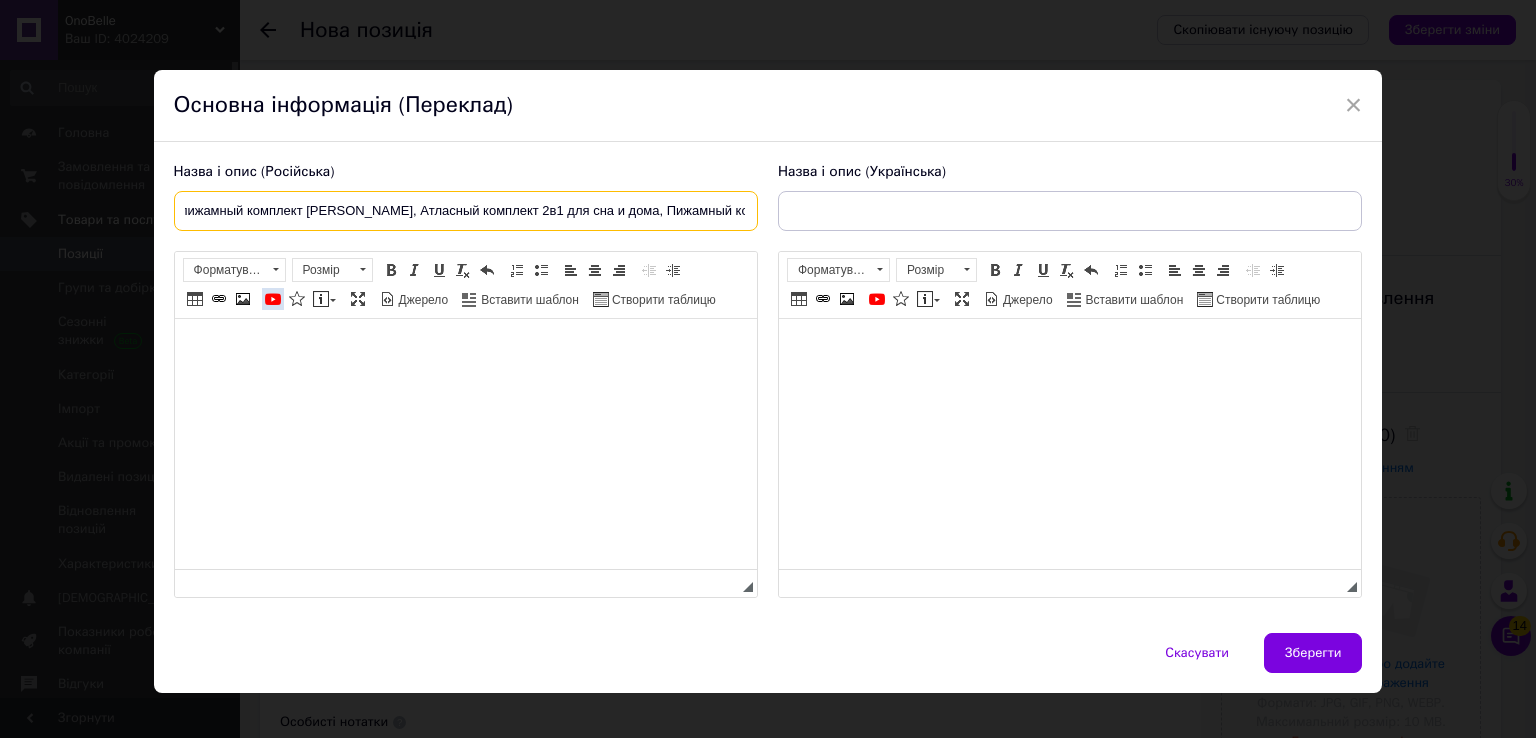 type on "Стильный женский пижамный комплект [PERSON_NAME], Атласный комплект 2в1 для сна и дома, Пижамный комплект" 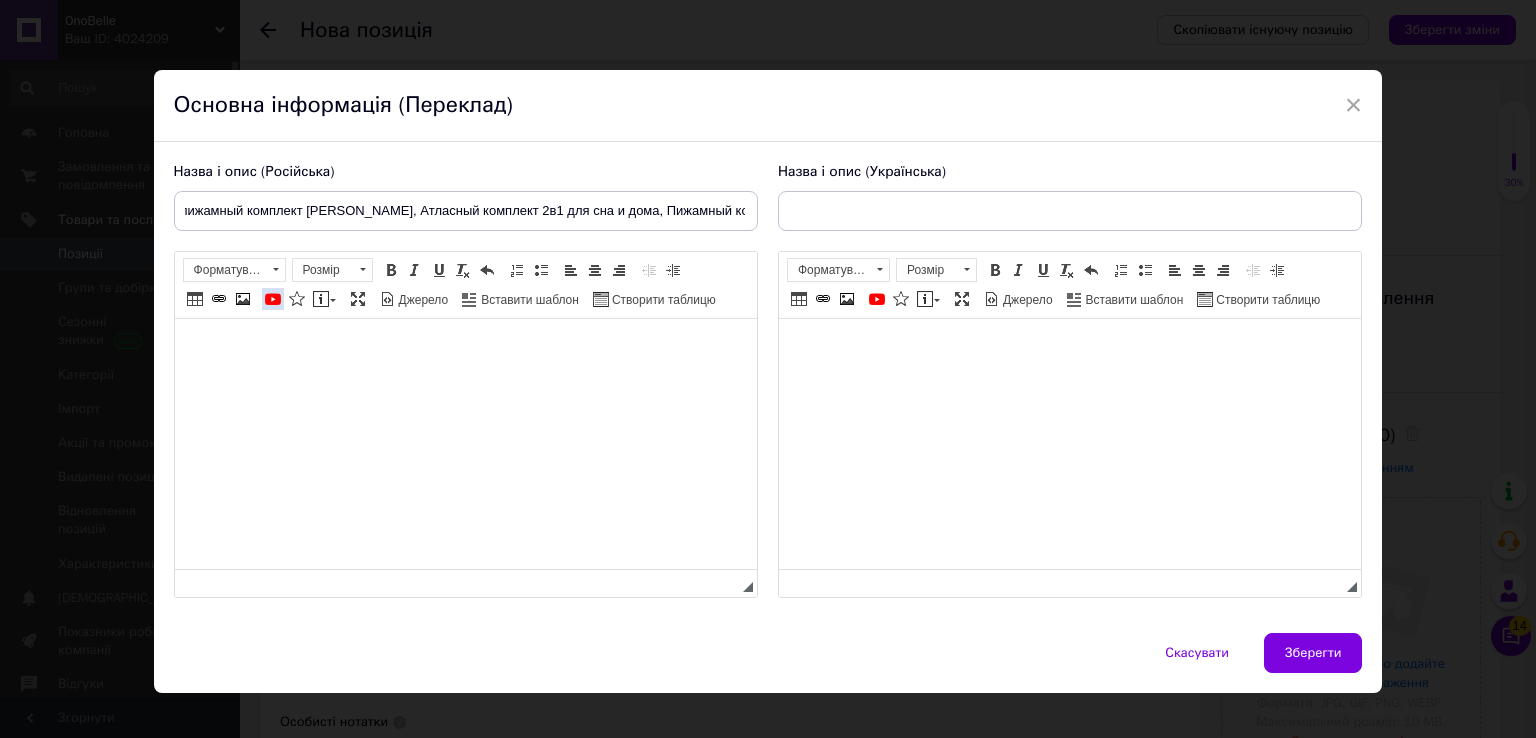 scroll, scrollTop: 0, scrollLeft: 0, axis: both 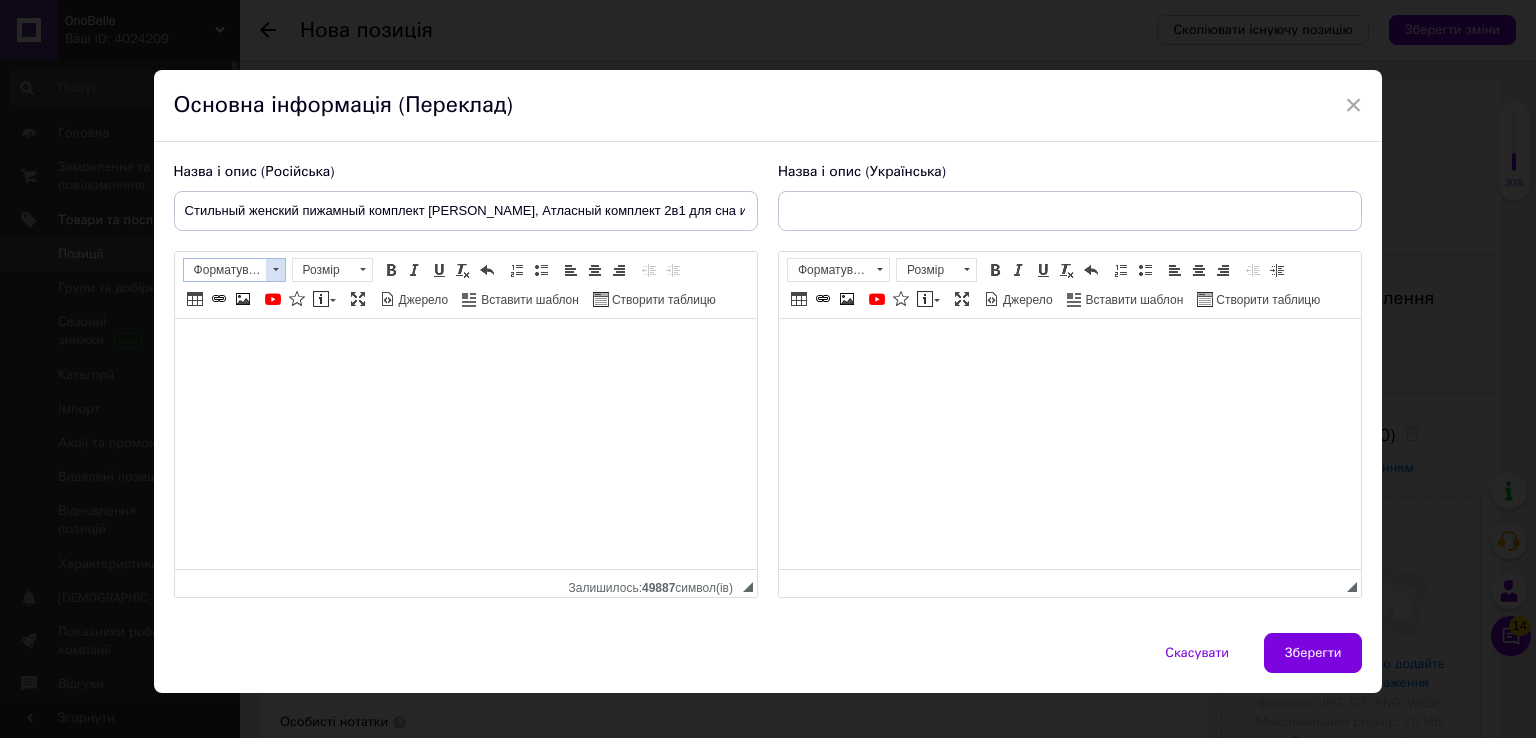 click at bounding box center [275, 270] 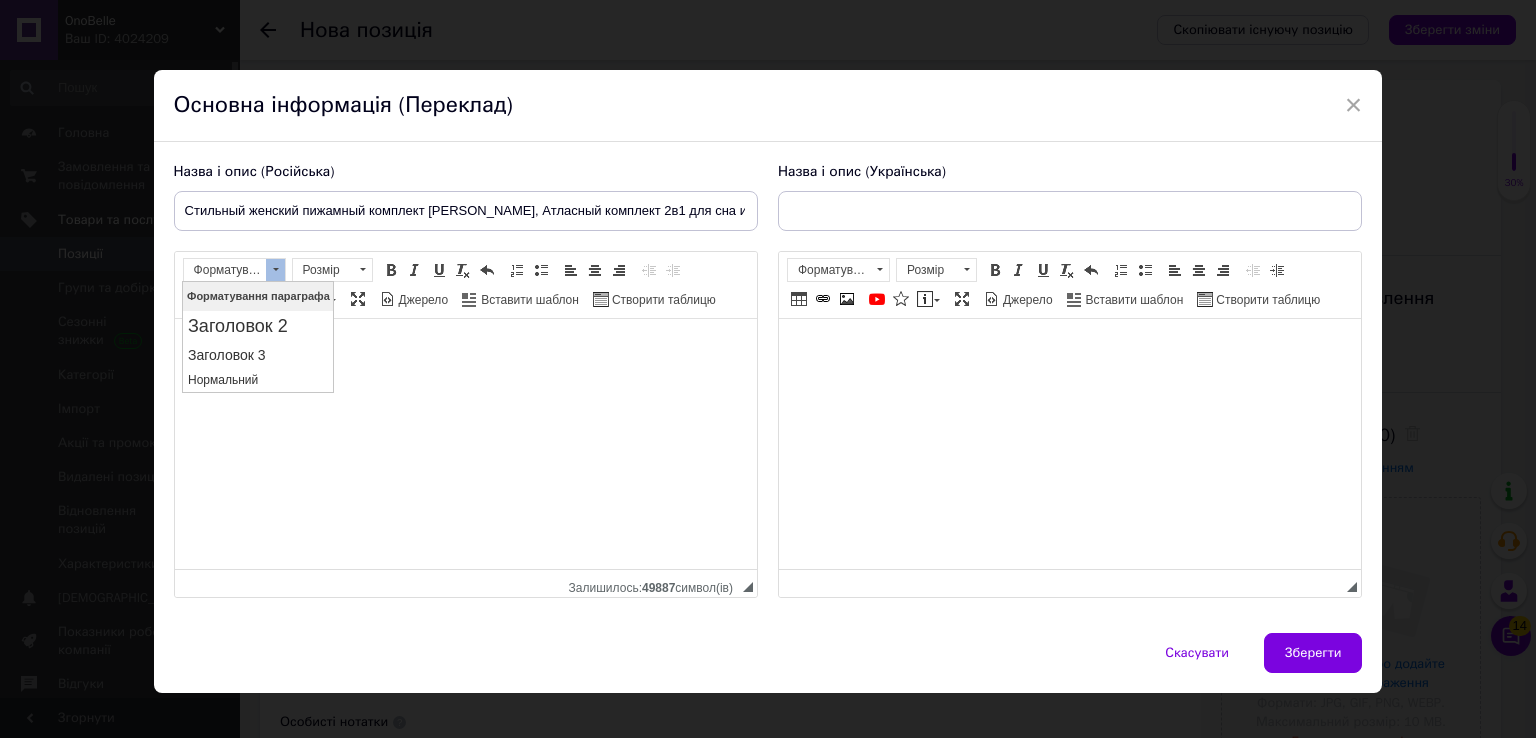 scroll, scrollTop: 0, scrollLeft: 0, axis: both 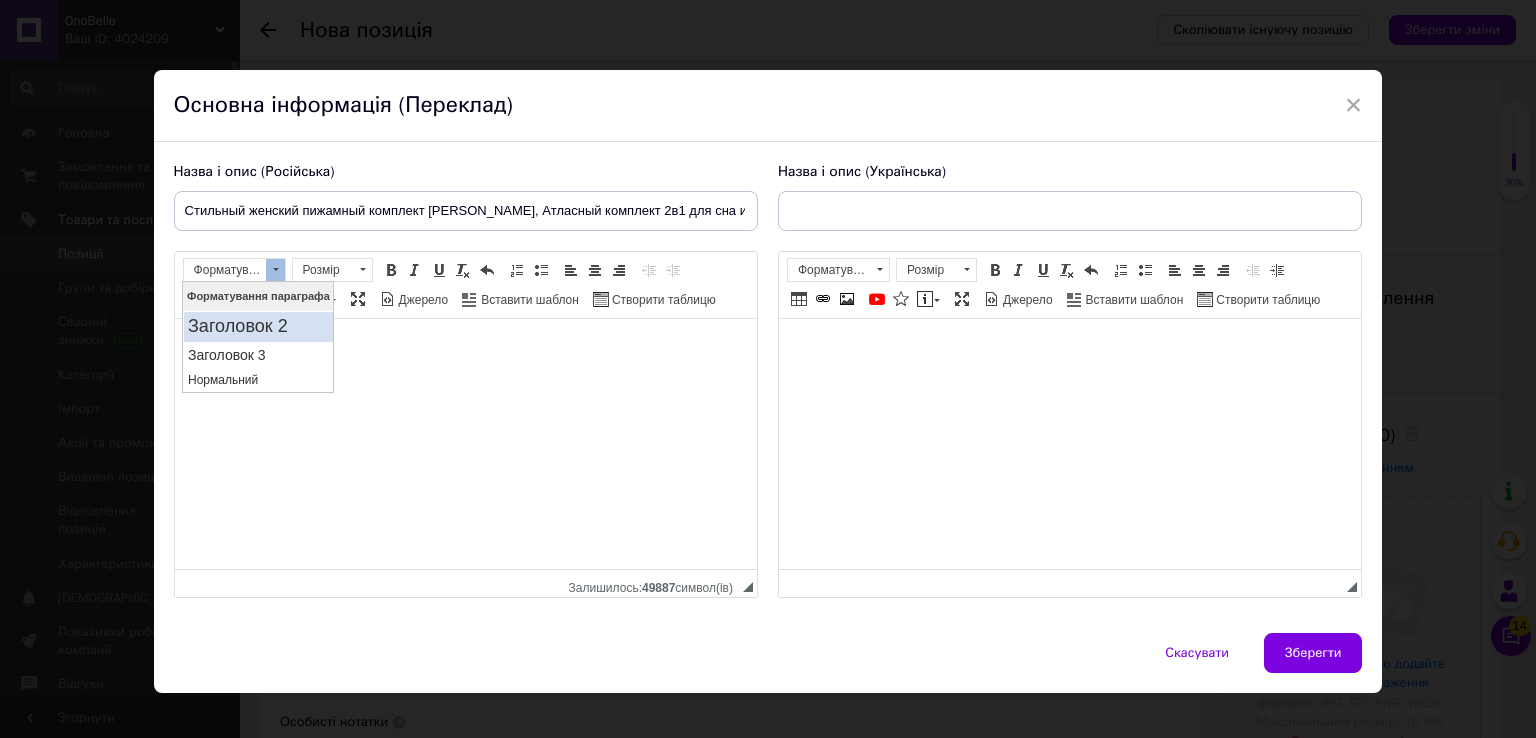 click on "Заголовок 2" at bounding box center (257, 326) 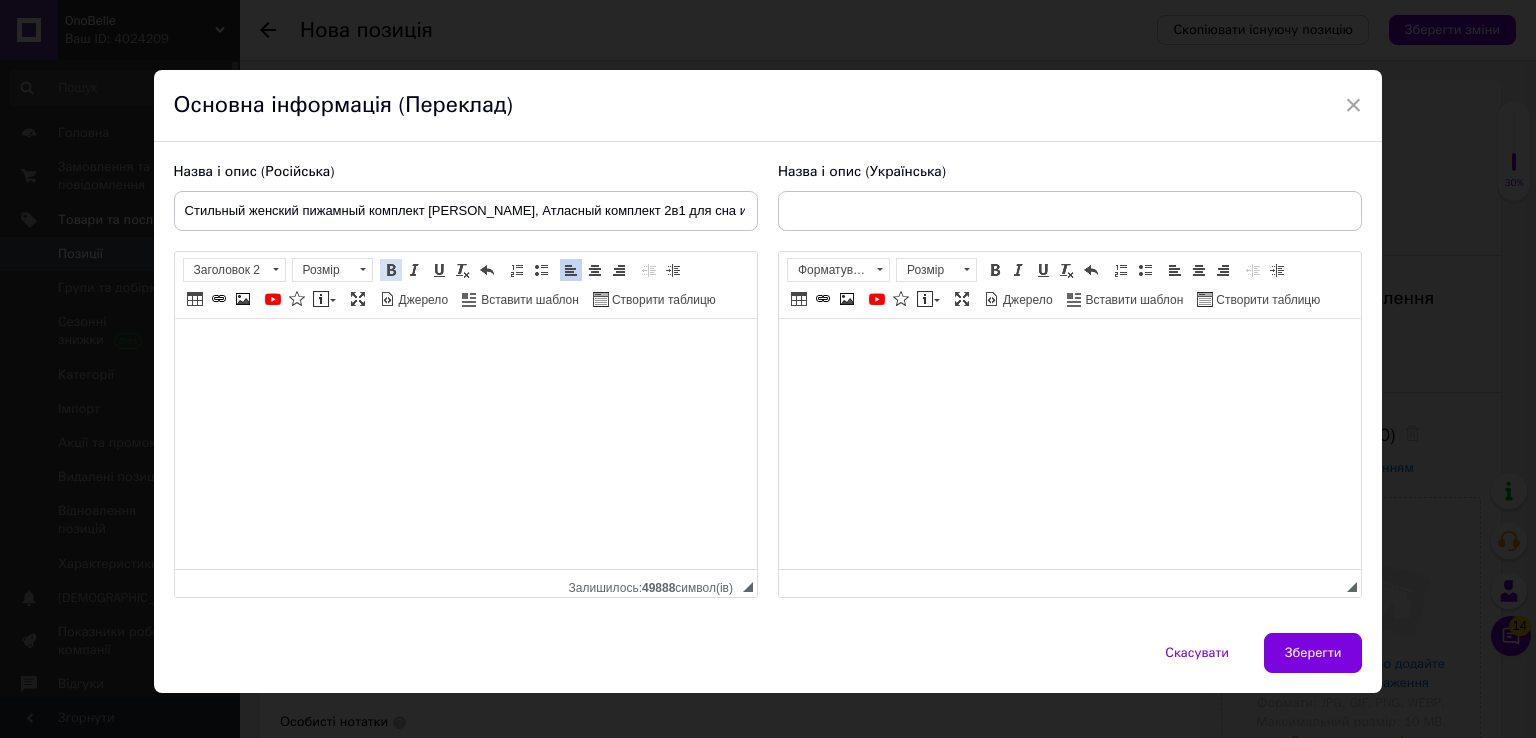 click at bounding box center [391, 270] 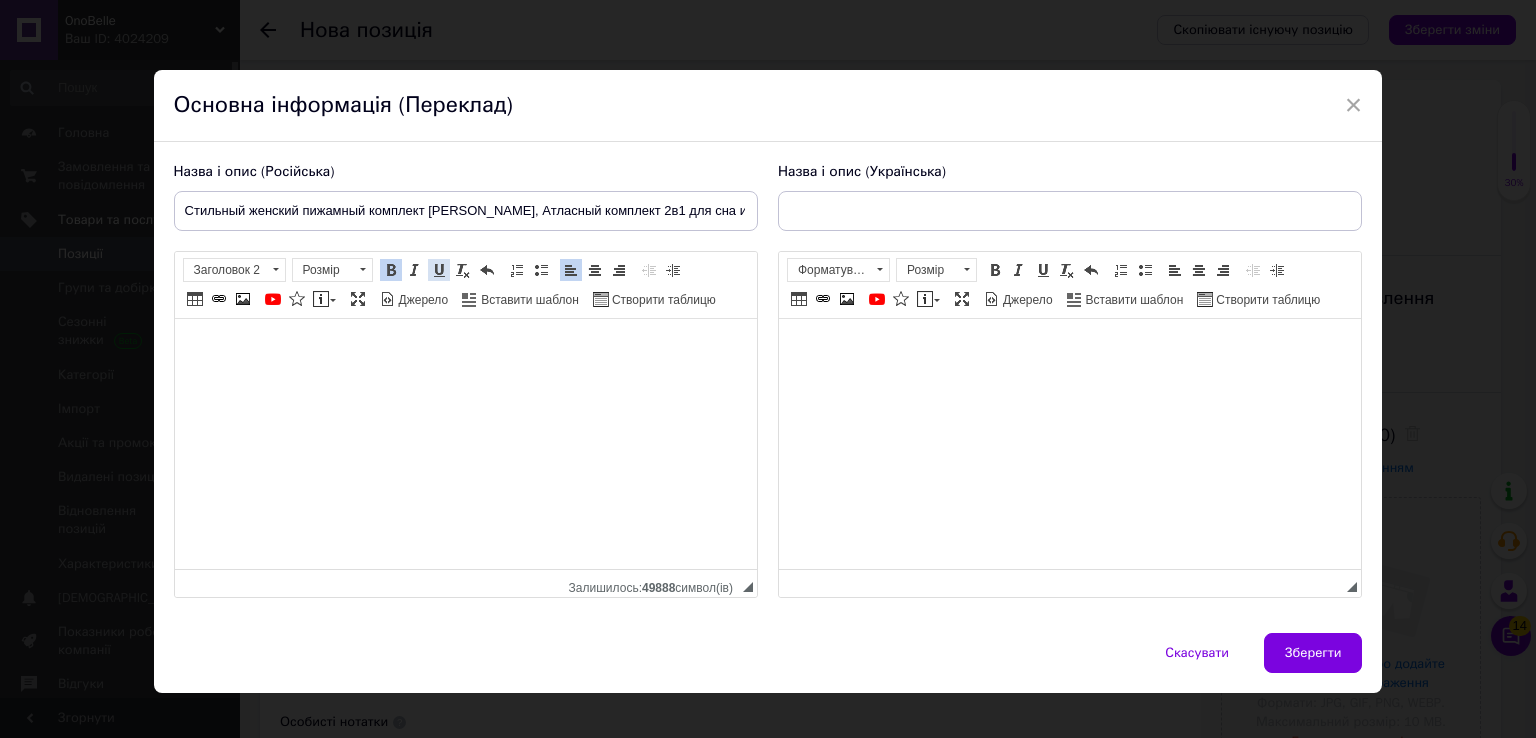 click at bounding box center [439, 270] 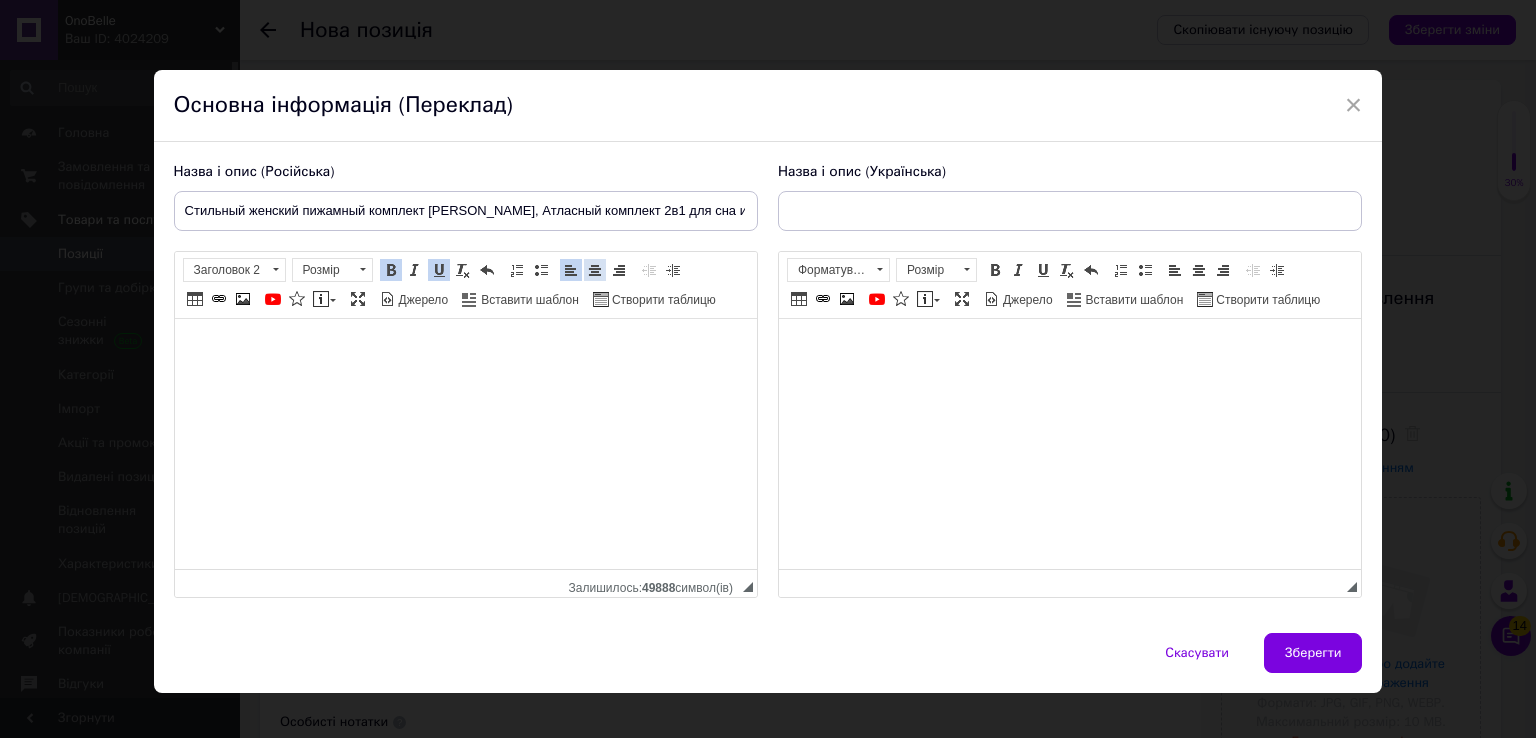 click at bounding box center (595, 270) 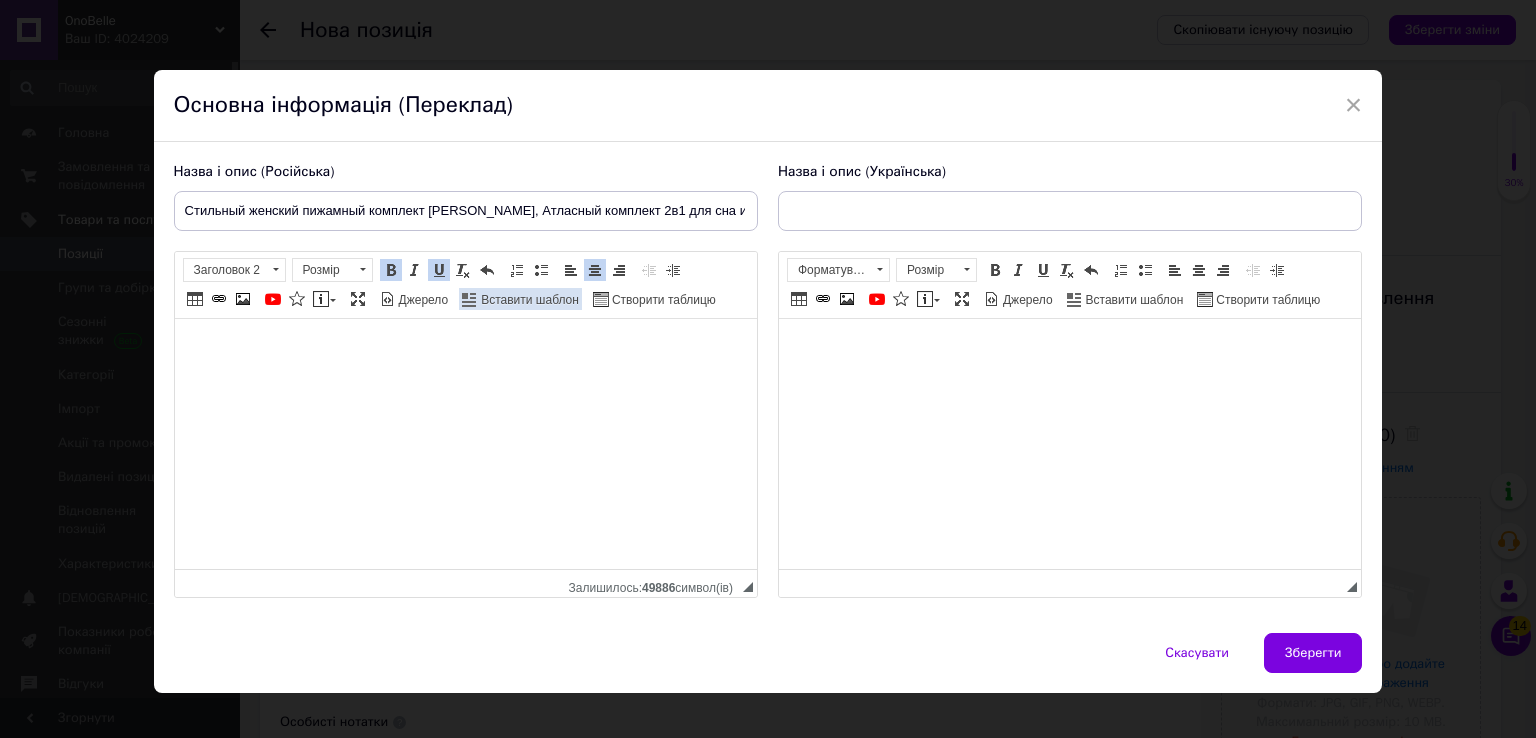 click on "Вставити шаблон" at bounding box center (528, 300) 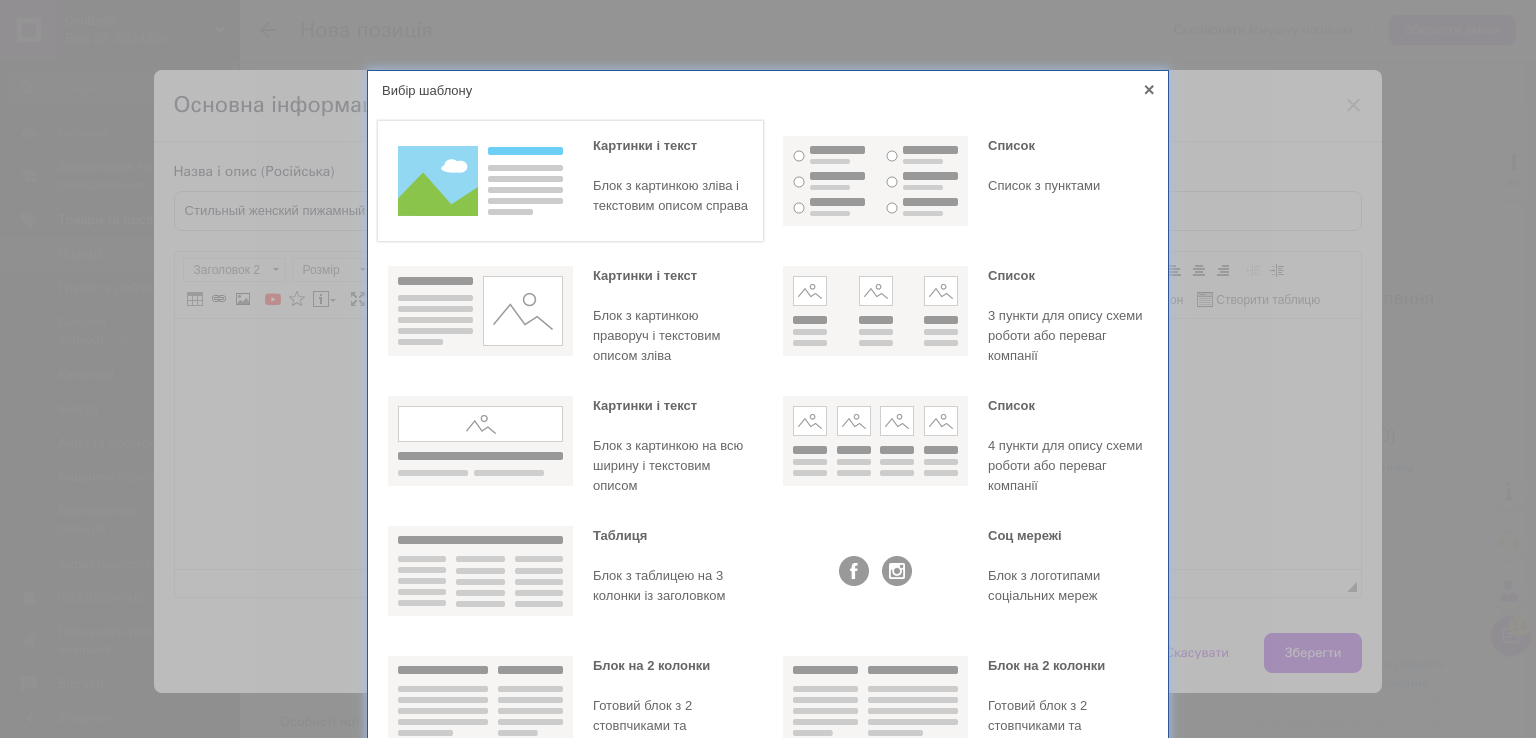 click on "Картинки і текст Блок з картинкою зліва і текстовим описом справа" at bounding box center [673, 176] 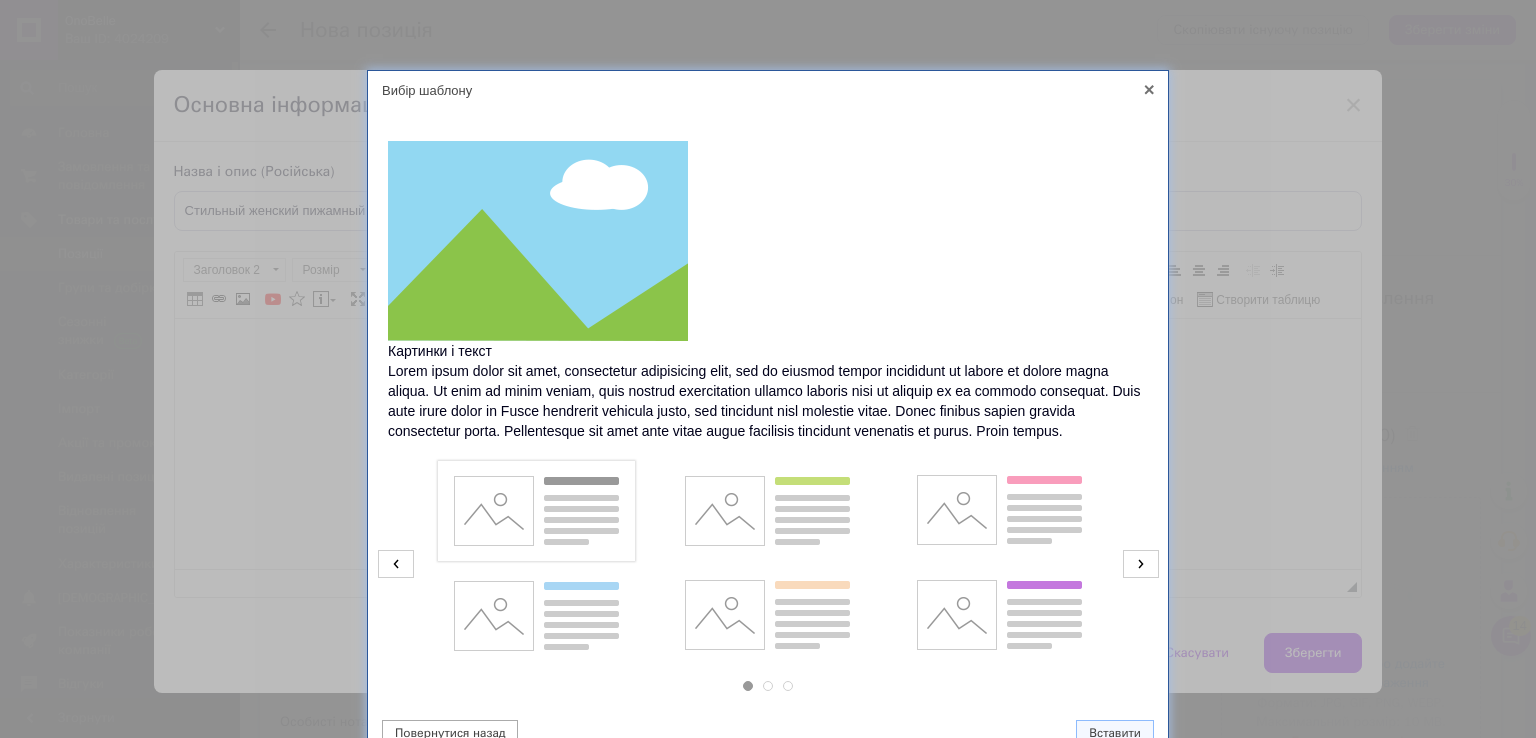 click at bounding box center (536, 511) 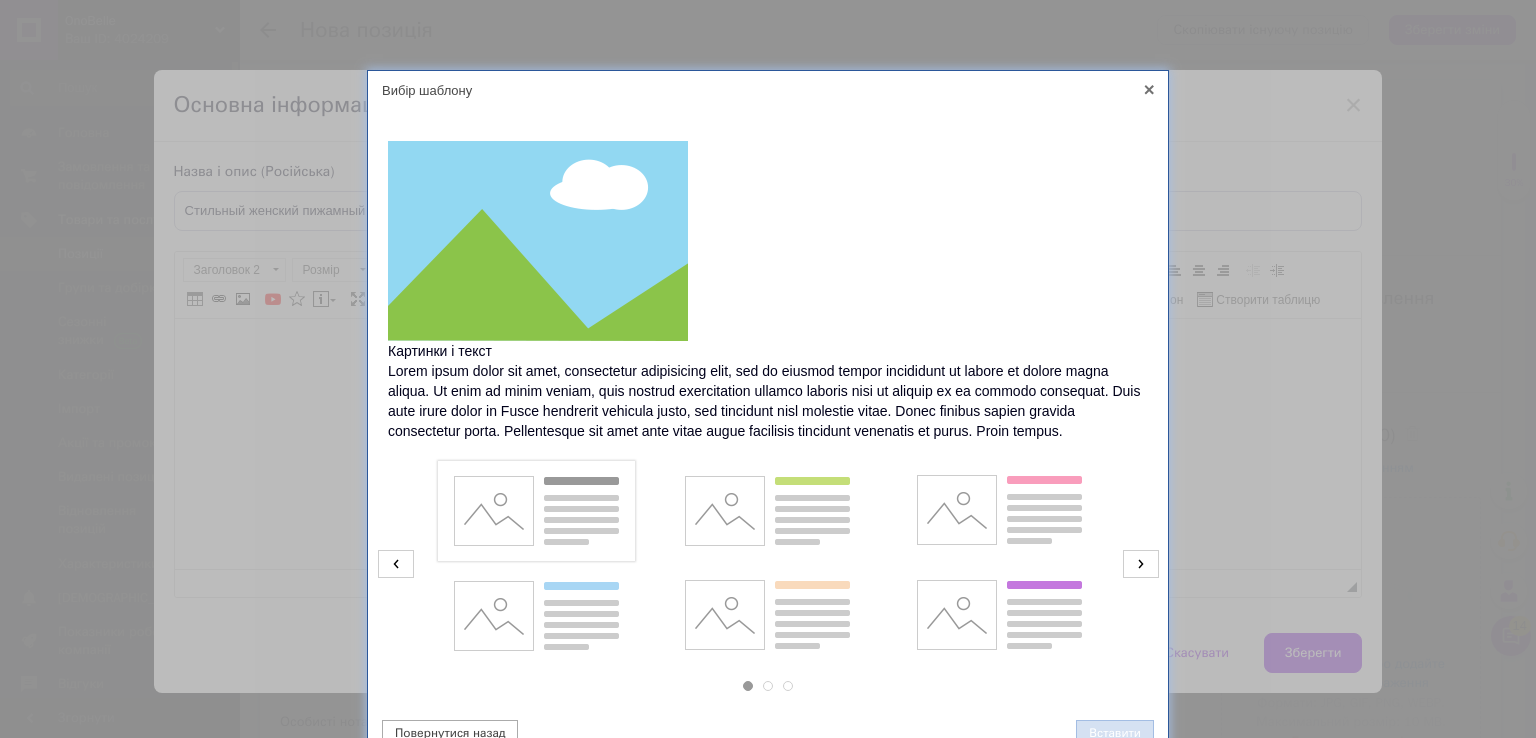 click on "Вставити" at bounding box center [1115, 733] 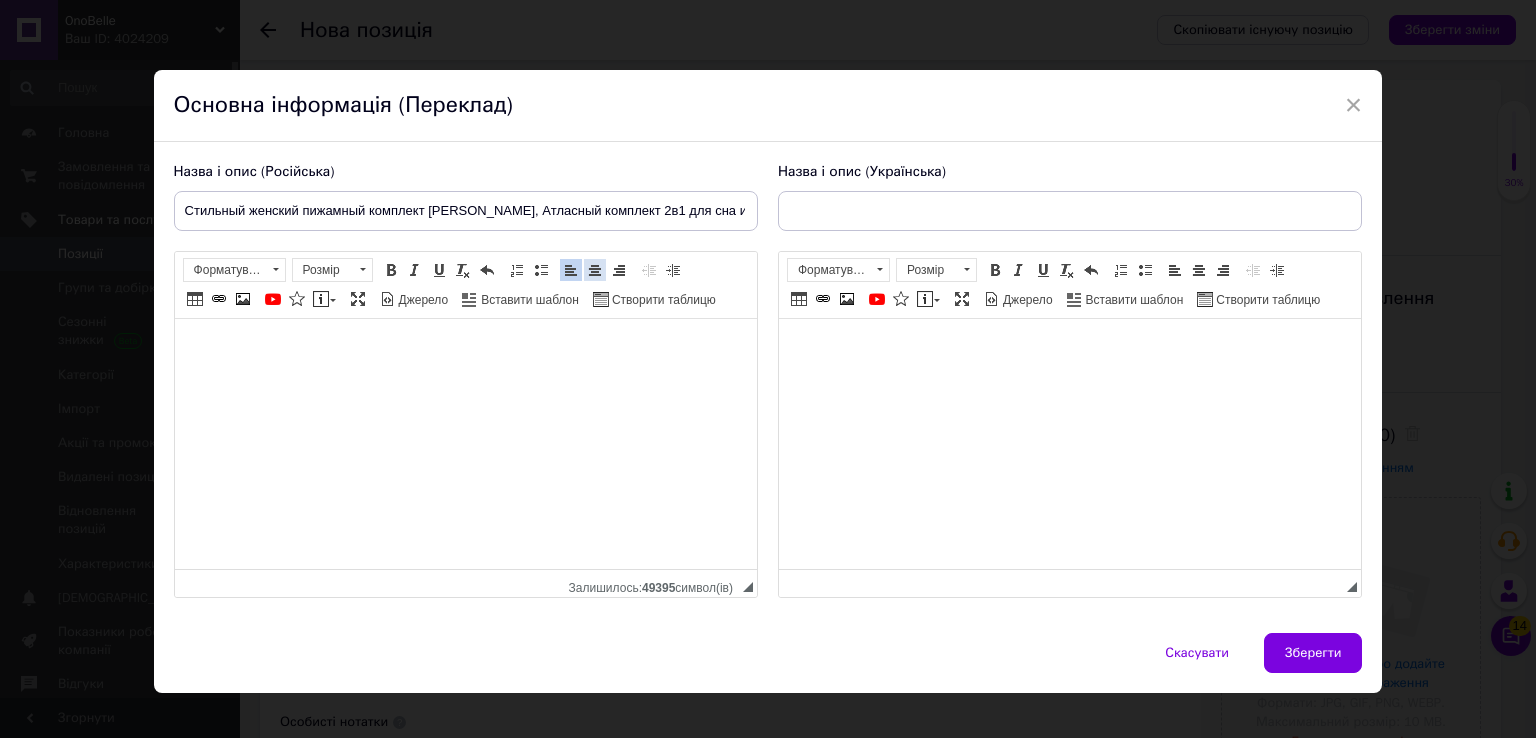 click at bounding box center [595, 270] 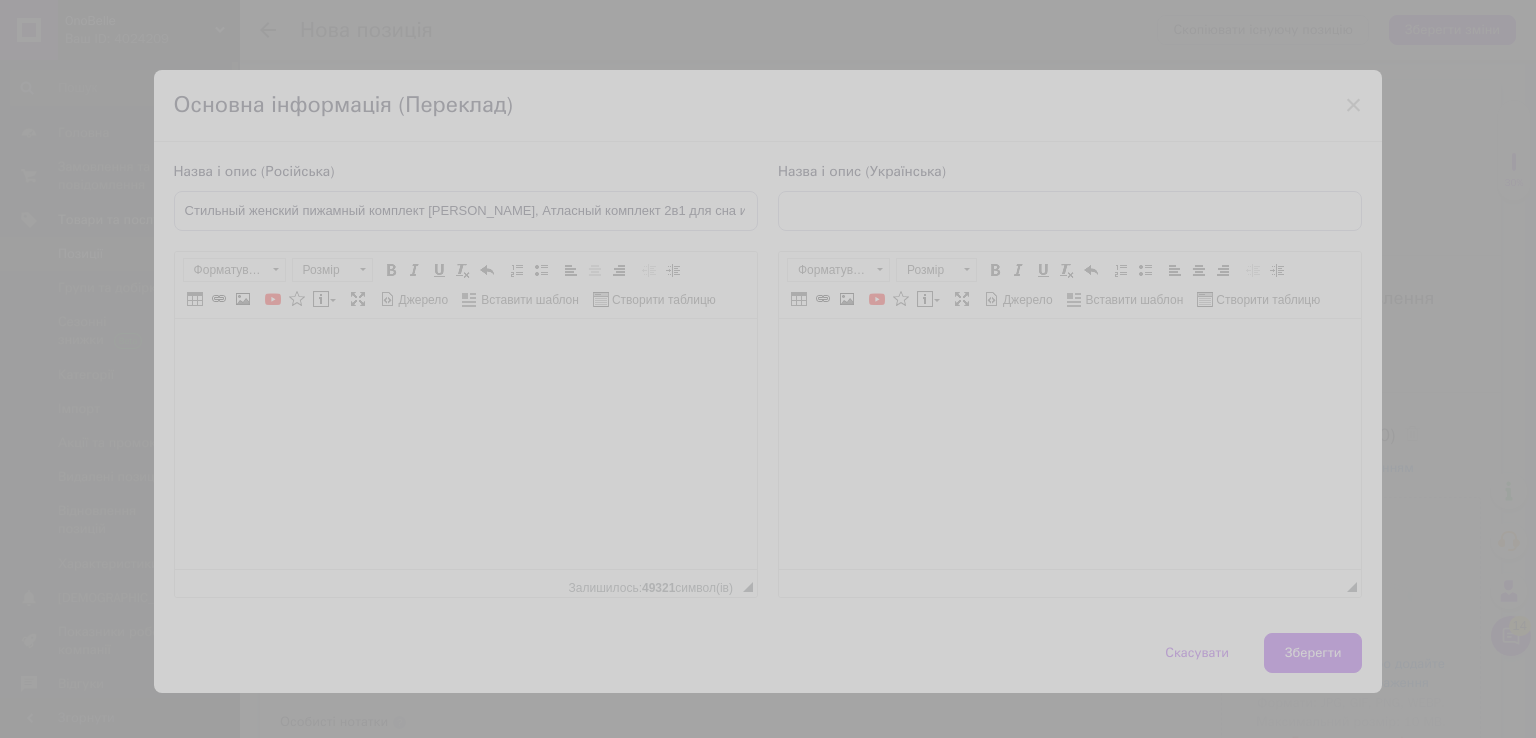 select 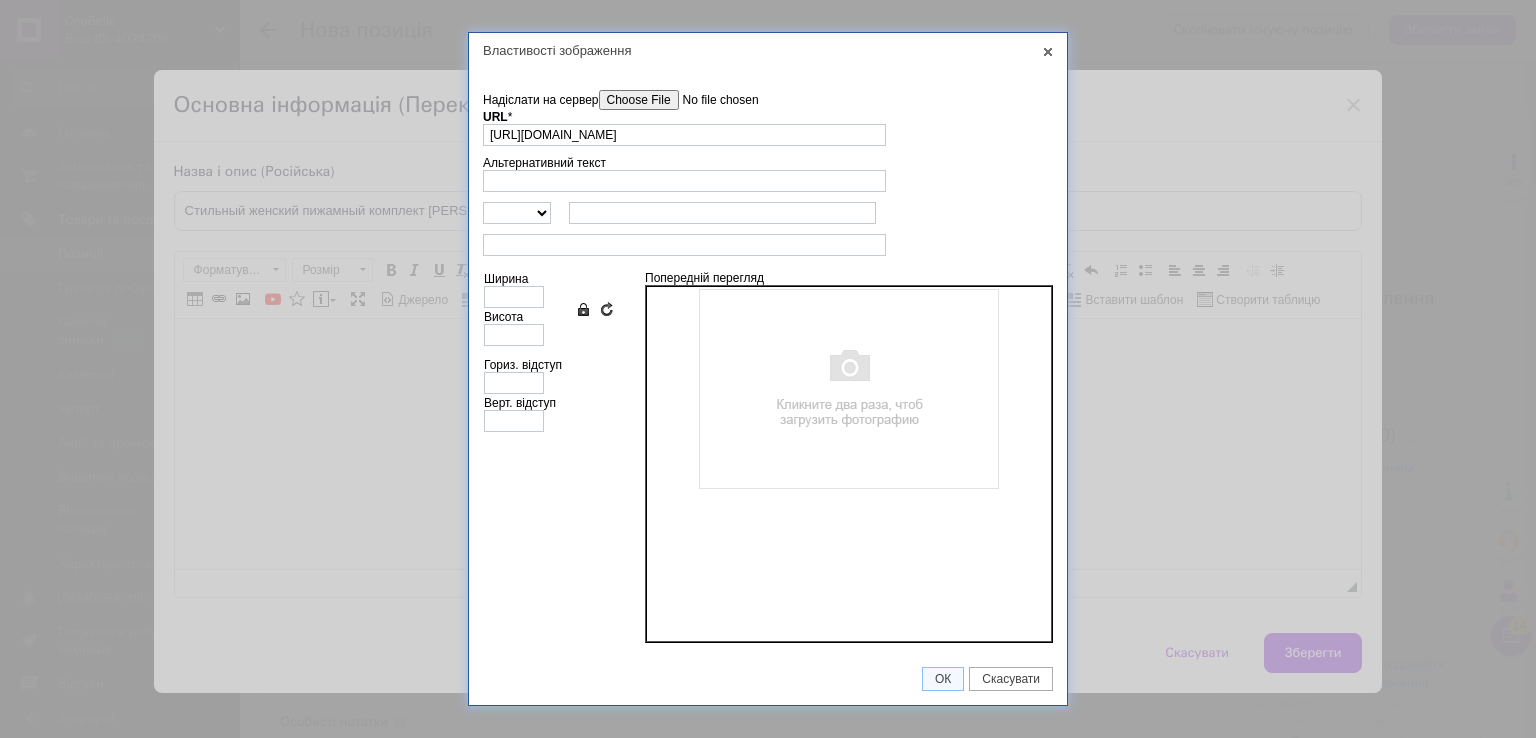scroll, scrollTop: 0, scrollLeft: 0, axis: both 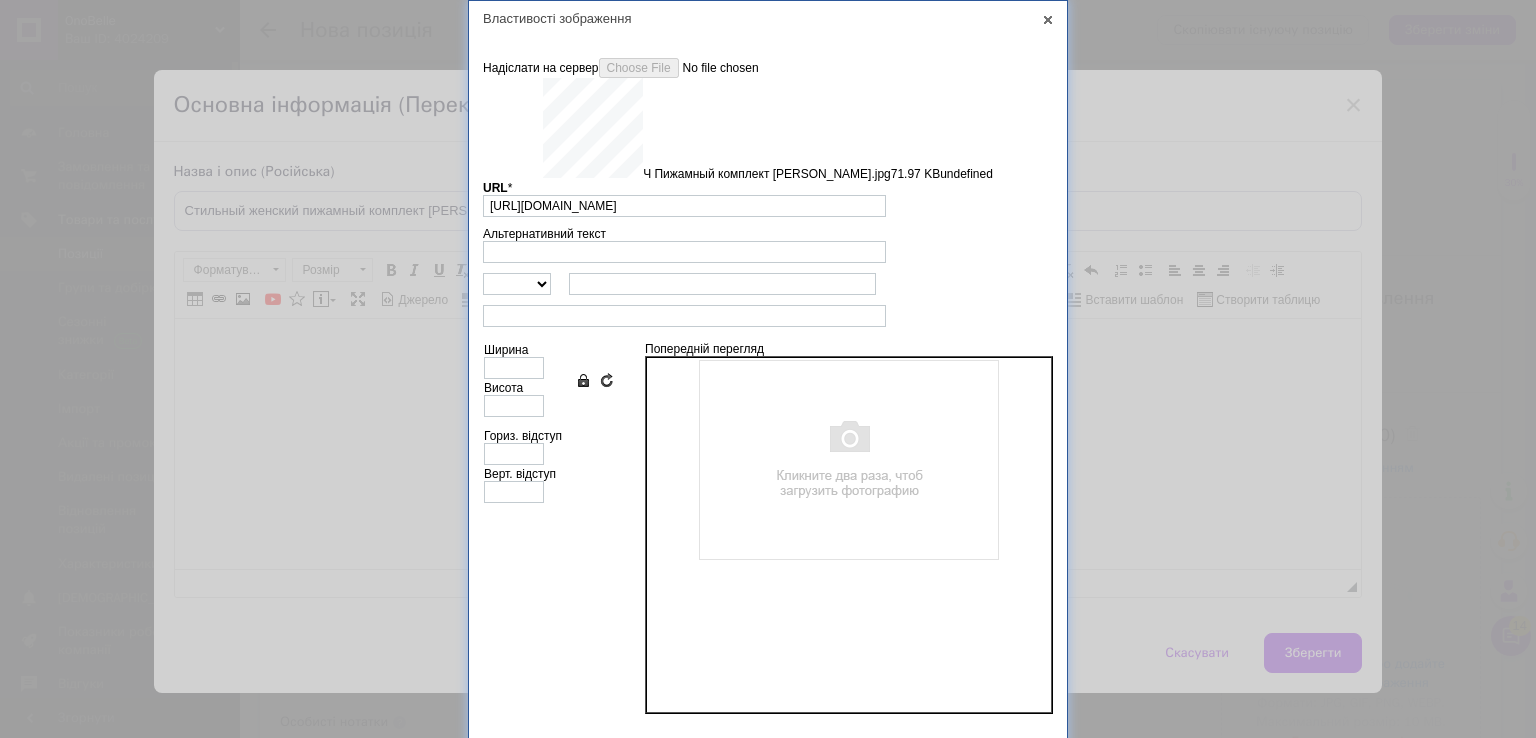 type on "[URL][DOMAIN_NAME]" 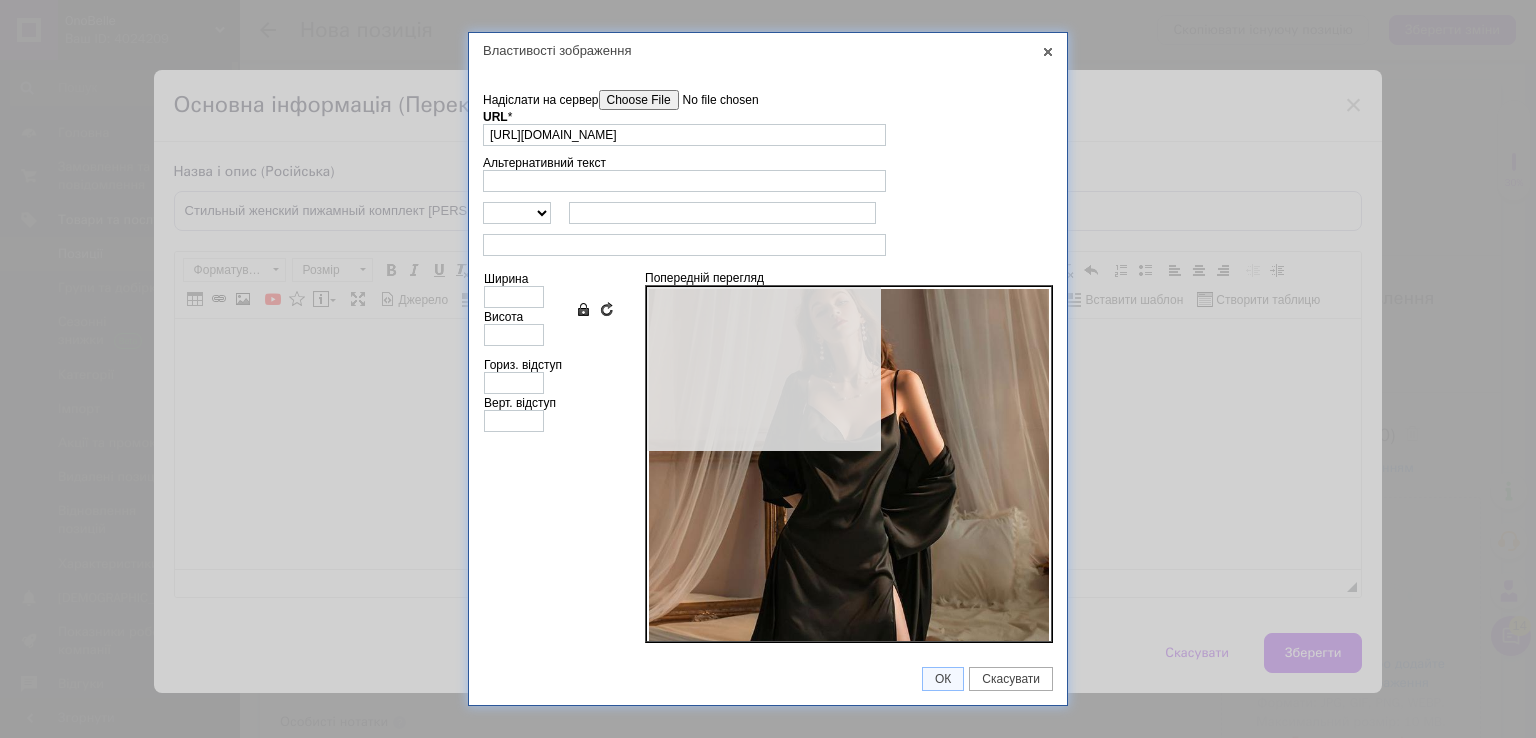 type on "640" 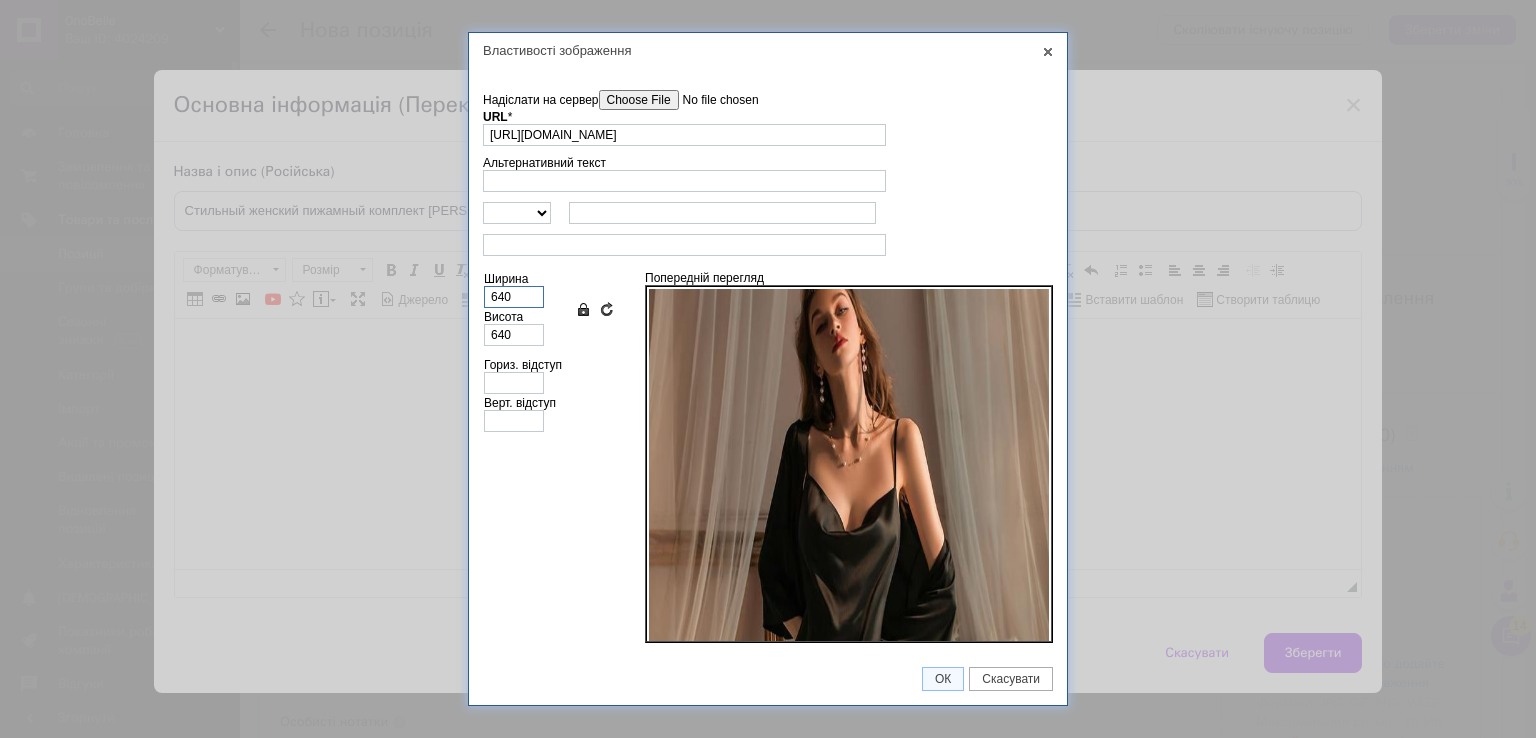 drag, startPoint x: 529, startPoint y: 295, endPoint x: 460, endPoint y: 308, distance: 70.21396 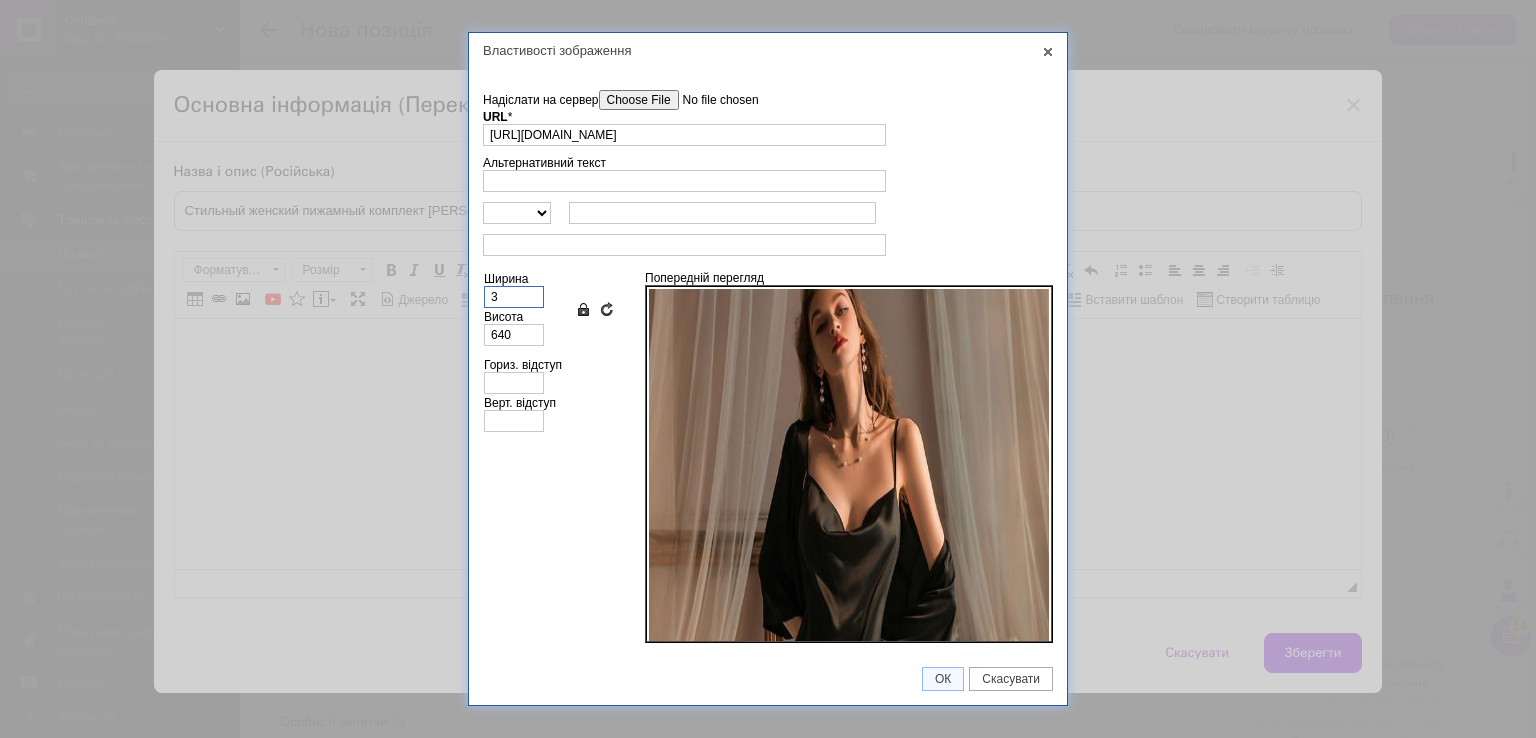 type on "3" 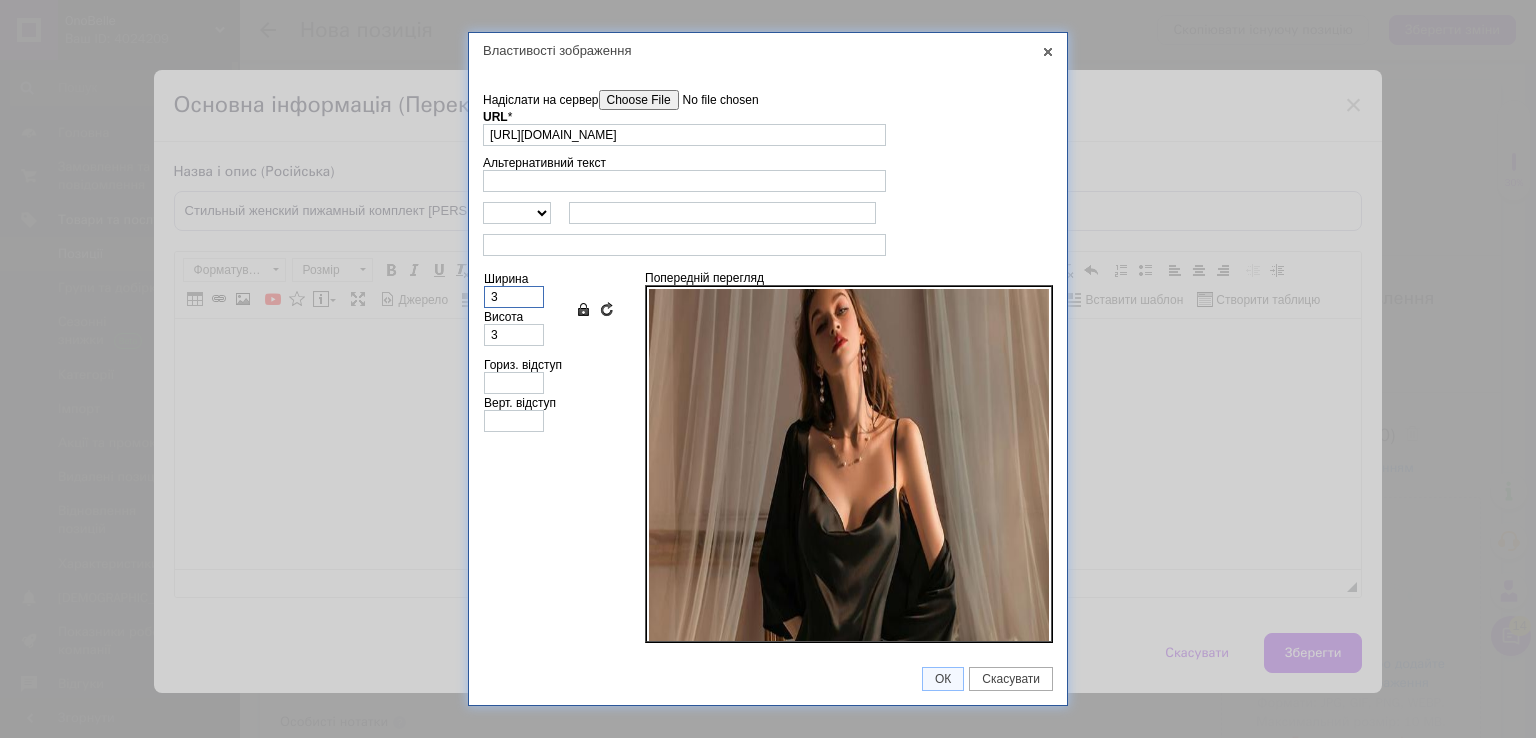 type on "35" 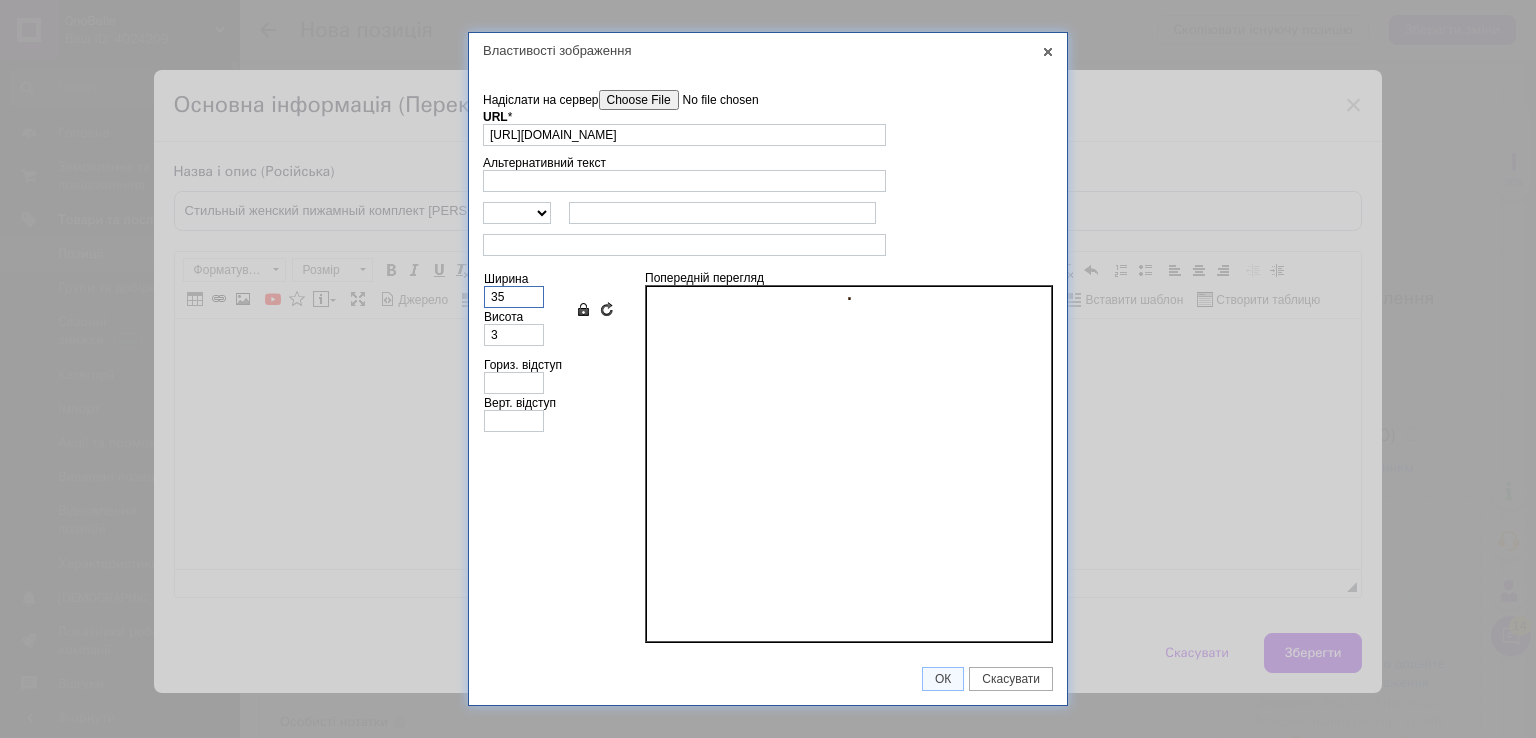 type on "35" 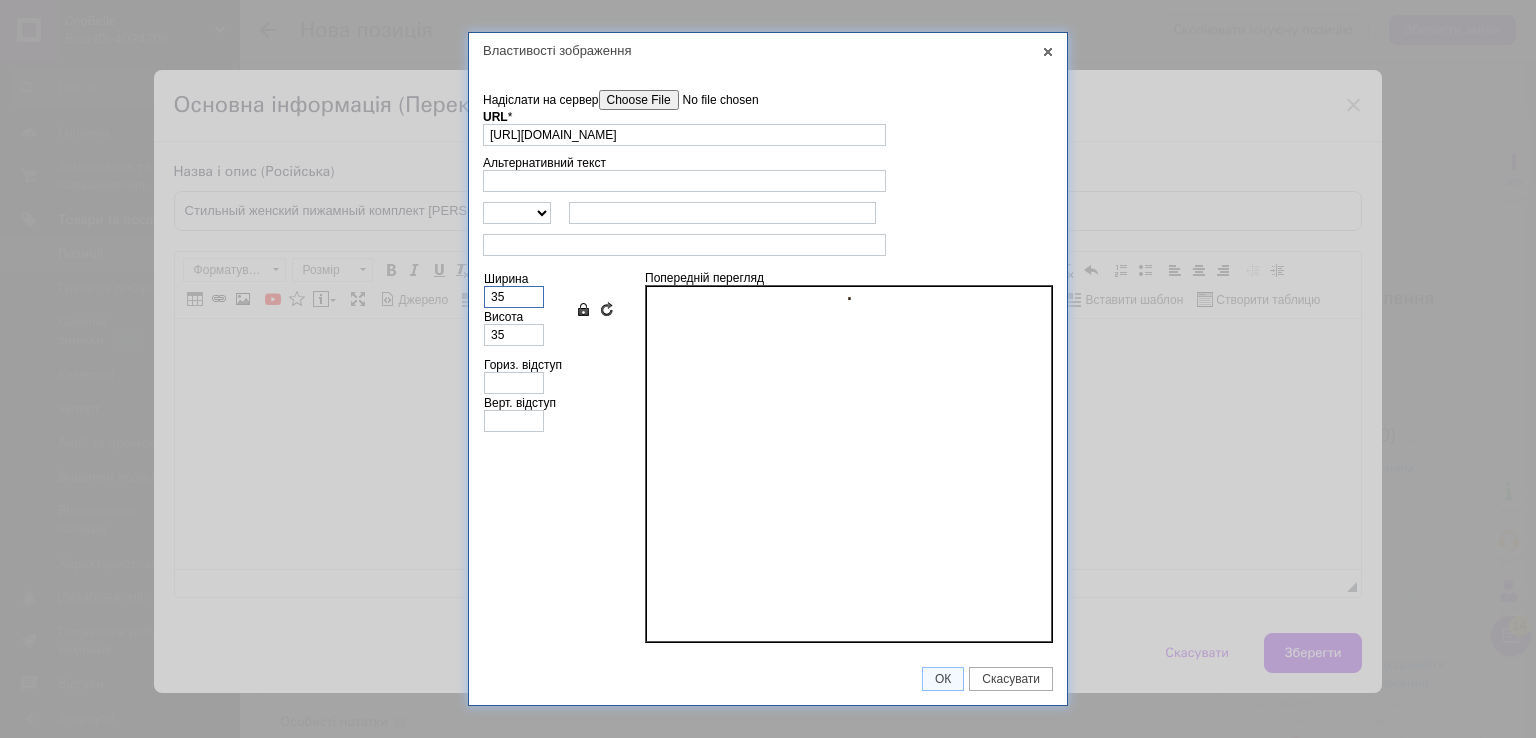type on "350" 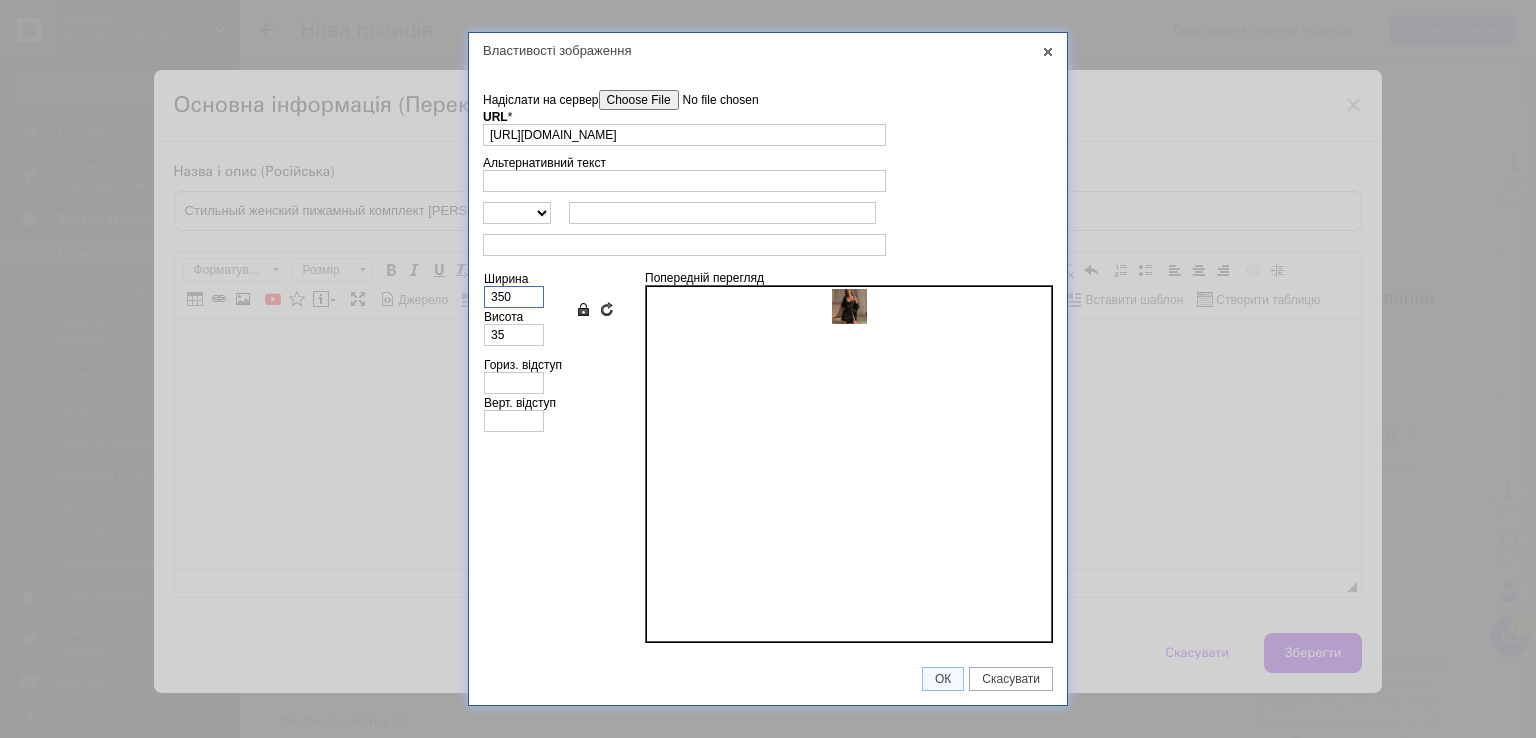 type on "350" 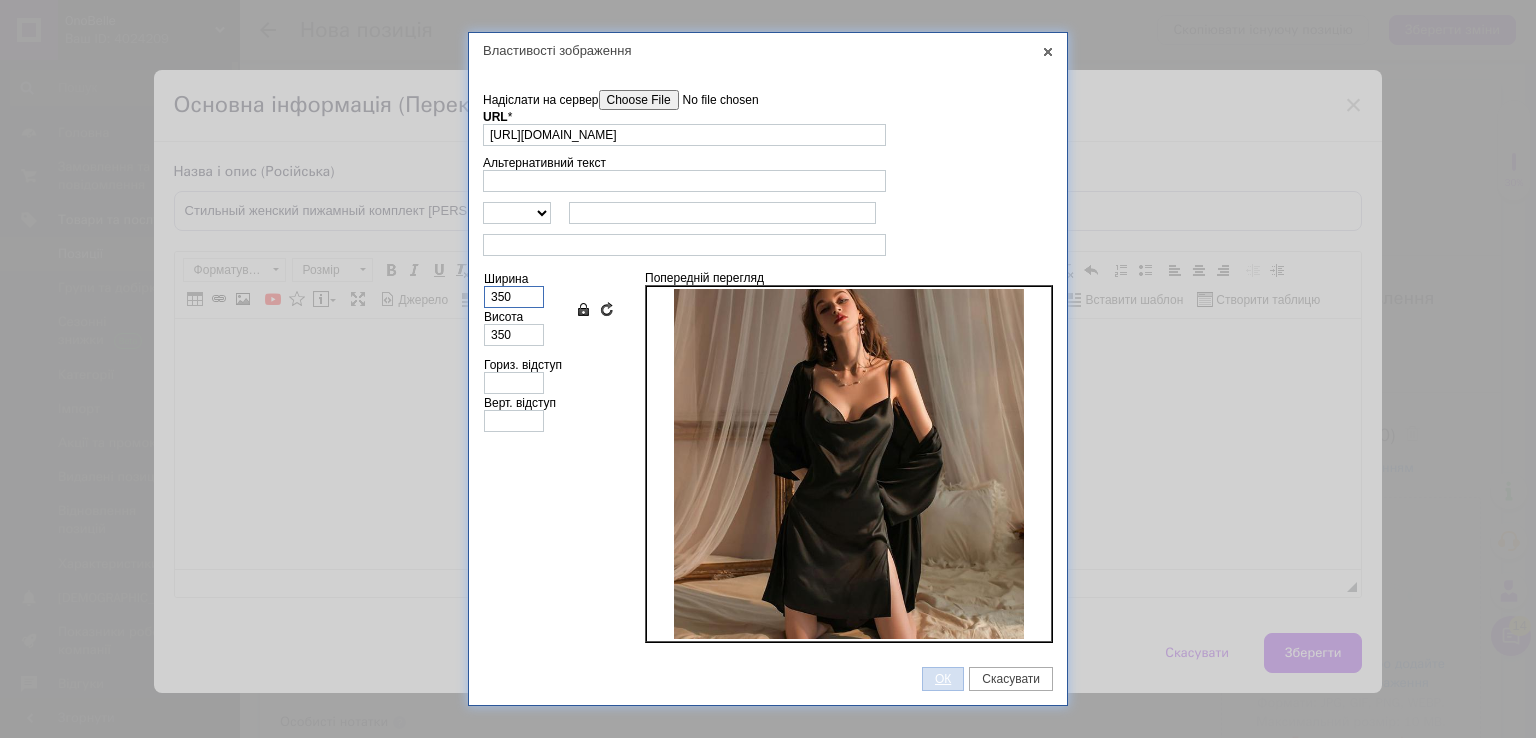 type on "350" 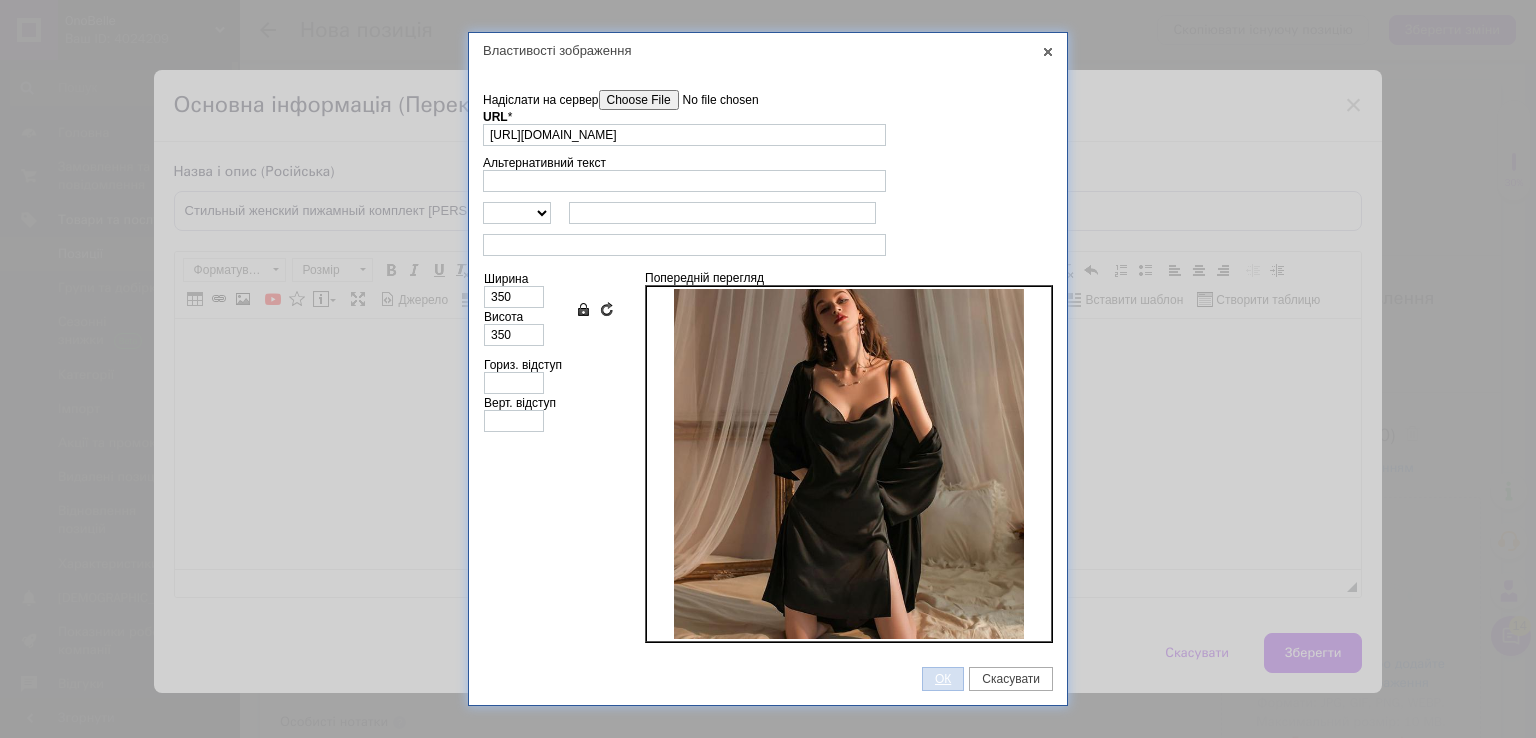click on "ОК" at bounding box center [943, 679] 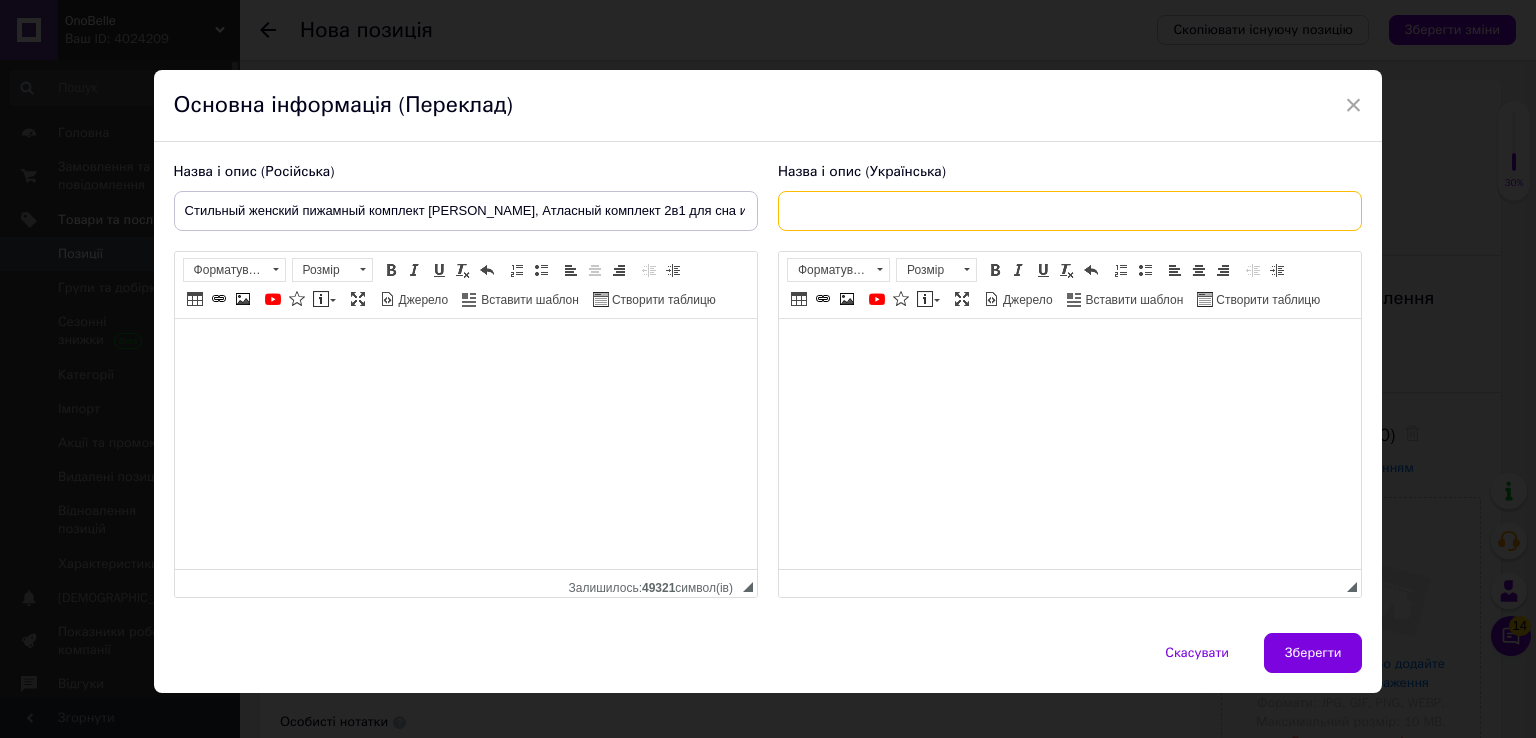 click at bounding box center (1070, 211) 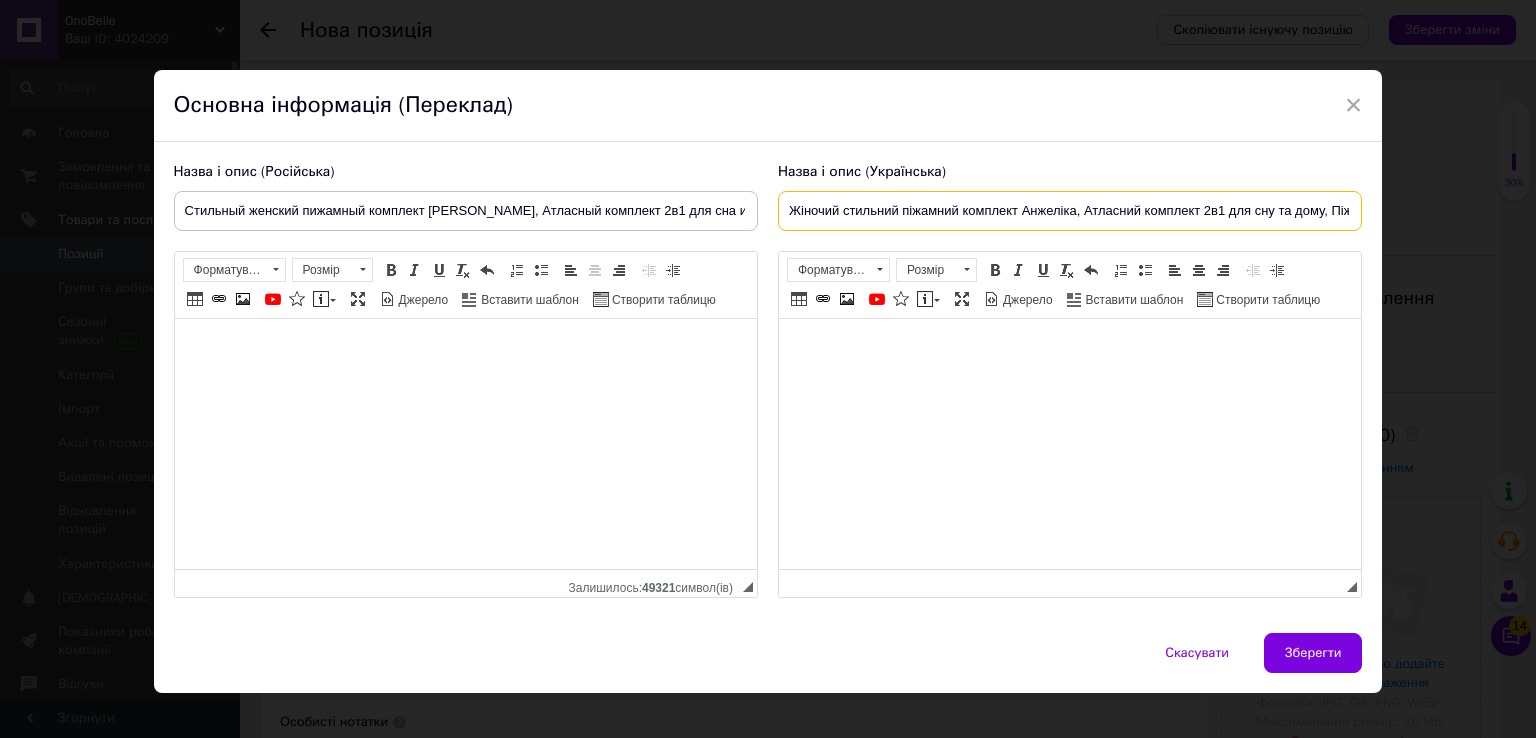scroll, scrollTop: 0, scrollLeft: 162, axis: horizontal 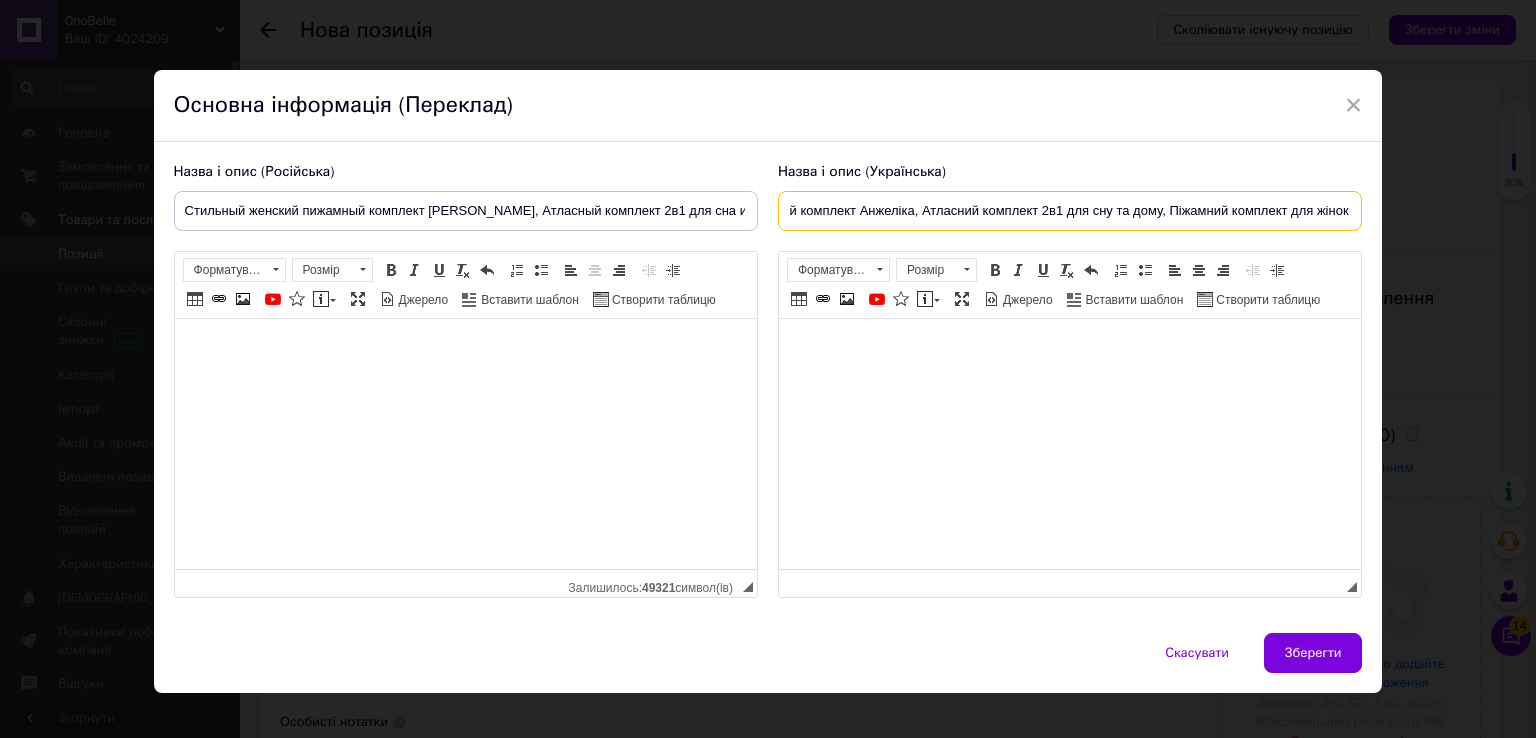 type on "Жіночий стильний піжамний комплект Анжеліка, Атласний комплект 2в1 для сну та дому, Піжамний комплект для жінок" 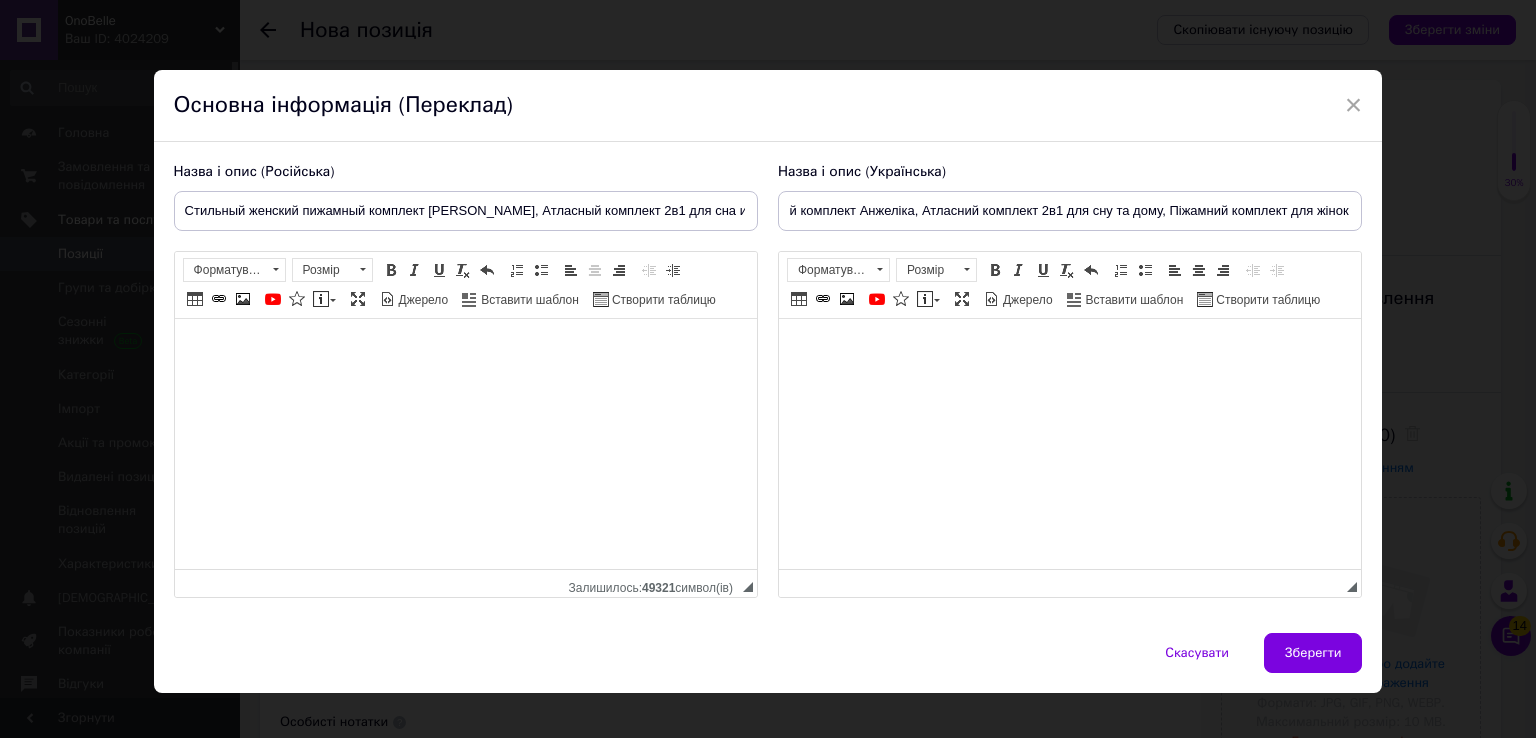 scroll, scrollTop: 0, scrollLeft: 0, axis: both 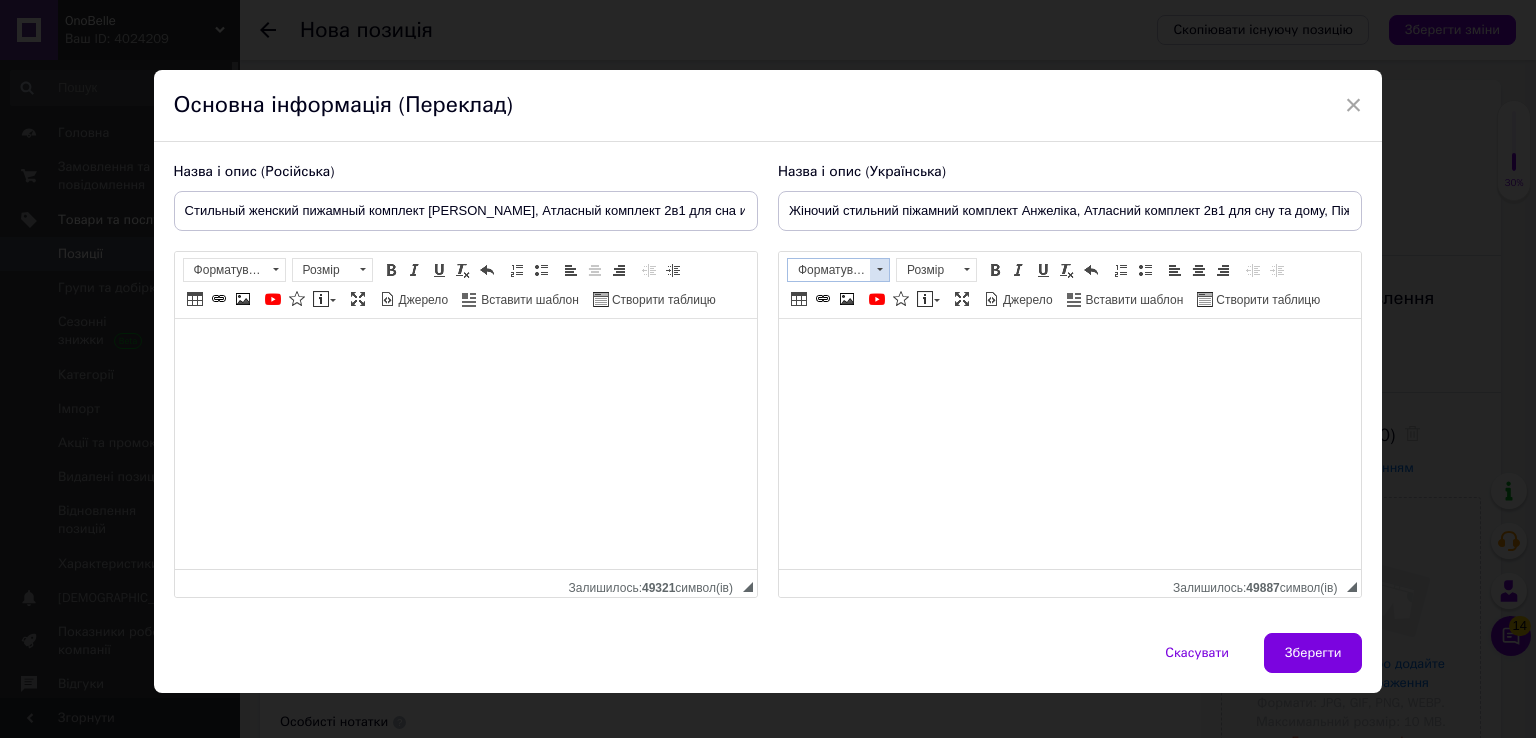 click at bounding box center [879, 270] 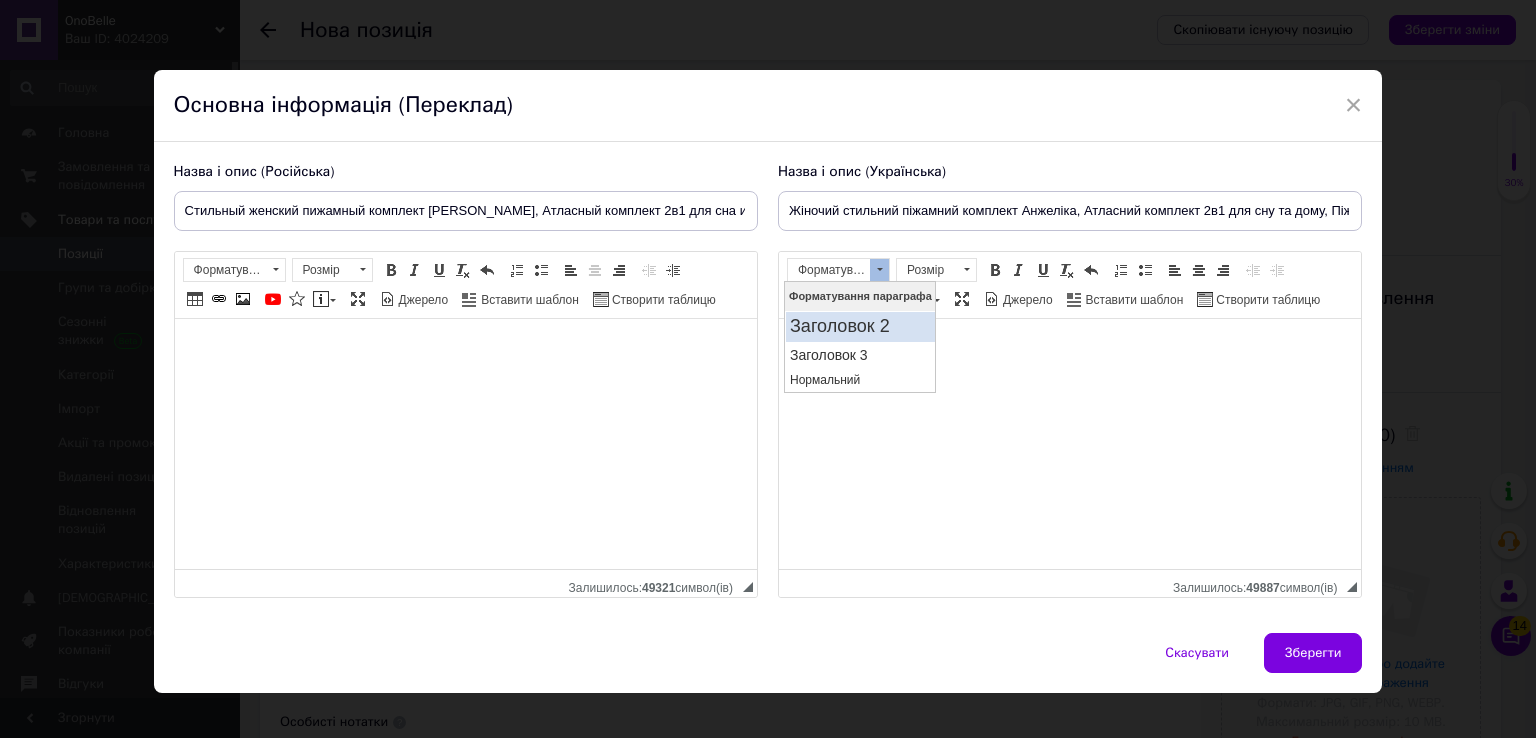 click on "Заголовок 2" at bounding box center (859, 326) 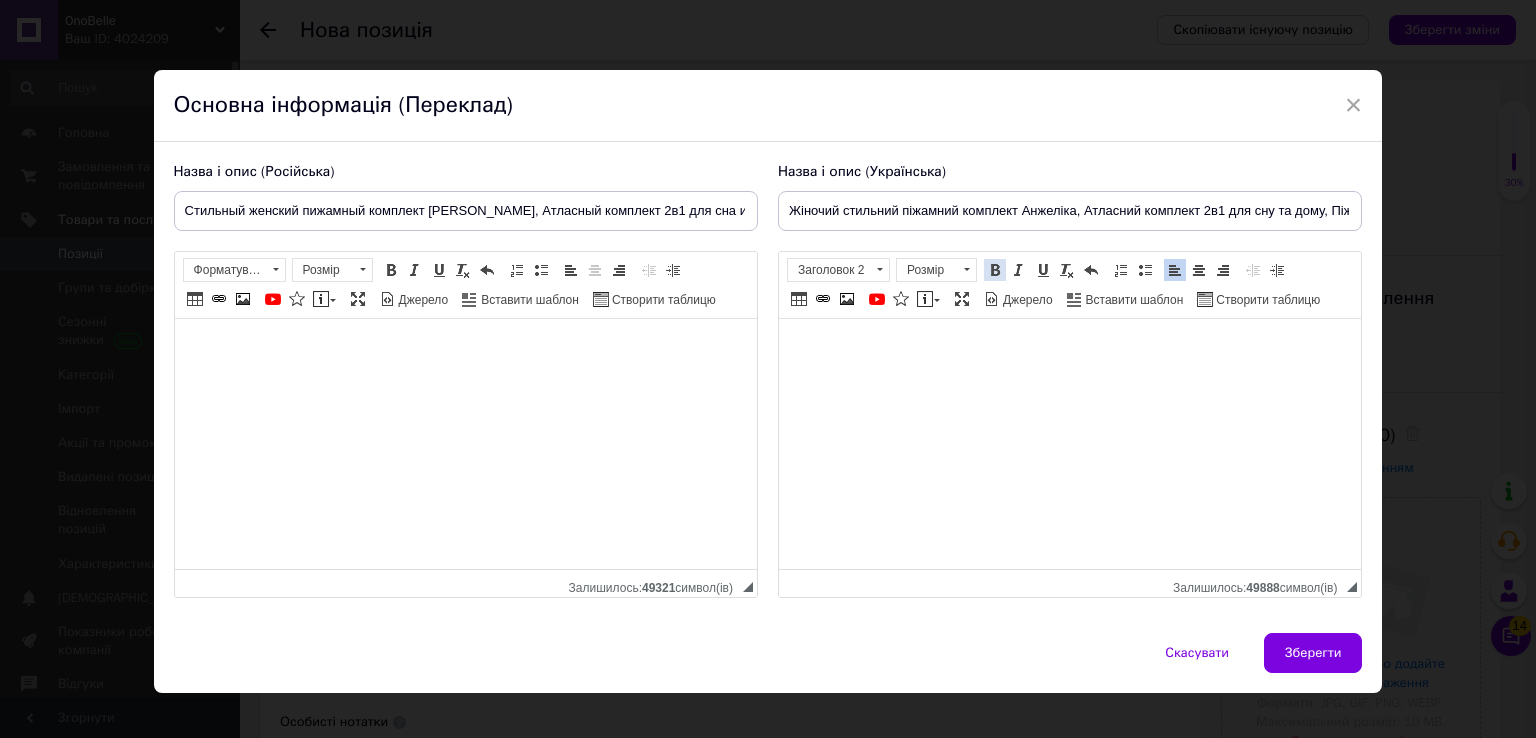 click at bounding box center [995, 270] 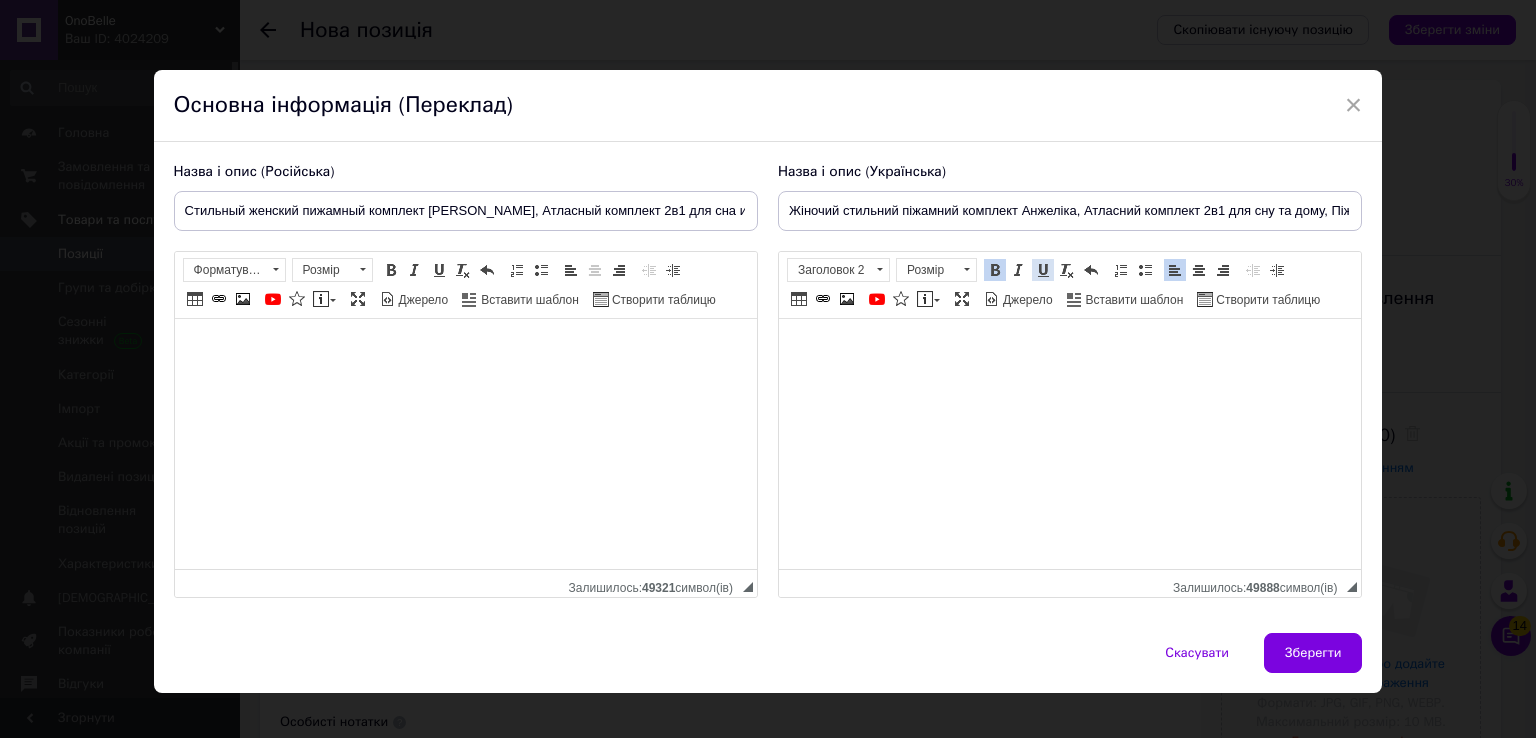 click at bounding box center [1043, 270] 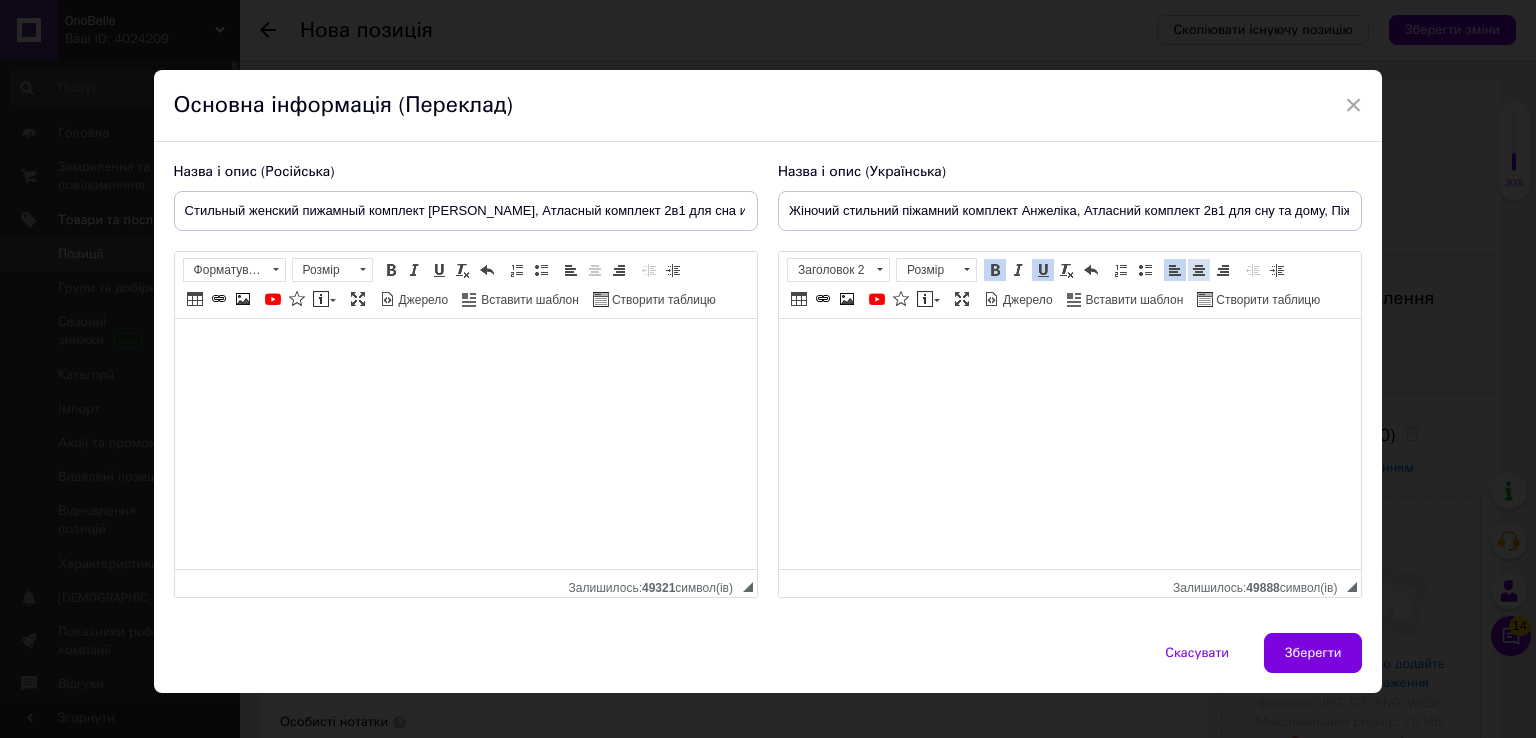 click at bounding box center (1199, 270) 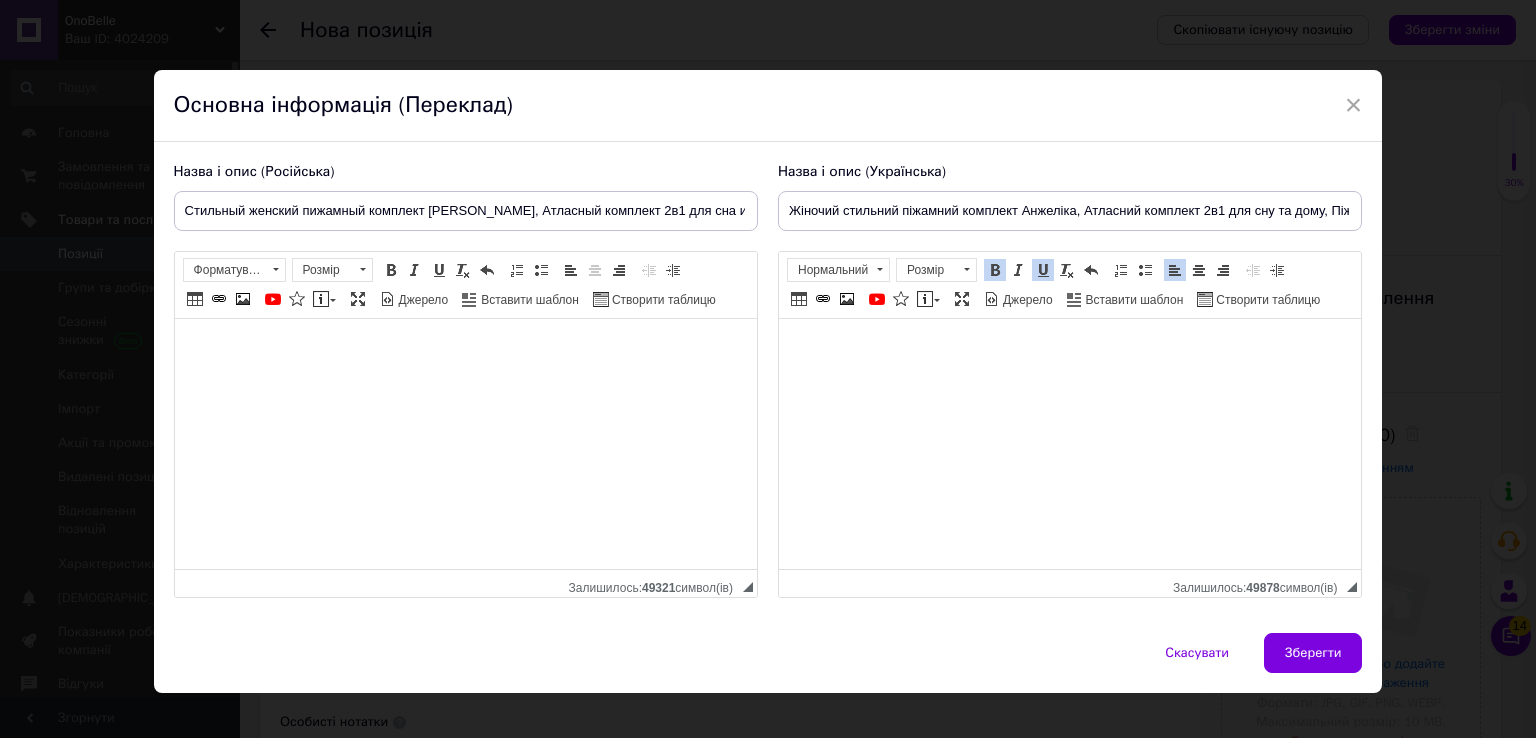 click on "Вставити шаблон" at bounding box center [1128, 301] 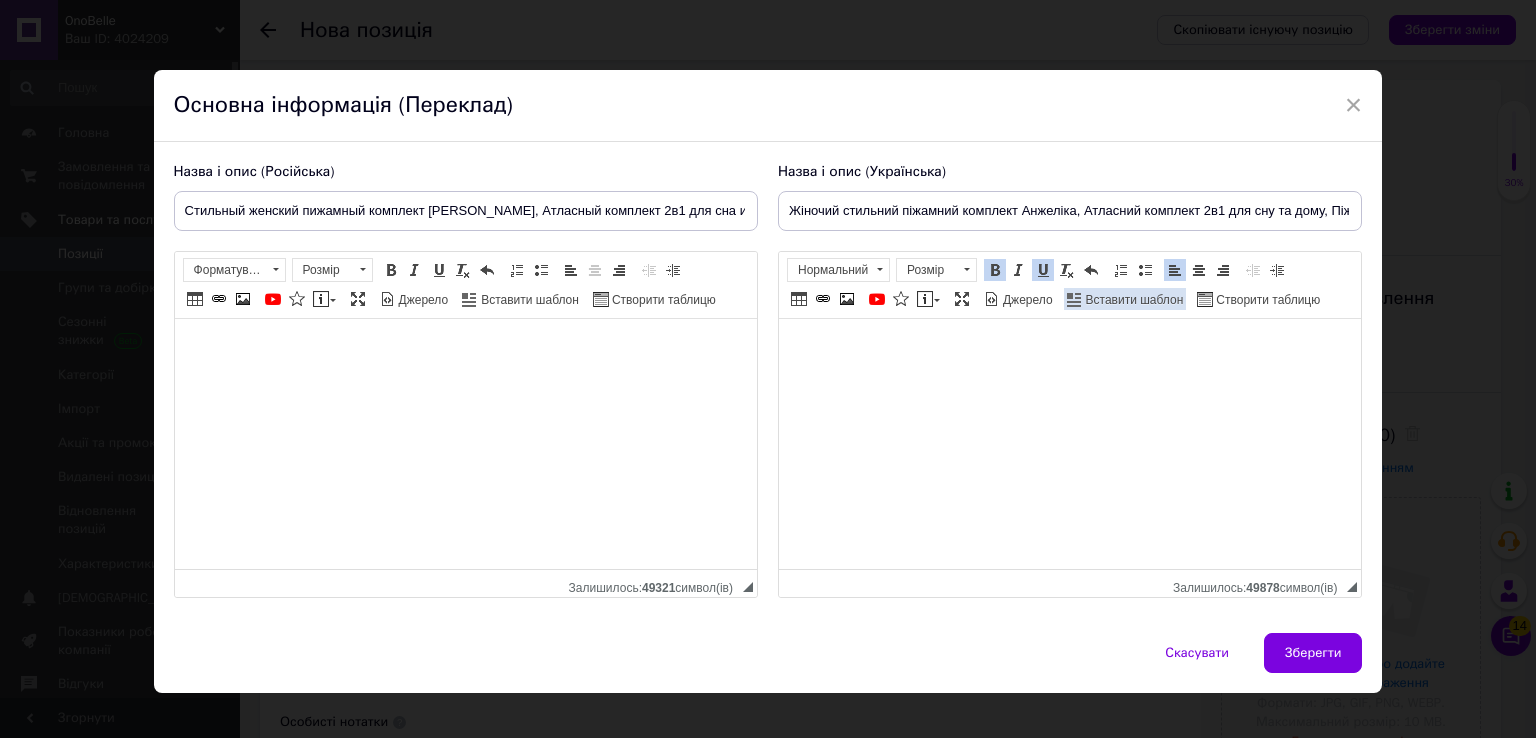 click on "Вставити шаблон" at bounding box center (1133, 300) 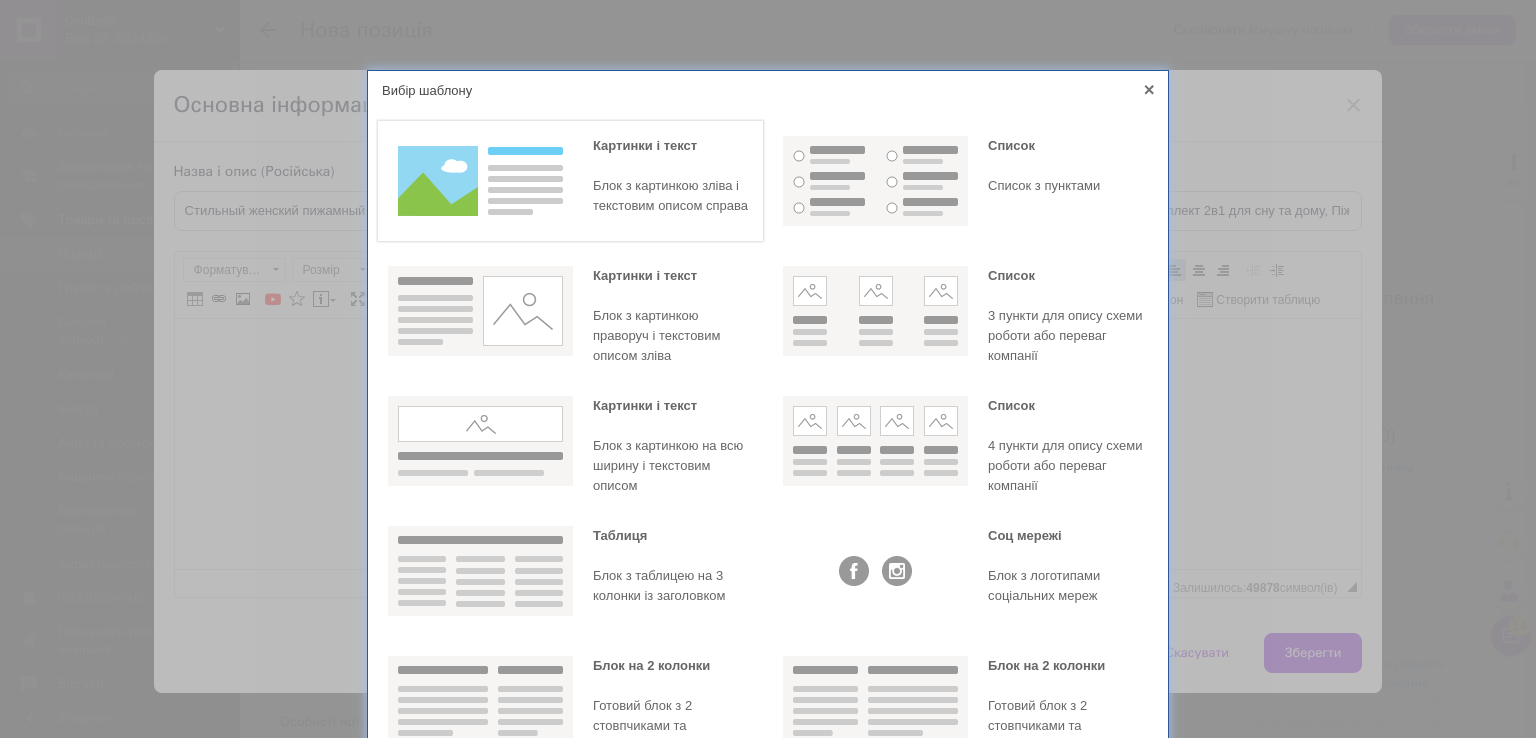 click on "Блок з картинкою зліва і текстовим описом справа" at bounding box center (673, 196) 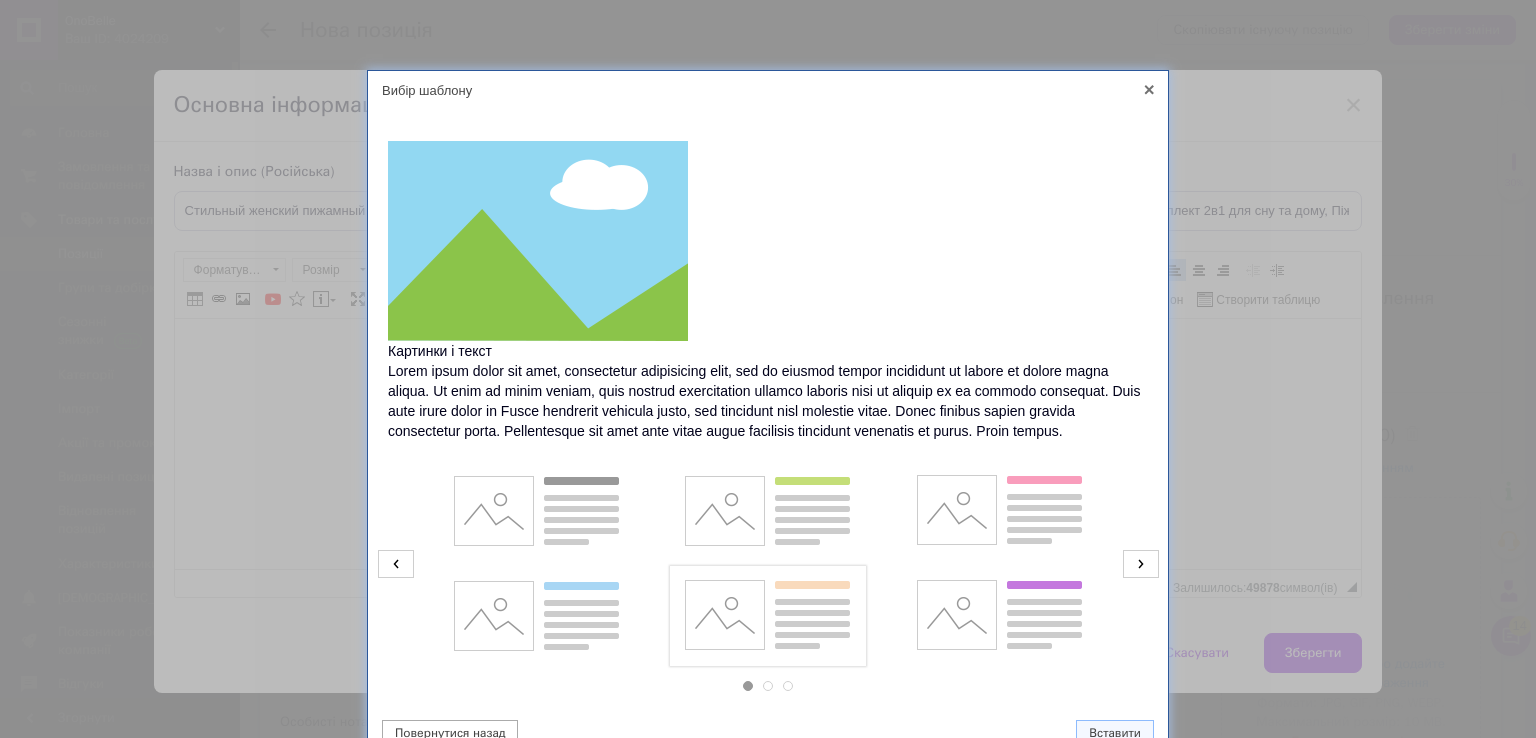 drag, startPoint x: 545, startPoint y: 537, endPoint x: 745, endPoint y: 579, distance: 204.36243 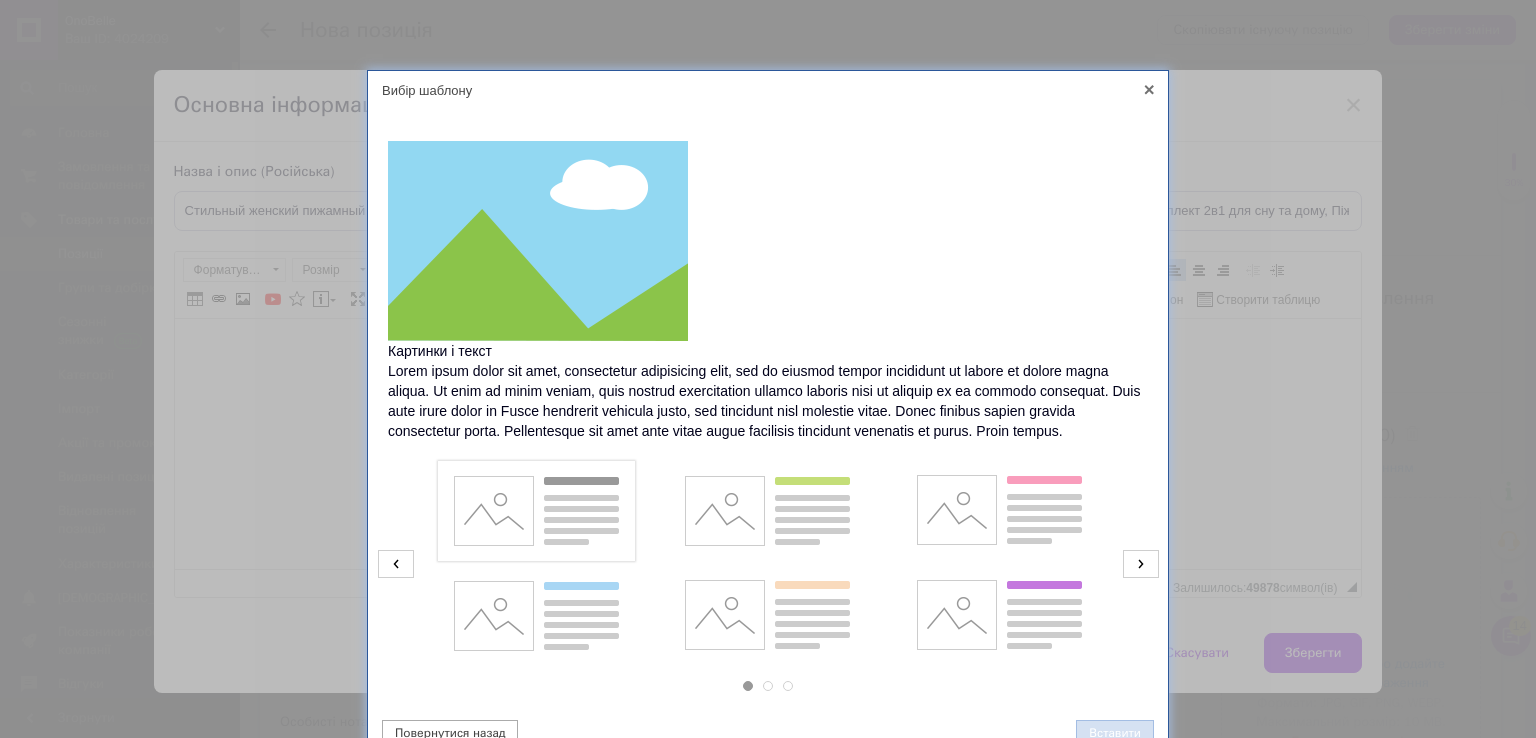 click on "Вставити" at bounding box center (1115, 733) 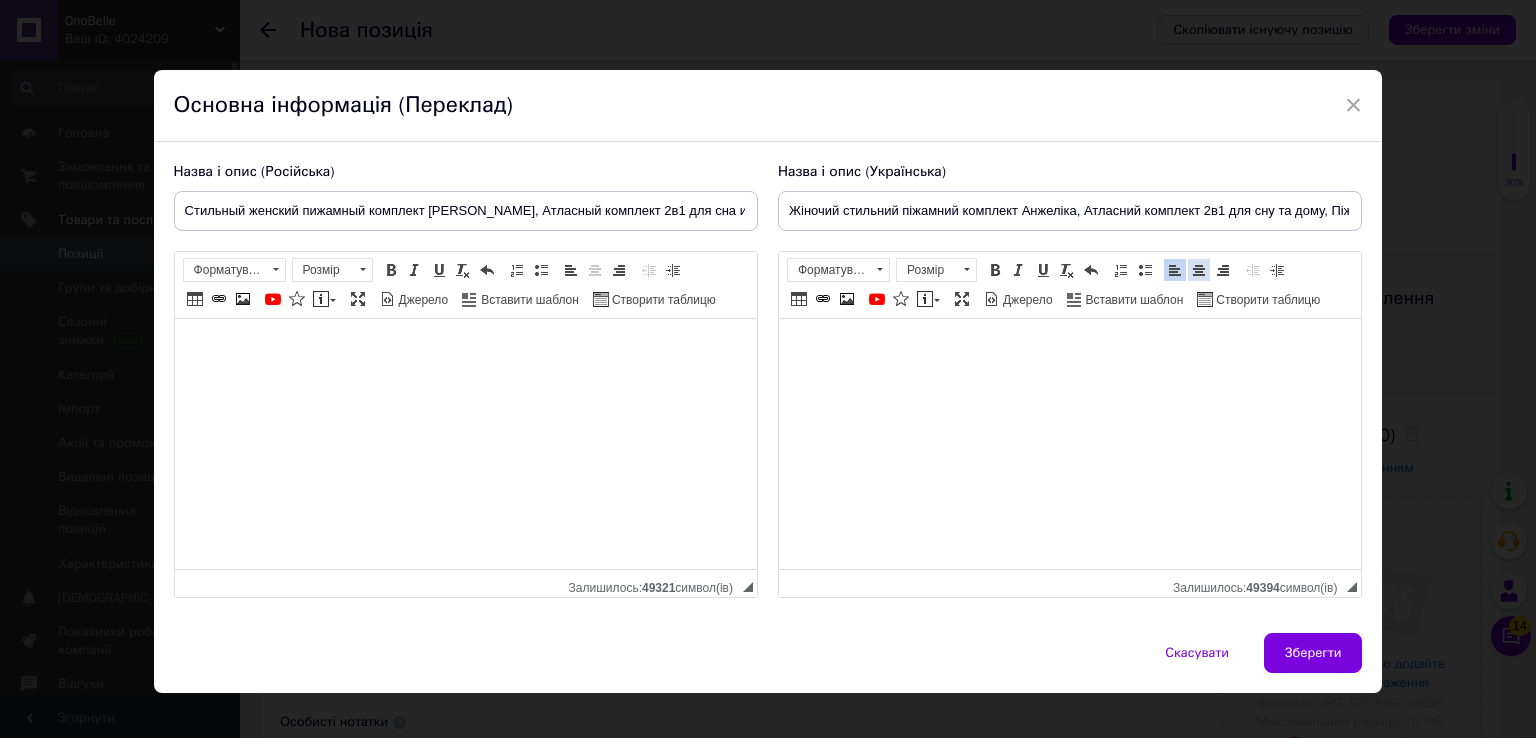 click at bounding box center [1199, 270] 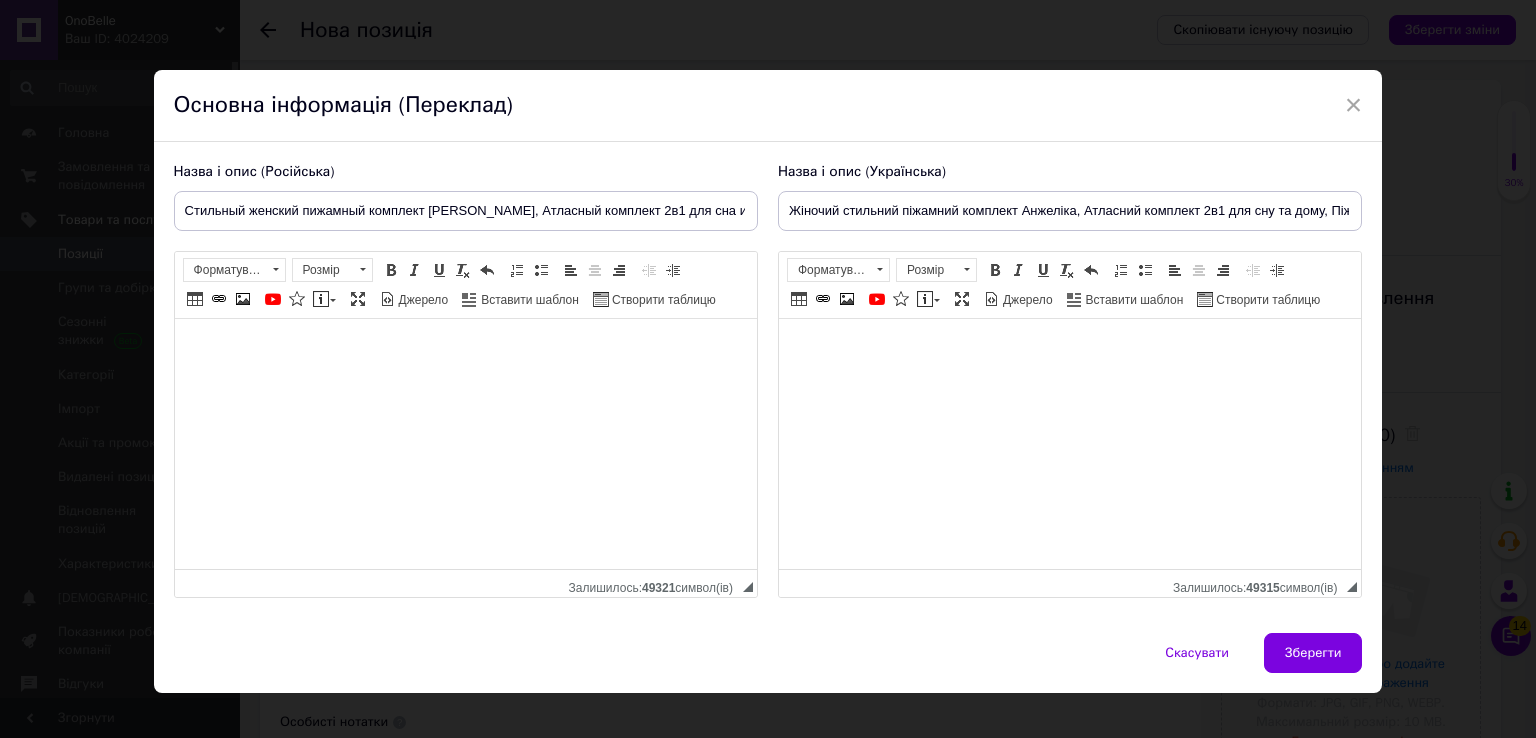 select 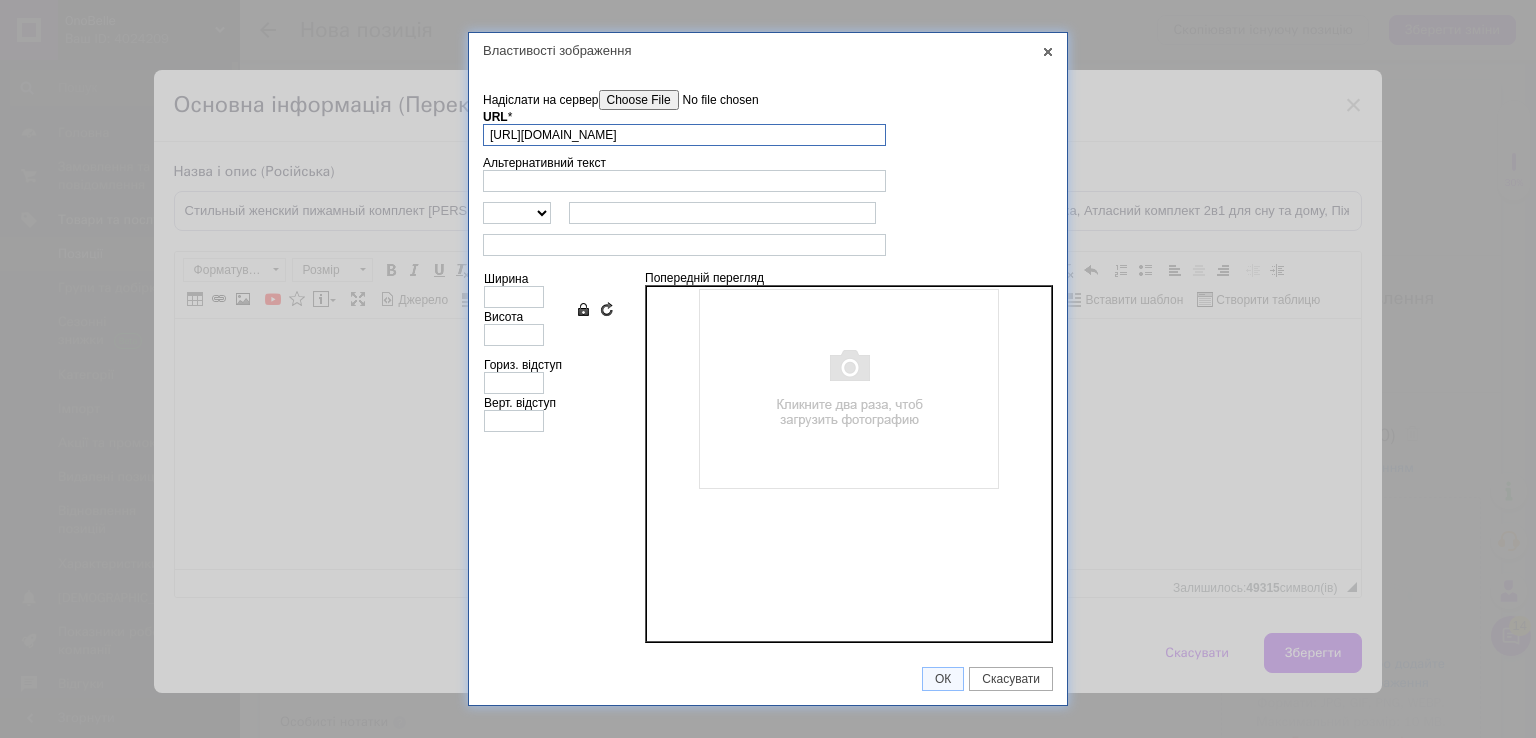 scroll, scrollTop: 0, scrollLeft: 64, axis: horizontal 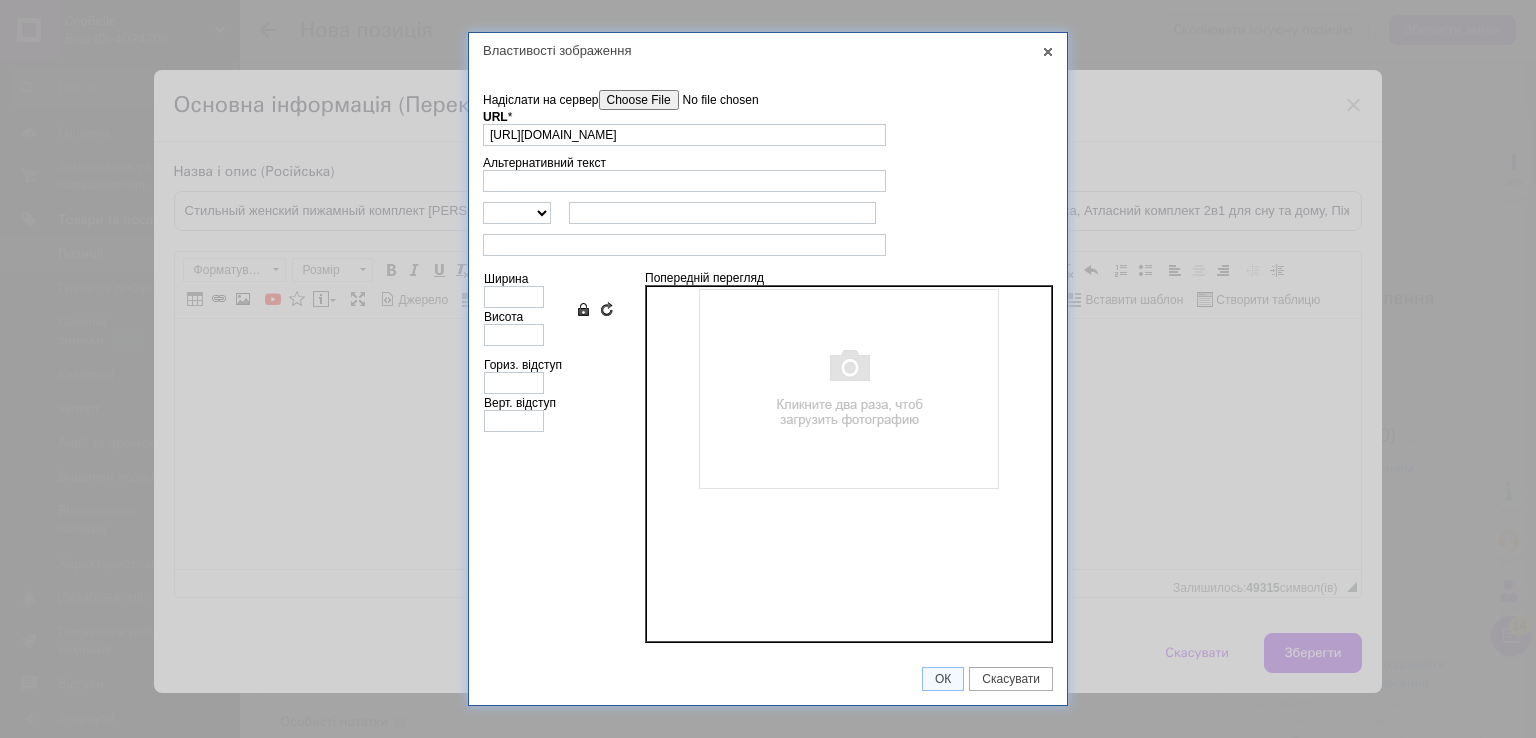 click on "Надіслати на сервер" at bounding box center [712, 100] 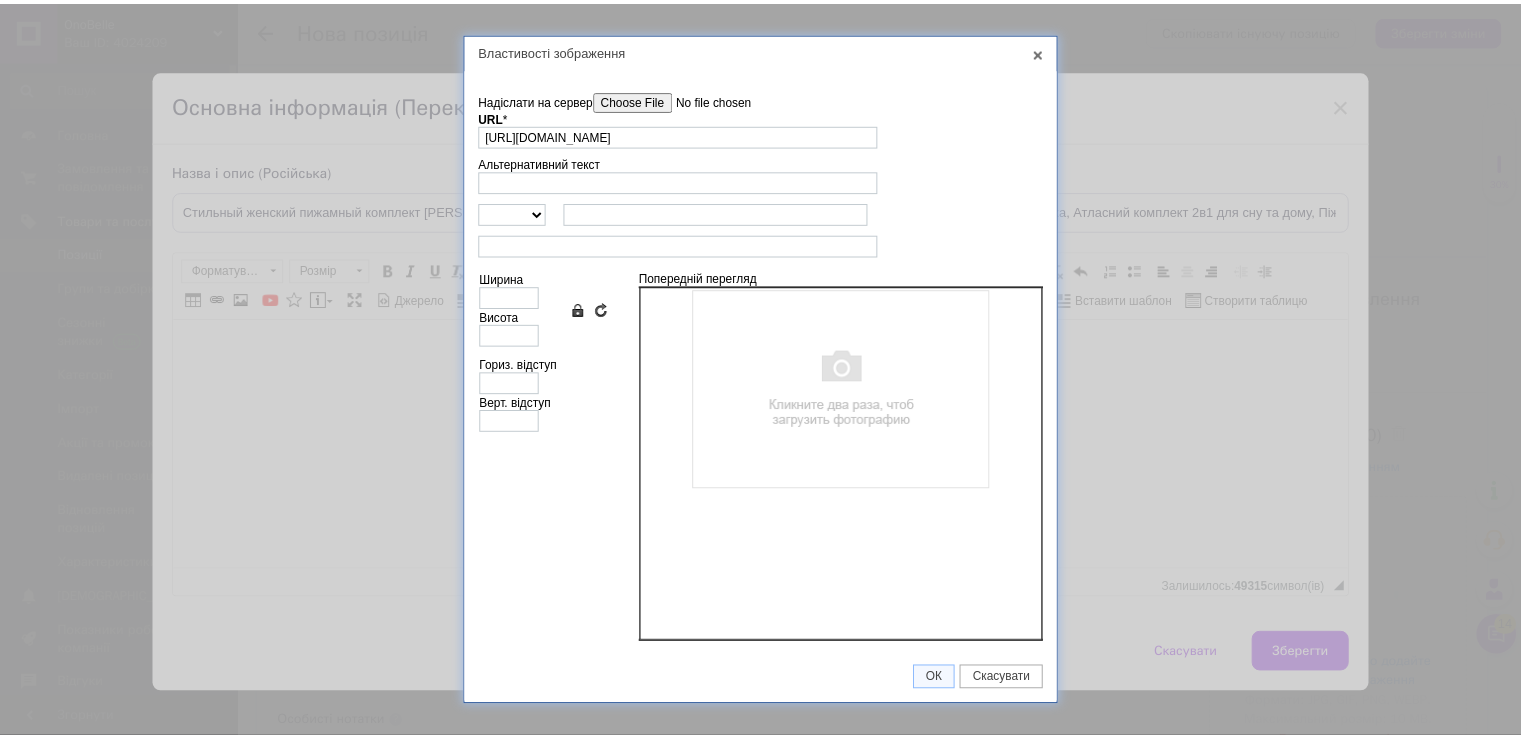 scroll, scrollTop: 0, scrollLeft: 0, axis: both 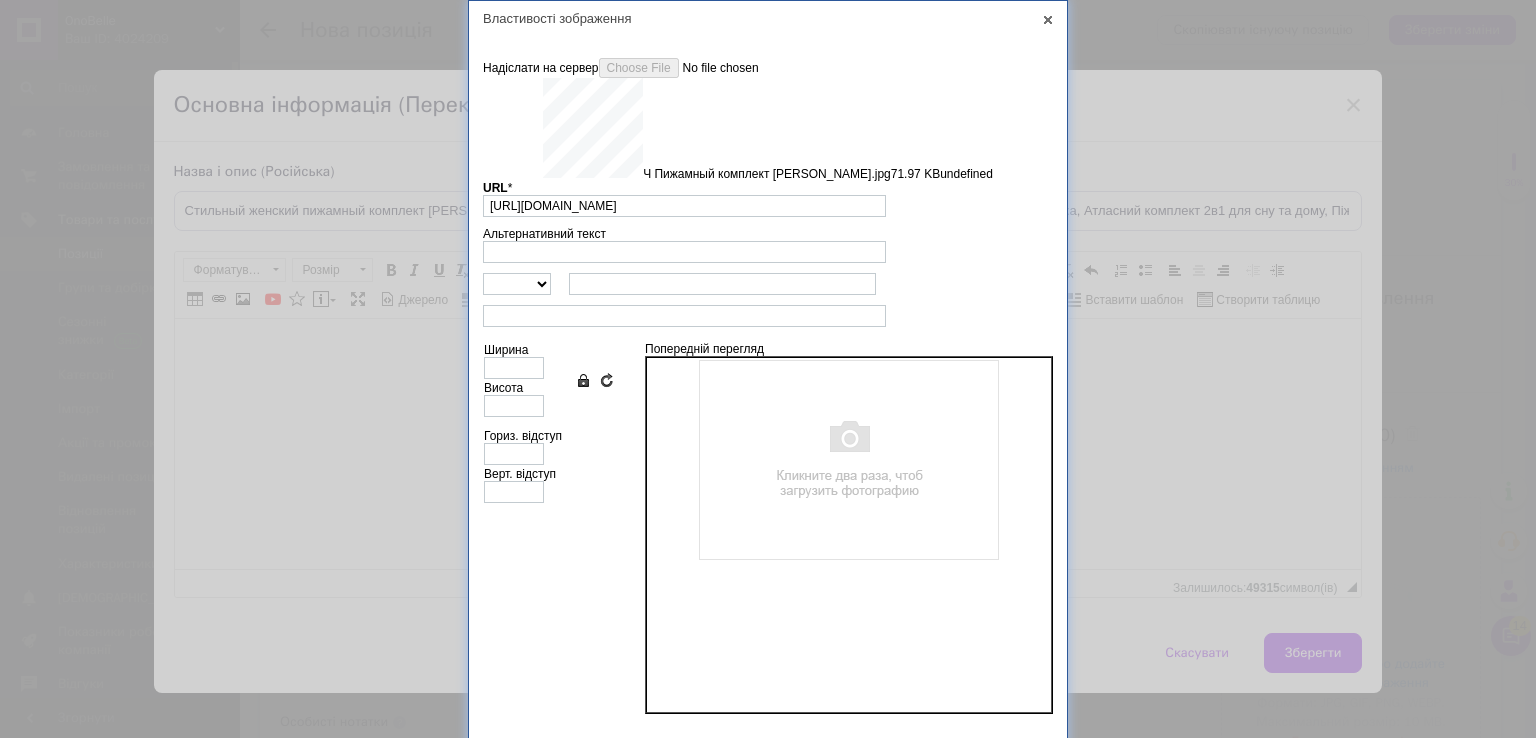 type on "[URL][DOMAIN_NAME]" 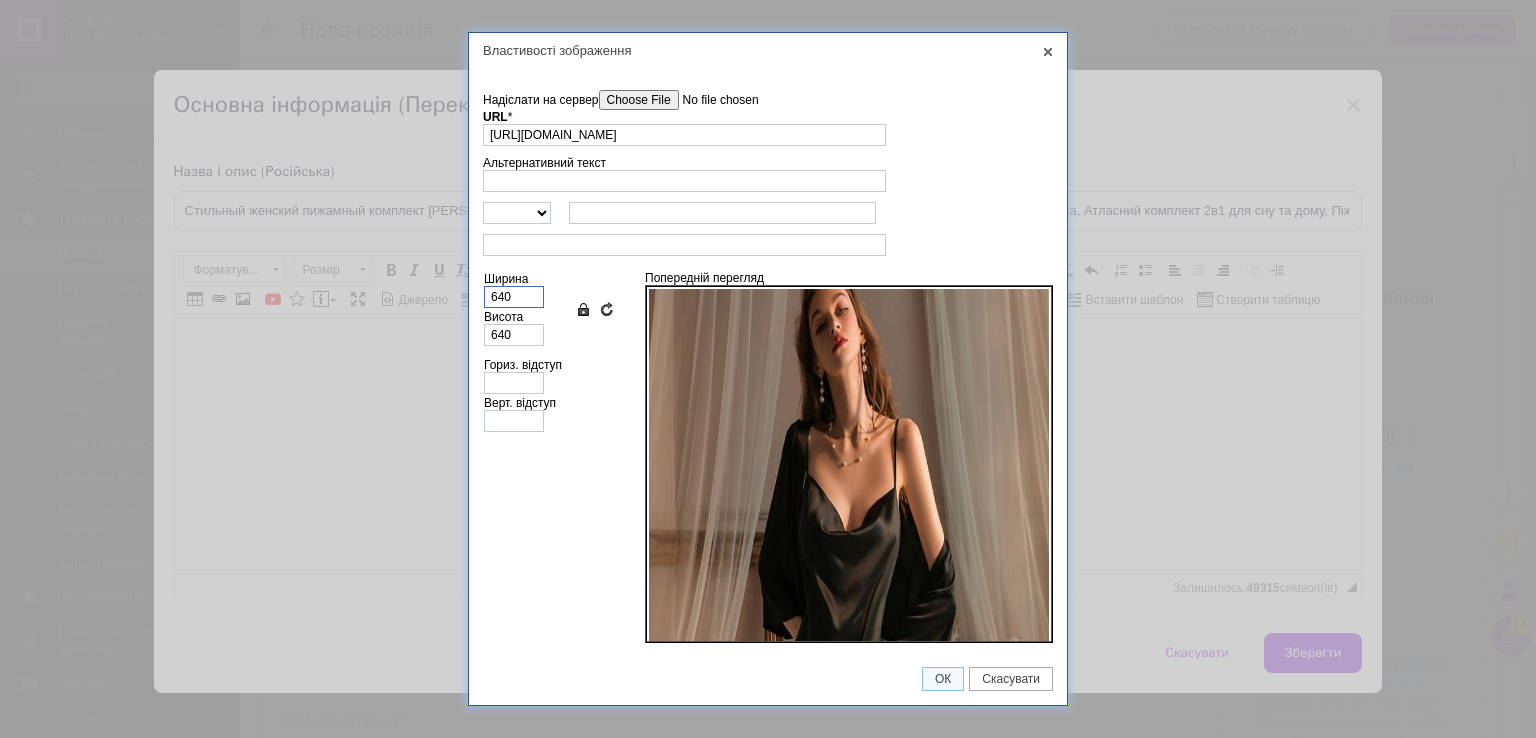 drag, startPoint x: 524, startPoint y: 299, endPoint x: 467, endPoint y: 306, distance: 57.428215 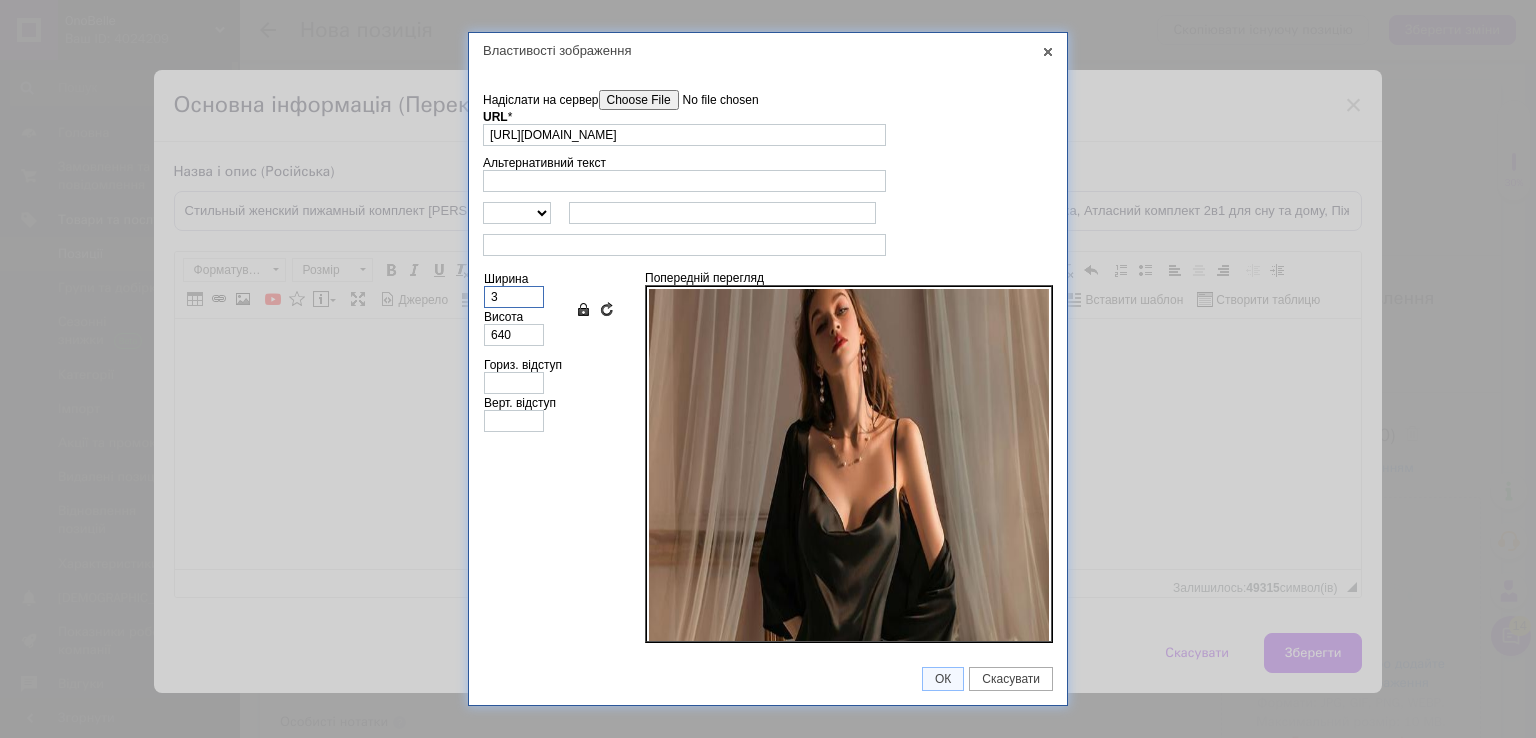 type on "3" 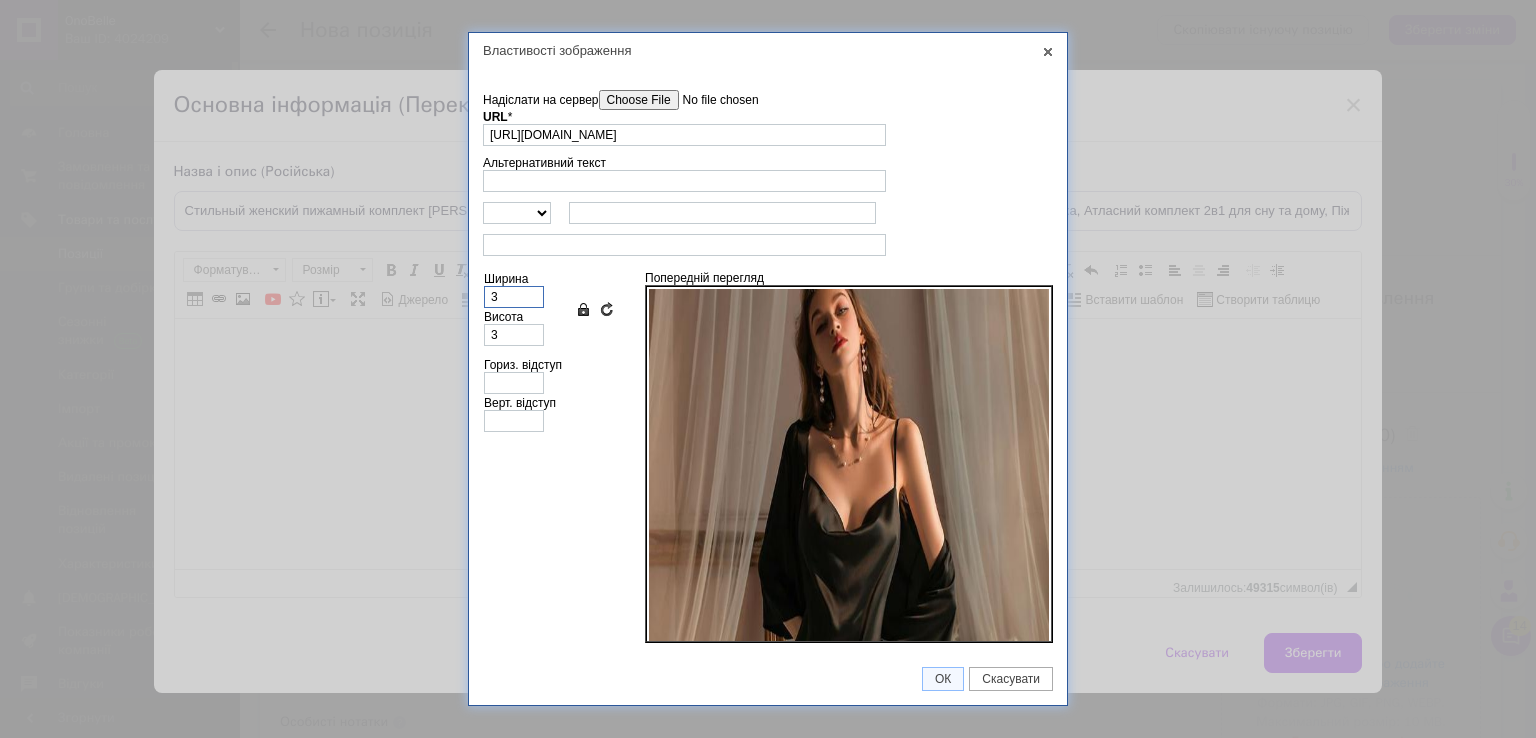 type on "35" 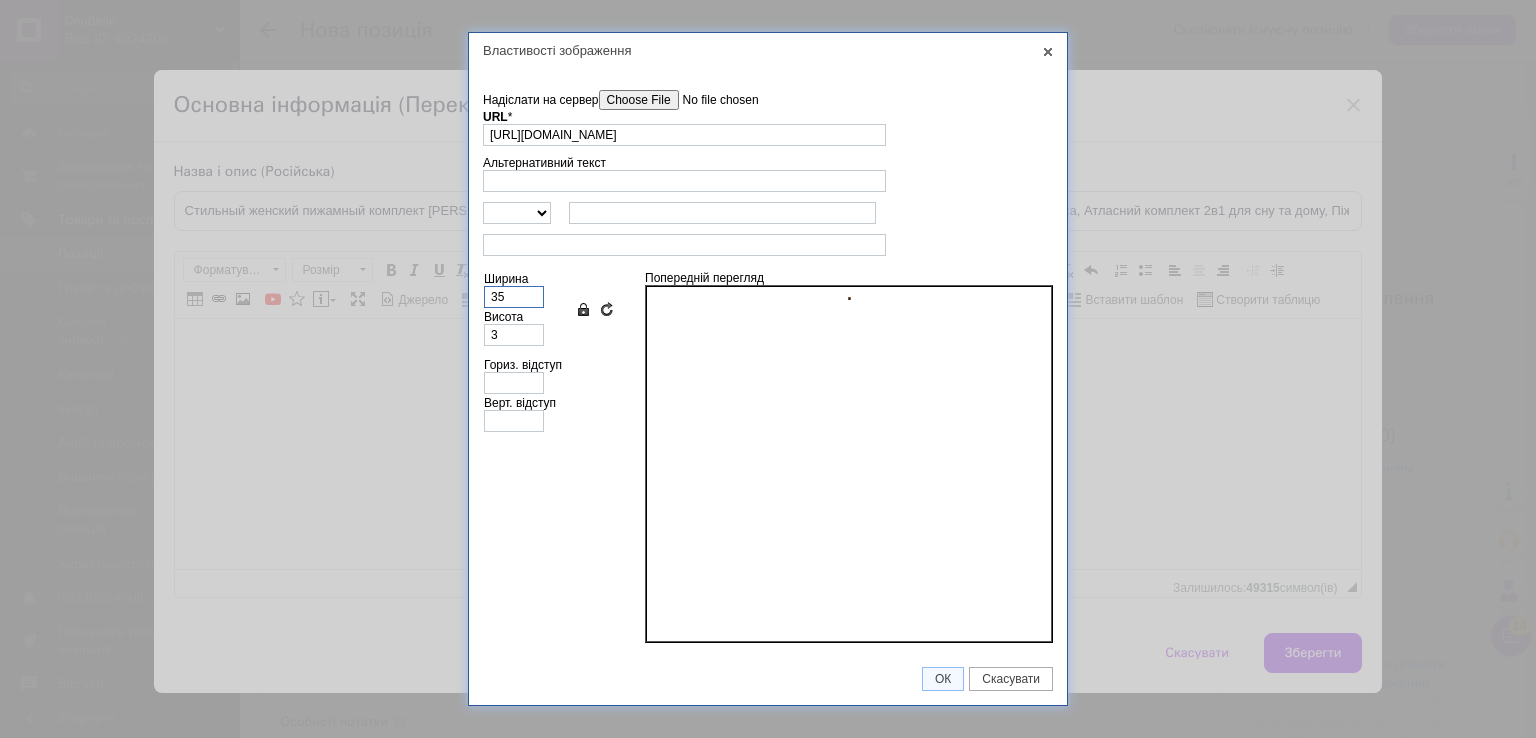 type on "35" 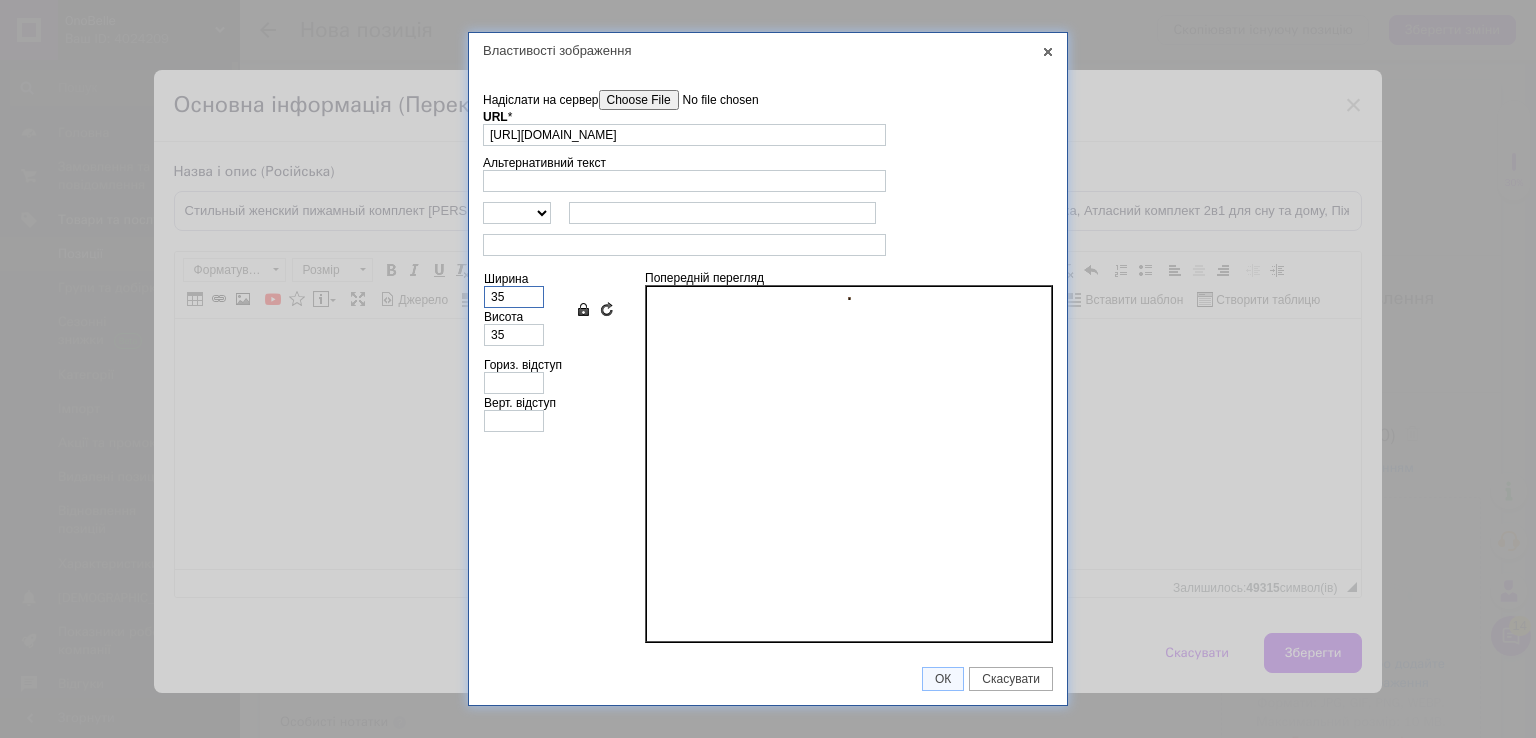 type on "350" 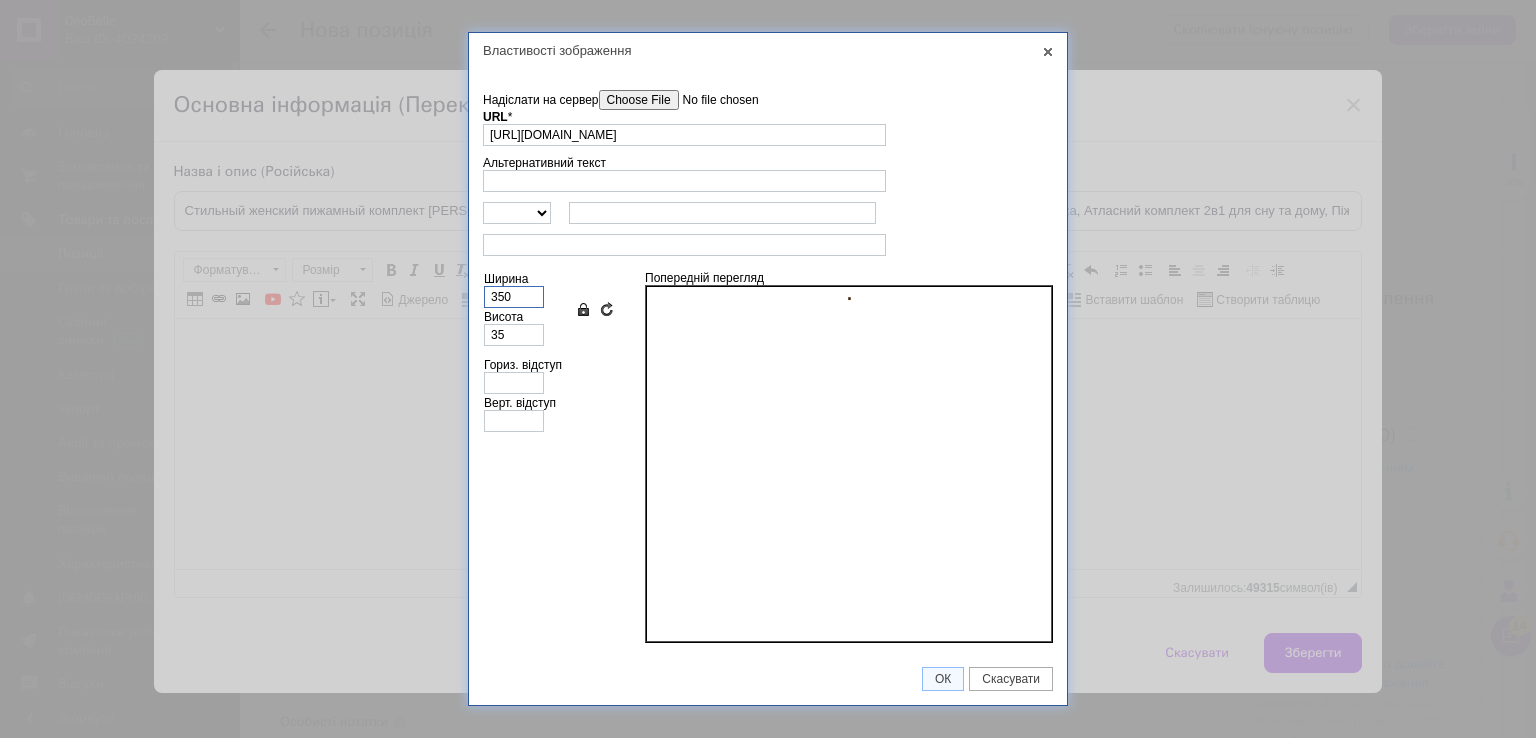 type on "350" 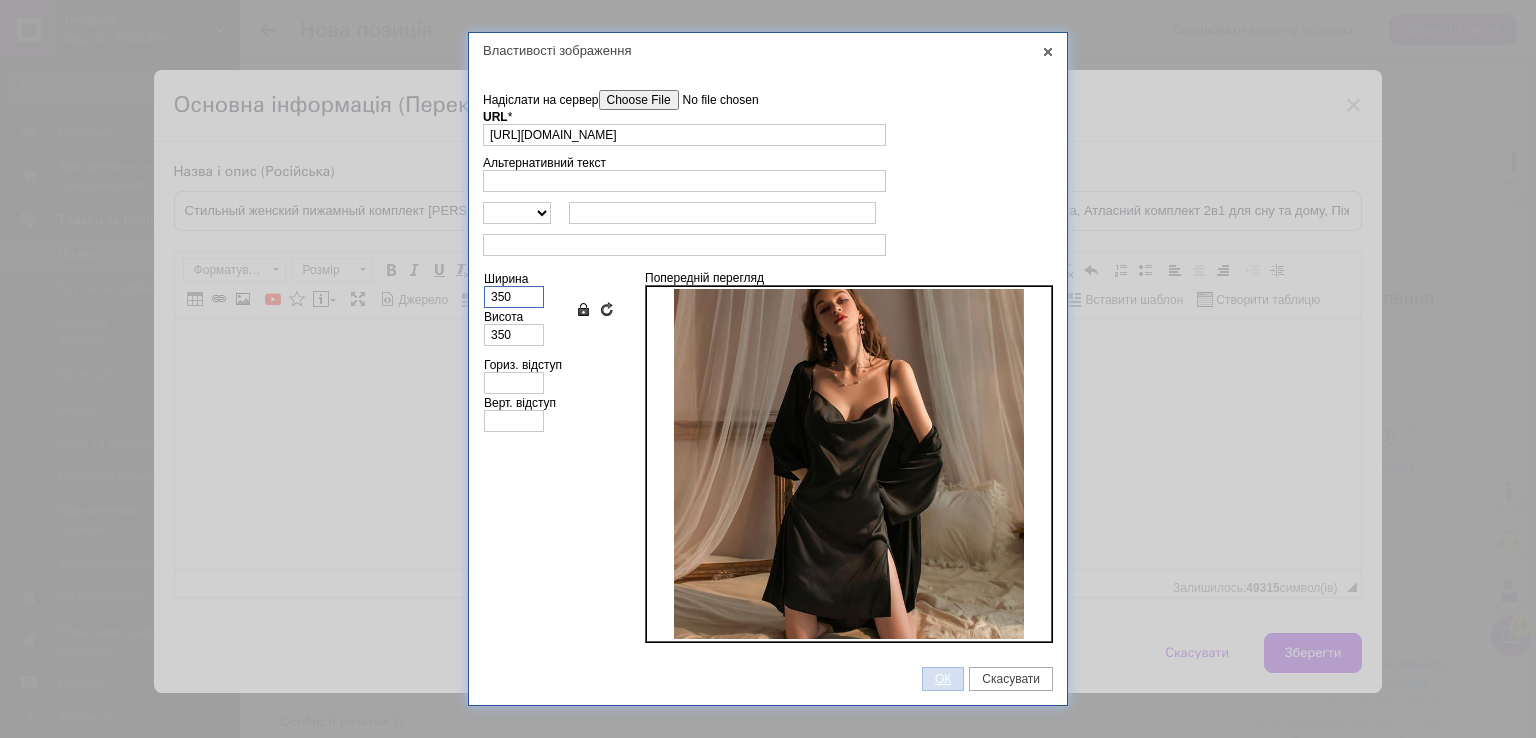 type on "350" 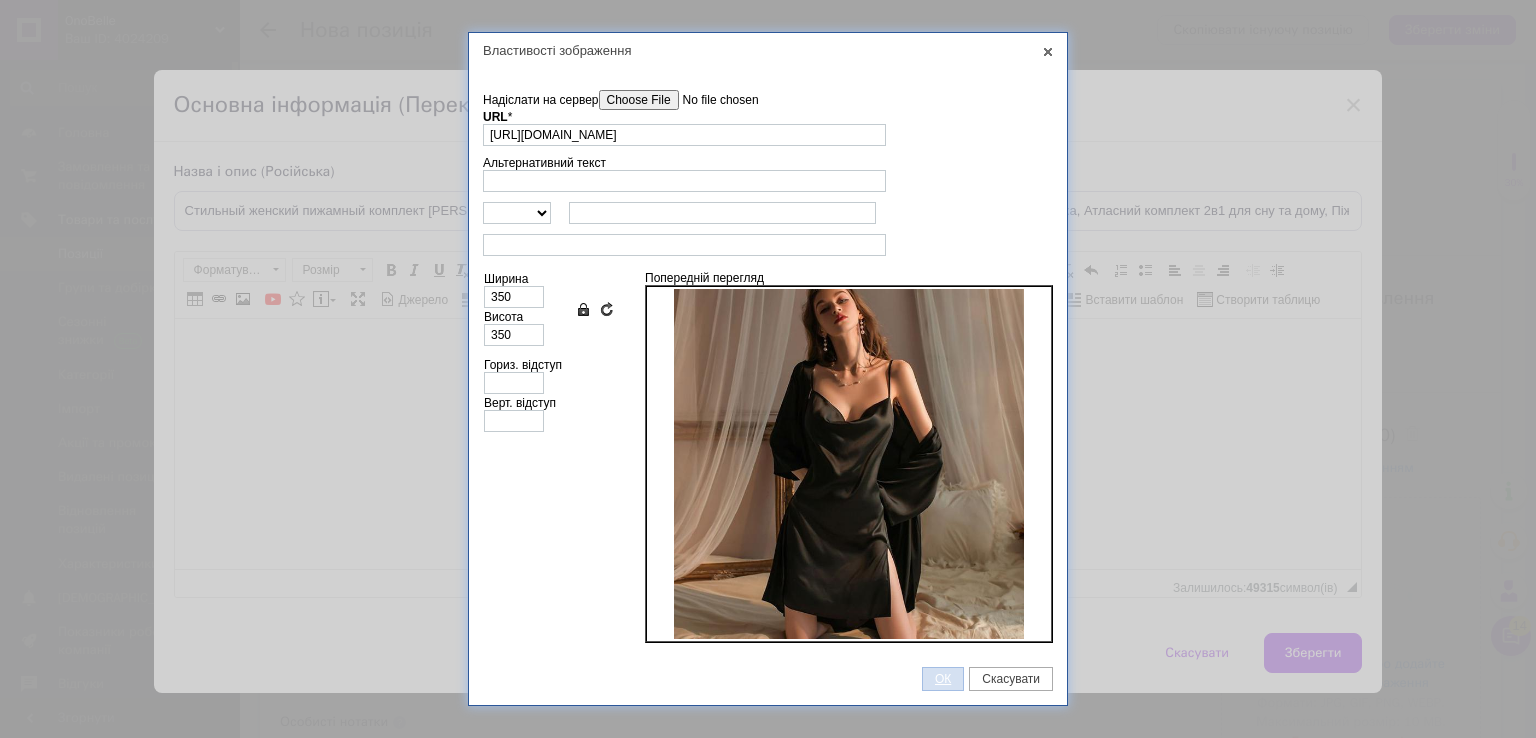click on "ОК" at bounding box center [943, 679] 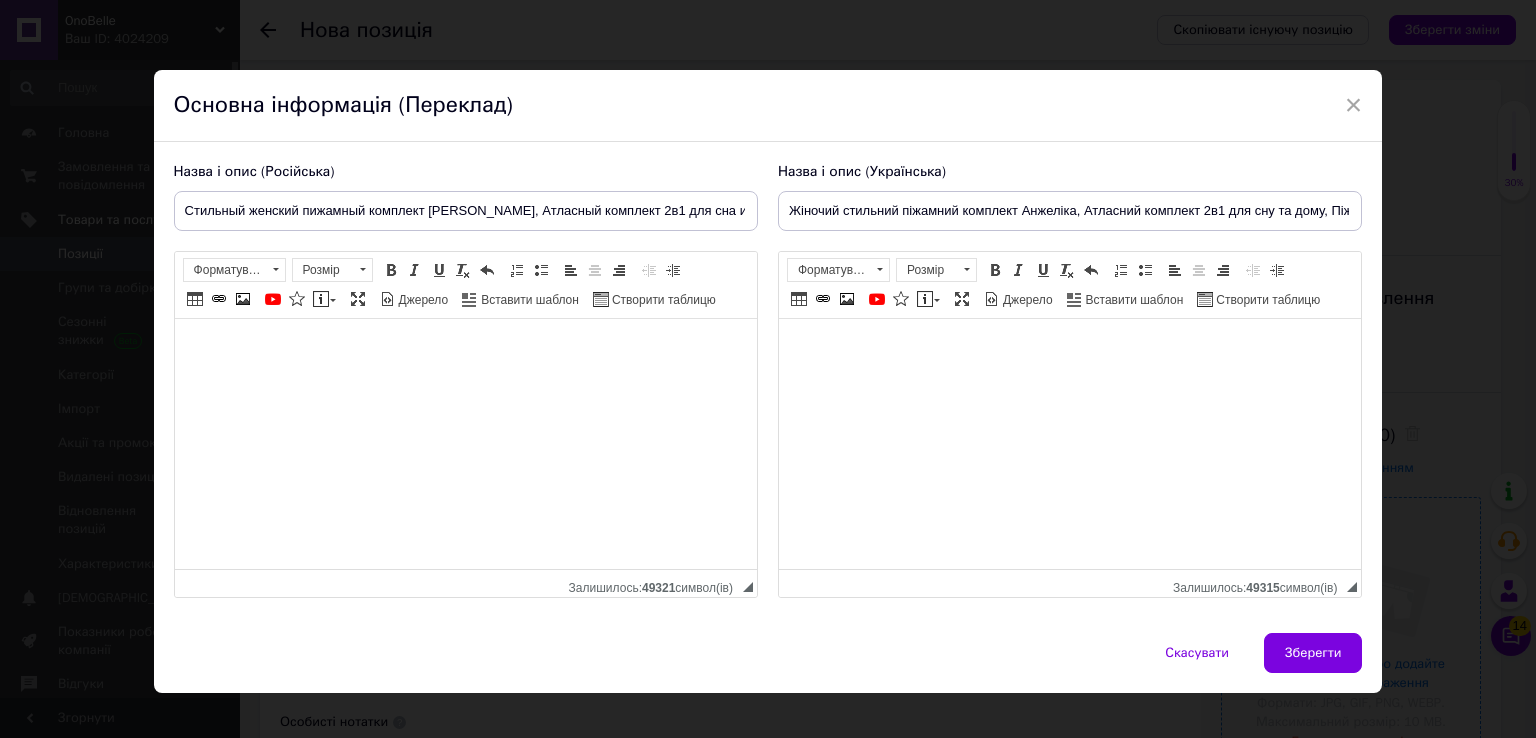 drag, startPoint x: 1281, startPoint y: 661, endPoint x: 1292, endPoint y: 644, distance: 20.248457 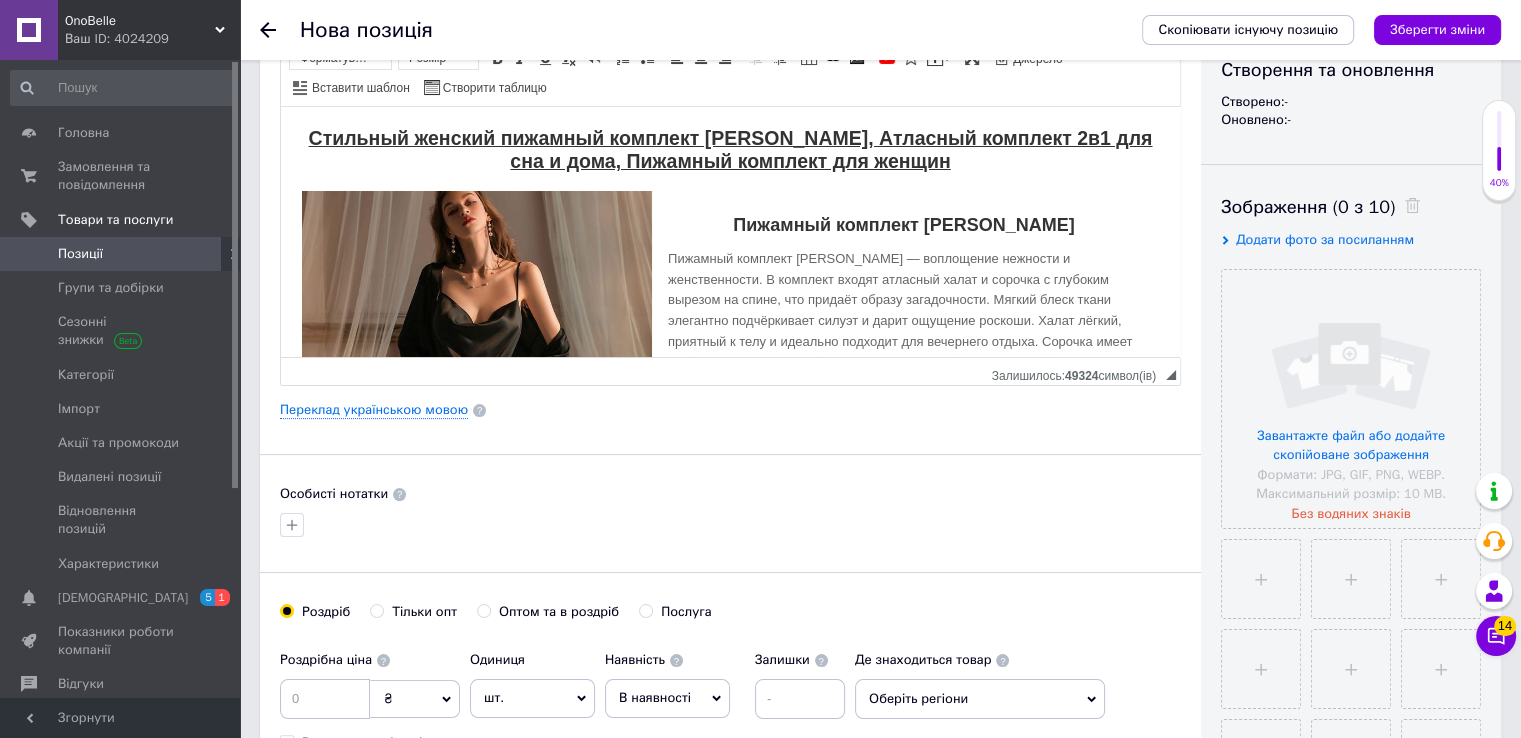 scroll, scrollTop: 400, scrollLeft: 0, axis: vertical 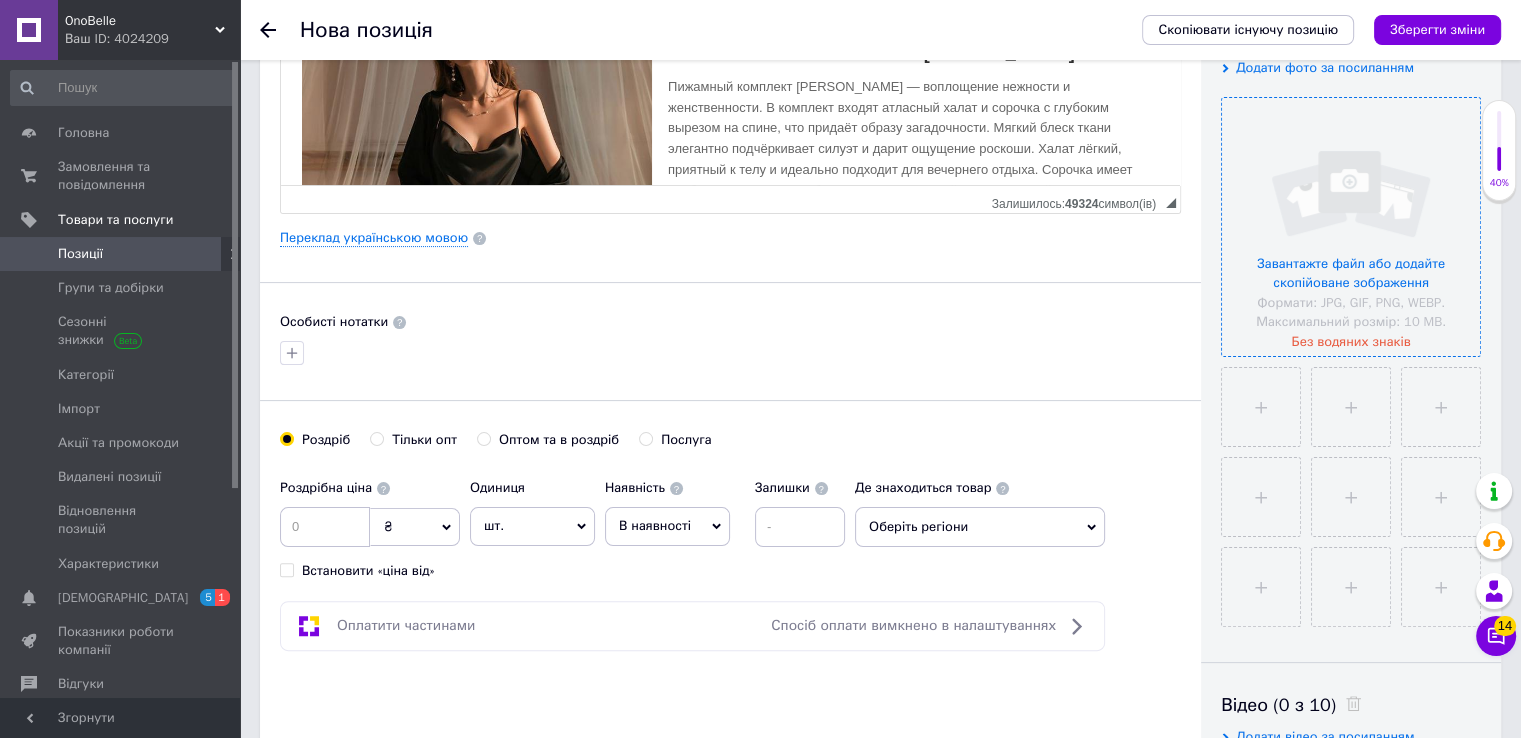 click at bounding box center (1351, 227) 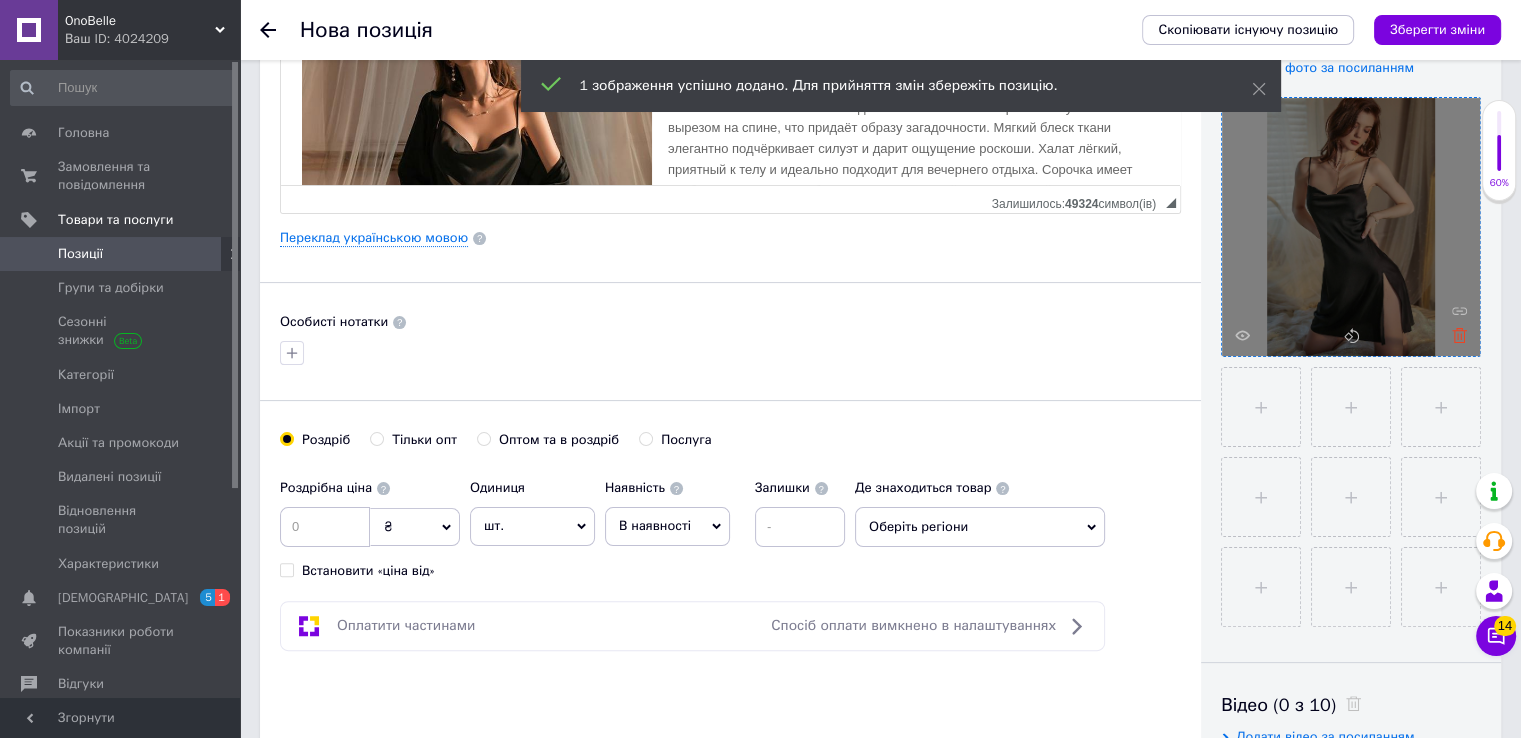 click 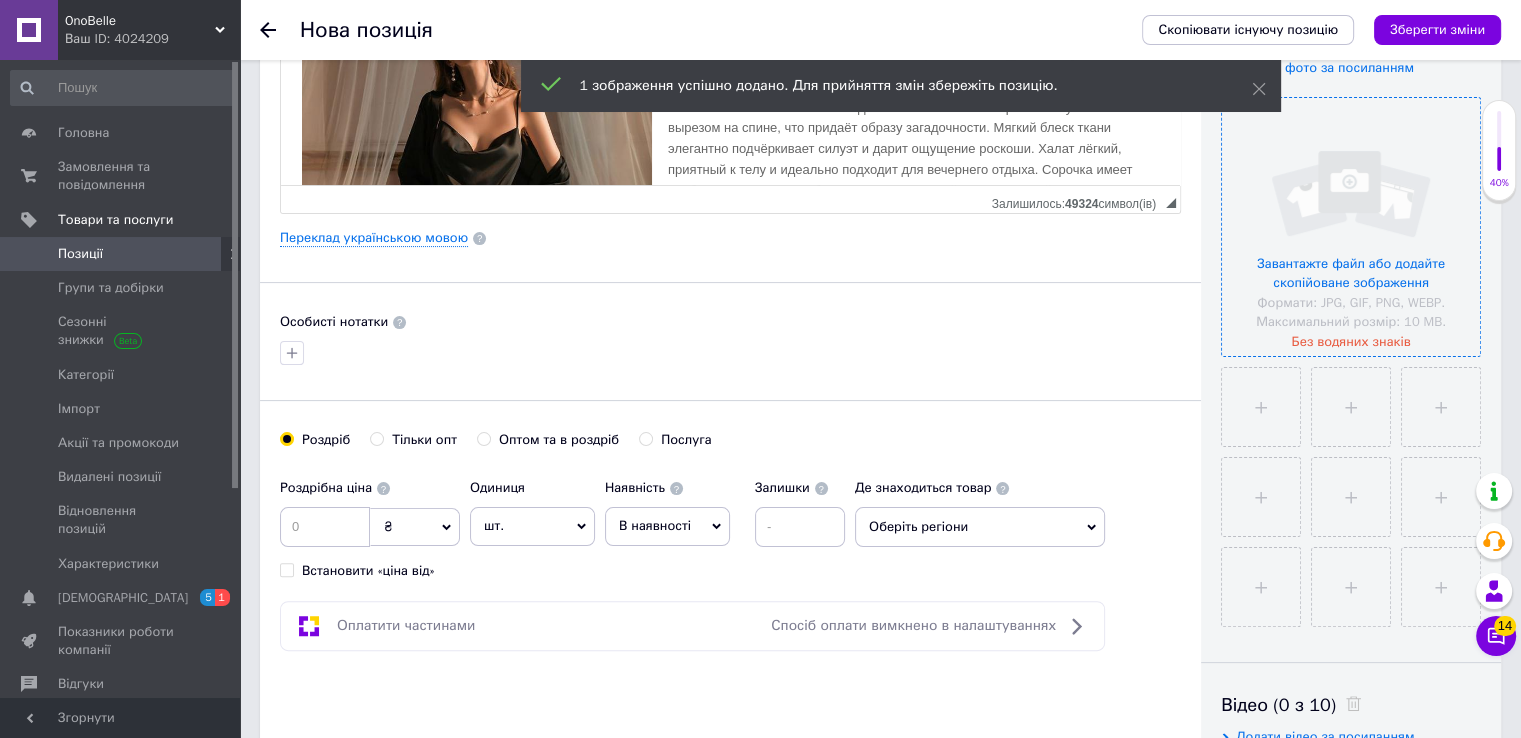 click at bounding box center (1351, 227) 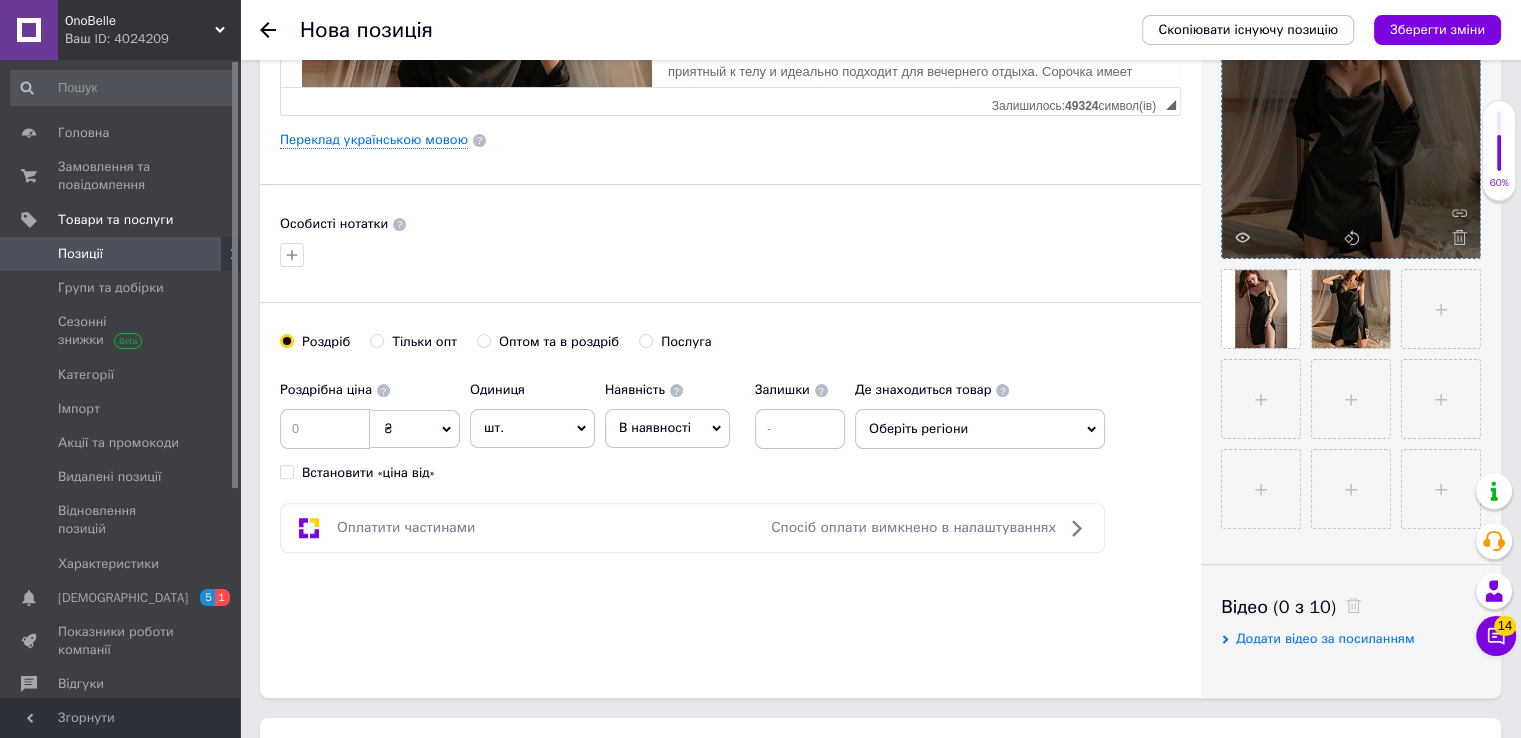 scroll, scrollTop: 500, scrollLeft: 0, axis: vertical 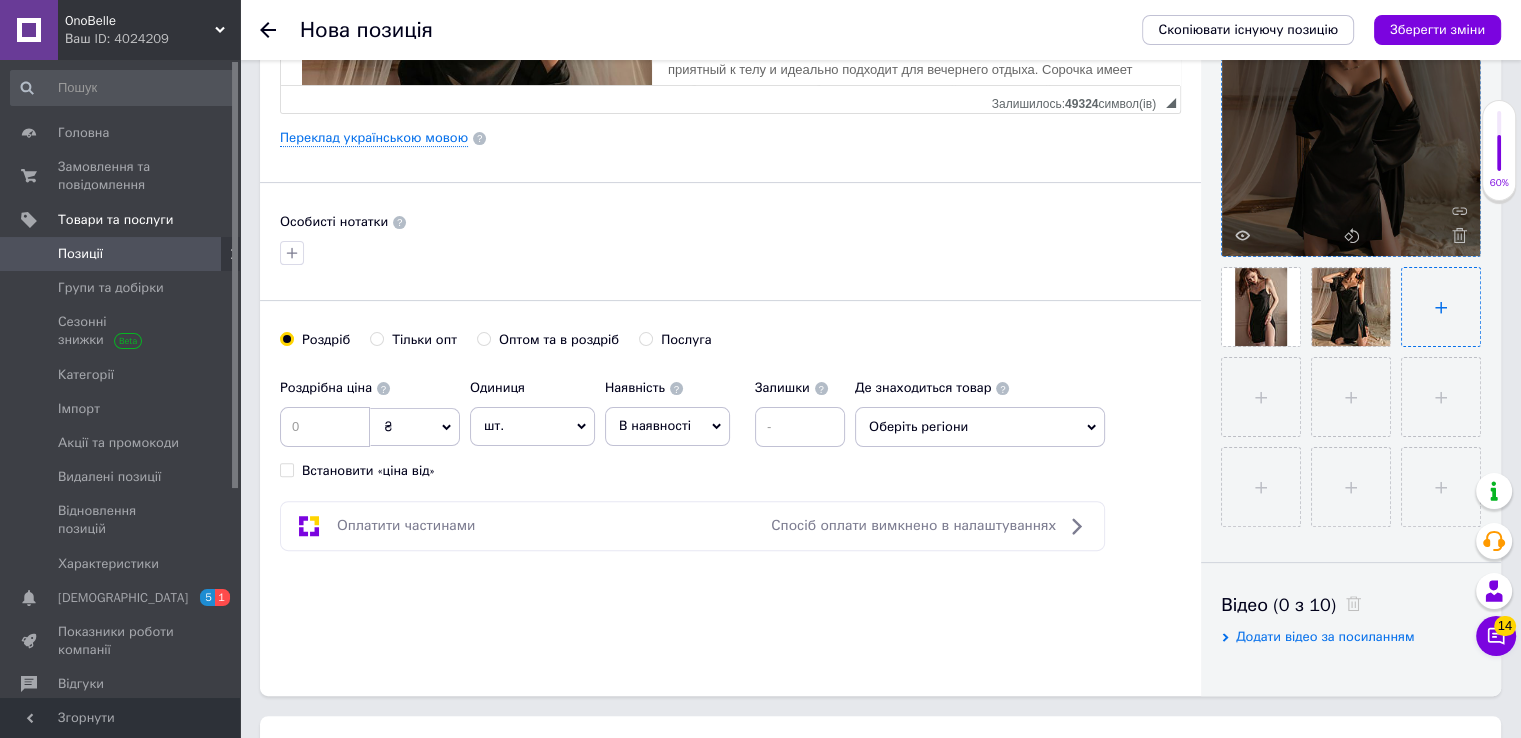 click at bounding box center [1441, 307] 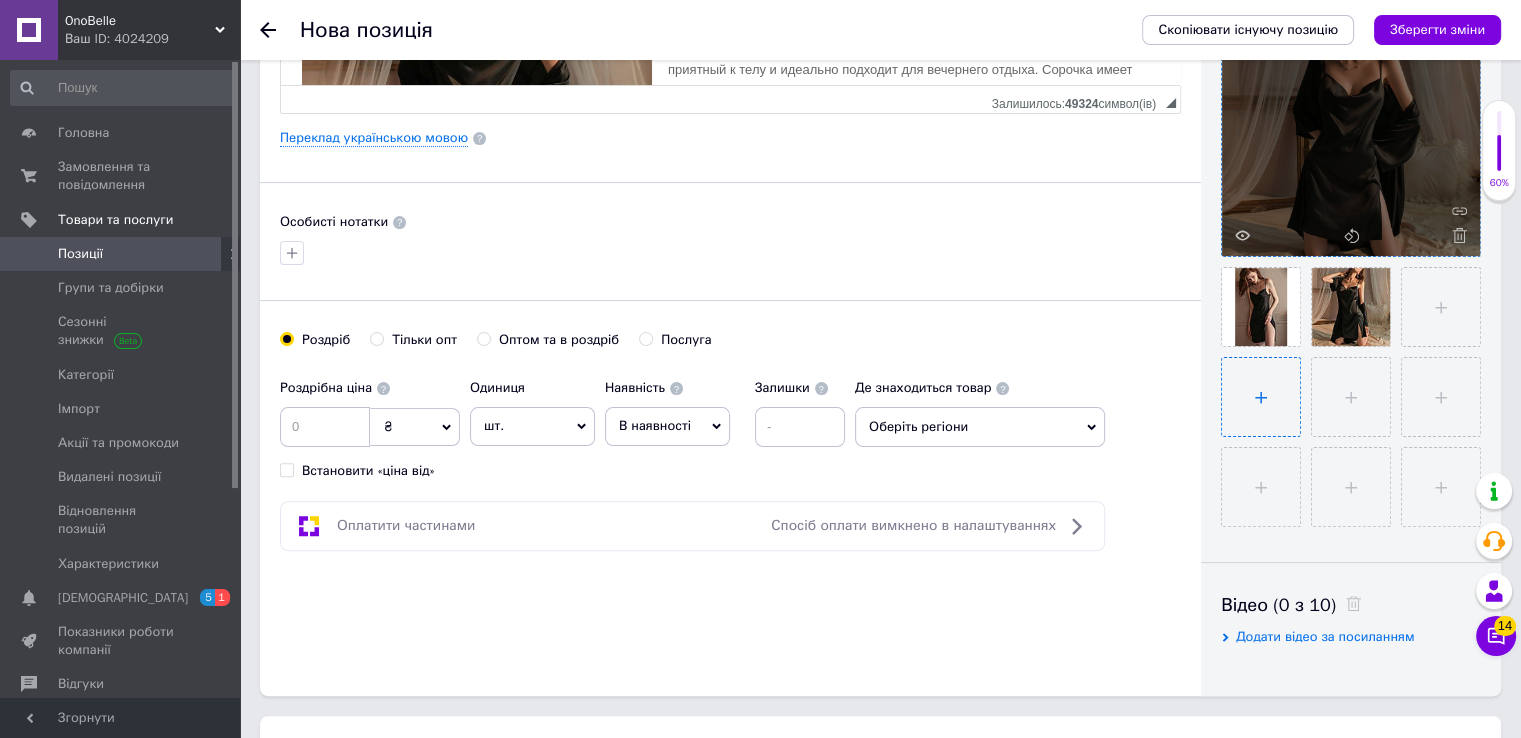 type on "C:\fakepath\П Піжамний комплект для жінок (4).jpg" 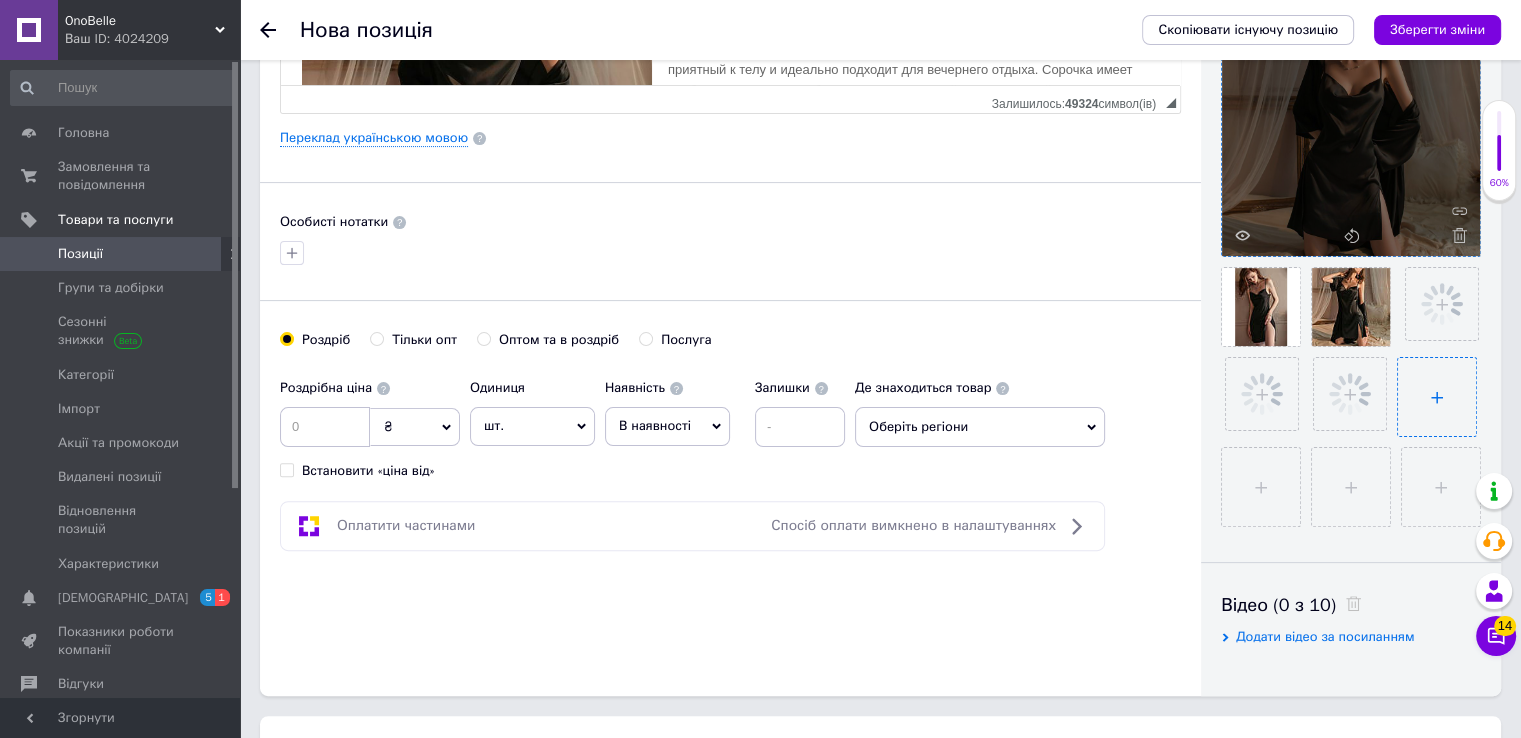 click at bounding box center (1437, 397) 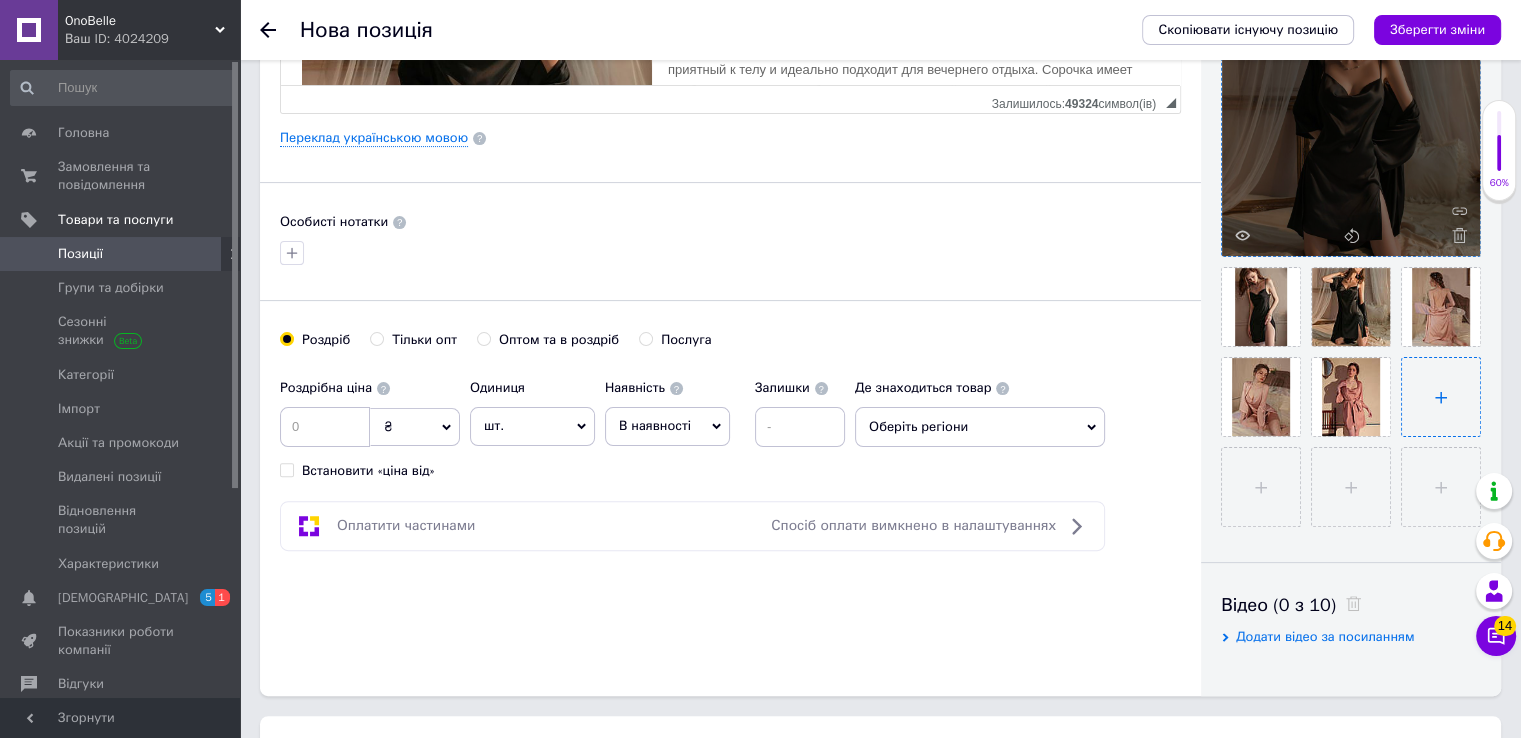 type on "C:\fakepath\Ч Жіночий стильний піжамний комплект.jpg" 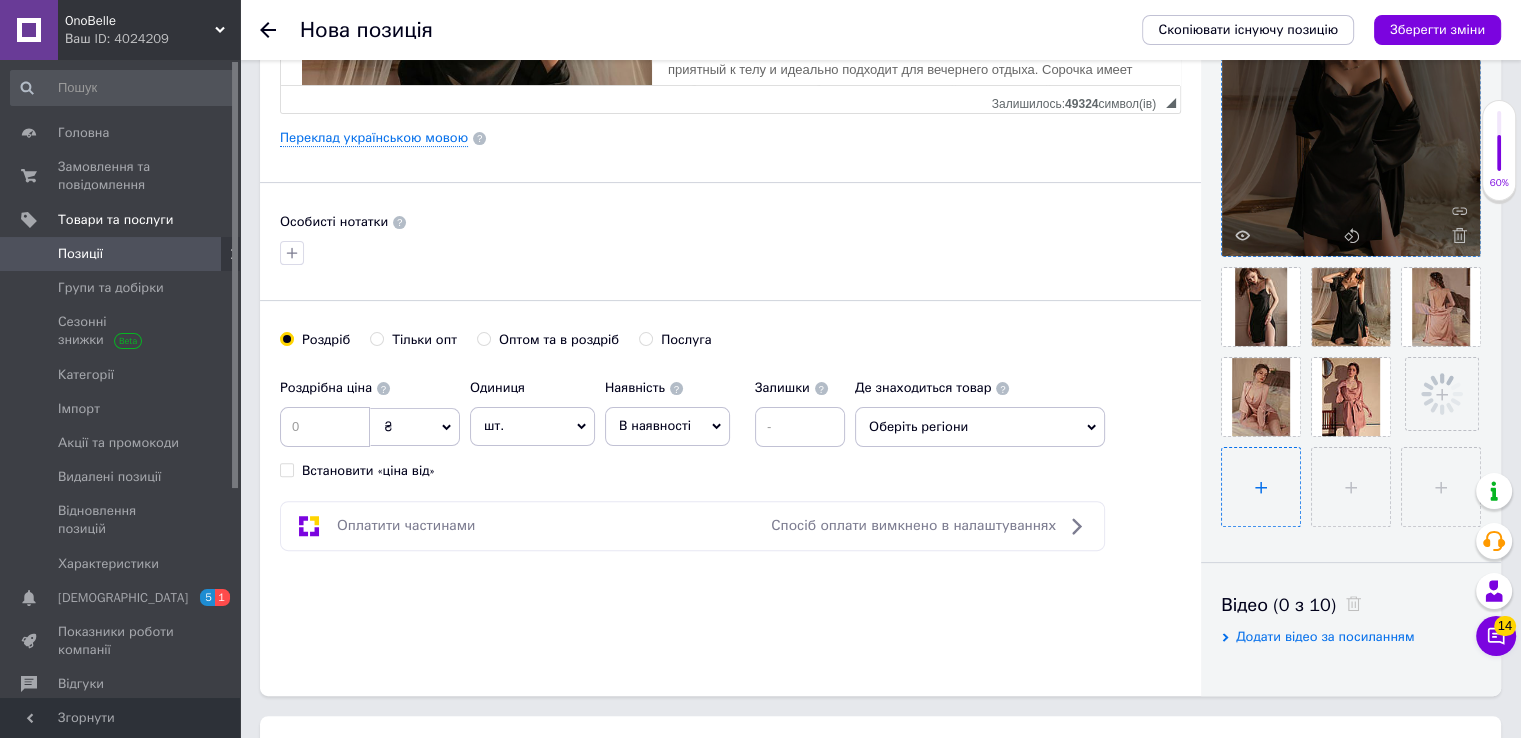 click at bounding box center (1261, 487) 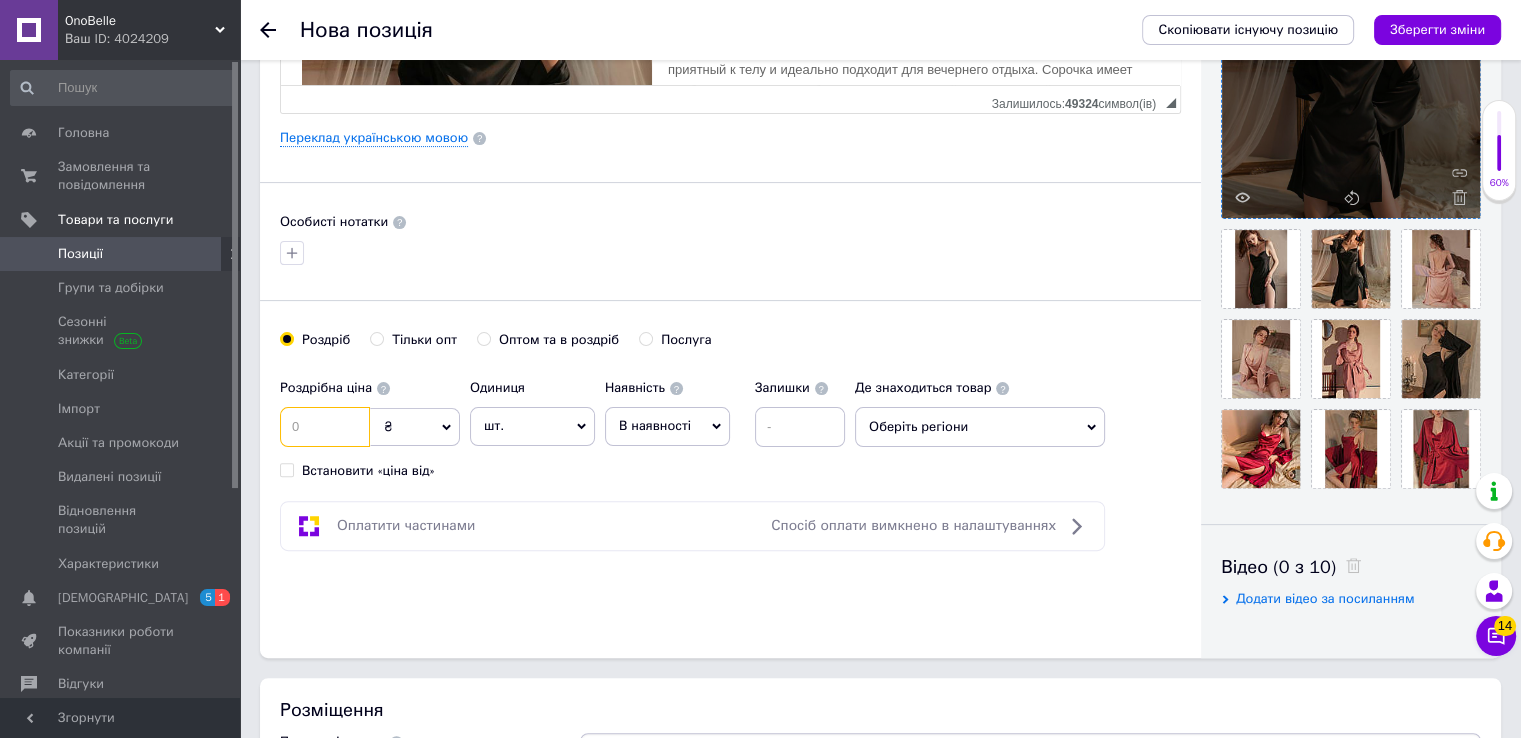 click at bounding box center (325, 427) 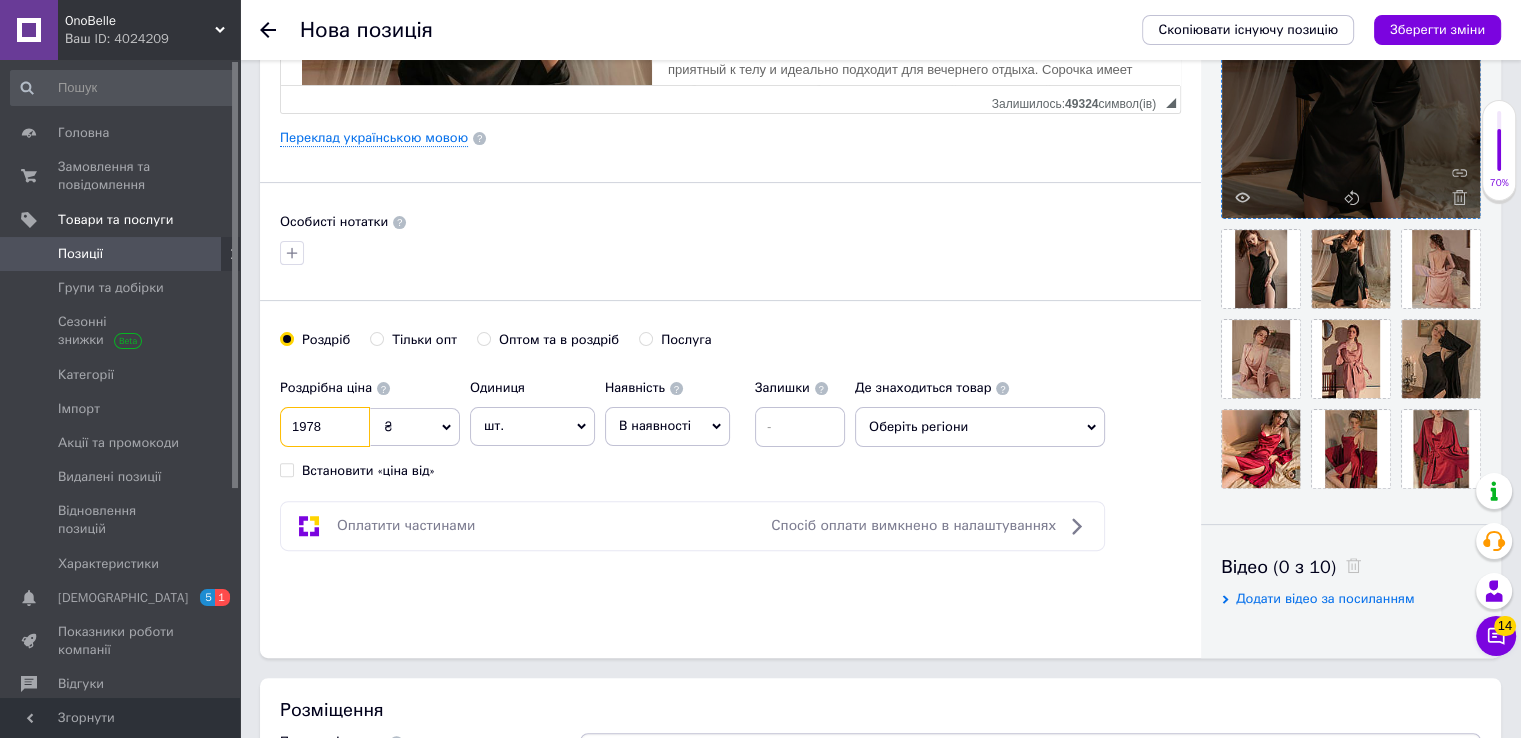 type on "1978" 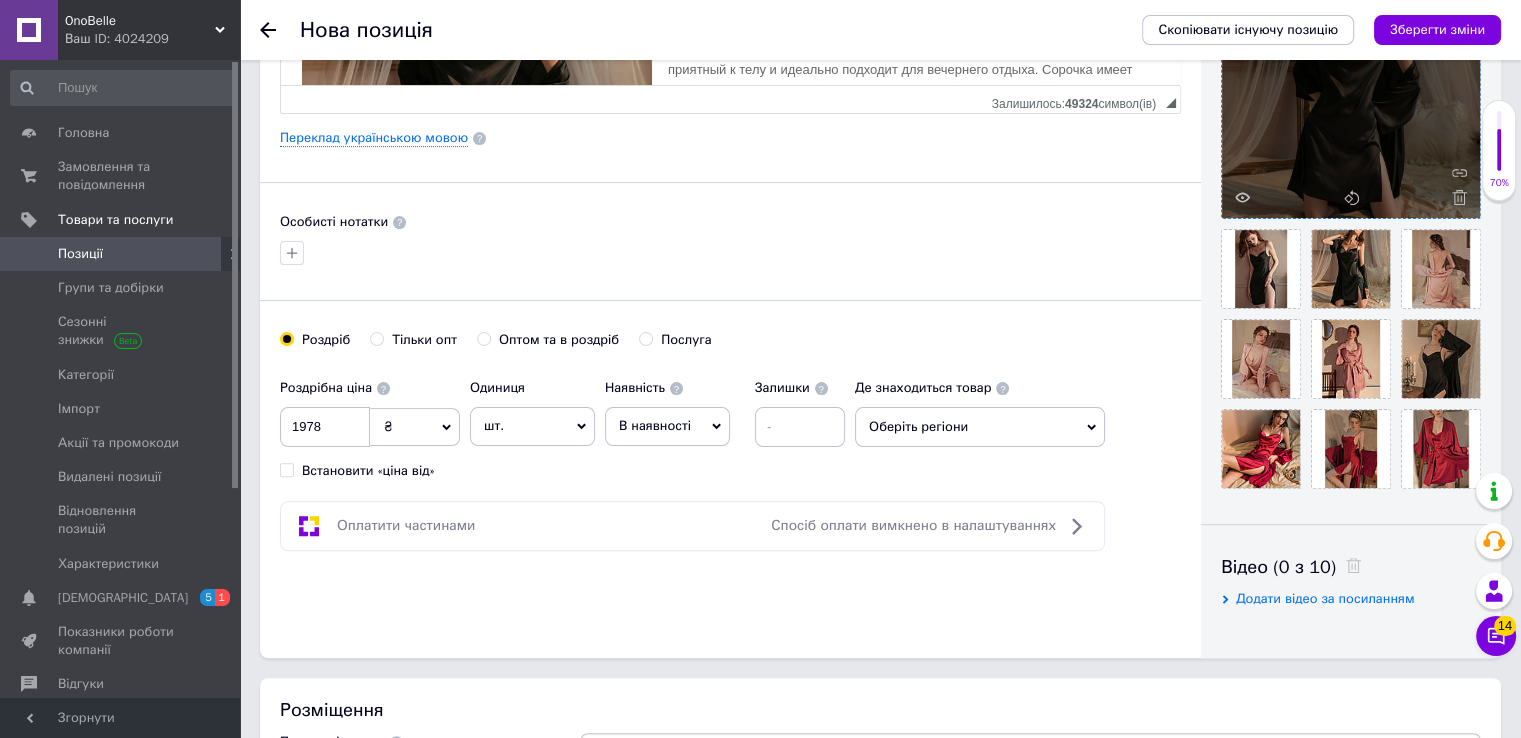 click on "В наявності" at bounding box center (667, 426) 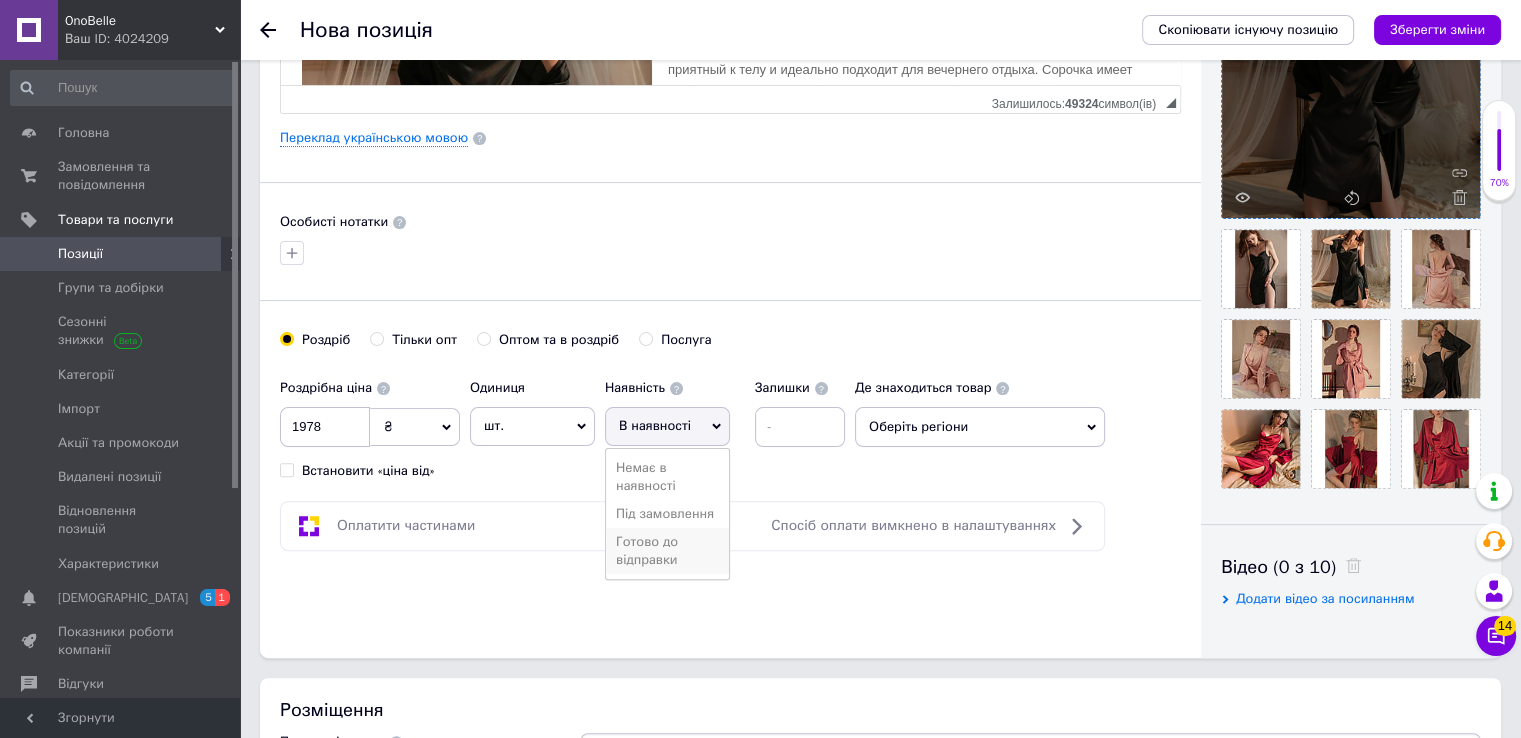 click on "Готово до відправки" at bounding box center [667, 551] 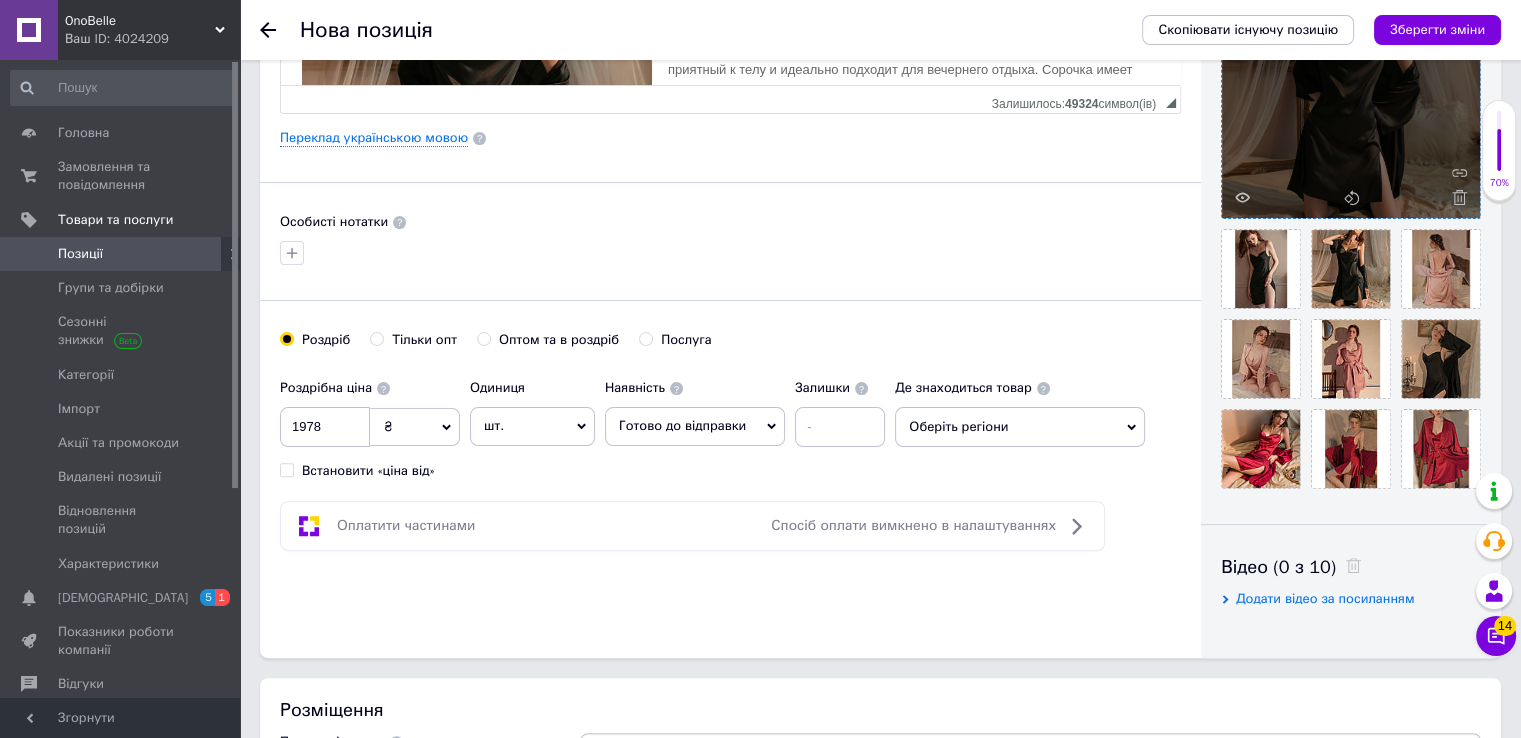 click on "Оберіть регіони" at bounding box center [1020, 427] 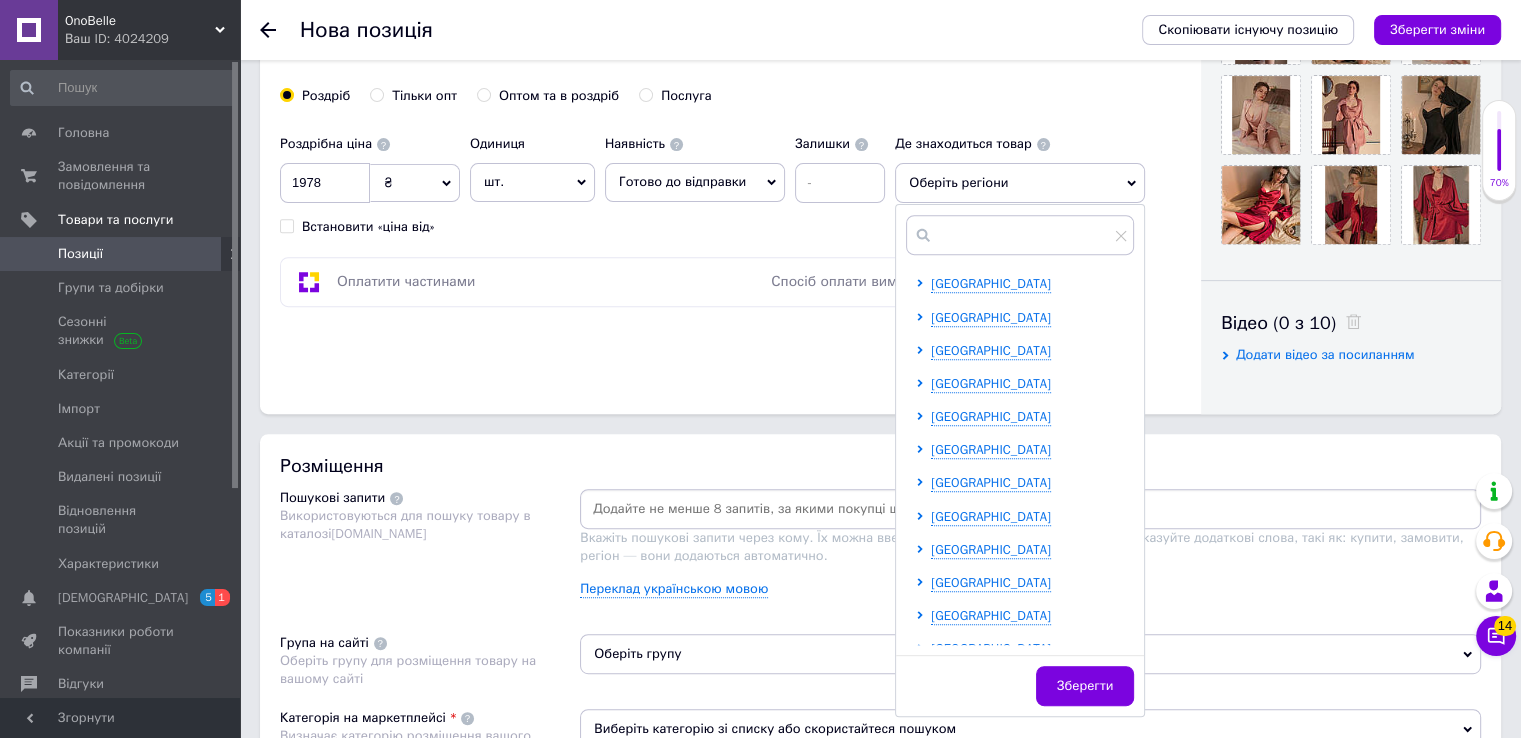 scroll, scrollTop: 800, scrollLeft: 0, axis: vertical 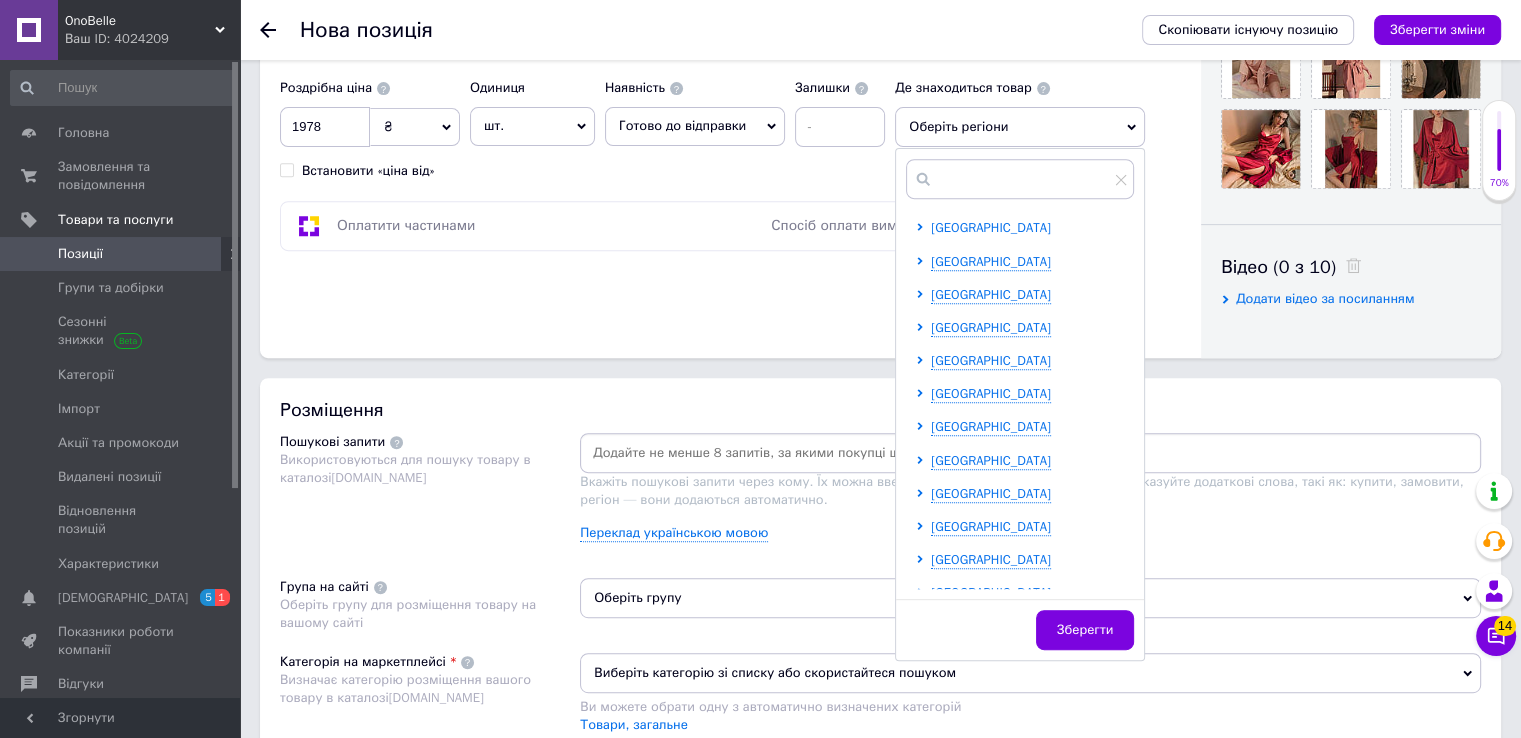 click on "[GEOGRAPHIC_DATA]" at bounding box center [991, 227] 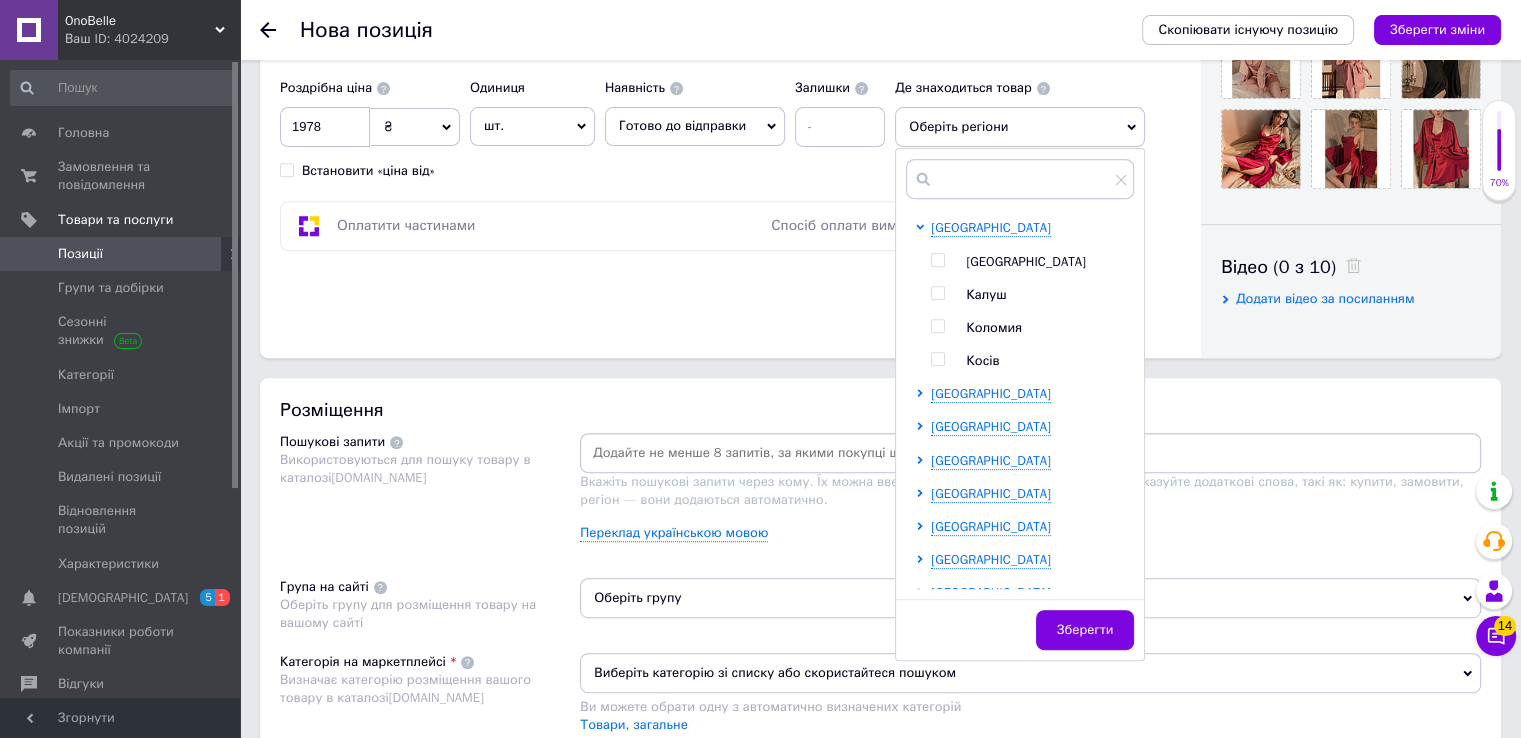 click at bounding box center [937, 260] 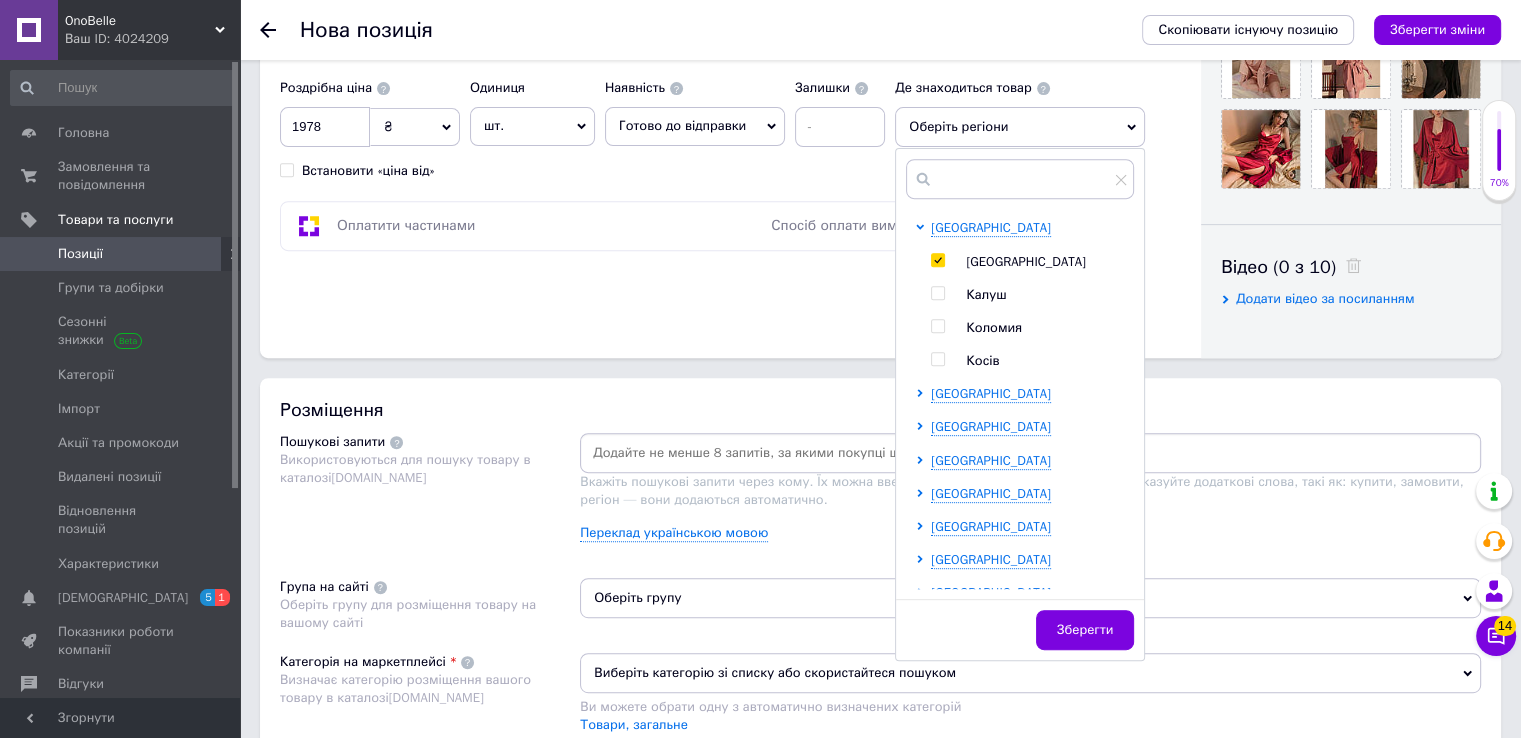 checkbox on "true" 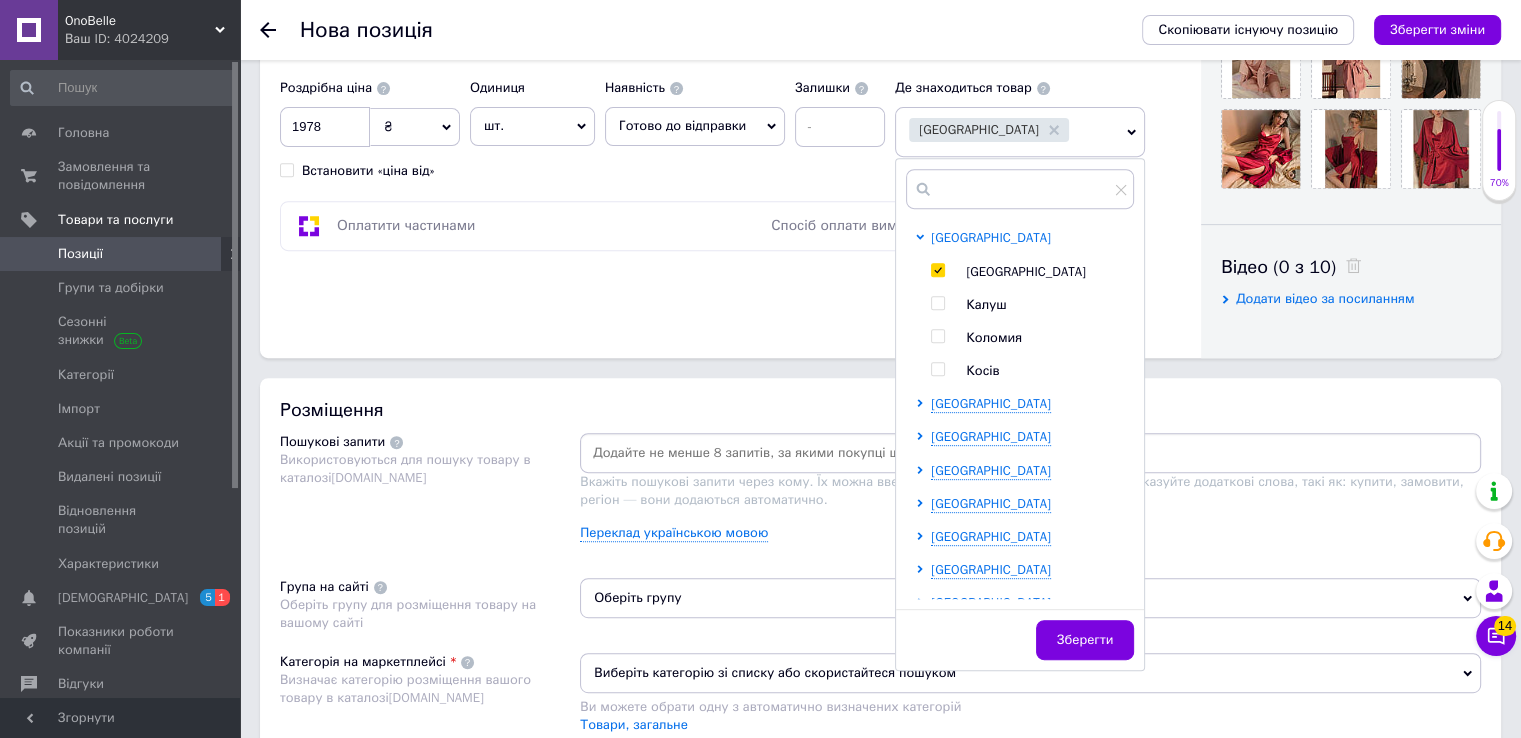 click on "[GEOGRAPHIC_DATA]" at bounding box center (991, 237) 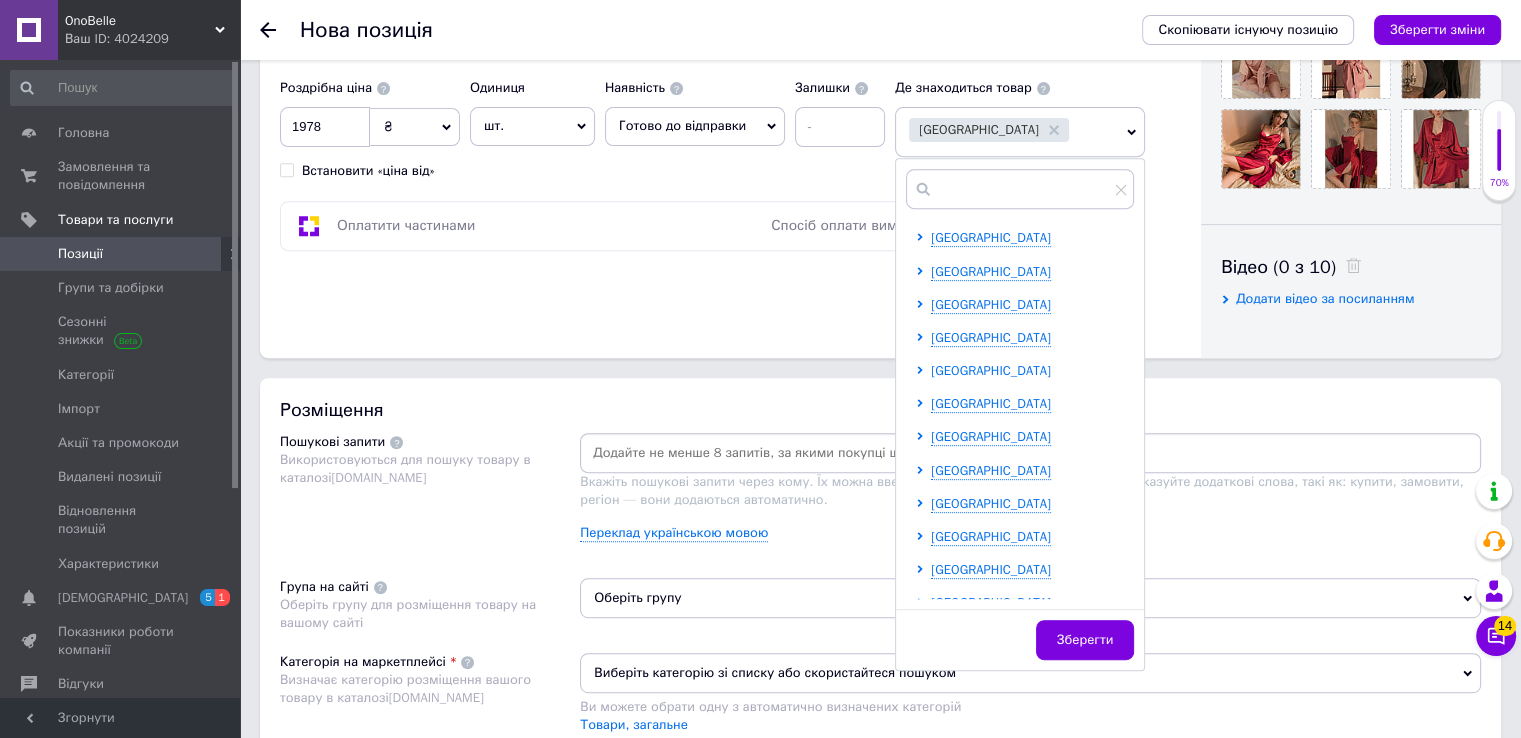 click on "[GEOGRAPHIC_DATA]" at bounding box center (991, 370) 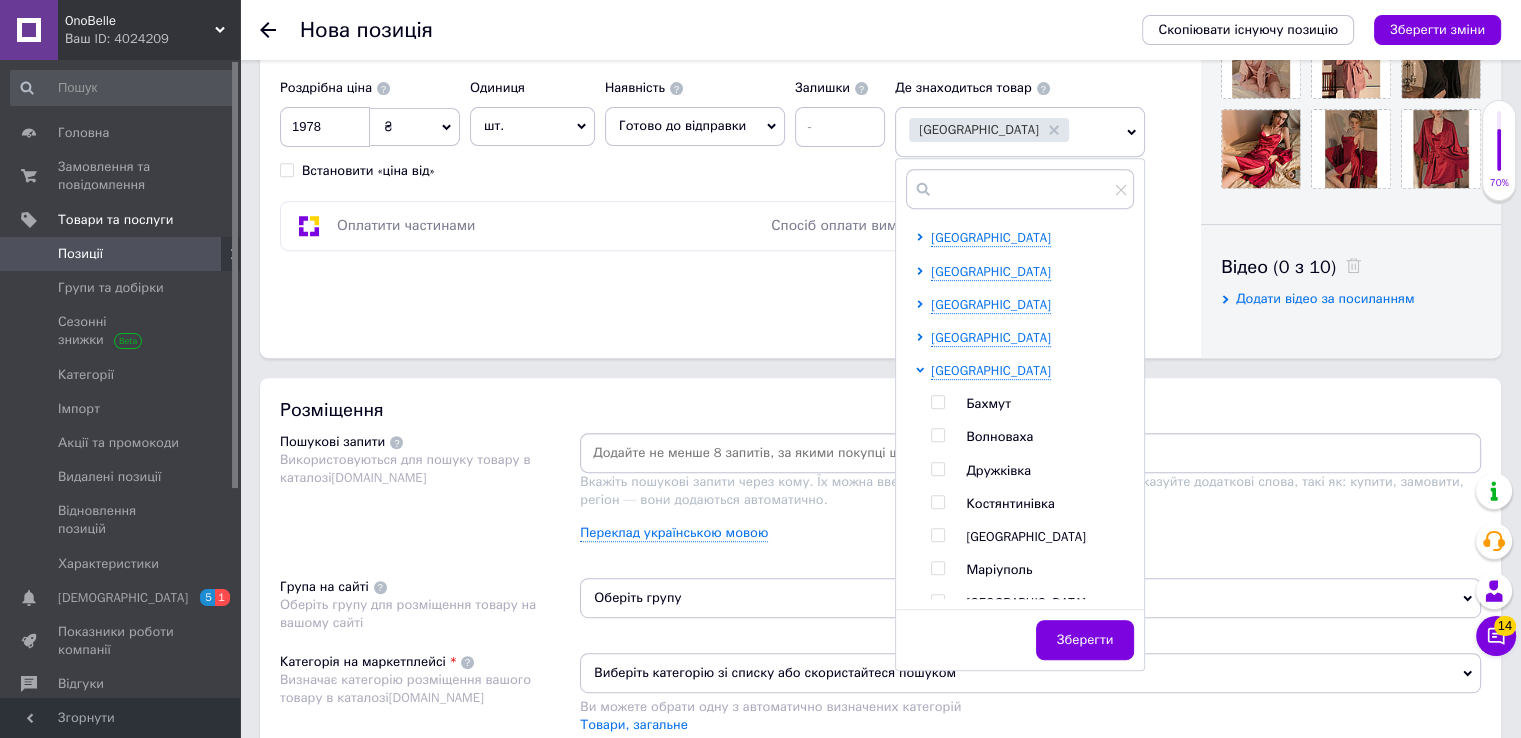 click on "[GEOGRAPHIC_DATA] [GEOGRAPHIC_DATA] [GEOGRAPHIC_DATA] [GEOGRAPHIC_DATA] [GEOGRAPHIC_DATA] [GEOGRAPHIC_DATA] [GEOGRAPHIC_DATA] [GEOGRAPHIC_DATA] [GEOGRAPHIC_DATA] [GEOGRAPHIC_DATA] [GEOGRAPHIC_DATA] [GEOGRAPHIC_DATA] [GEOGRAPHIC_DATA] [GEOGRAPHIC_DATA] [GEOGRAPHIC_DATA] [GEOGRAPHIC_DATA] [GEOGRAPHIC_DATA] [GEOGRAPHIC_DATA] [GEOGRAPHIC_DATA] [GEOGRAPHIC_DATA] [GEOGRAPHIC_DATA] [GEOGRAPHIC_DATA] [GEOGRAPHIC_DATA] [GEOGRAPHIC_DATA] [GEOGRAPHIC_DATA] [GEOGRAPHIC_DATA] [GEOGRAPHIC_DATA] [GEOGRAPHIC_DATA] [GEOGRAPHIC_DATA] [GEOGRAPHIC_DATA] [GEOGRAPHIC_DATA]" at bounding box center (1024, 769) 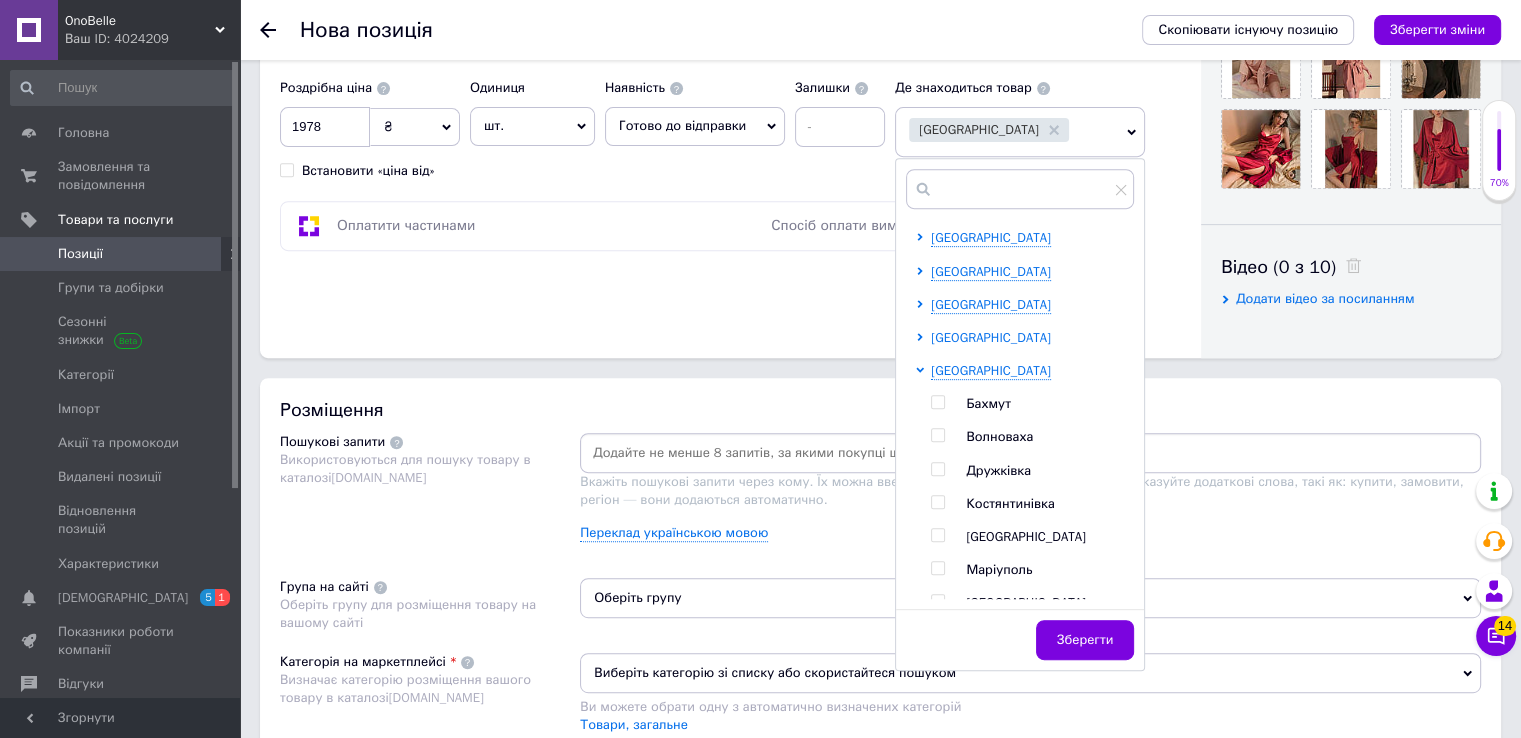 click on "[GEOGRAPHIC_DATA]" at bounding box center [991, 337] 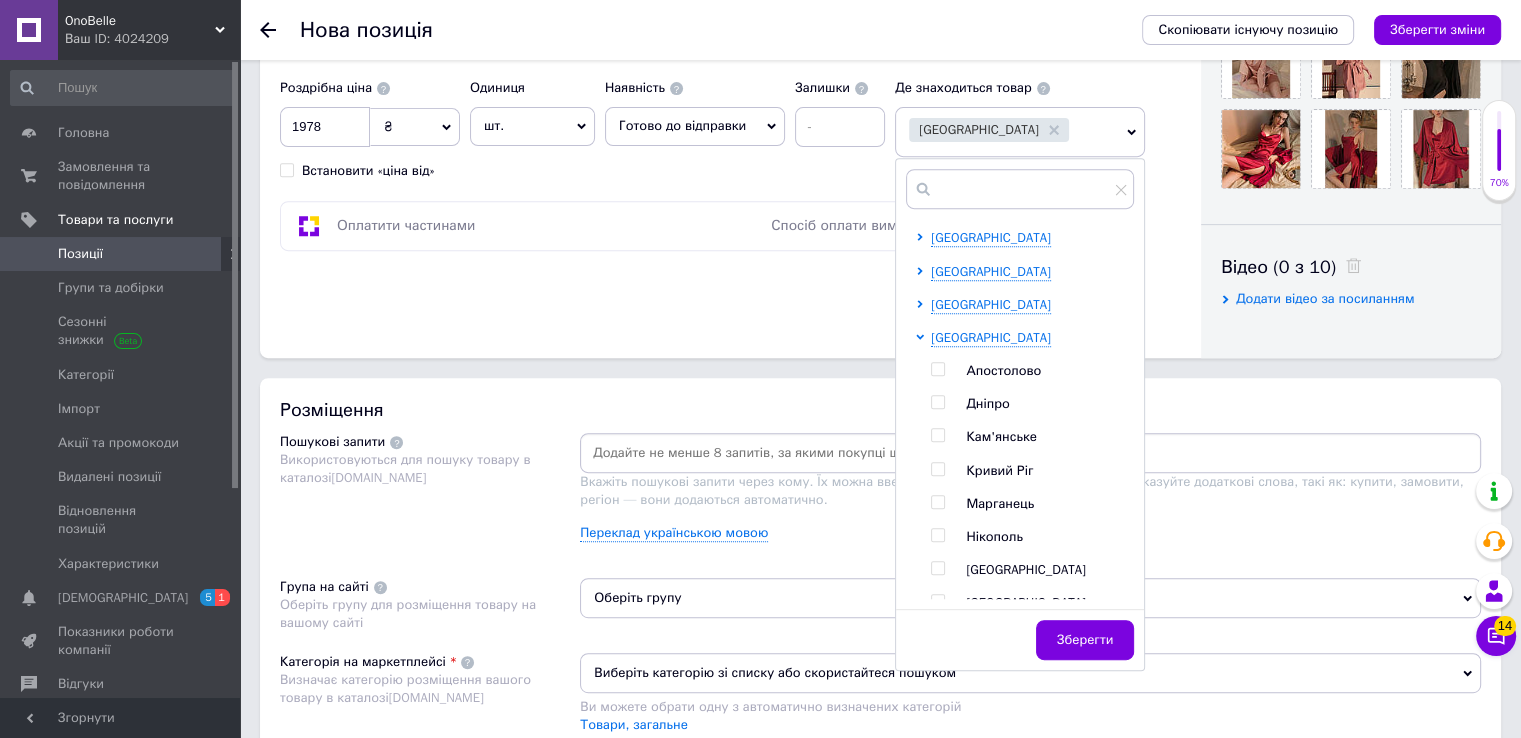 click at bounding box center [937, 402] 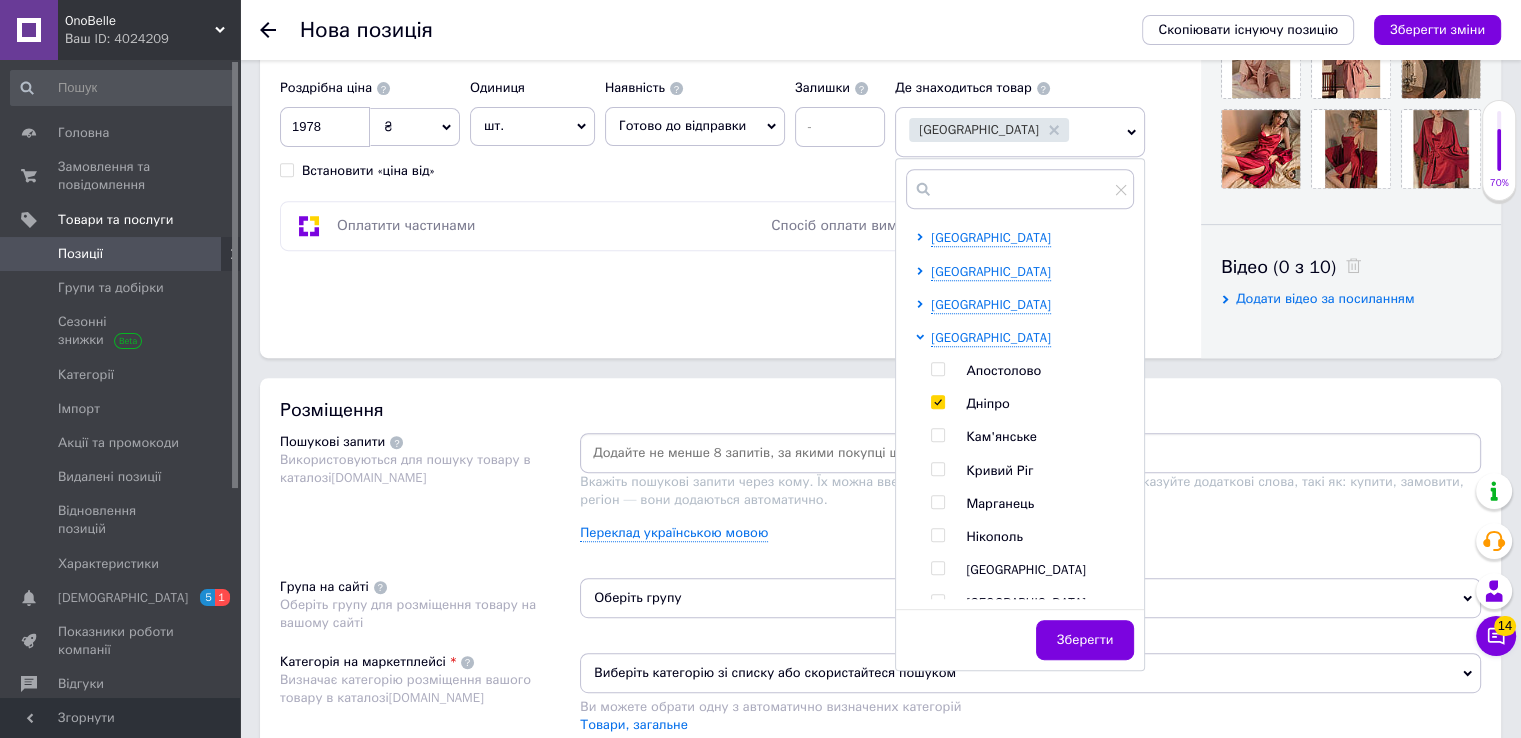checkbox on "true" 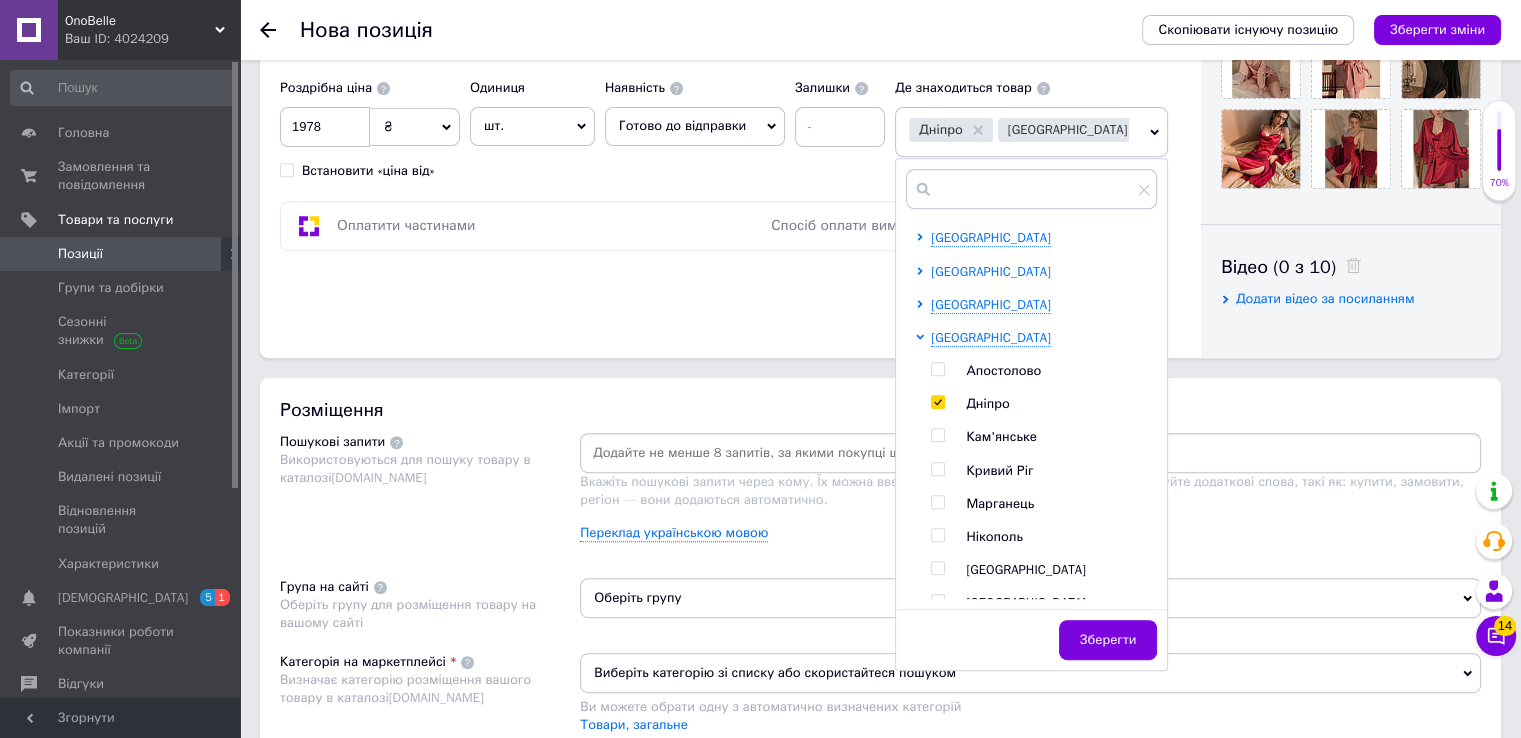 click on "[GEOGRAPHIC_DATA]" at bounding box center (991, 271) 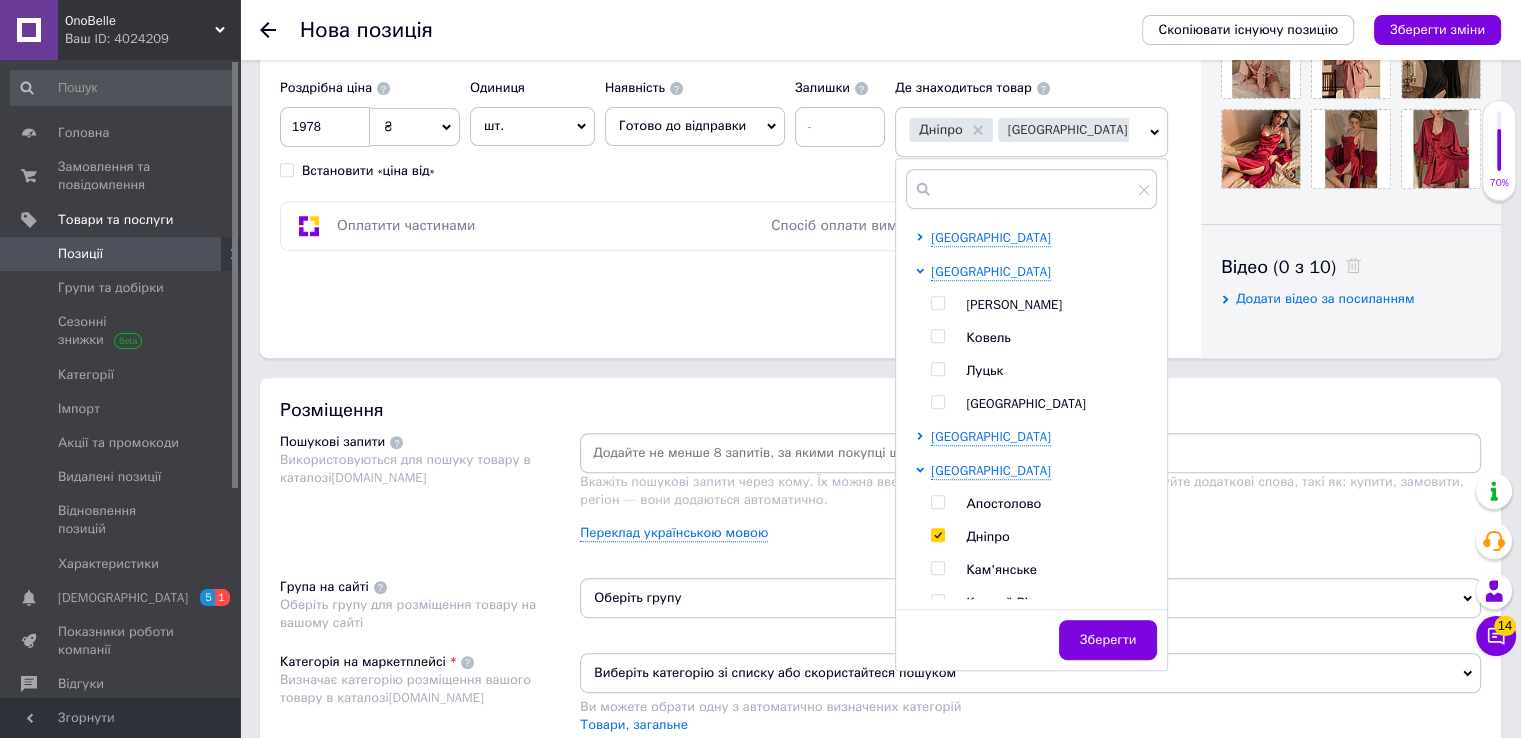 click at bounding box center [937, 369] 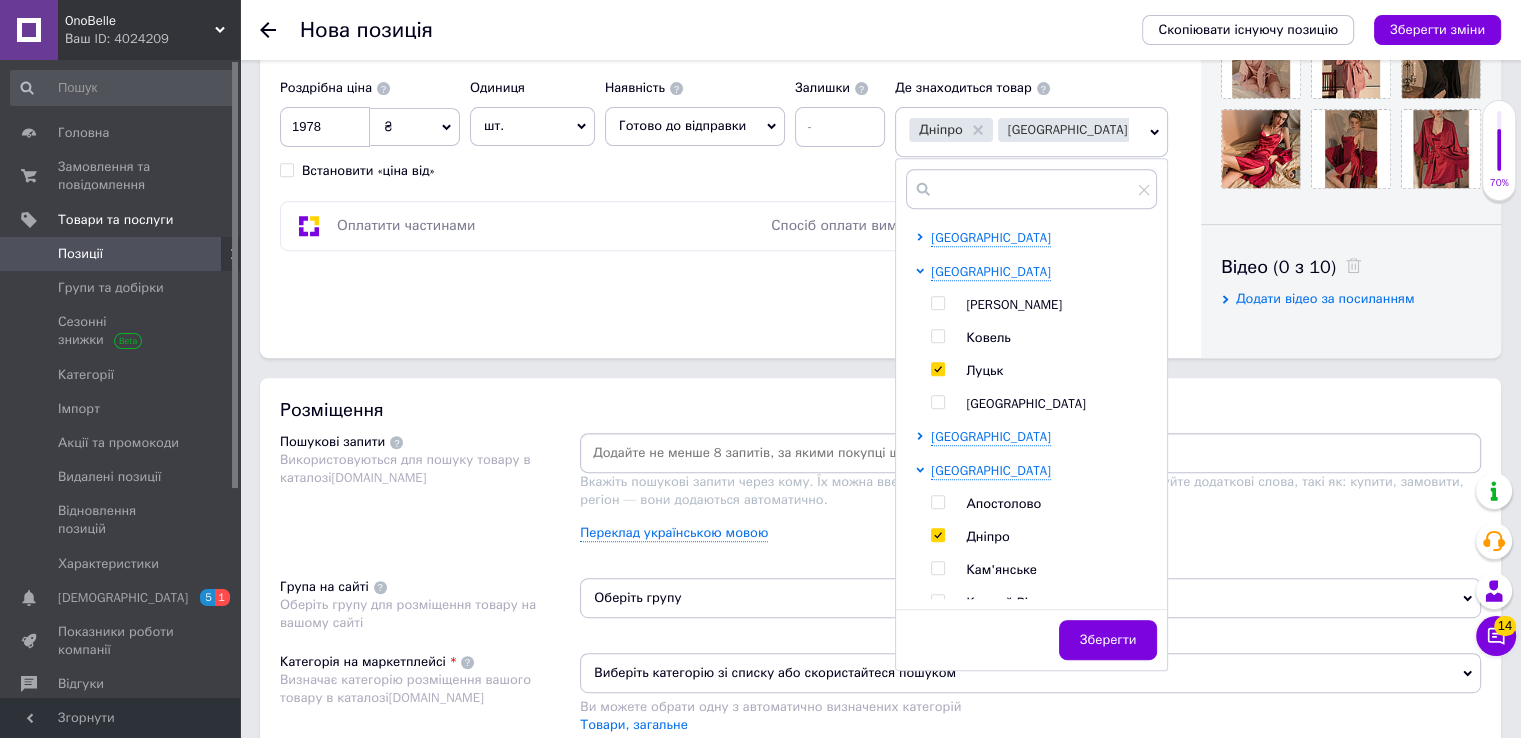 checkbox on "true" 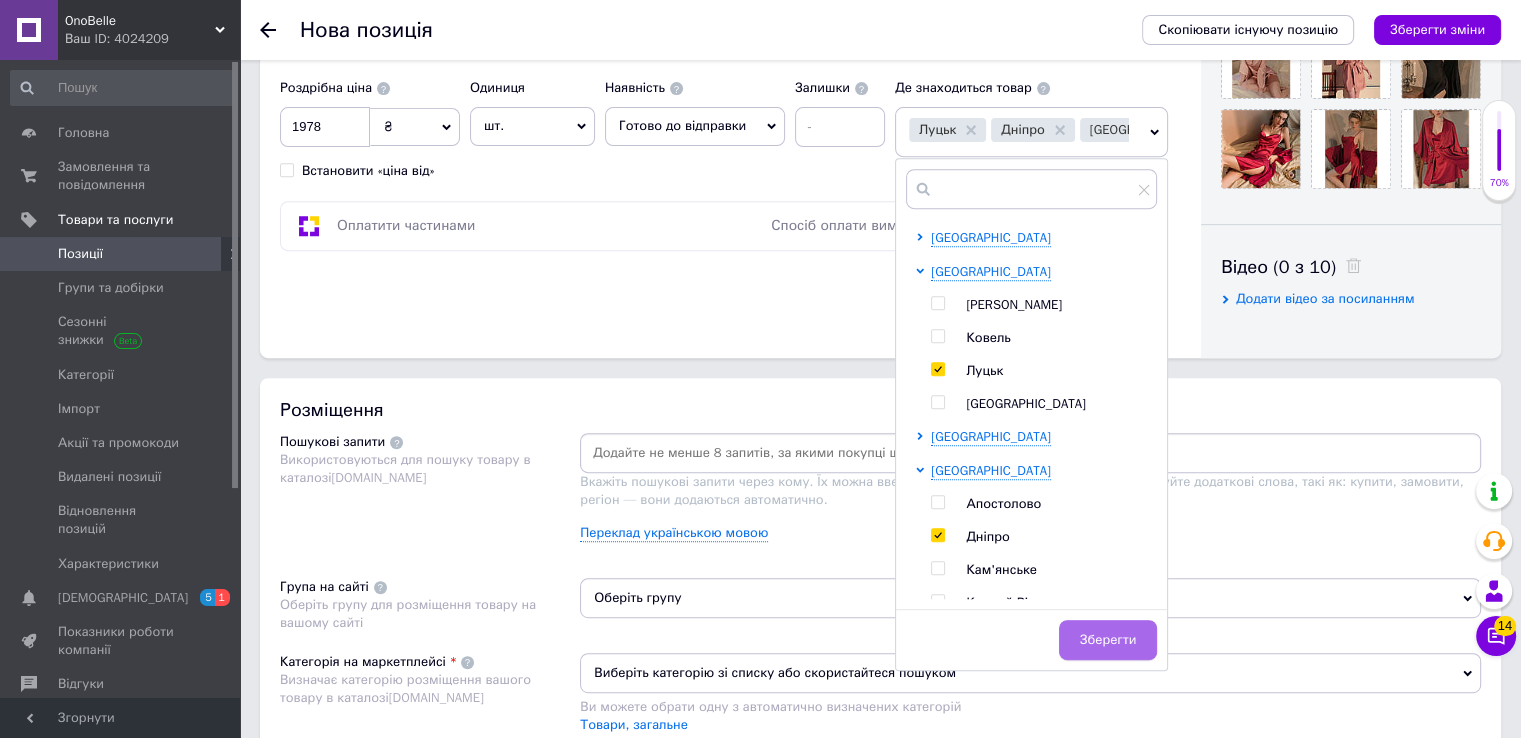 click on "Зберегти" at bounding box center [1108, 640] 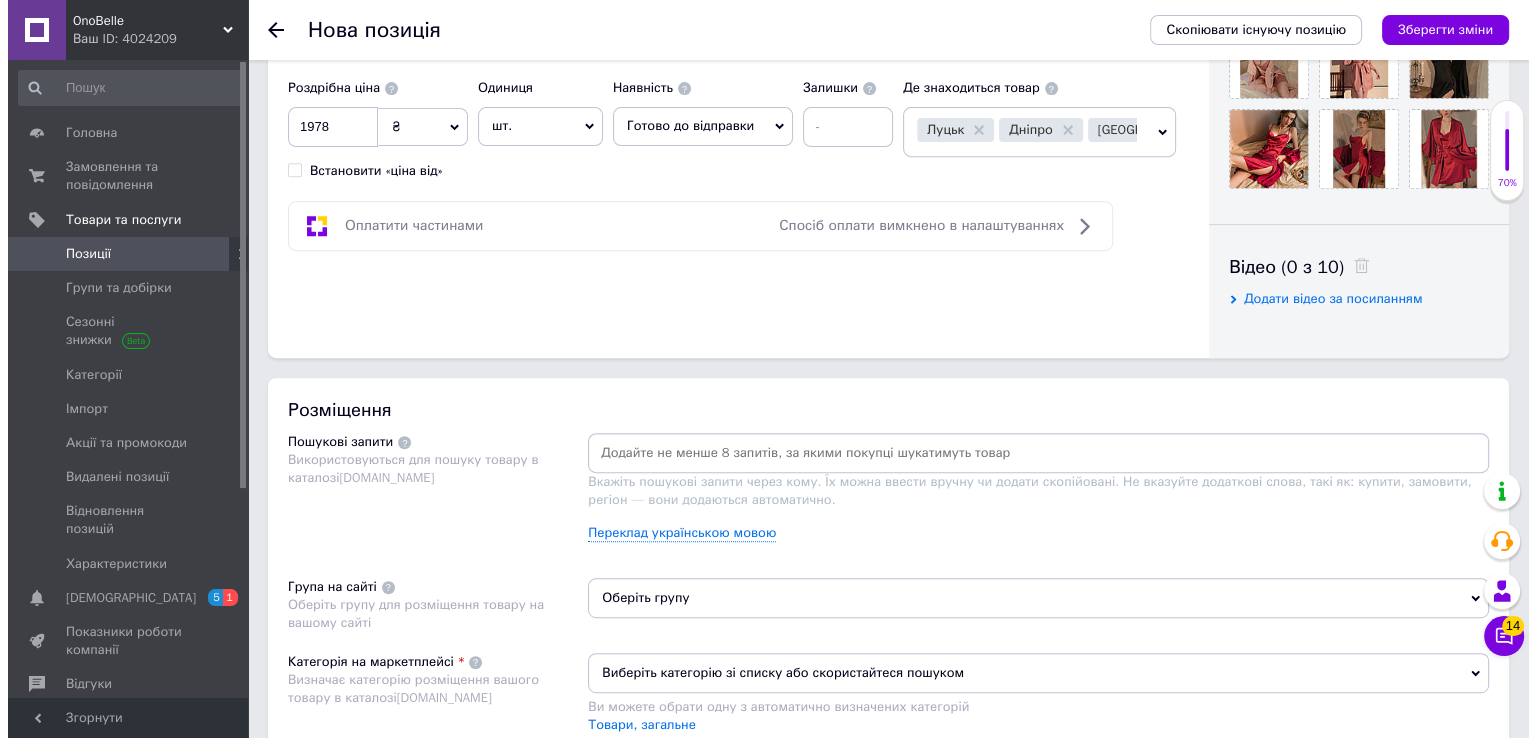 scroll, scrollTop: 1021, scrollLeft: 0, axis: vertical 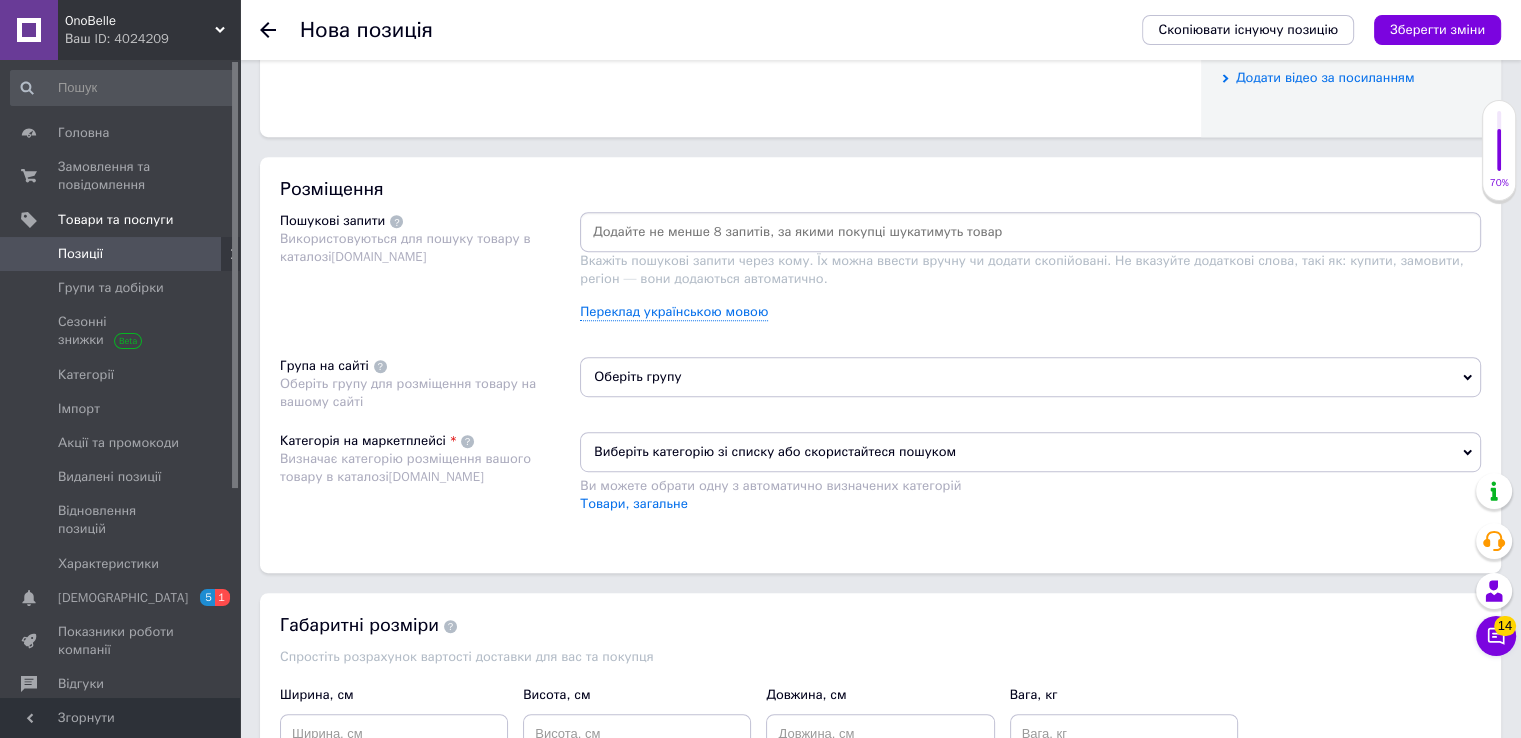 click on "Вкажіть пошукові запити через кому. Їх можна ввести вручну чи додати скопійовані. Не вказуйте додаткові слова, такі як: купити, замовити, регіон — вони додаються автоматично. Переклад українською мовою" at bounding box center (1030, 274) 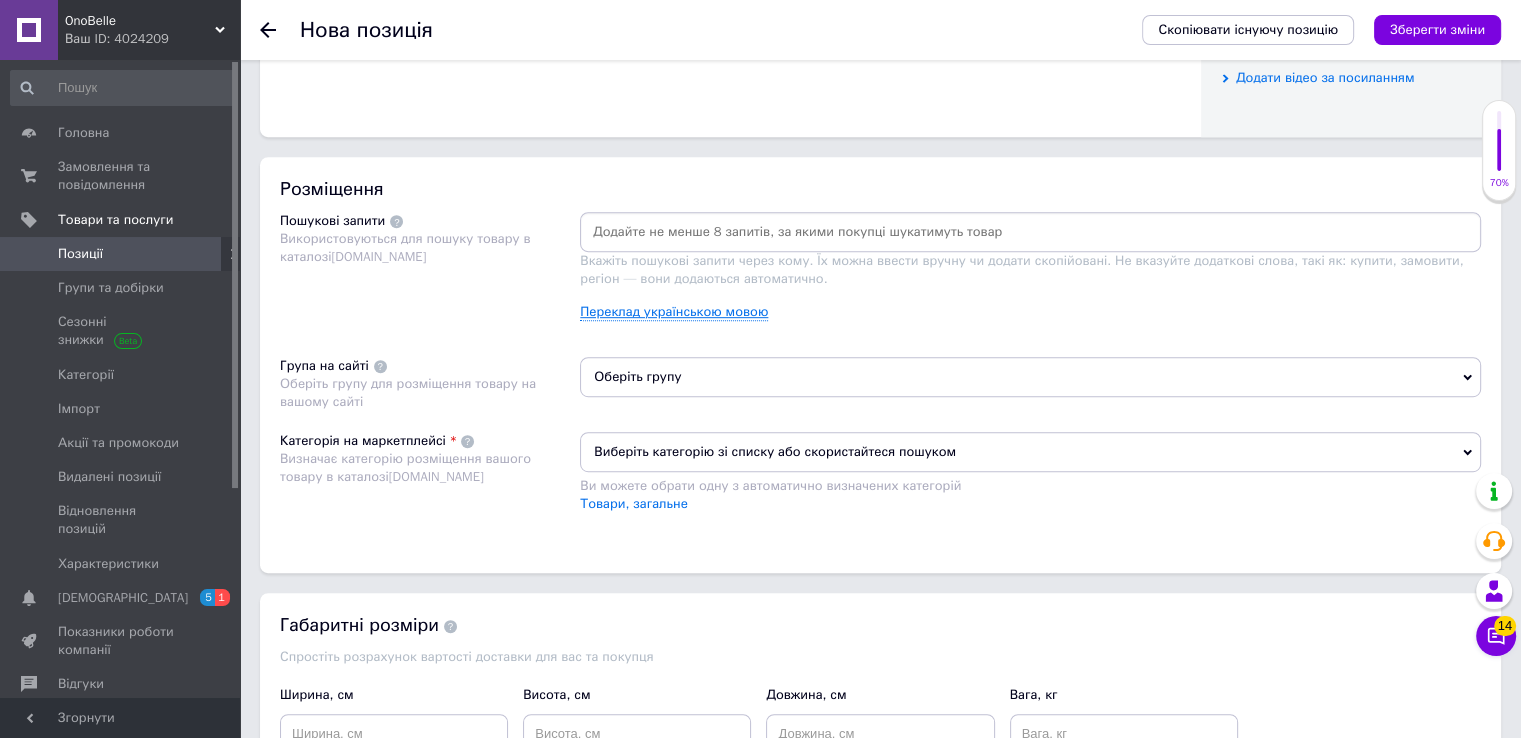 click on "Переклад українською мовою" at bounding box center [674, 312] 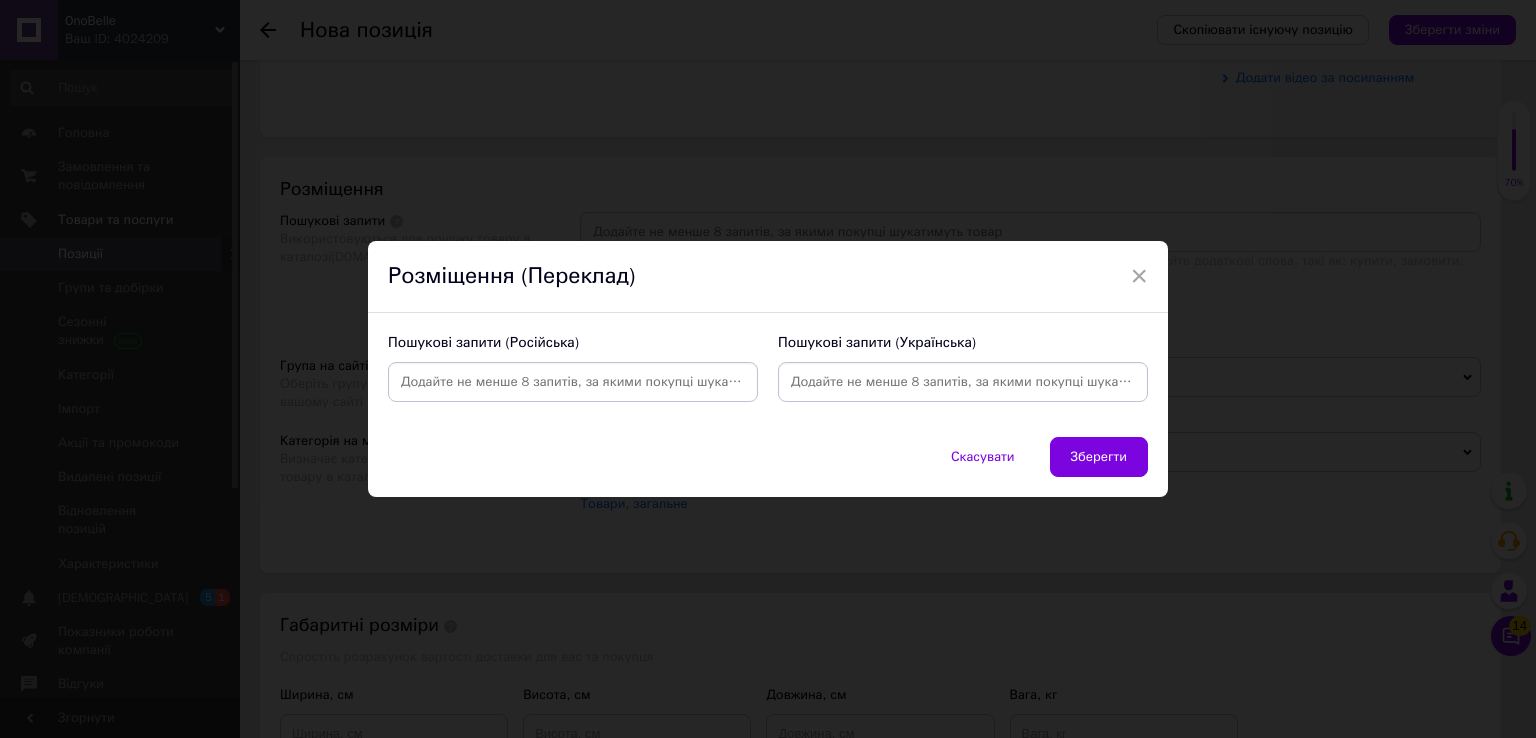 click at bounding box center [573, 382] 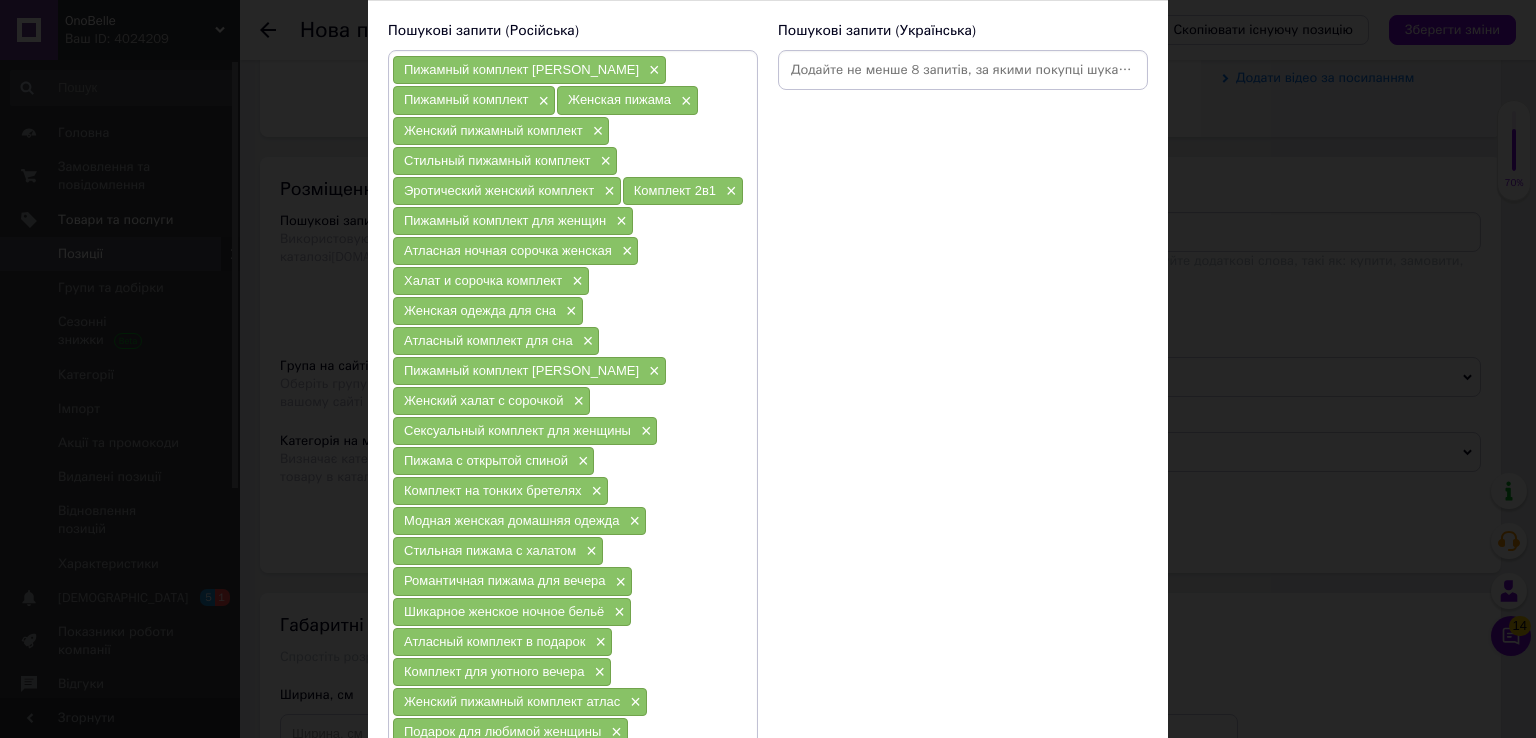 scroll, scrollTop: 139, scrollLeft: 0, axis: vertical 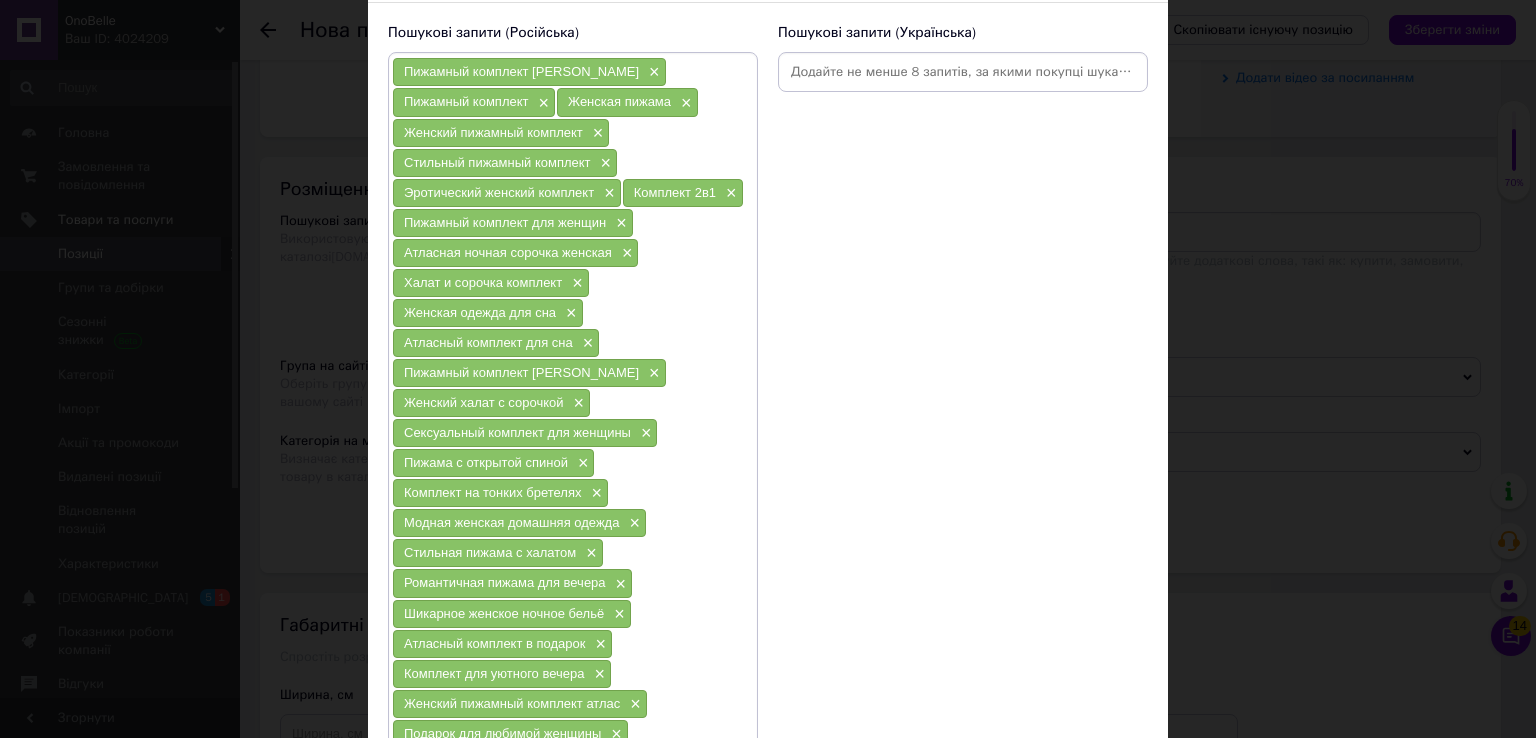 click at bounding box center [963, 72] 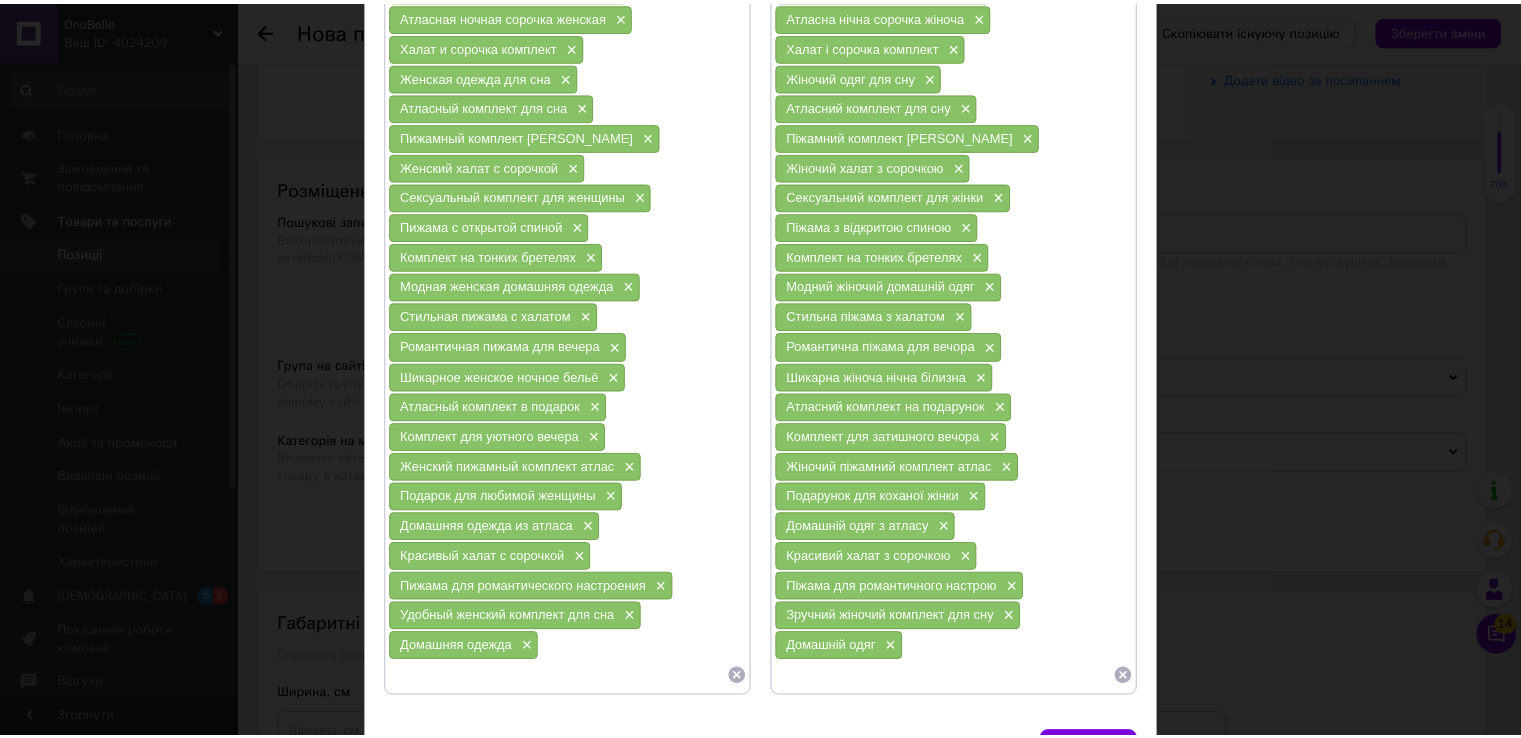 scroll, scrollTop: 484, scrollLeft: 0, axis: vertical 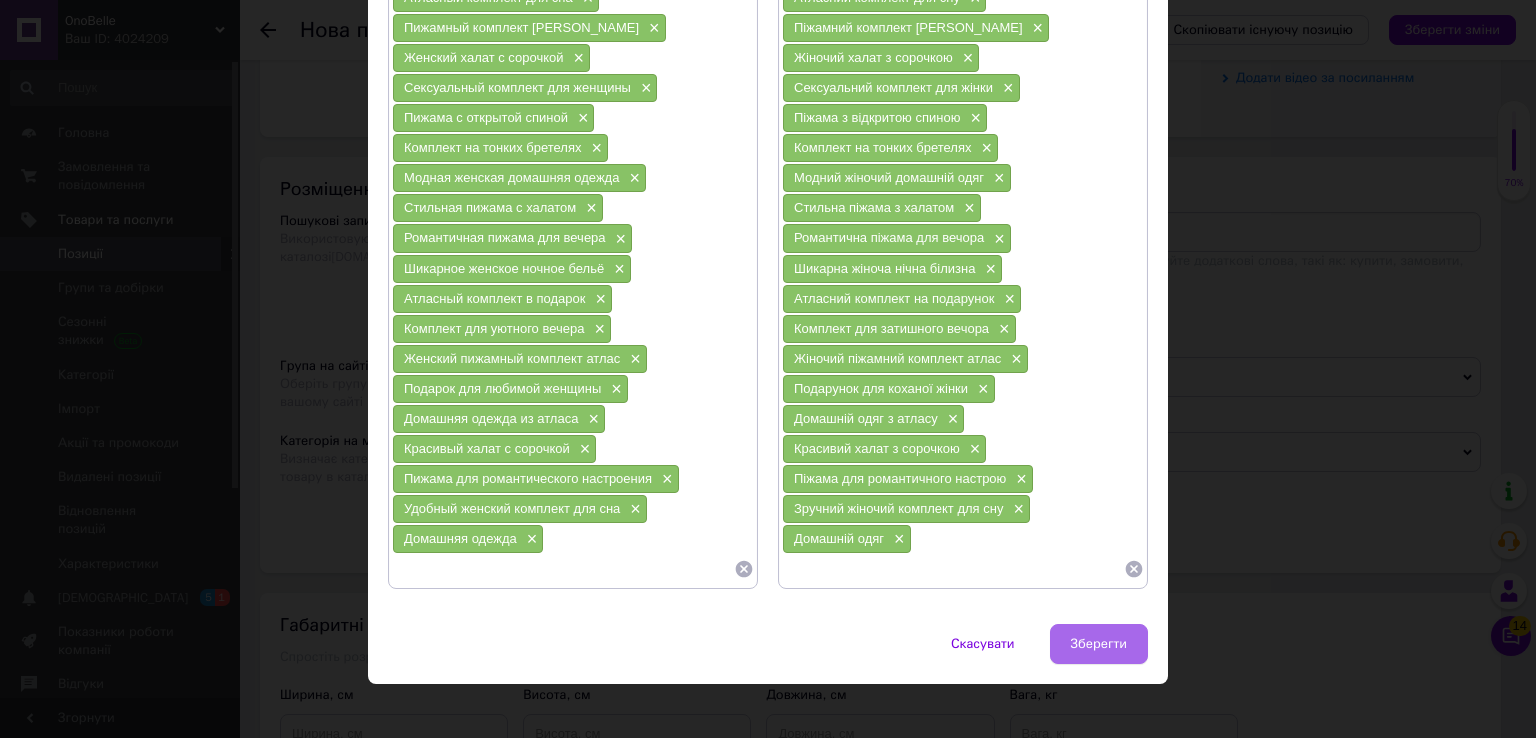 click on "Зберегти" at bounding box center (1099, 644) 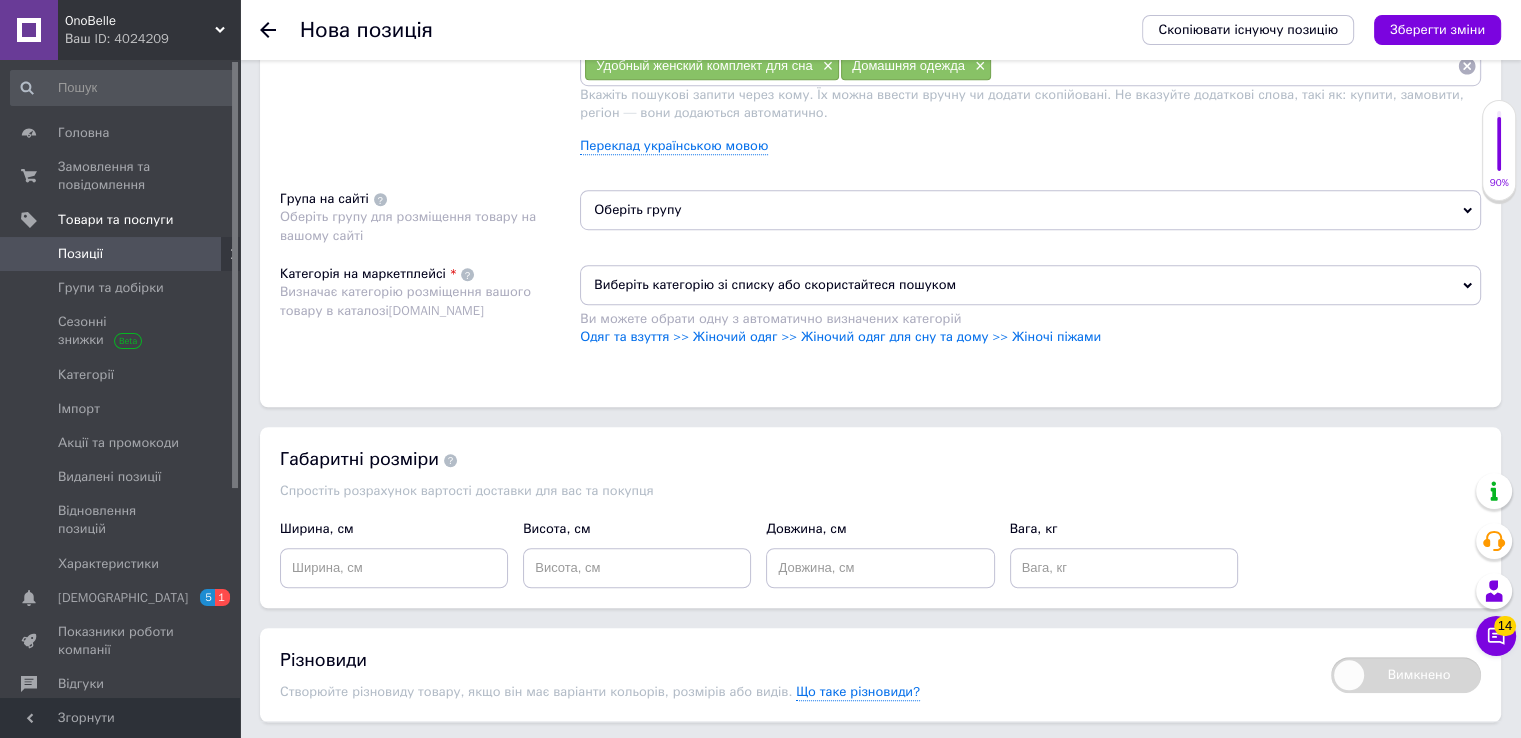 scroll, scrollTop: 1200, scrollLeft: 0, axis: vertical 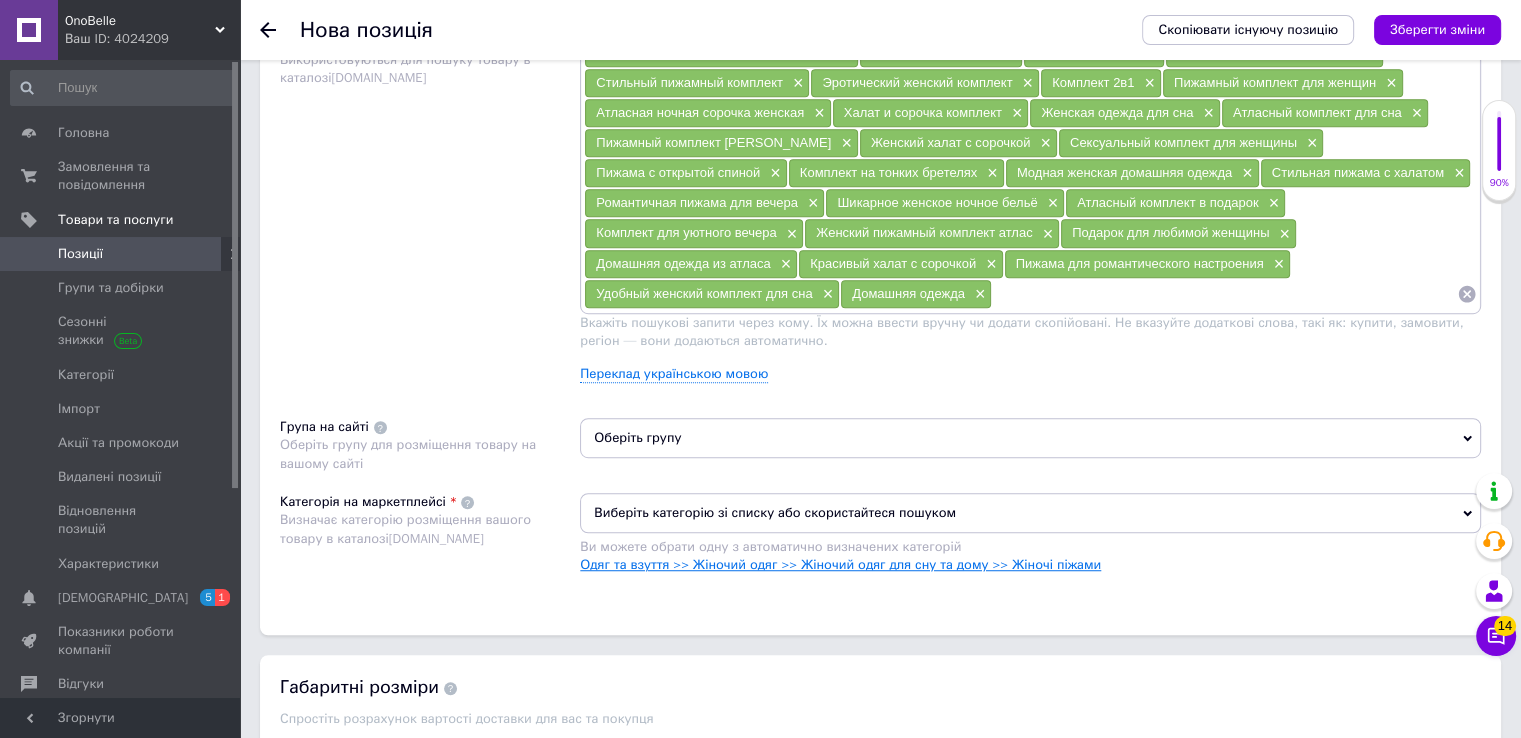 click on "Одяг та взуття >> Жіночий одяг >> Жіночий одяг для сну та дому  >> Жіночі піжами" at bounding box center [840, 564] 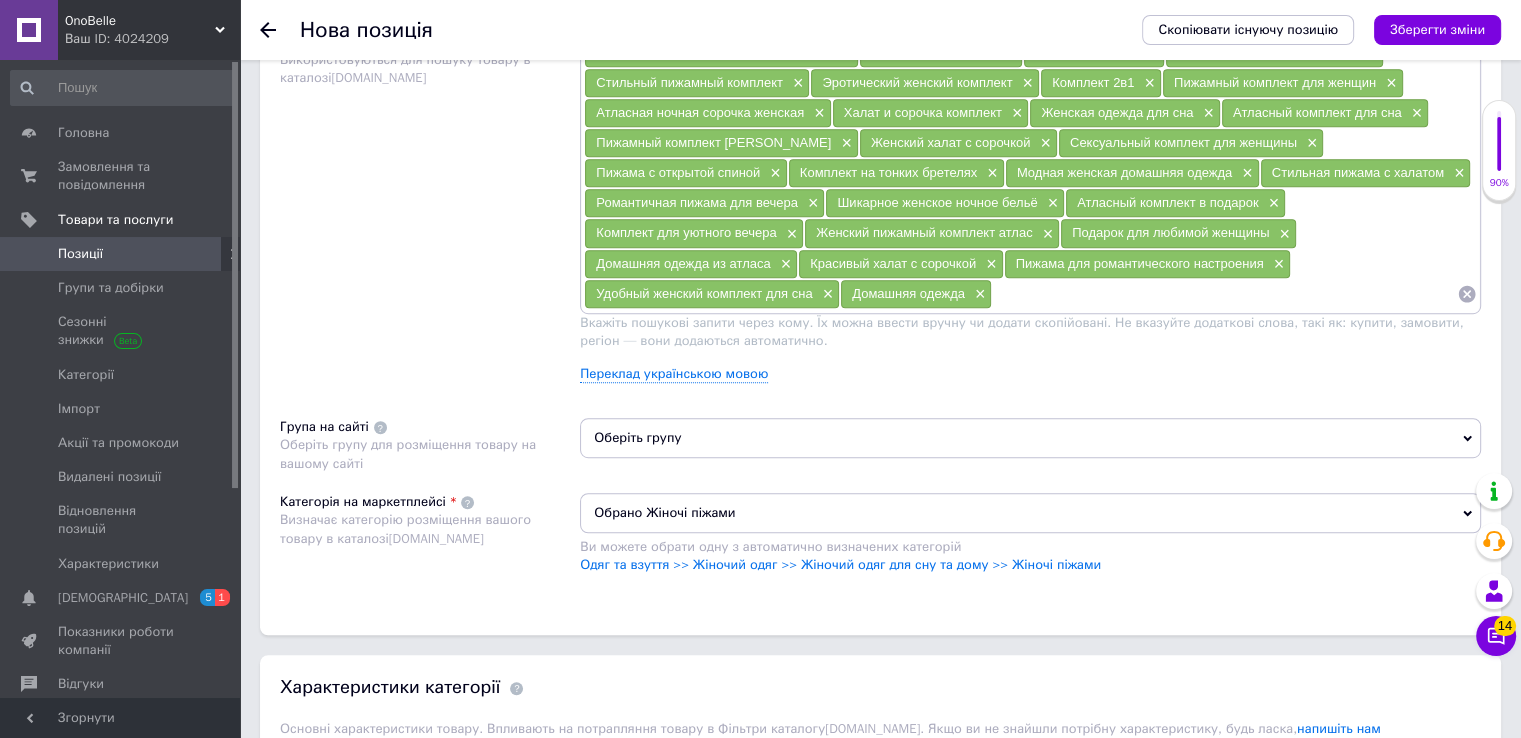click on "Оберіть групу" at bounding box center (1030, 438) 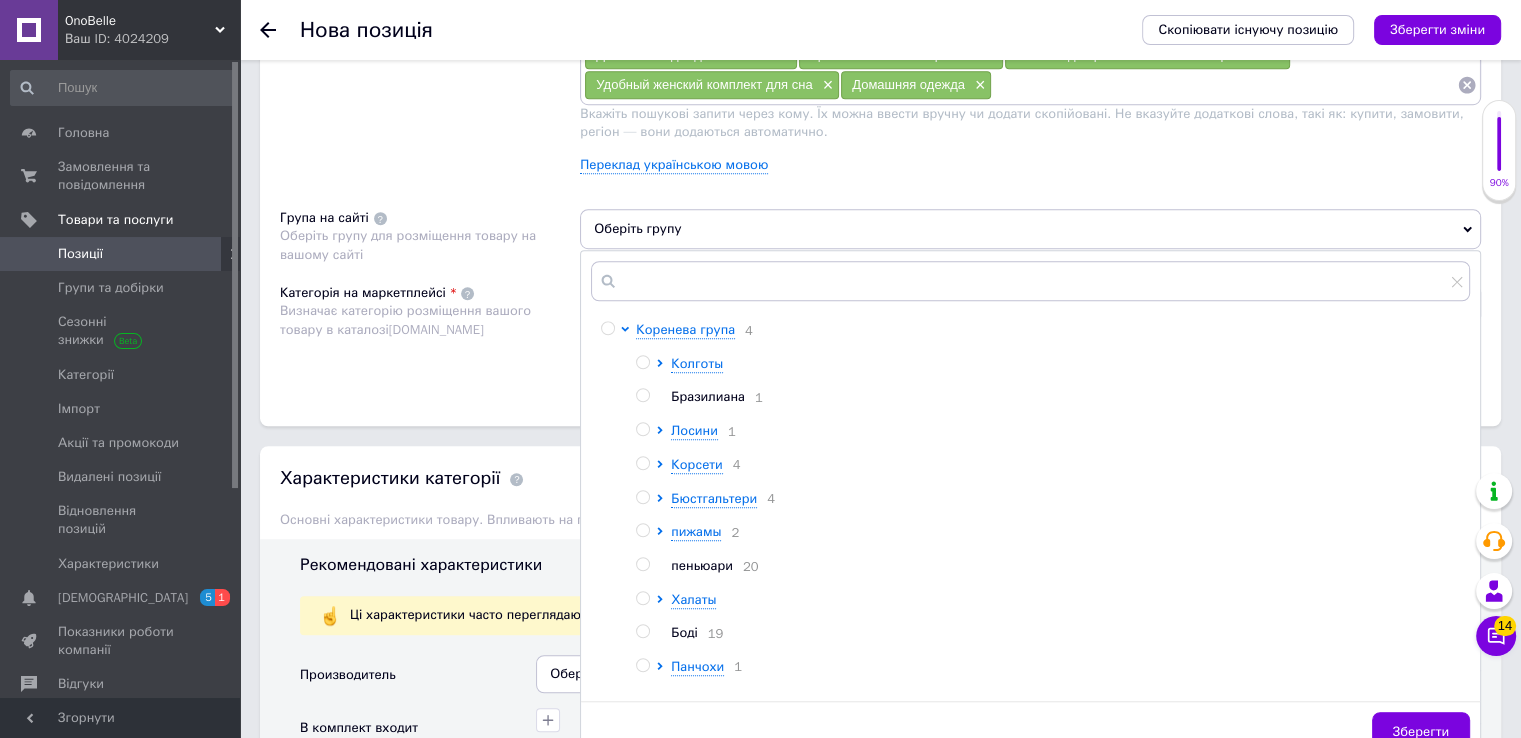 scroll, scrollTop: 1426, scrollLeft: 0, axis: vertical 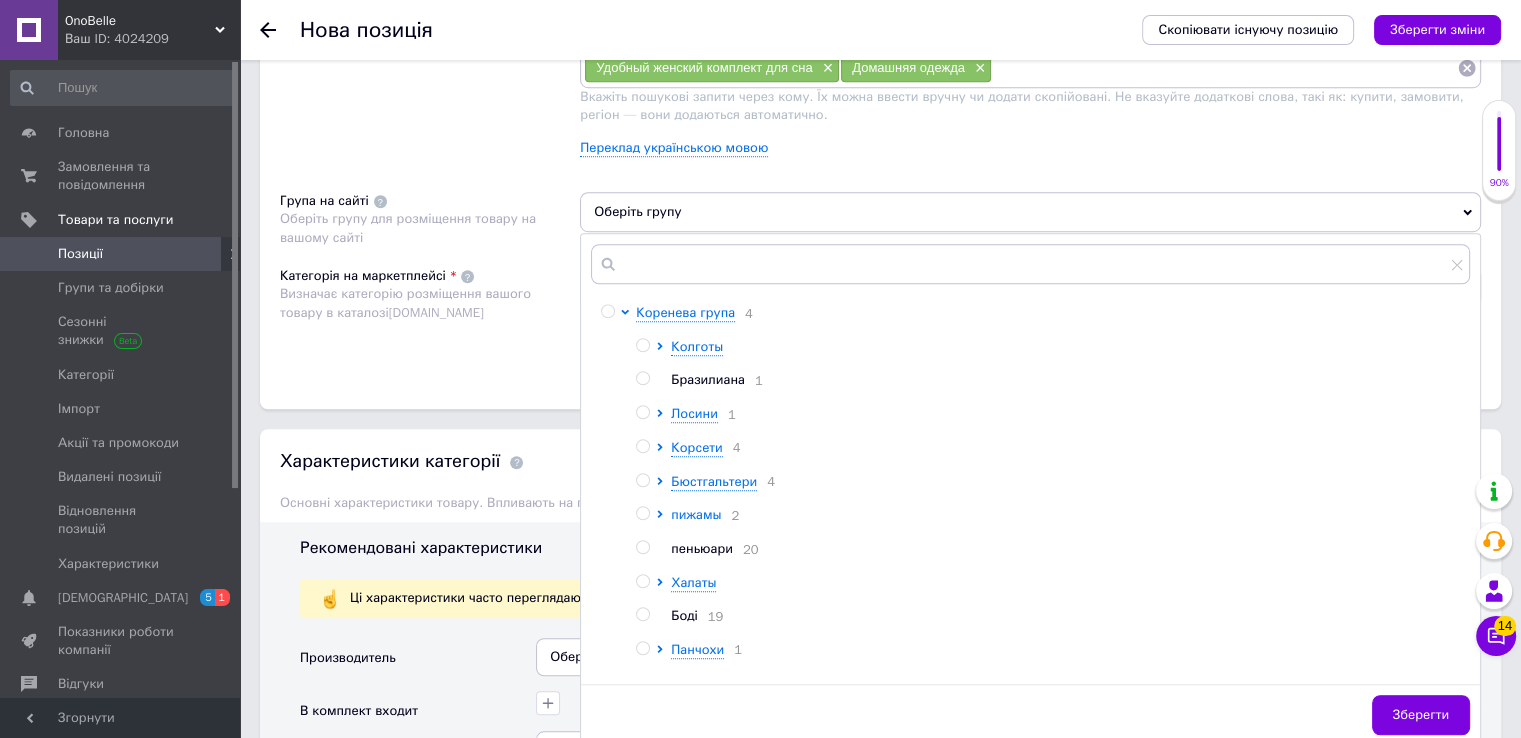 click 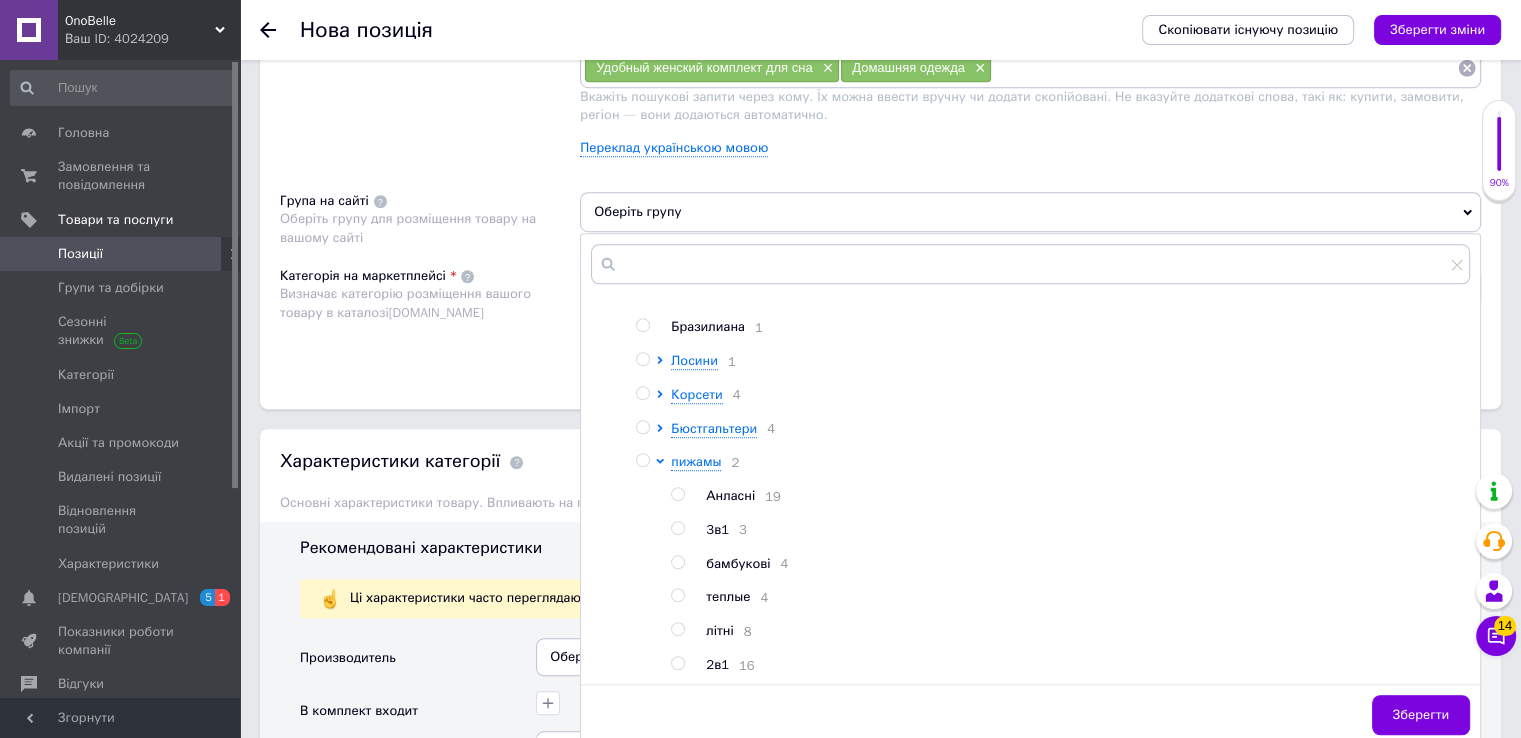 scroll, scrollTop: 100, scrollLeft: 0, axis: vertical 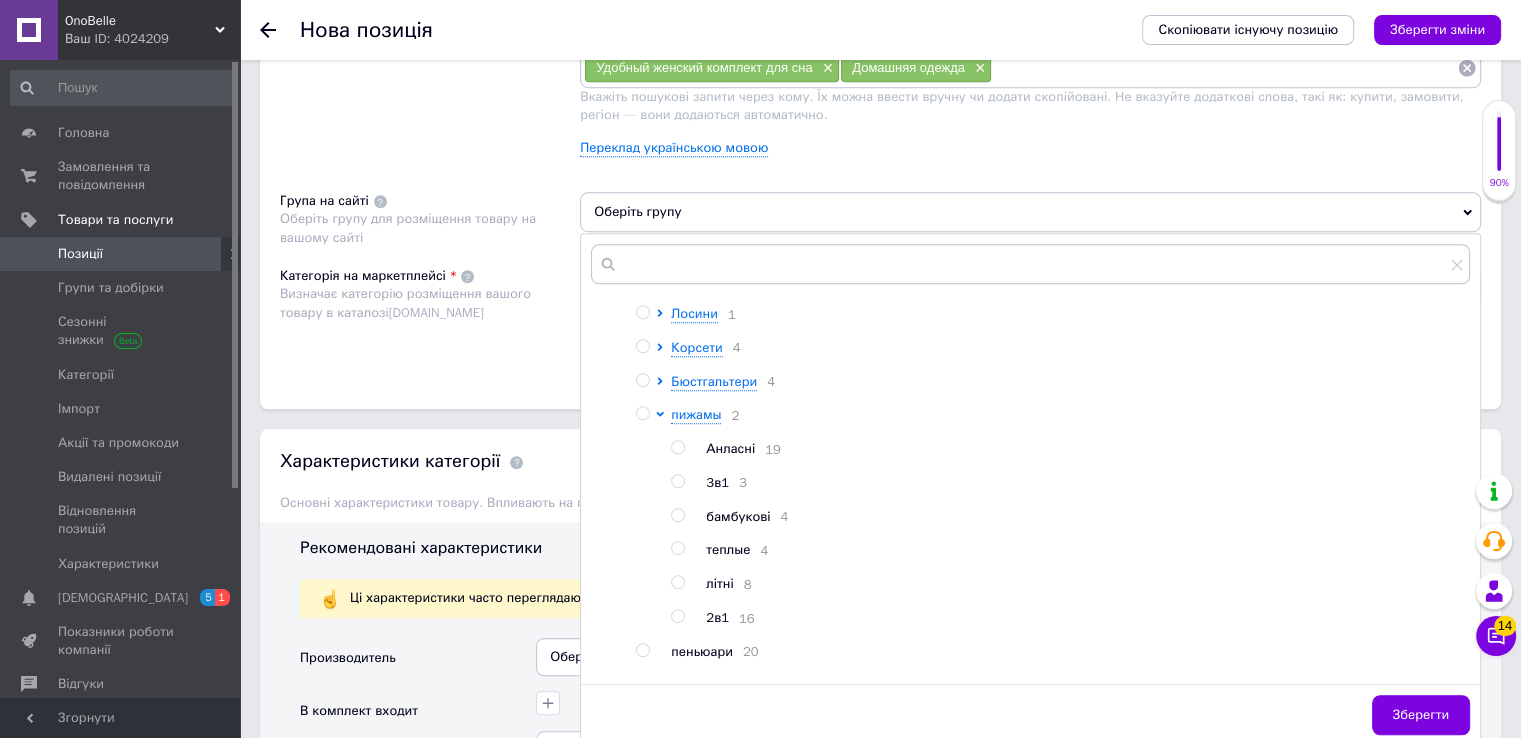 click at bounding box center (677, 447) 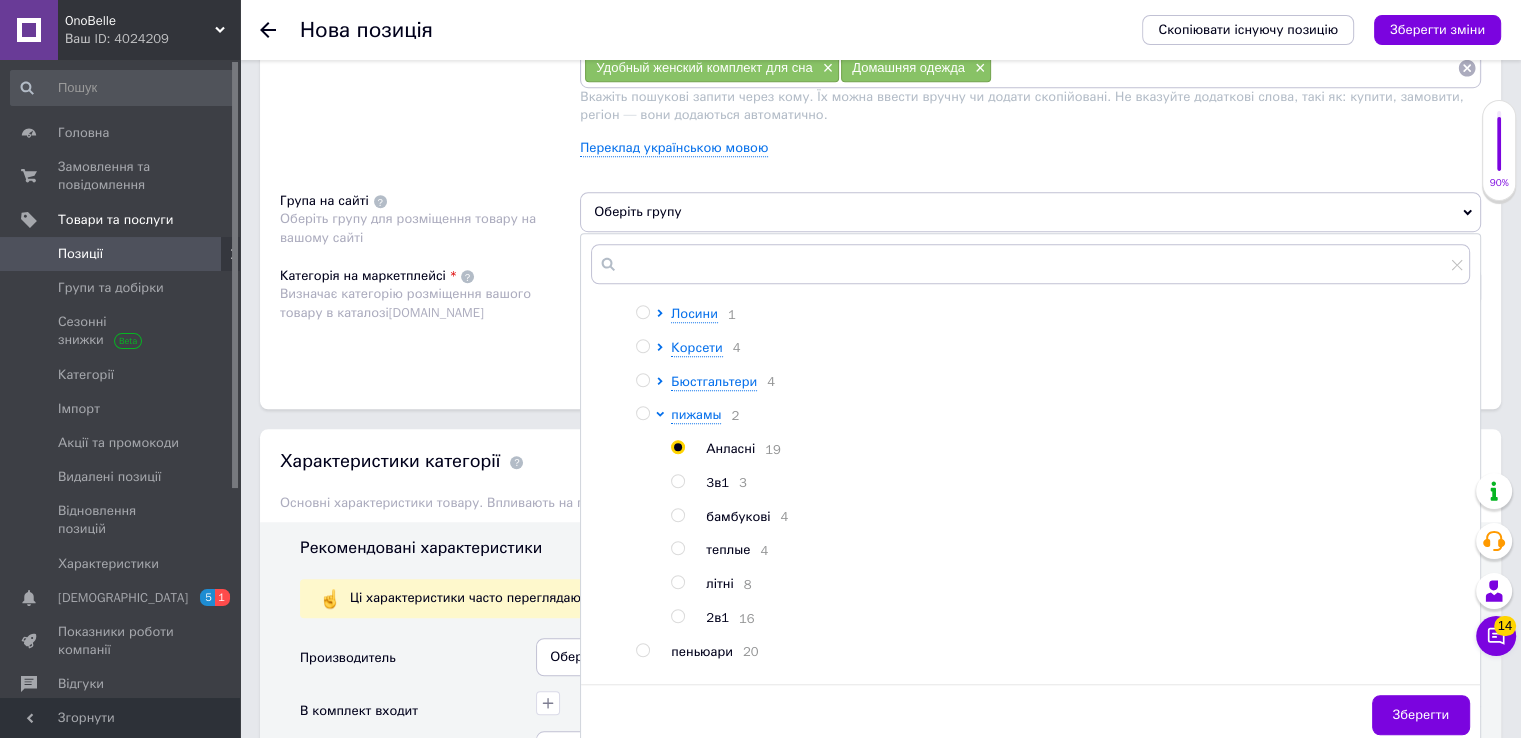 radio on "true" 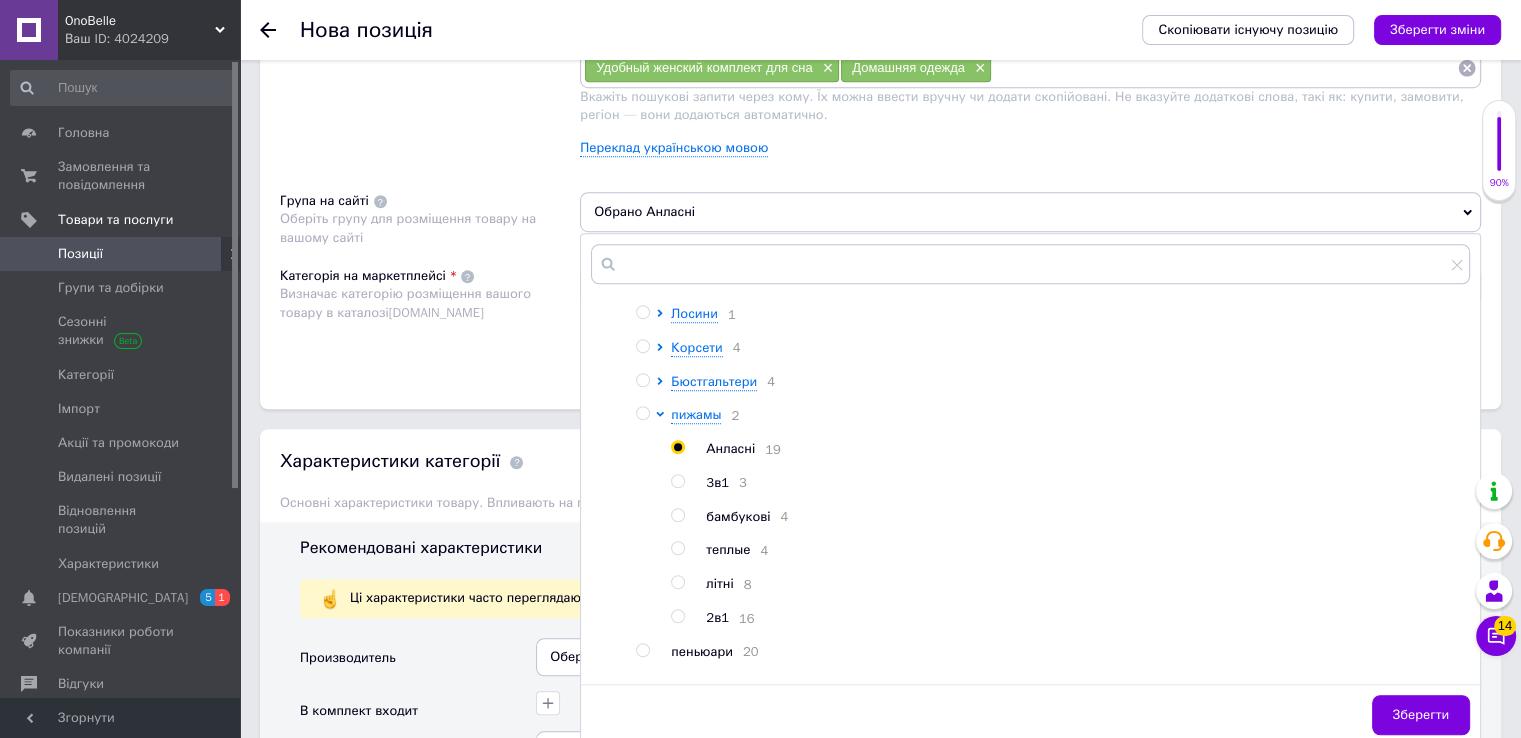 drag, startPoint x: 1388, startPoint y: 701, endPoint x: 1272, endPoint y: 506, distance: 226.89424 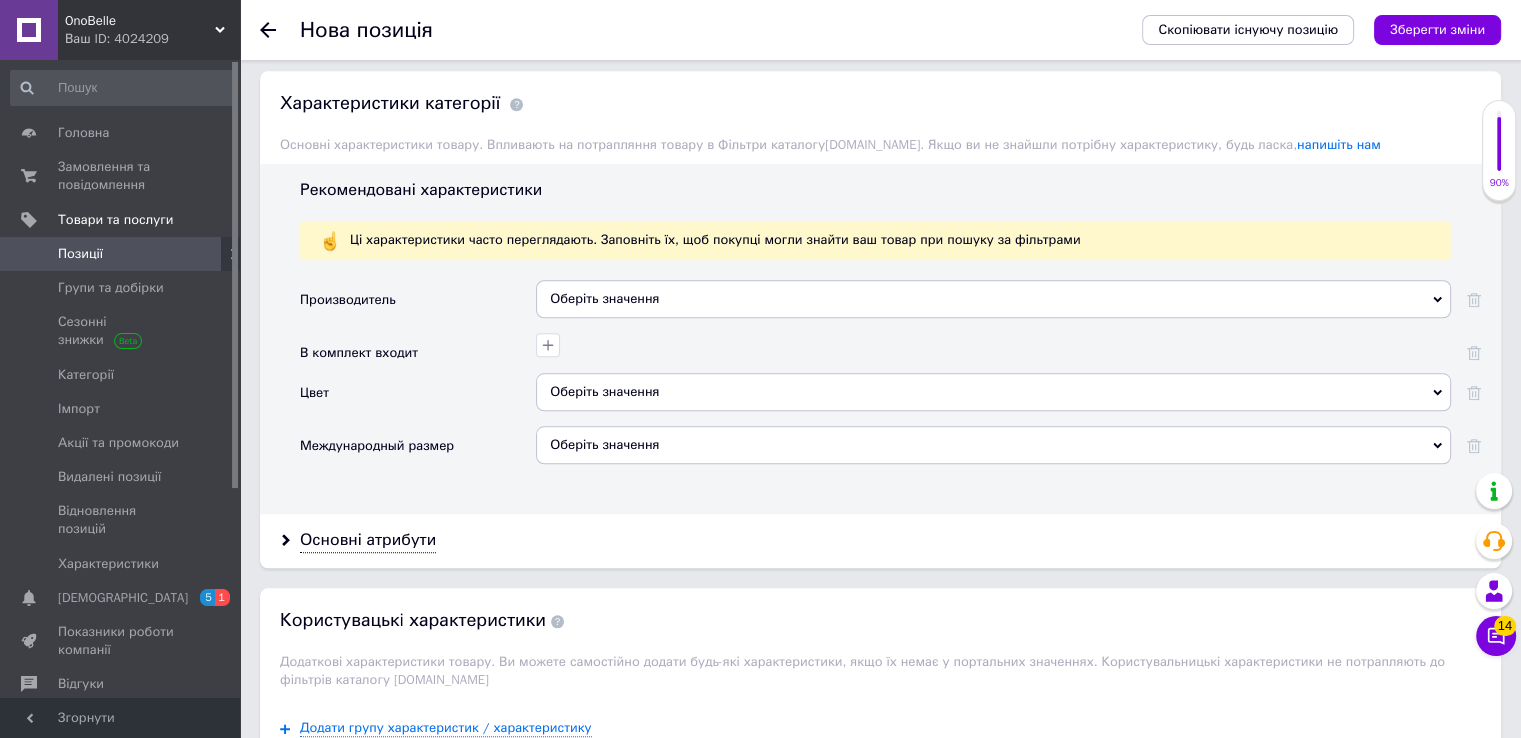 scroll, scrollTop: 1804, scrollLeft: 0, axis: vertical 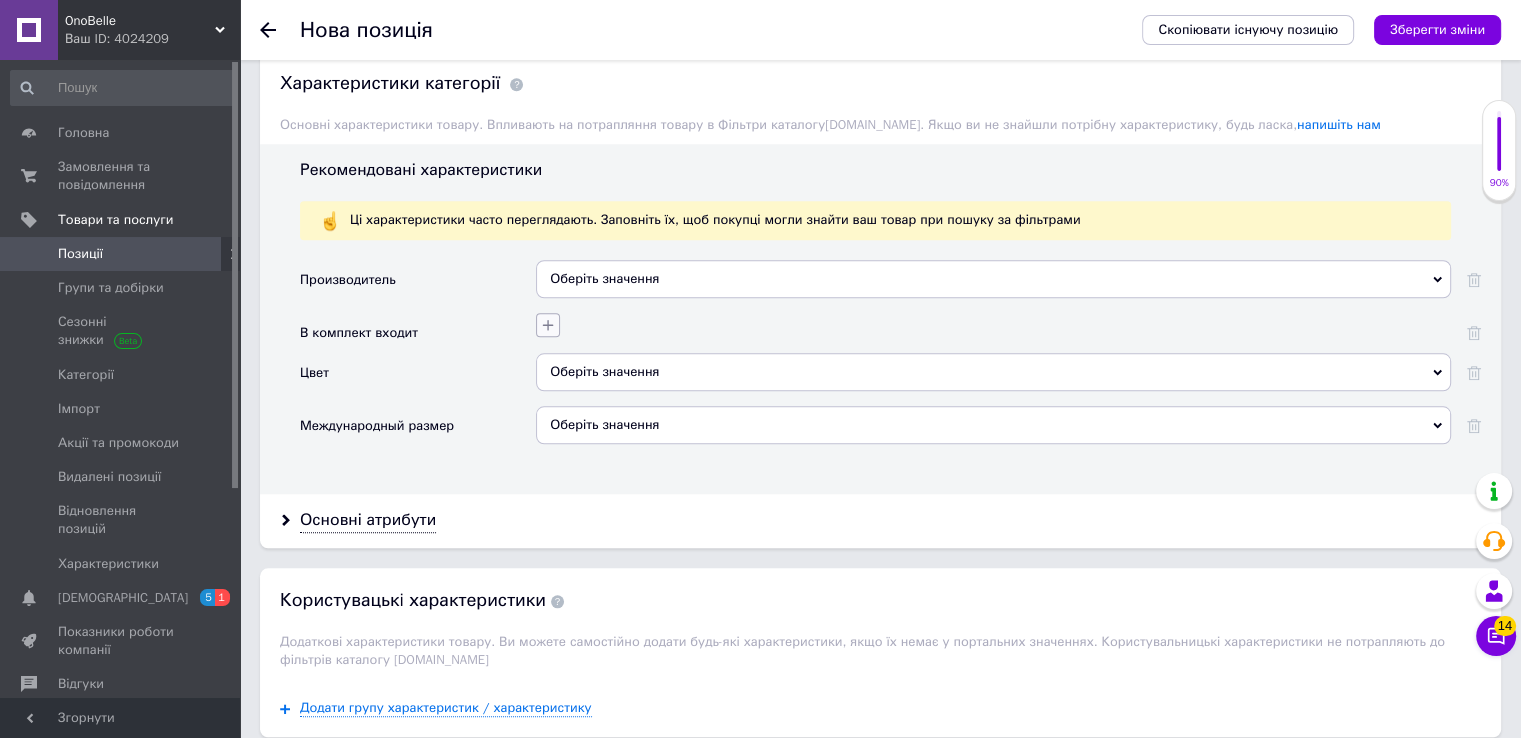 click 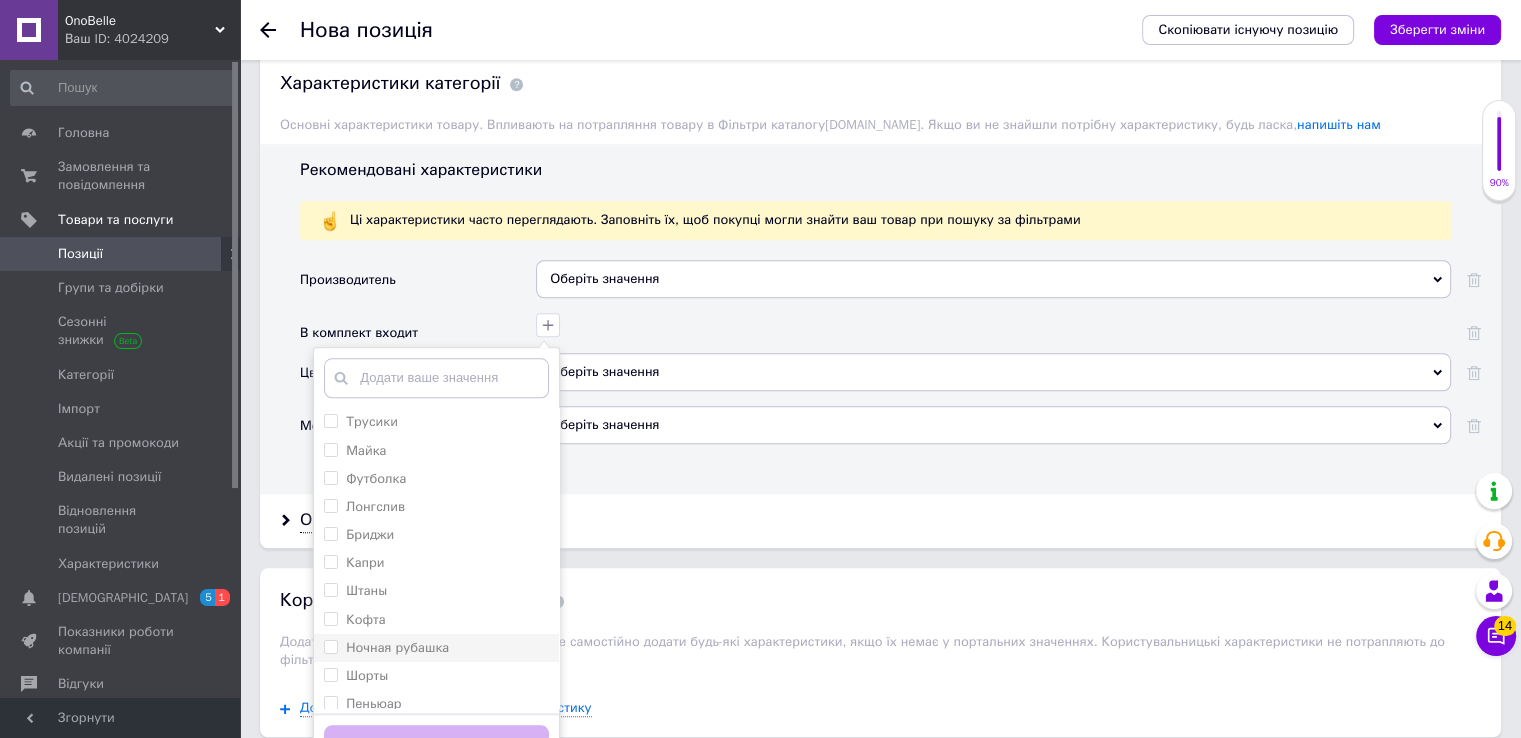 click on "Ночная рубашка" at bounding box center (330, 646) 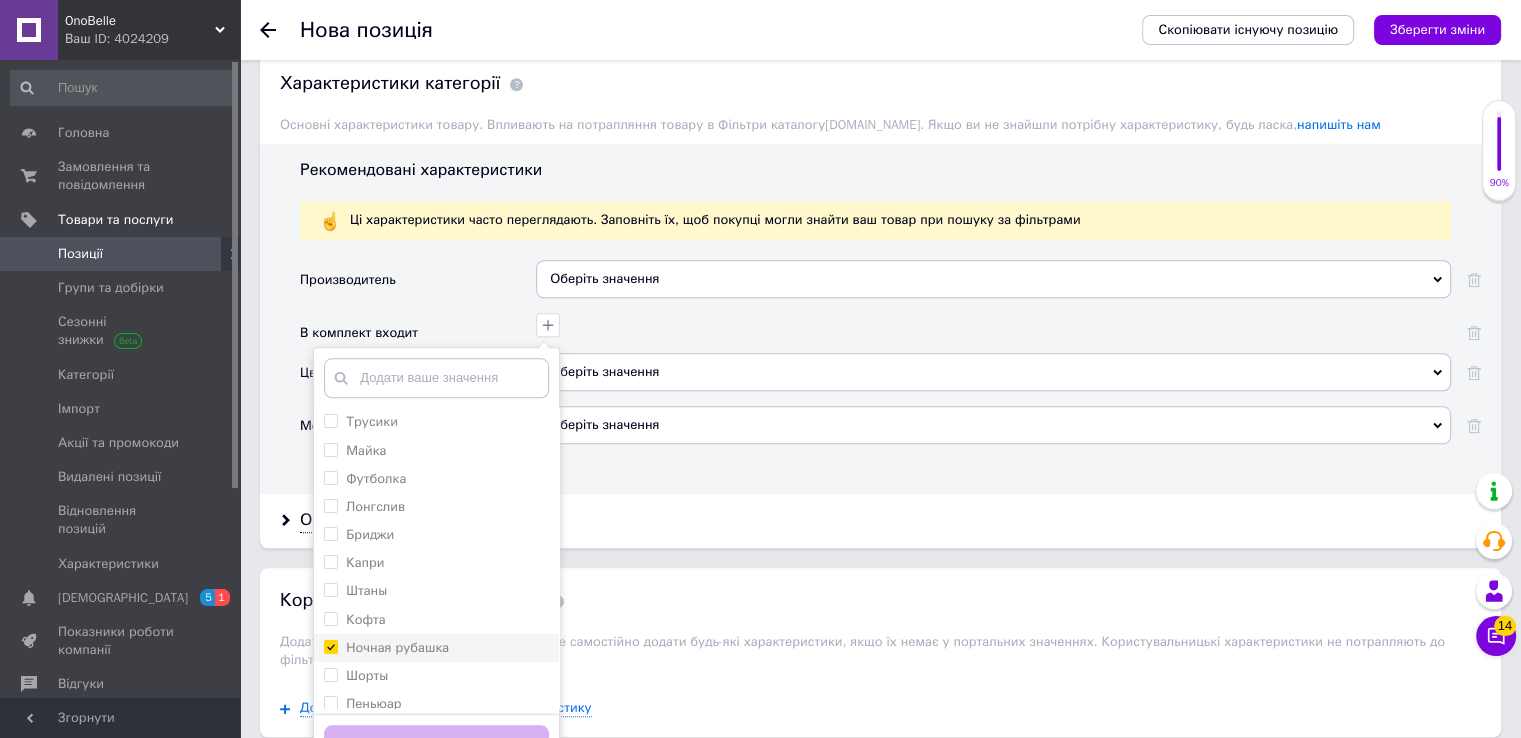checkbox on "true" 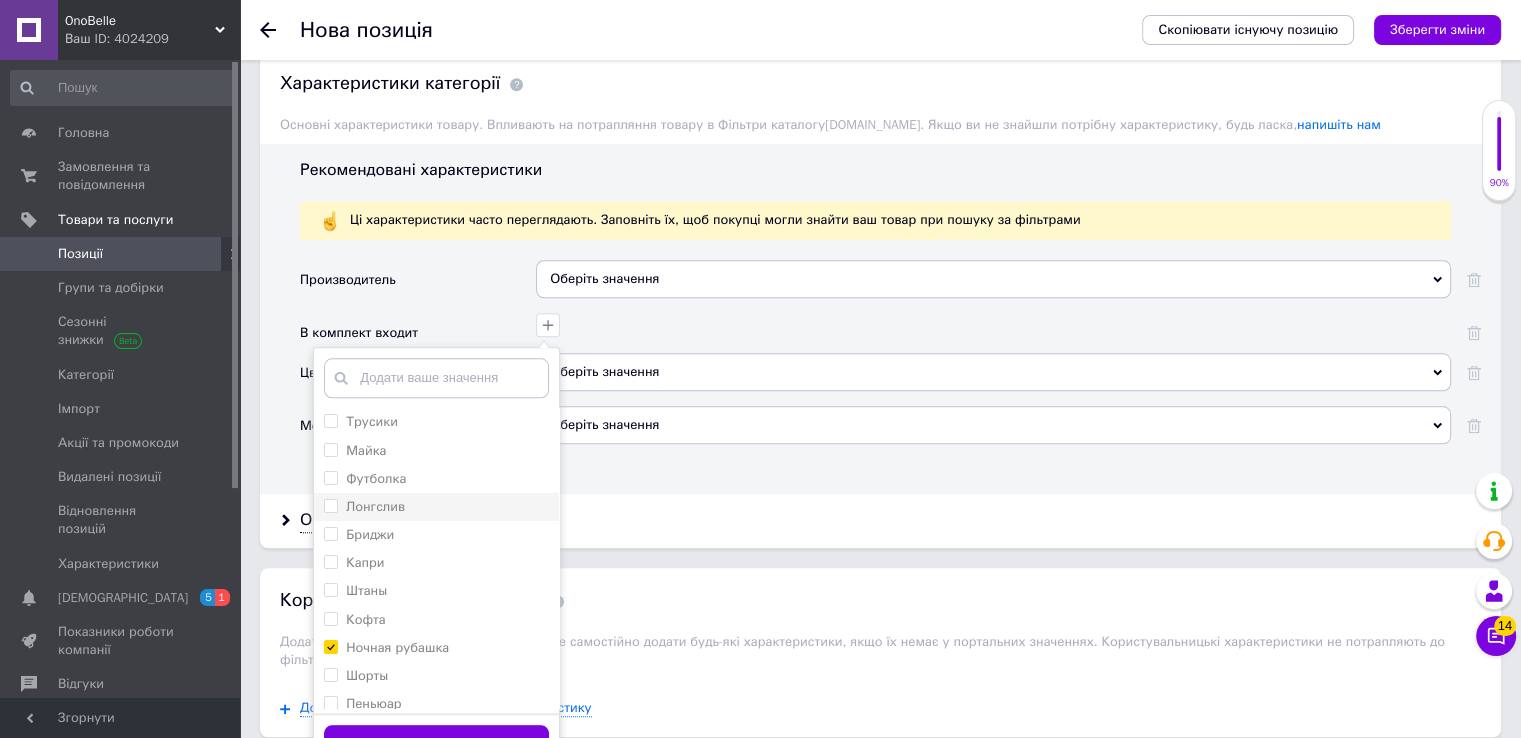 click on "Лонгслив" at bounding box center [436, 507] 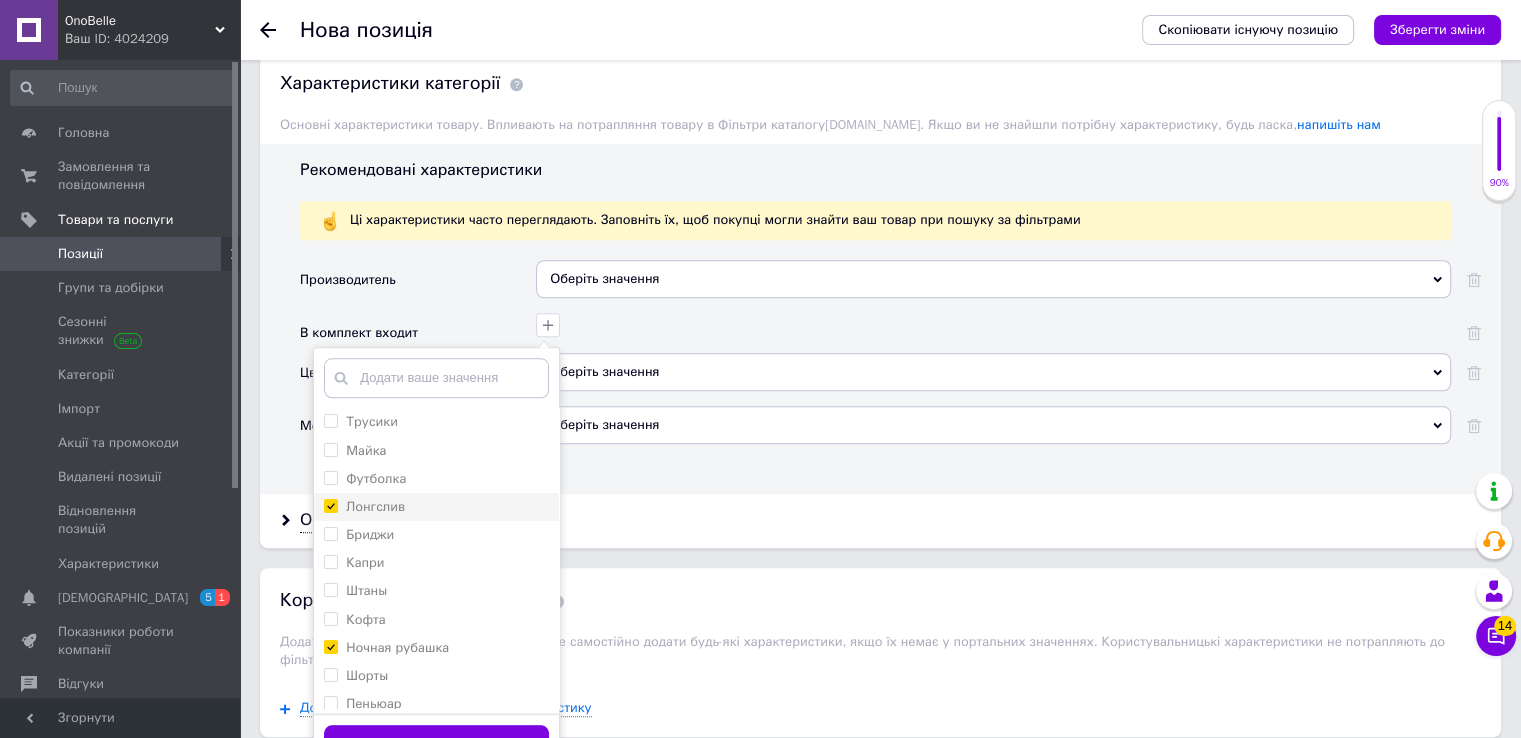 click on "Лонгслив" at bounding box center (330, 505) 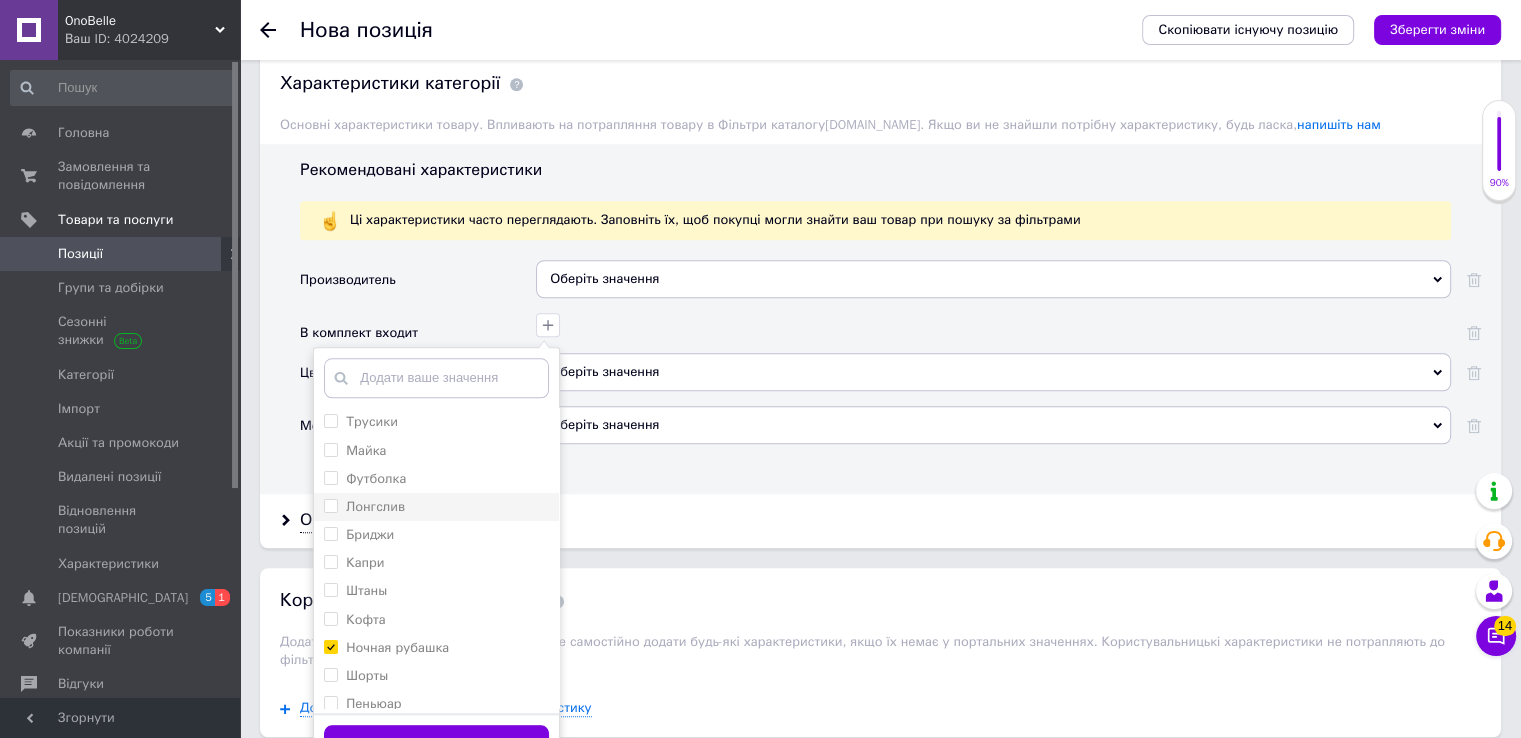 checkbox on "false" 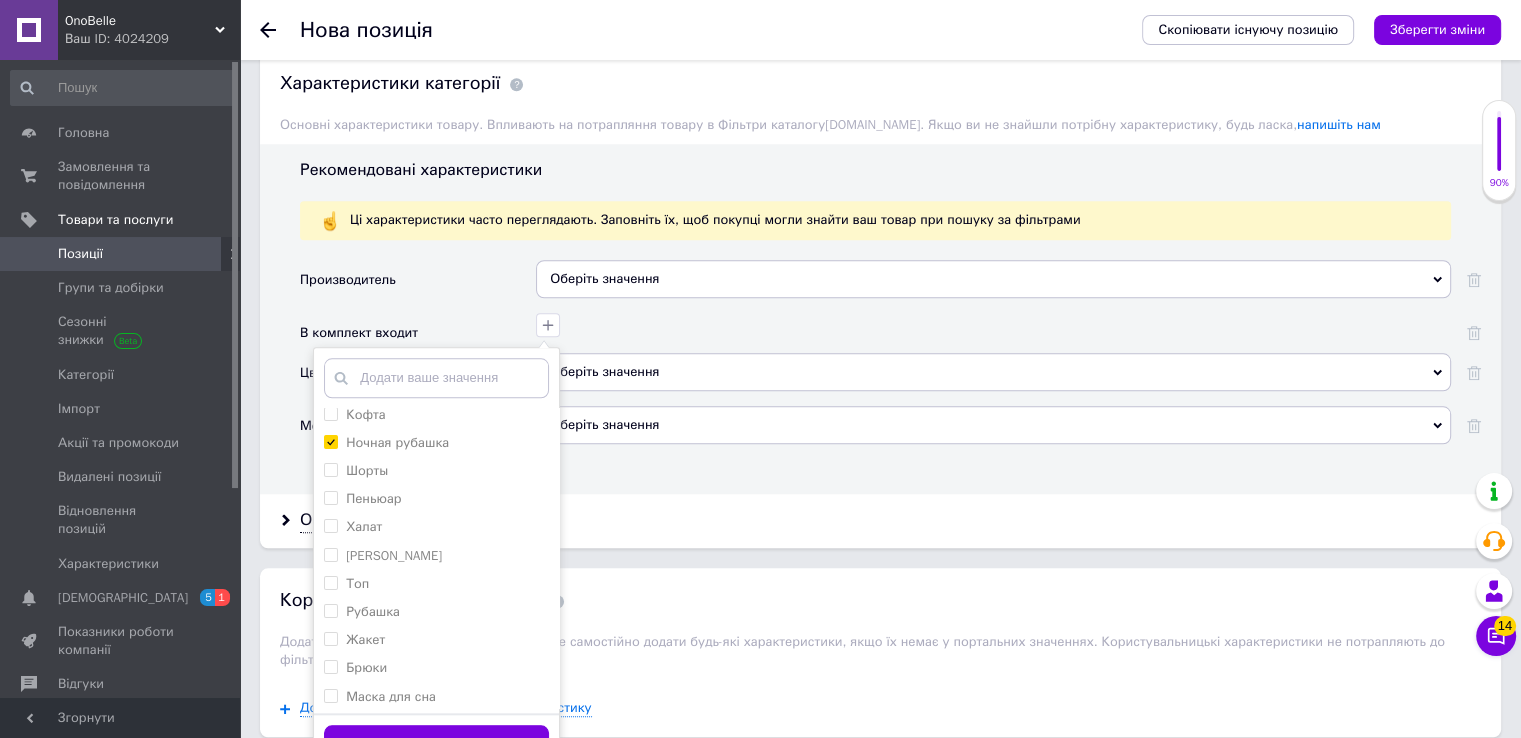 scroll, scrollTop: 212, scrollLeft: 0, axis: vertical 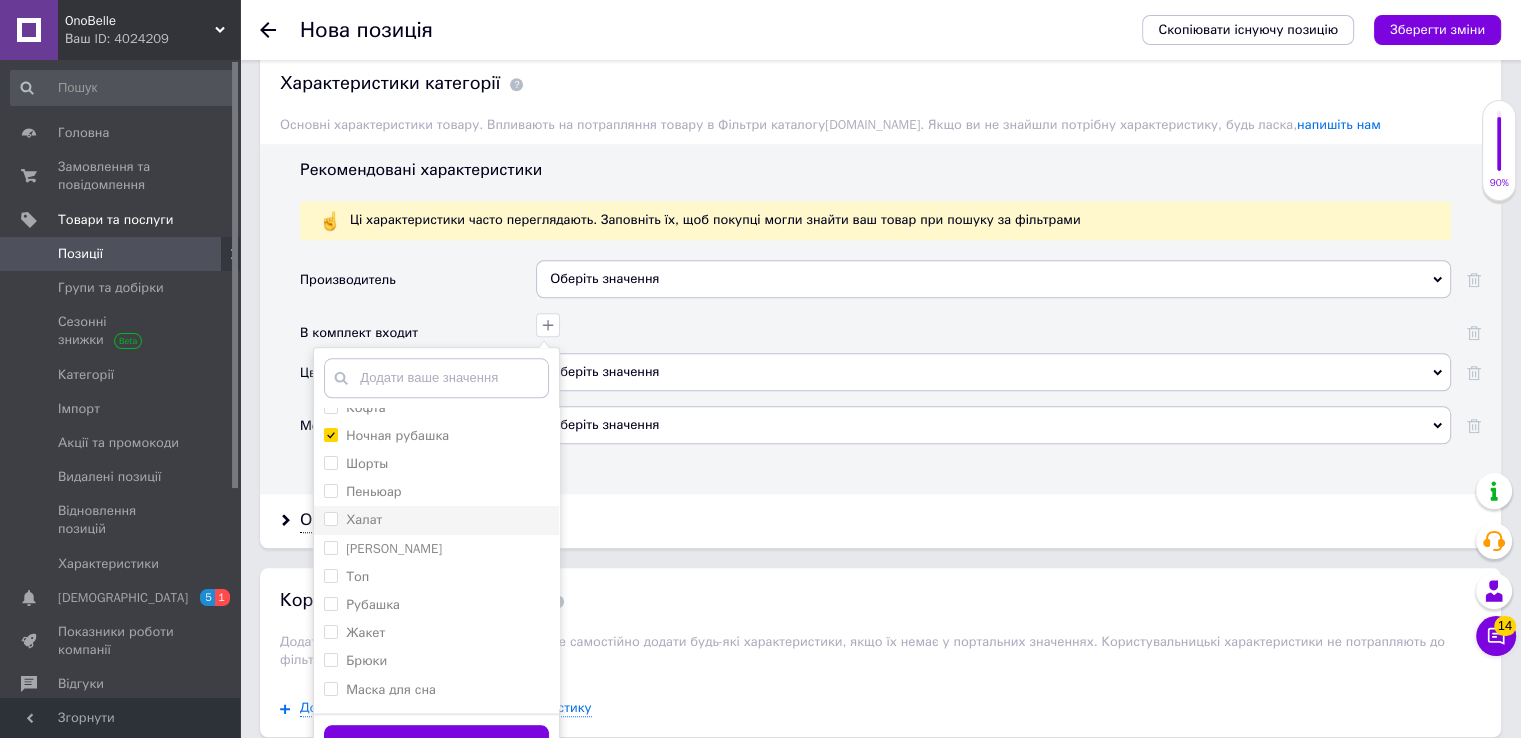 click on "Халат" at bounding box center (330, 518) 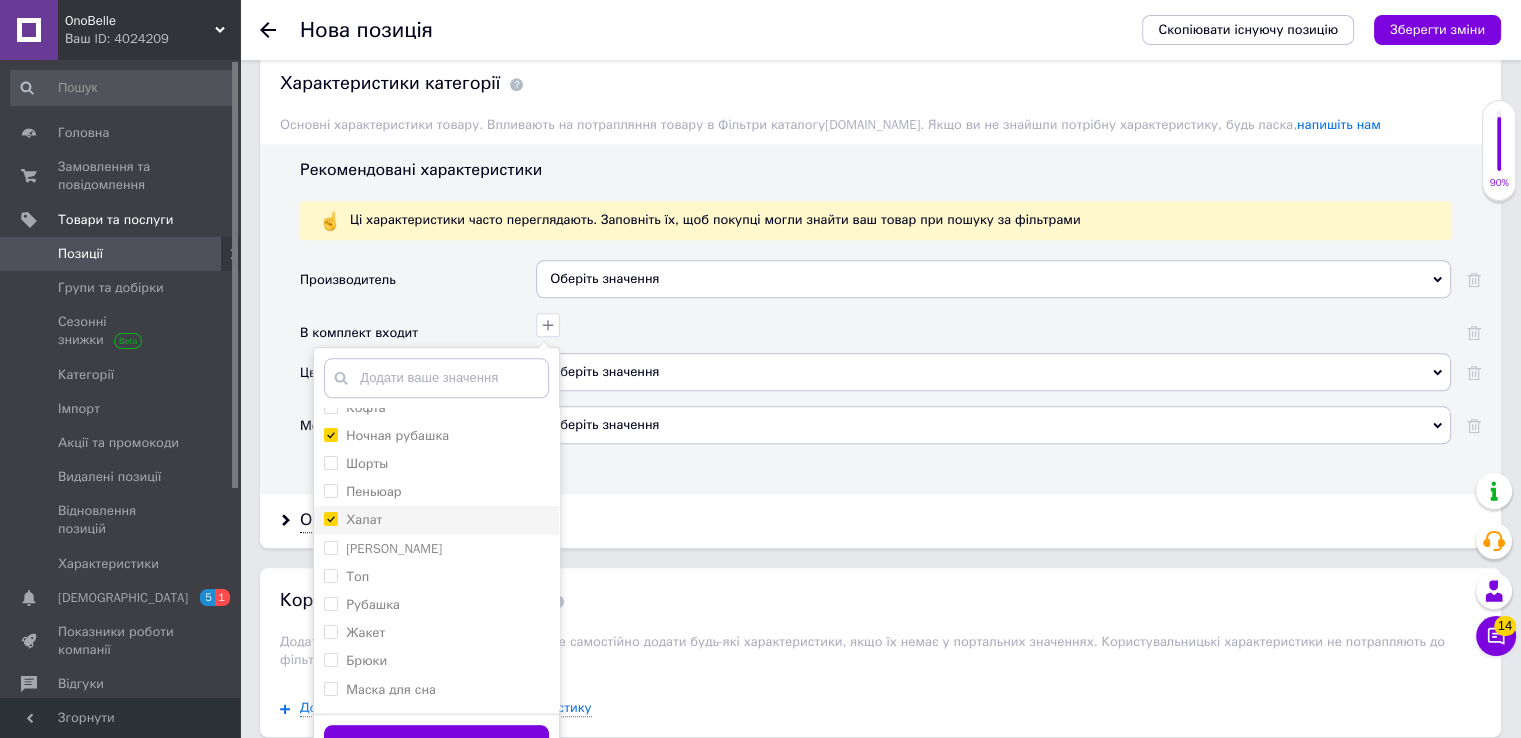 checkbox on "true" 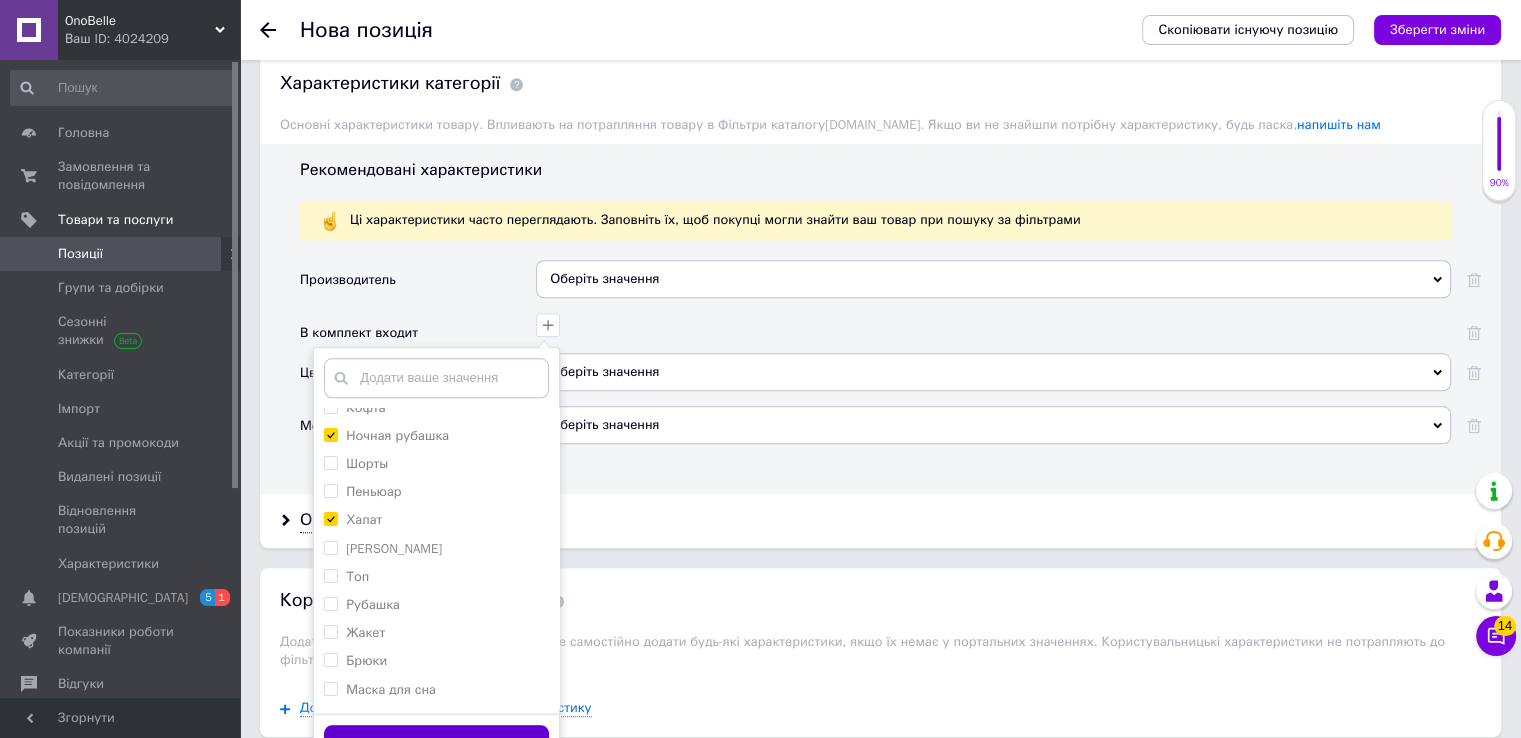 click on "Зберегти" at bounding box center [436, 744] 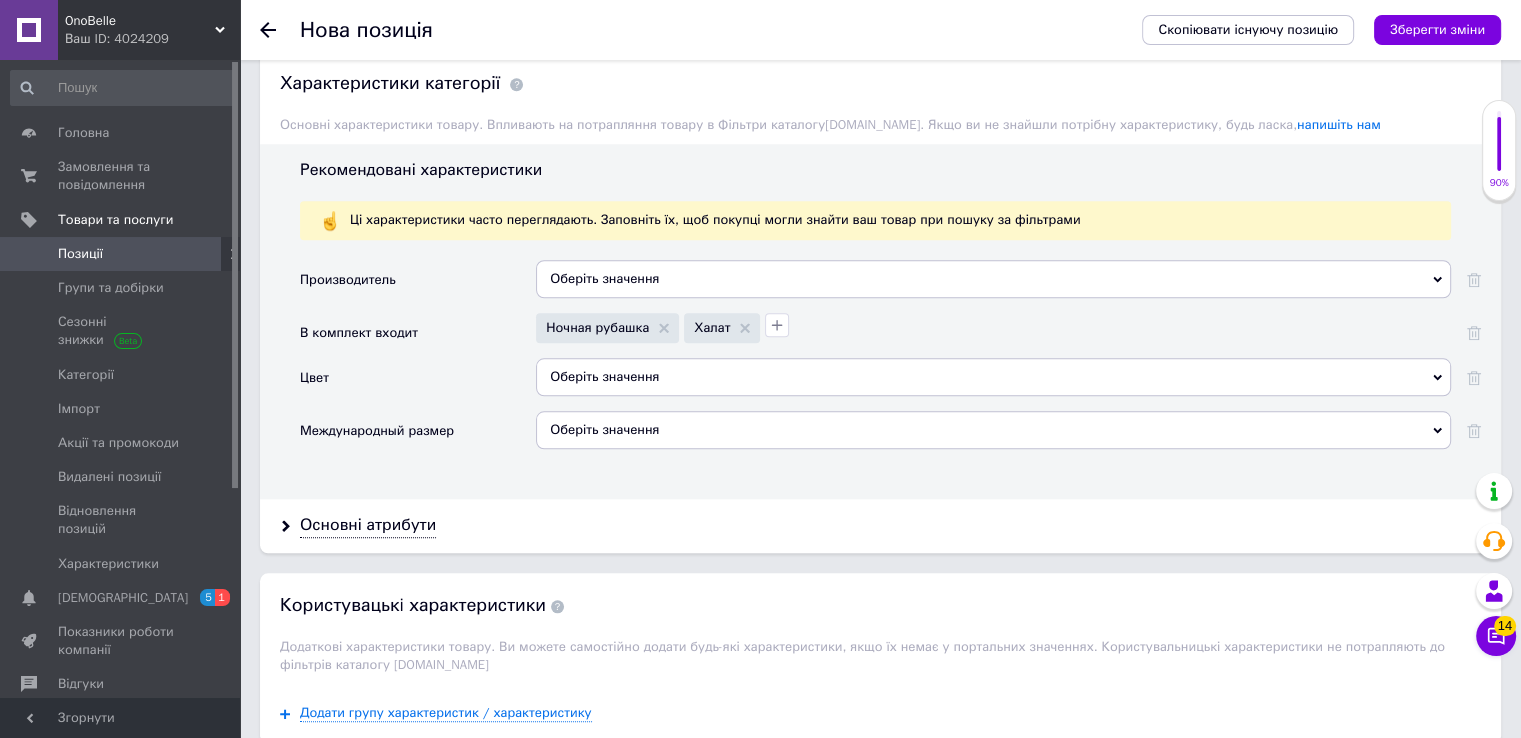 click on "Оберіть значення" at bounding box center (993, 377) 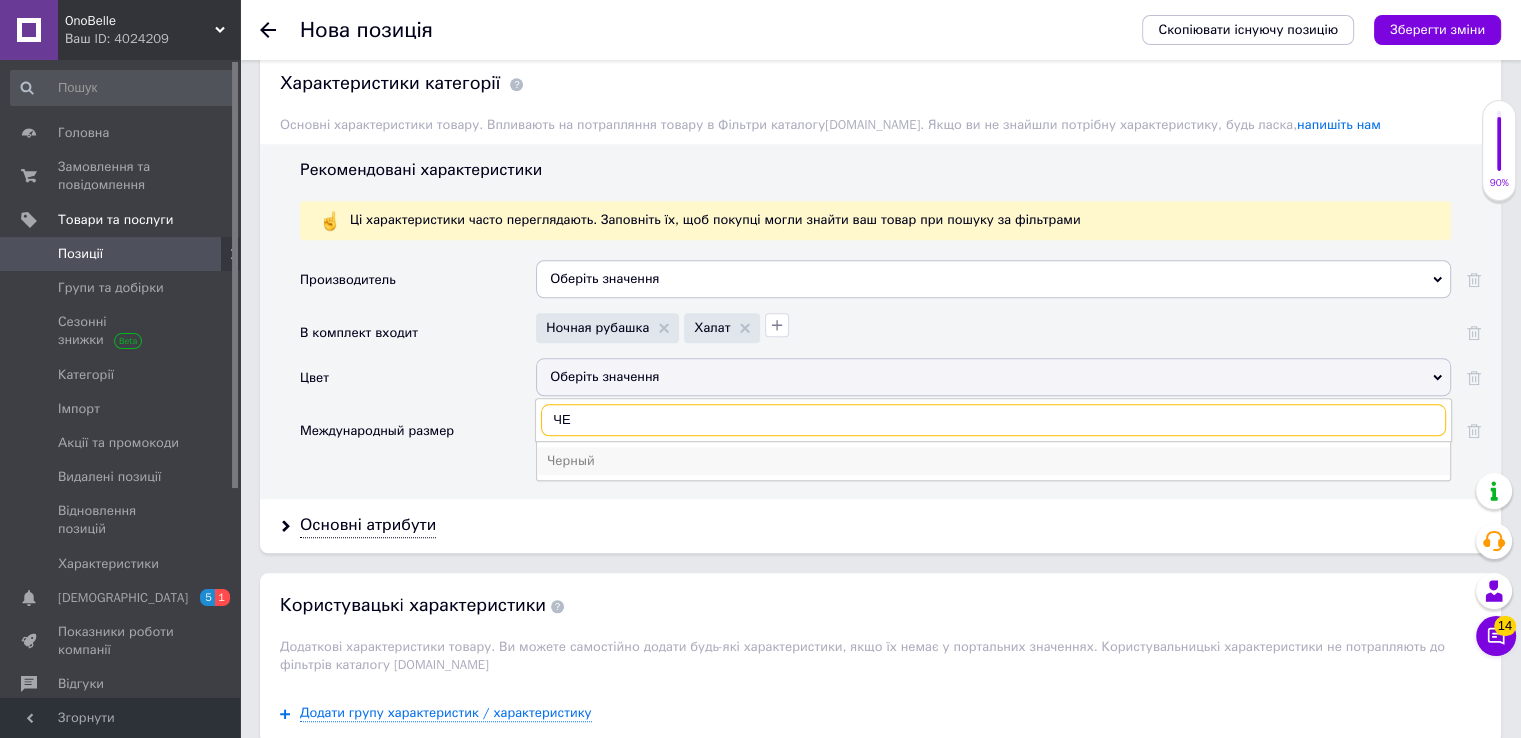 type on "ЧЕ" 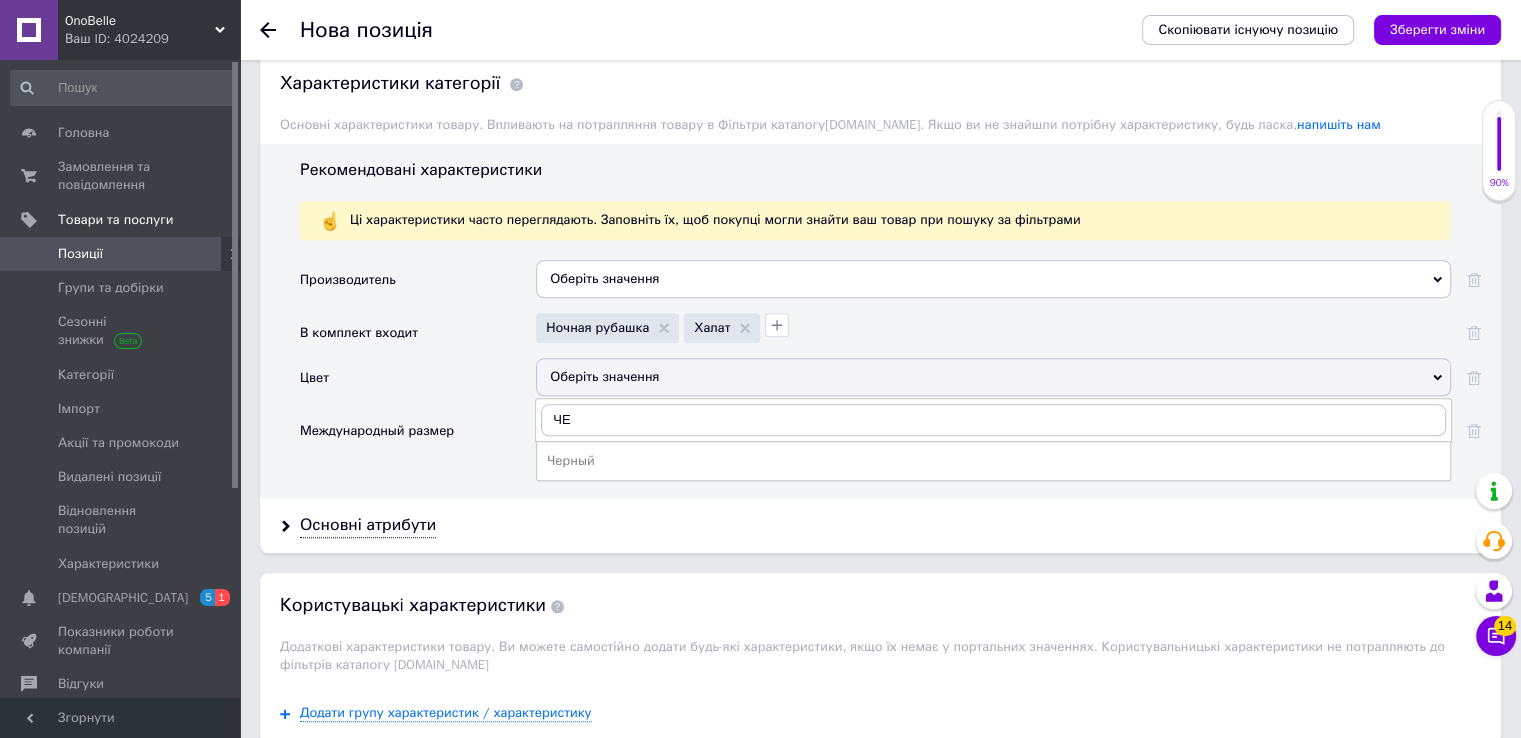 drag, startPoint x: 559, startPoint y: 454, endPoint x: 664, endPoint y: 477, distance: 107.48953 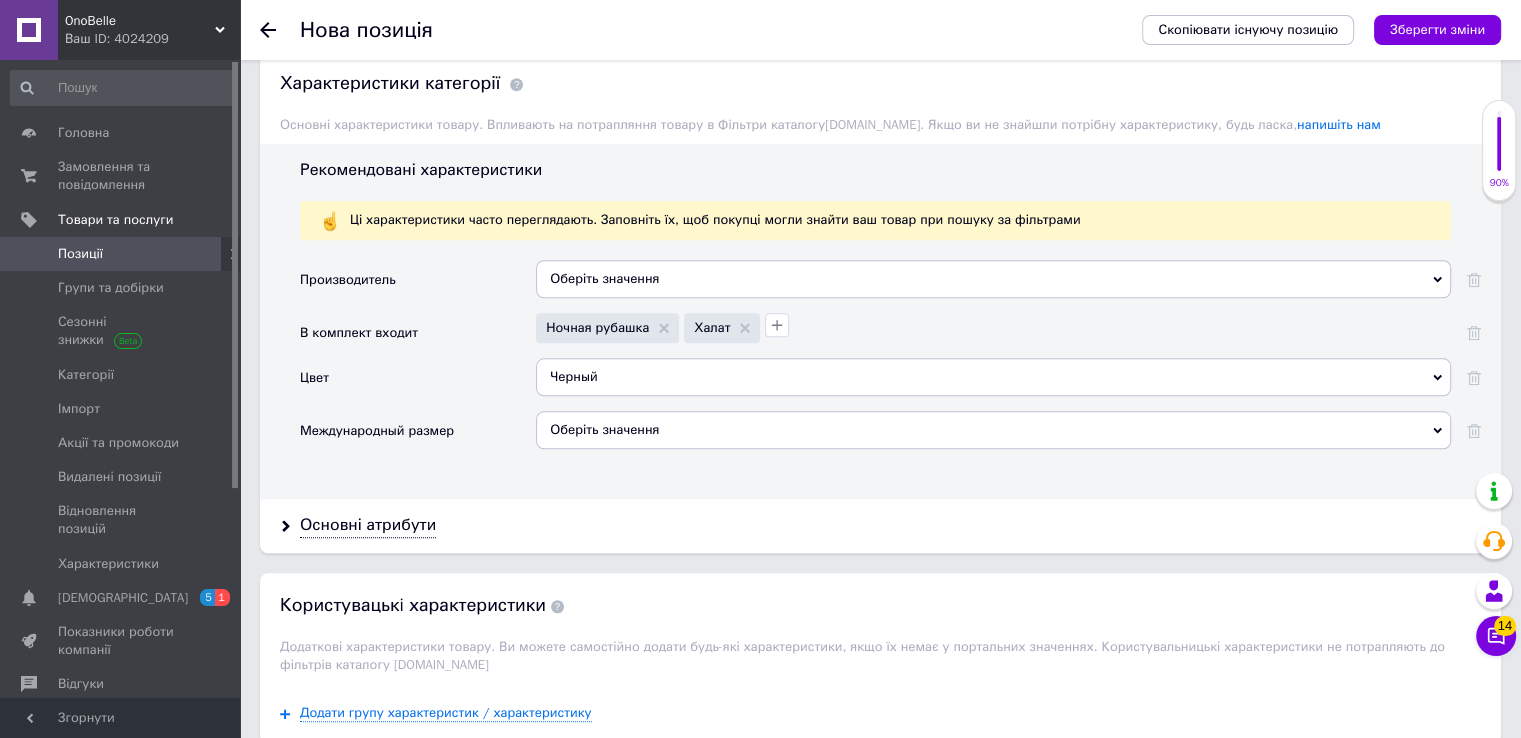 click on "Оберіть значення" at bounding box center (993, 430) 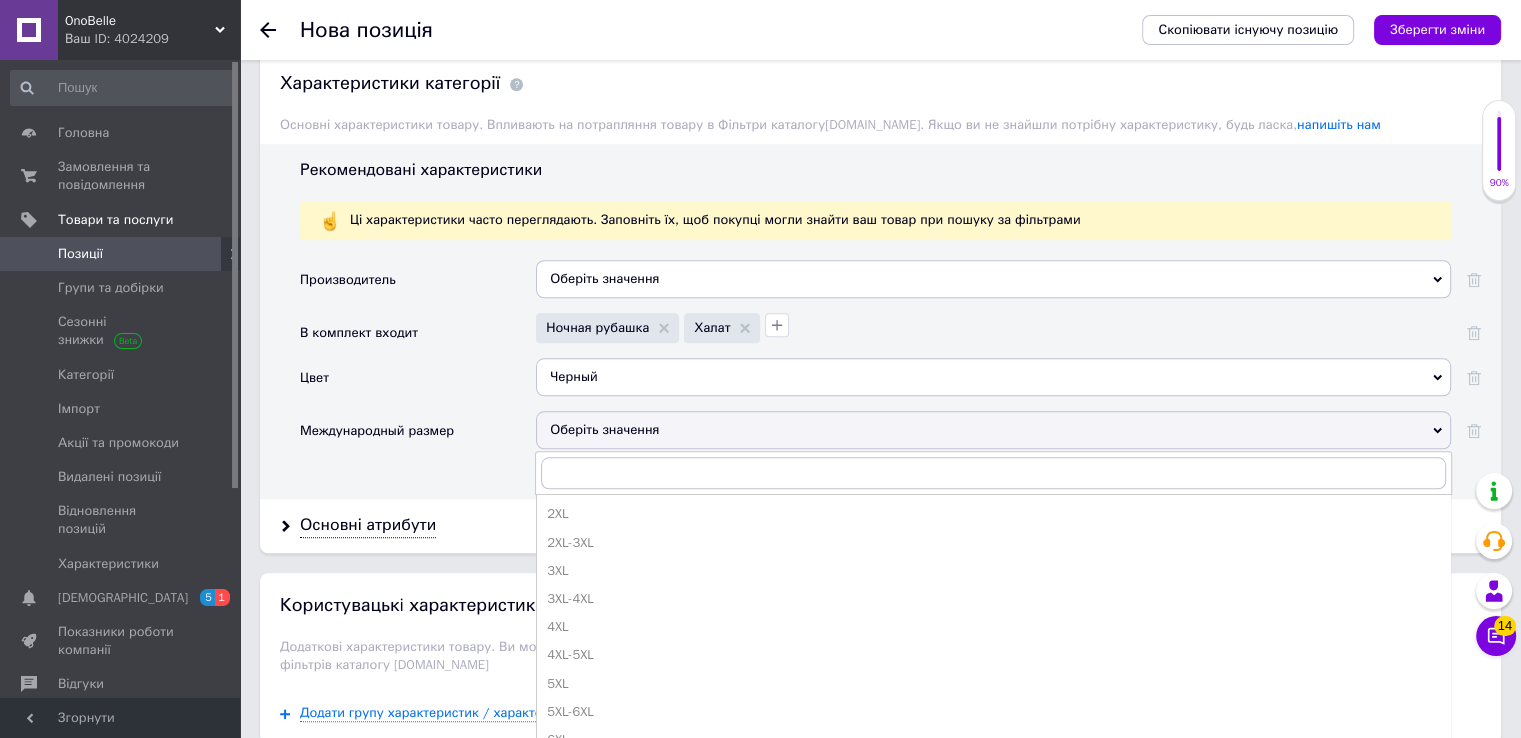 click on "Оберіть значення" at bounding box center (993, 430) 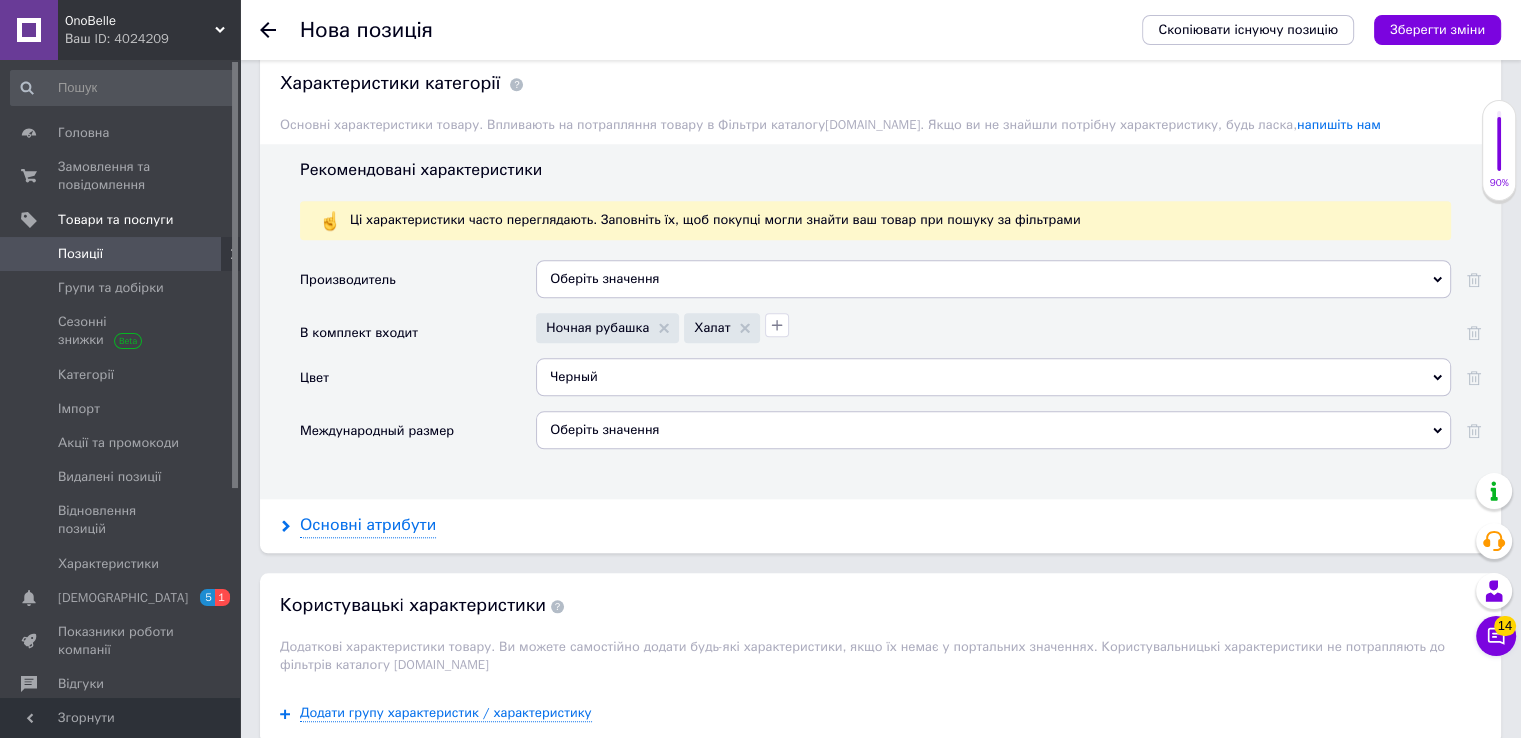 click on "Основні атрибути" at bounding box center (368, 525) 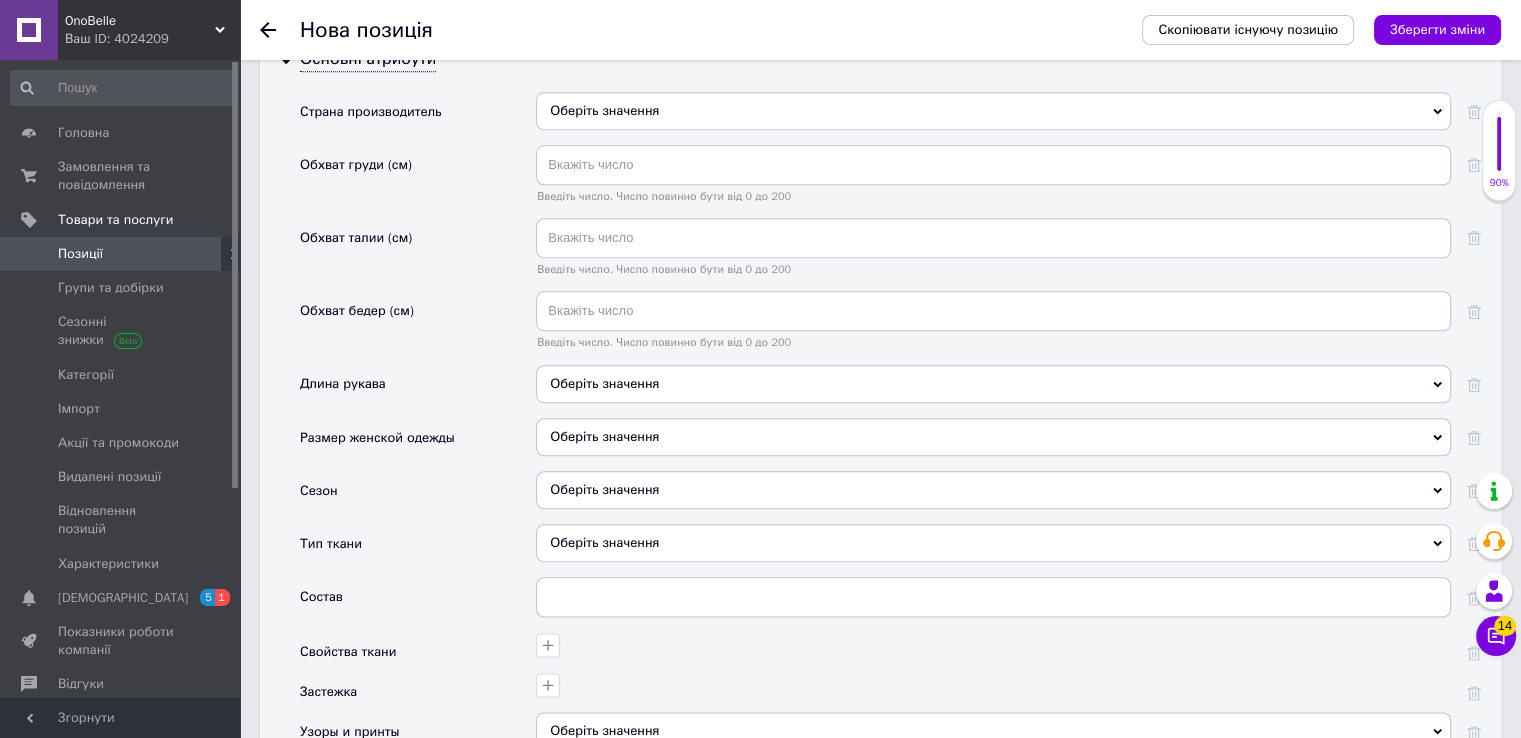 scroll, scrollTop: 2332, scrollLeft: 0, axis: vertical 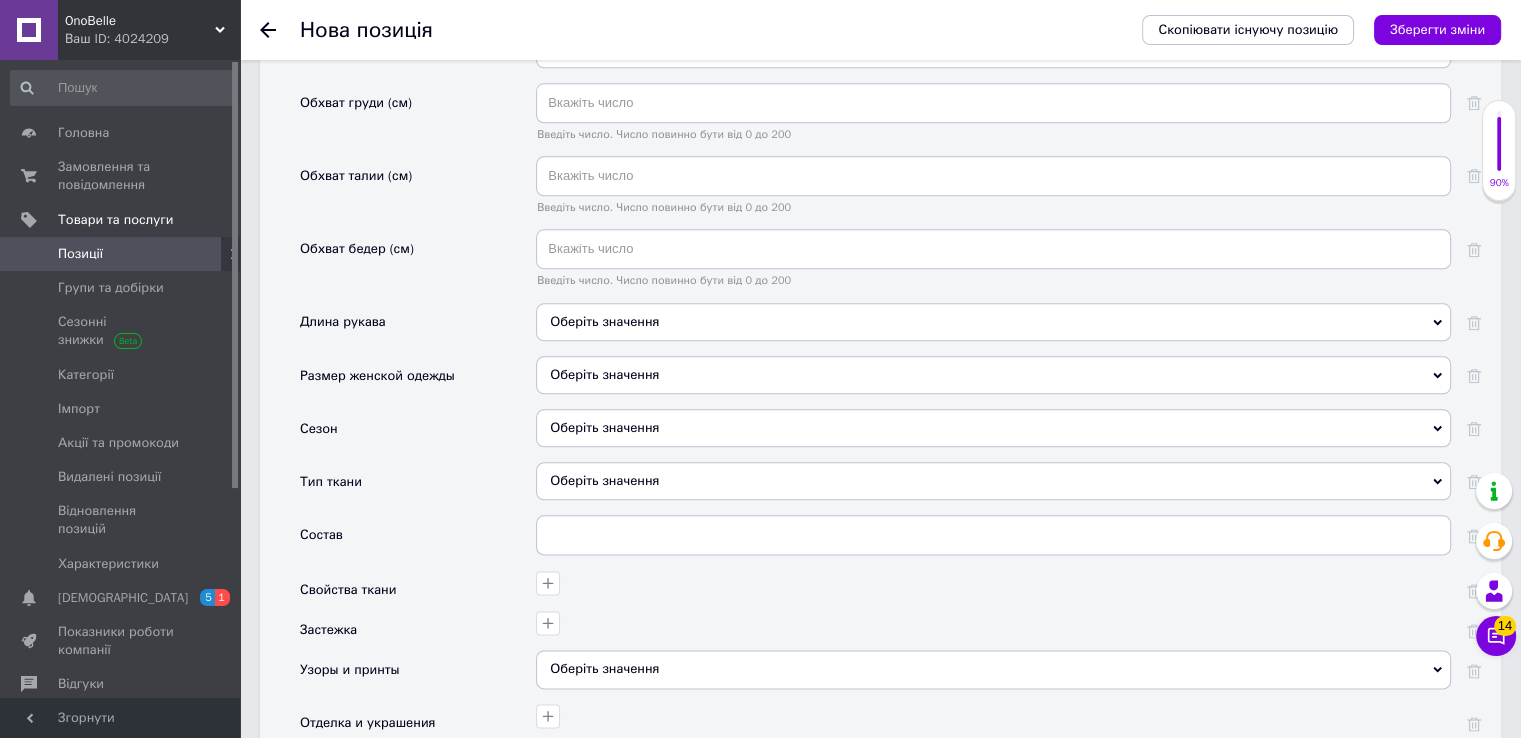 click on "Оберіть значення" at bounding box center (993, 375) 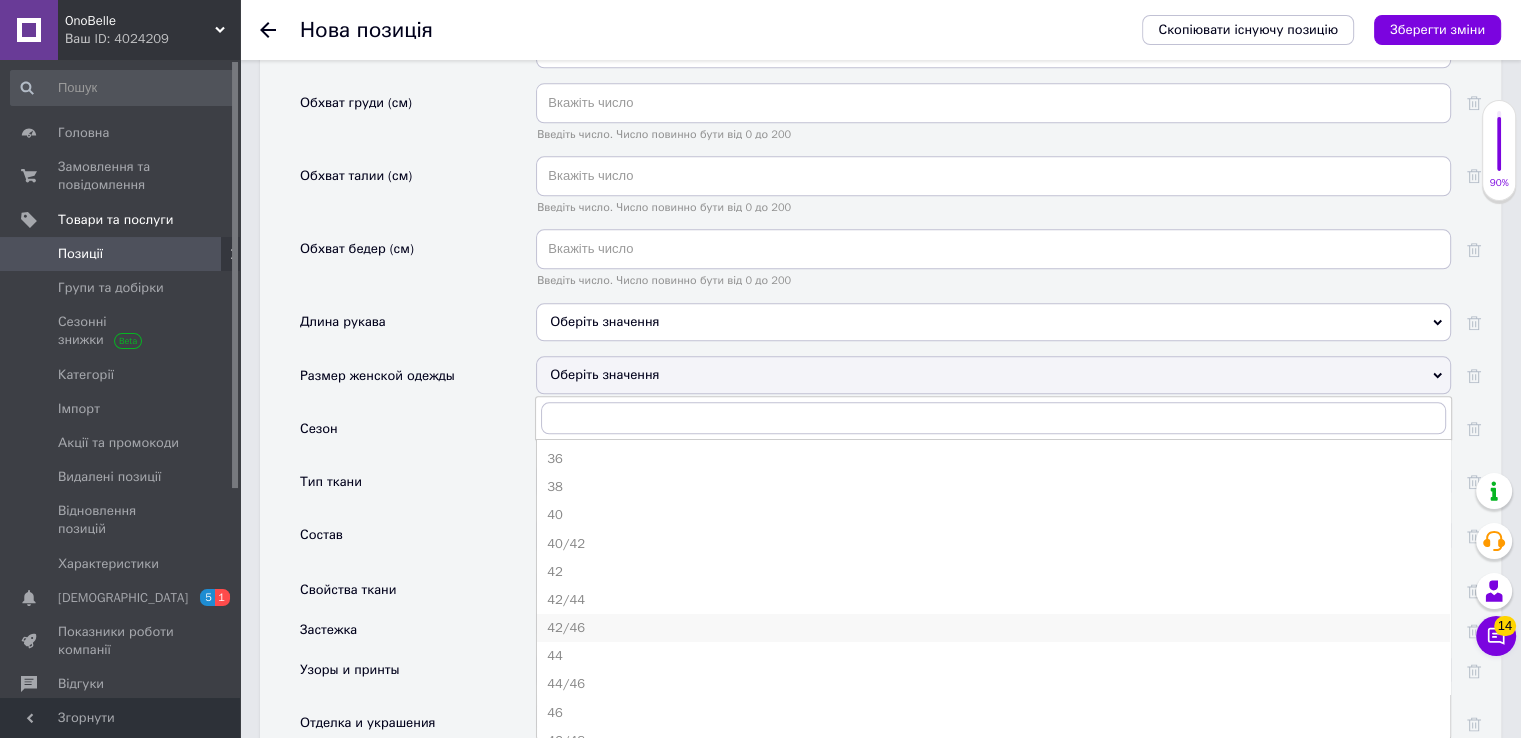 click on "42/46" at bounding box center [993, 628] 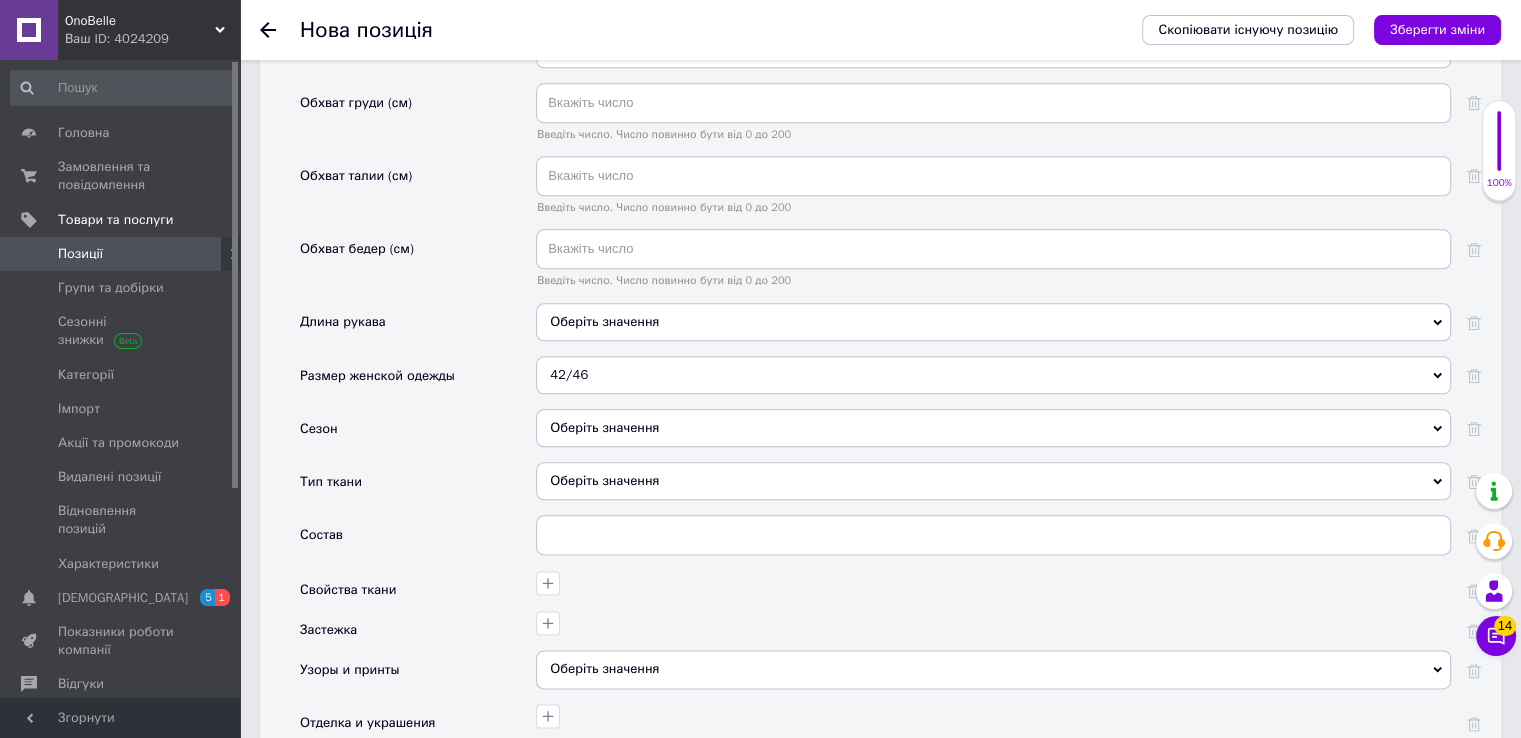 click on "Оберіть значення" at bounding box center (993, 428) 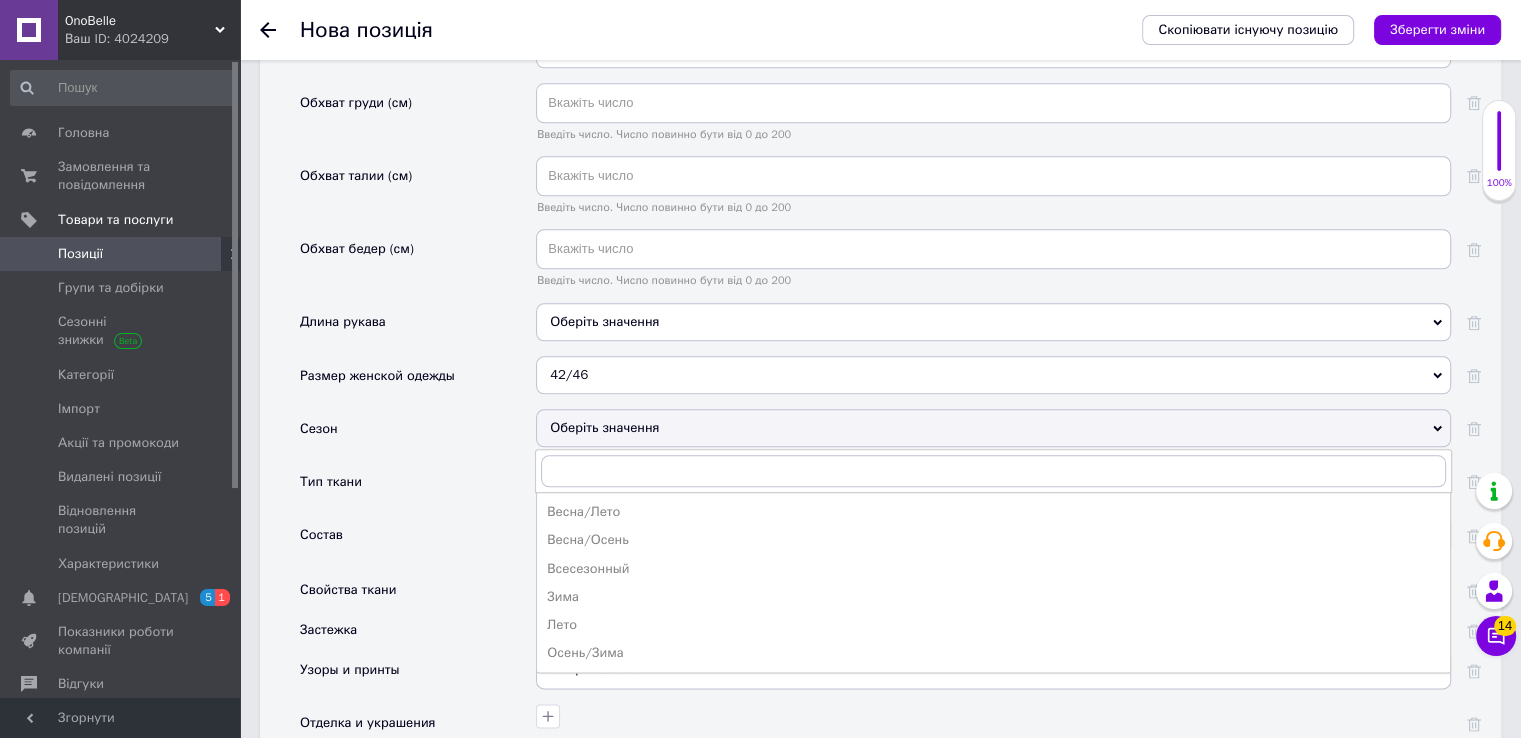 click on "Всесезонный" at bounding box center (993, 569) 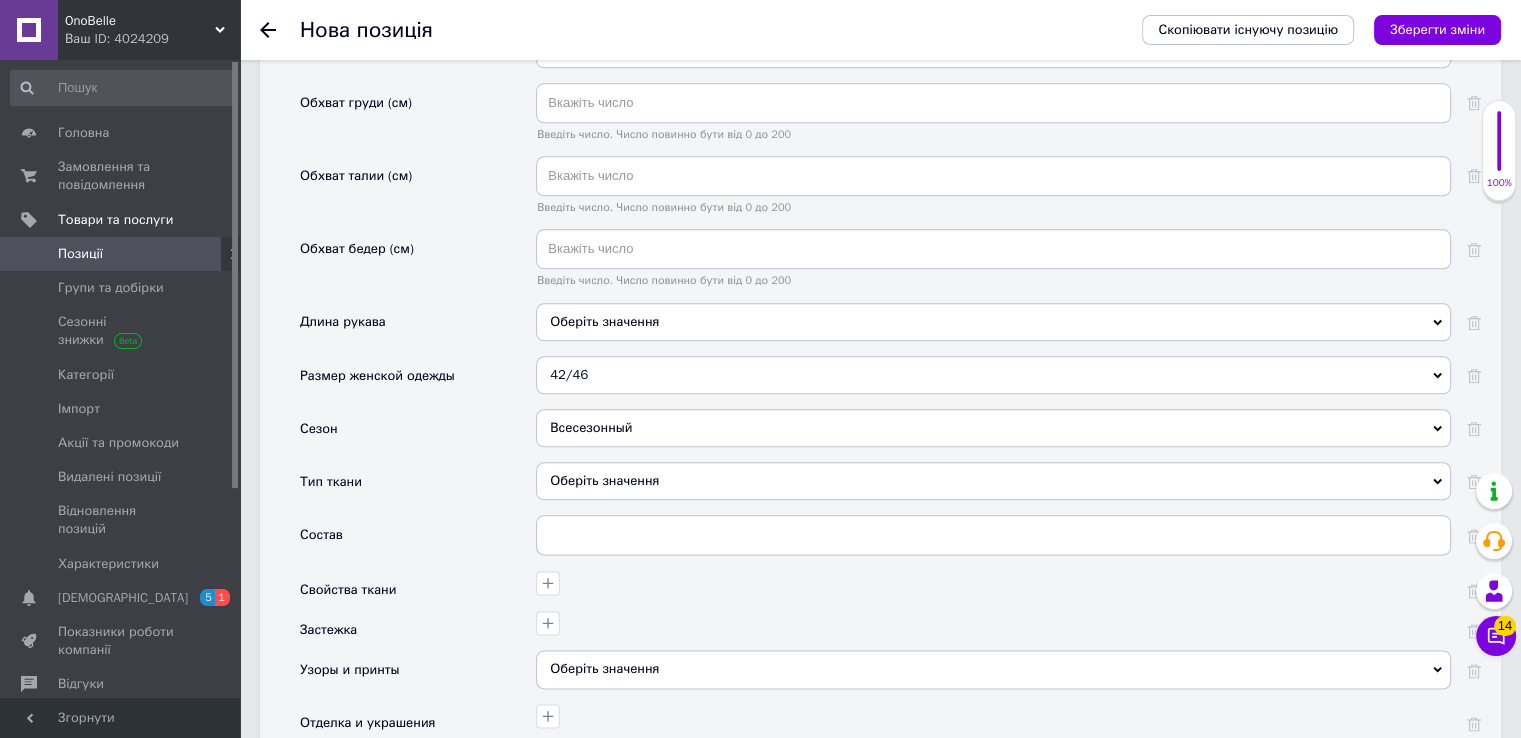 click on "Оберіть значення" at bounding box center [993, 481] 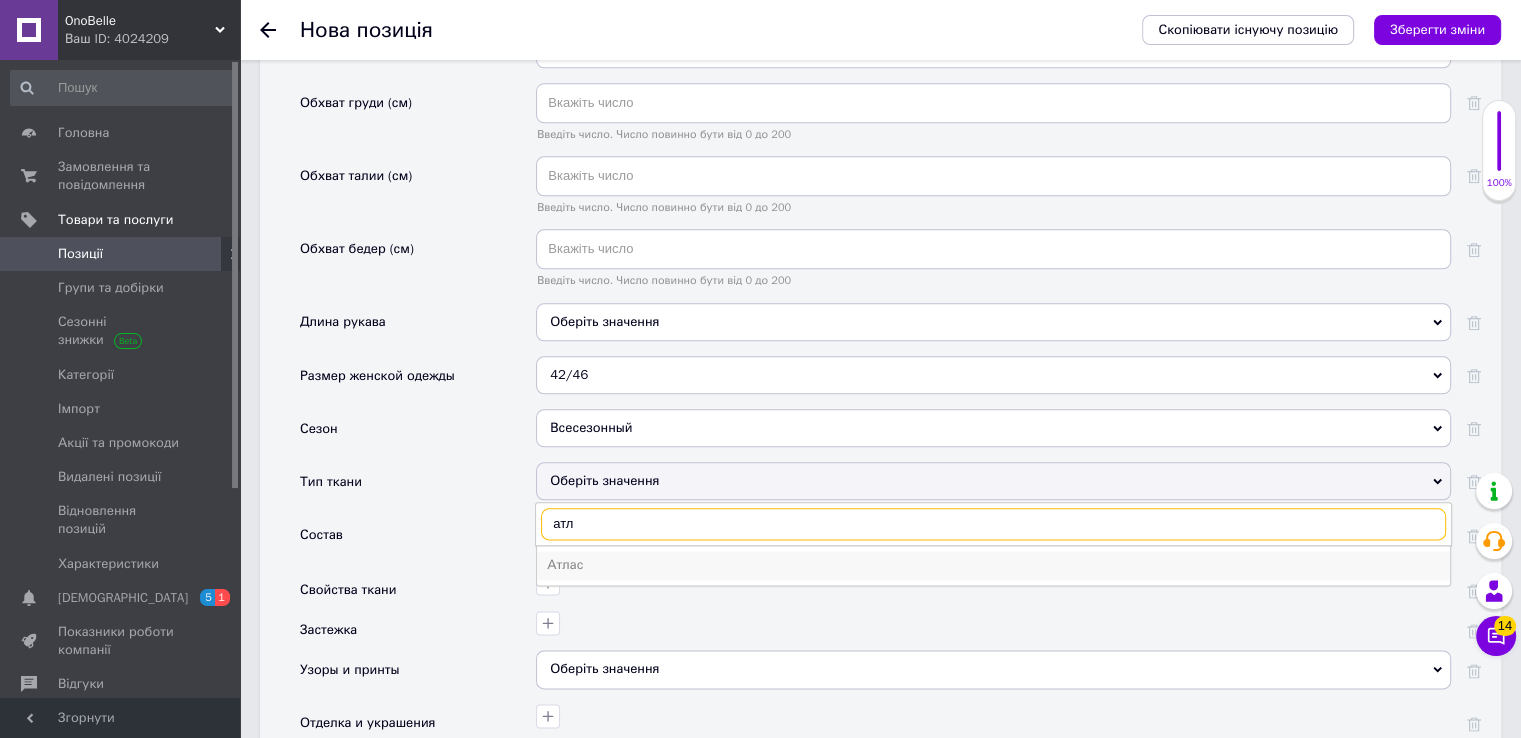 type on "атл" 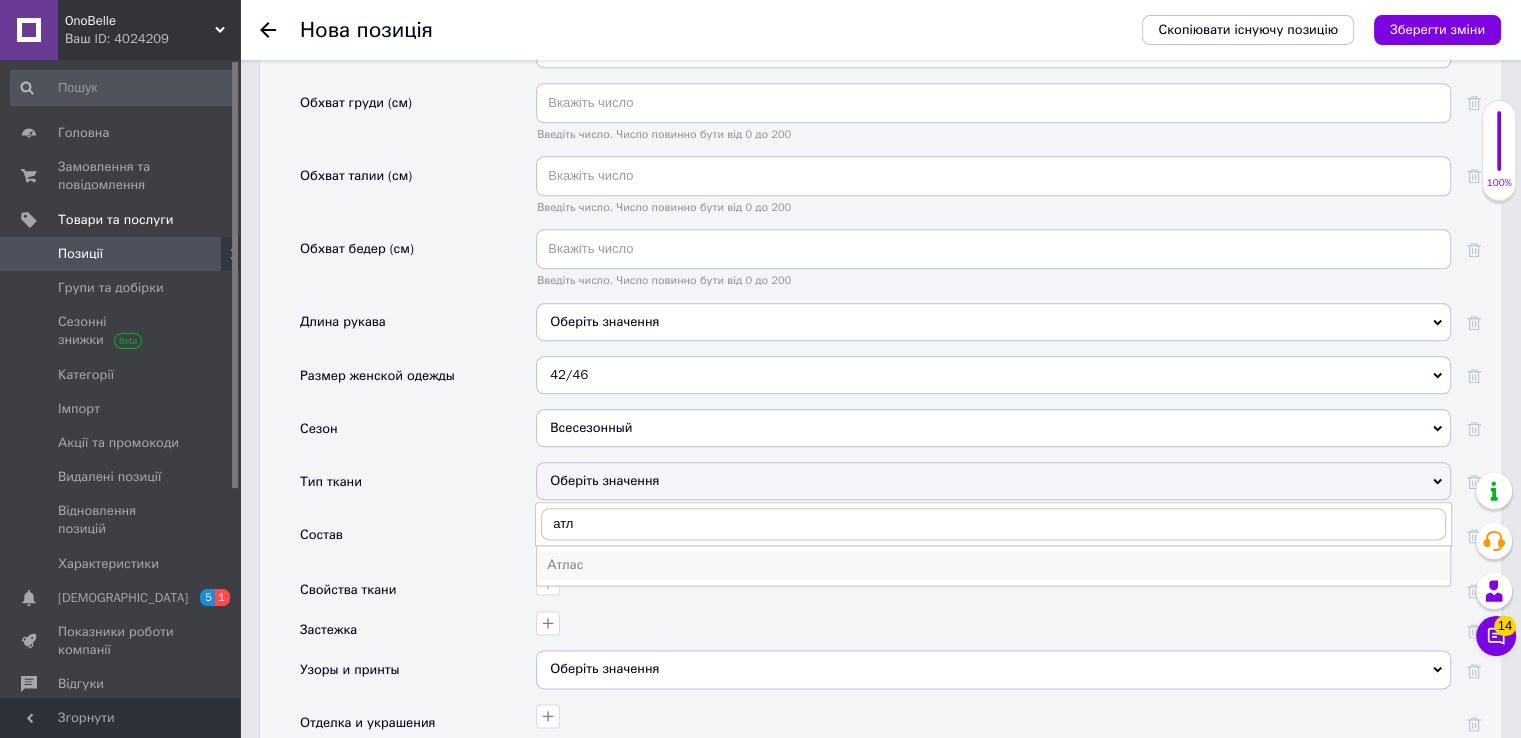 click on "Атлас" at bounding box center (993, 565) 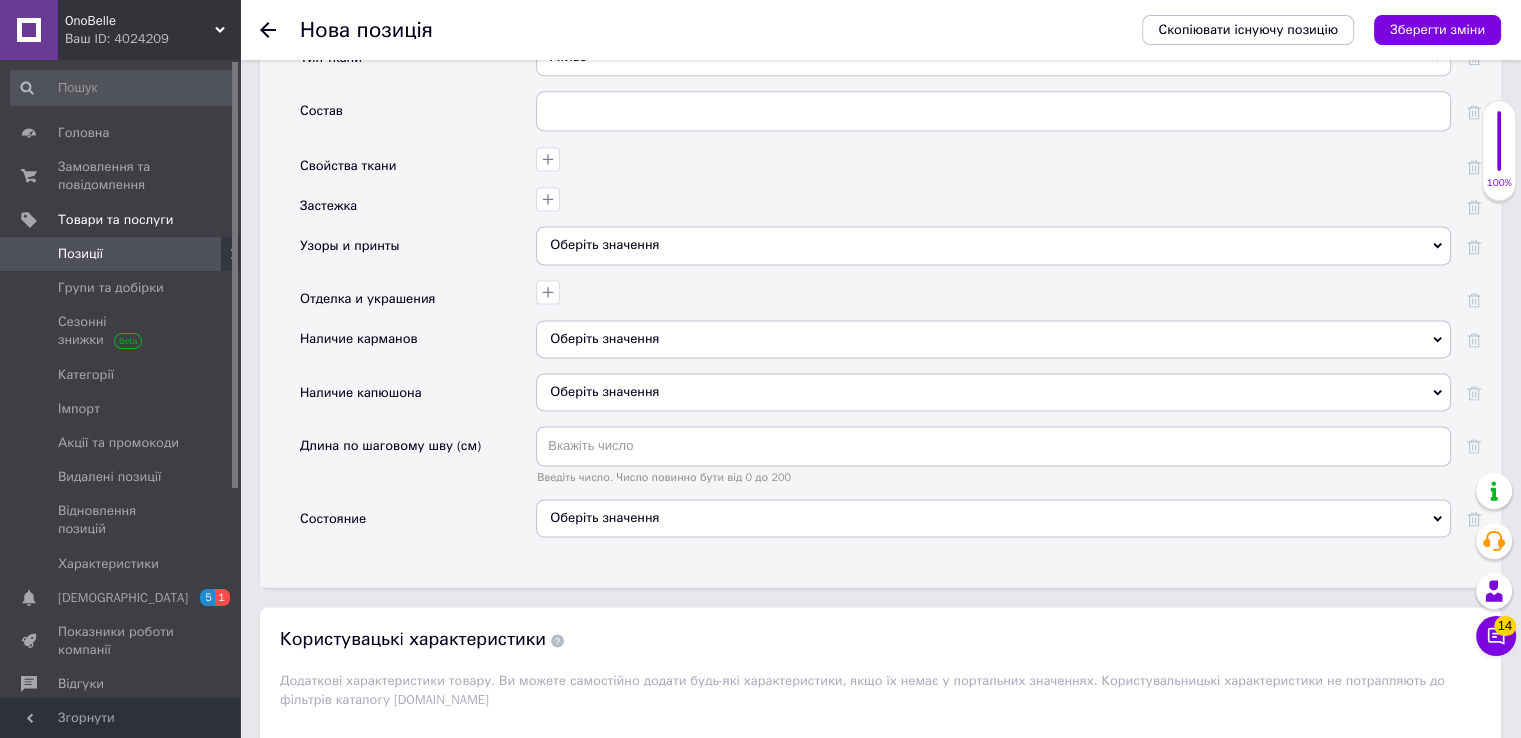 scroll, scrollTop: 2777, scrollLeft: 0, axis: vertical 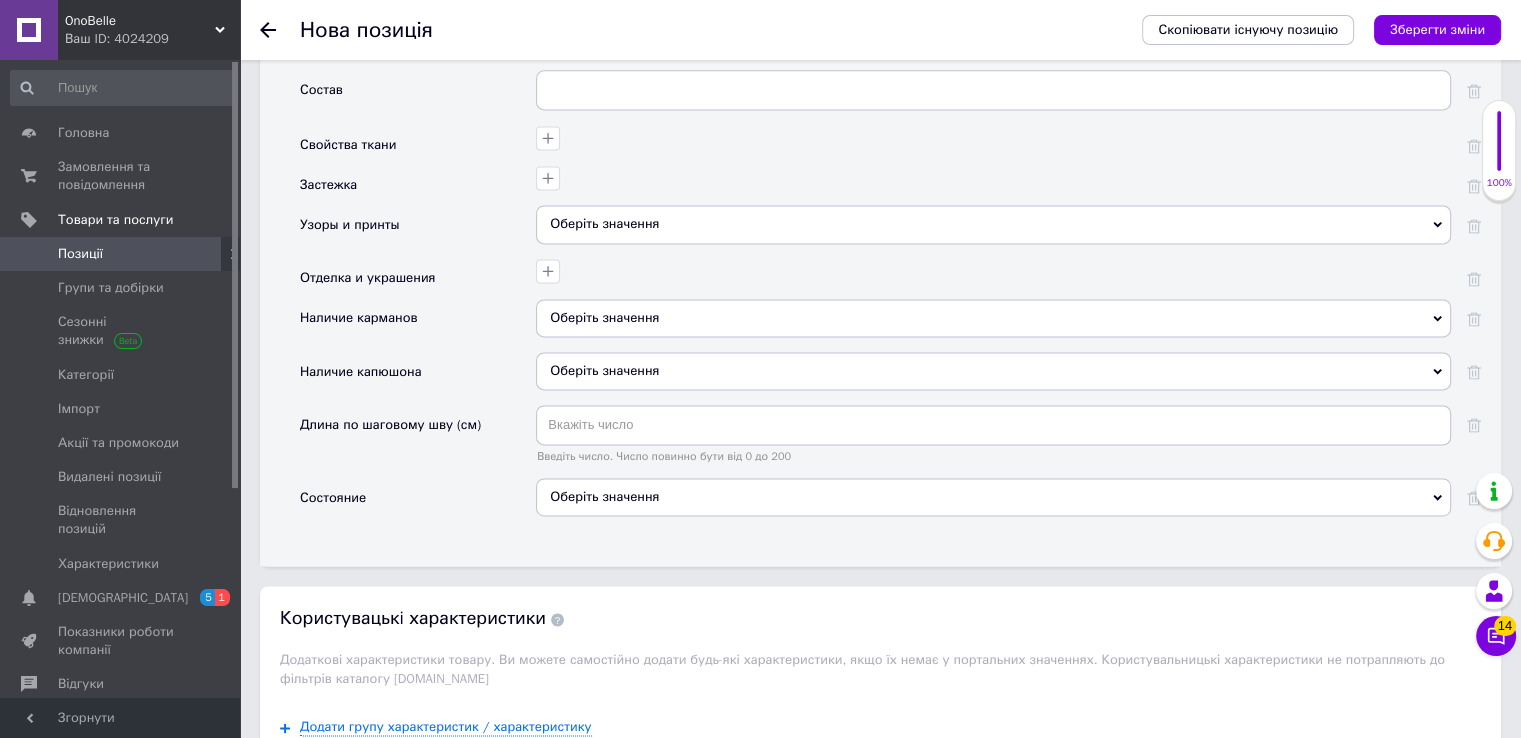click on "Оберіть значення" at bounding box center (993, 497) 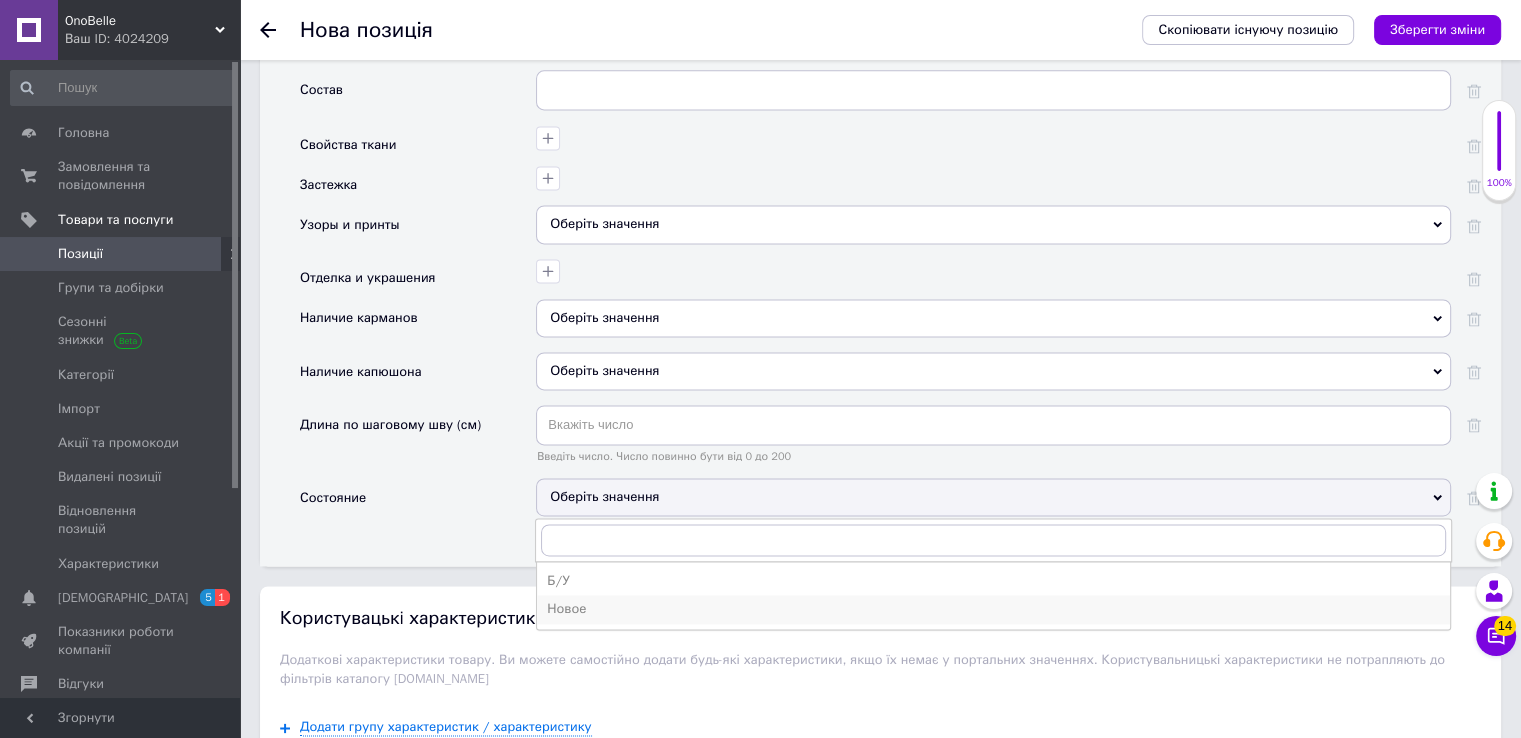 click on "Новое" at bounding box center [993, 609] 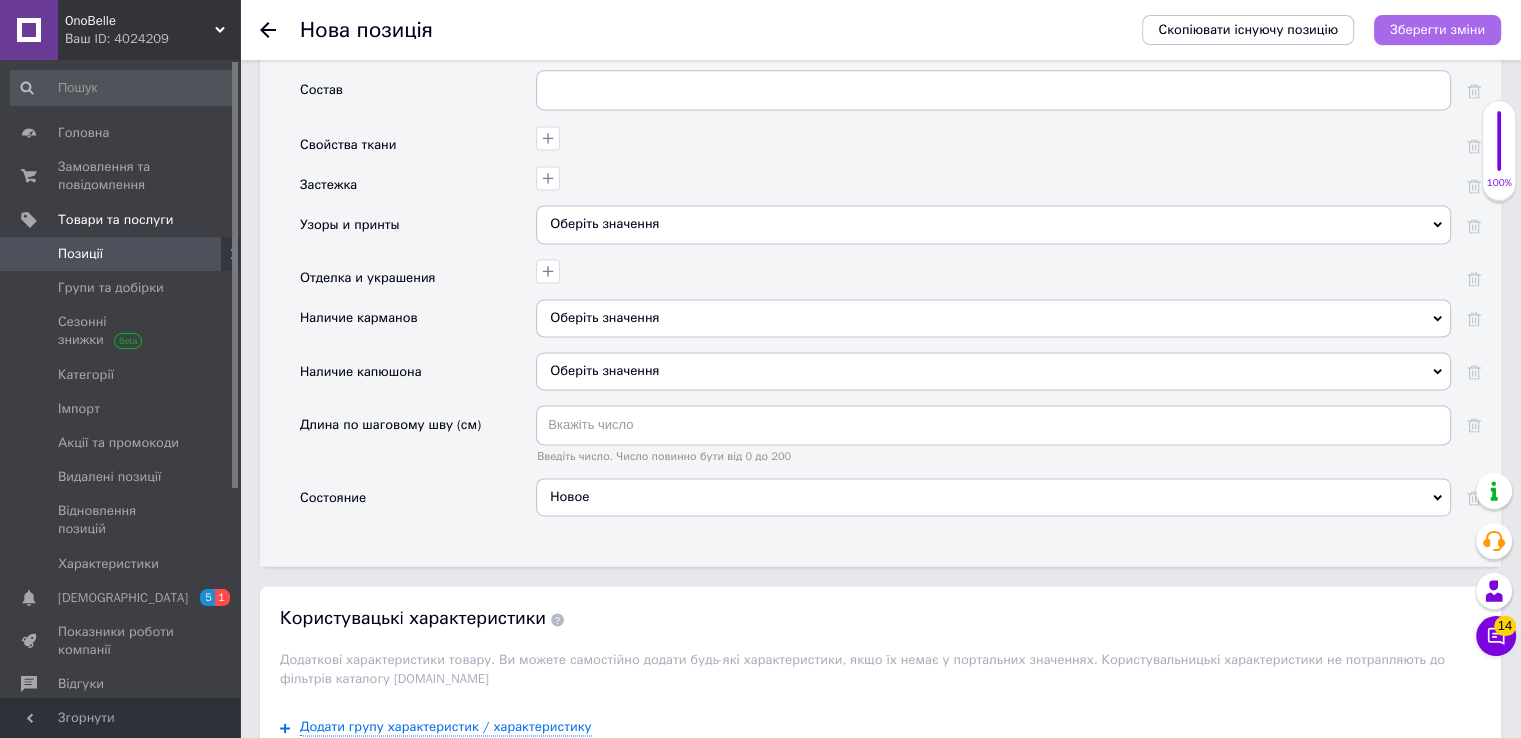 click on "Зберегти зміни" at bounding box center (1437, 29) 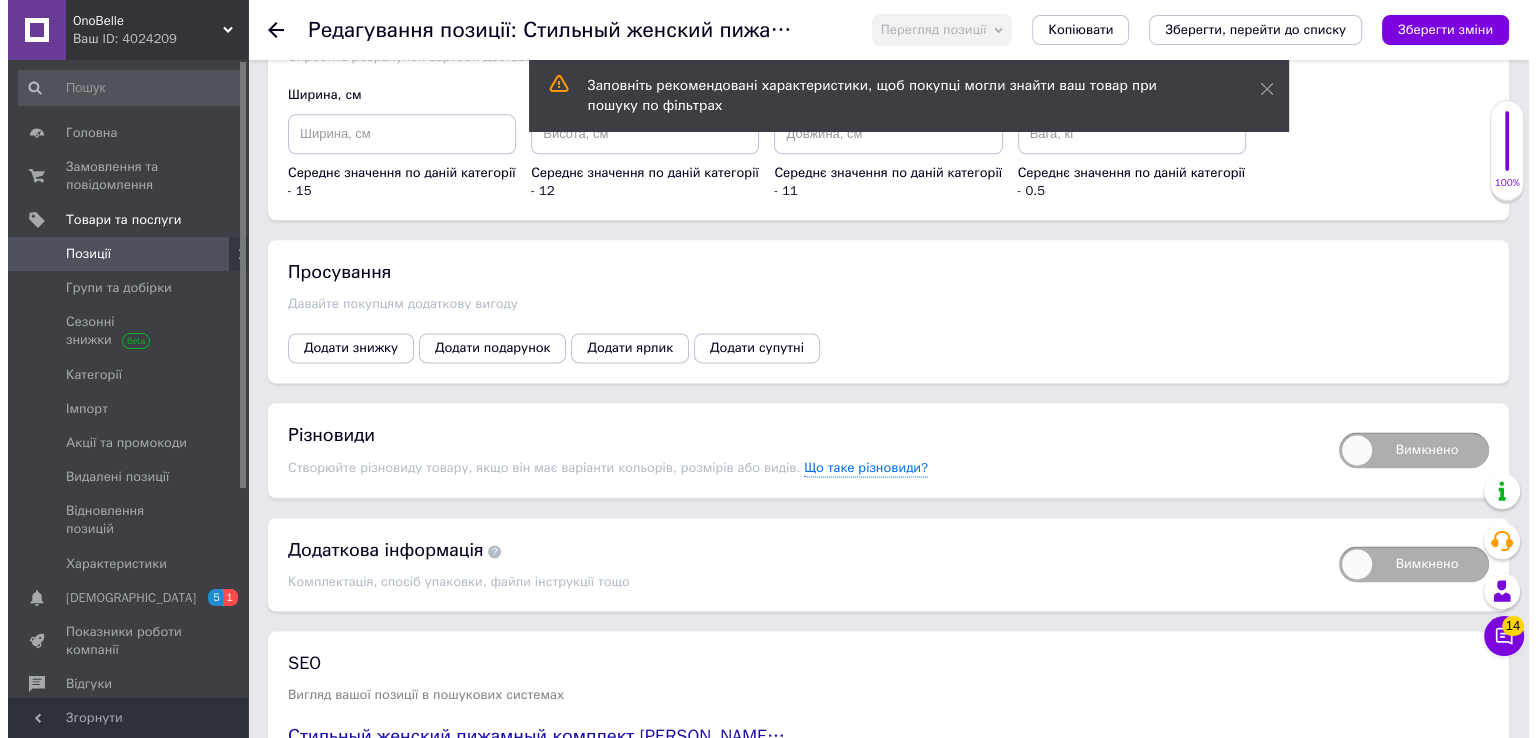 scroll, scrollTop: 2578, scrollLeft: 0, axis: vertical 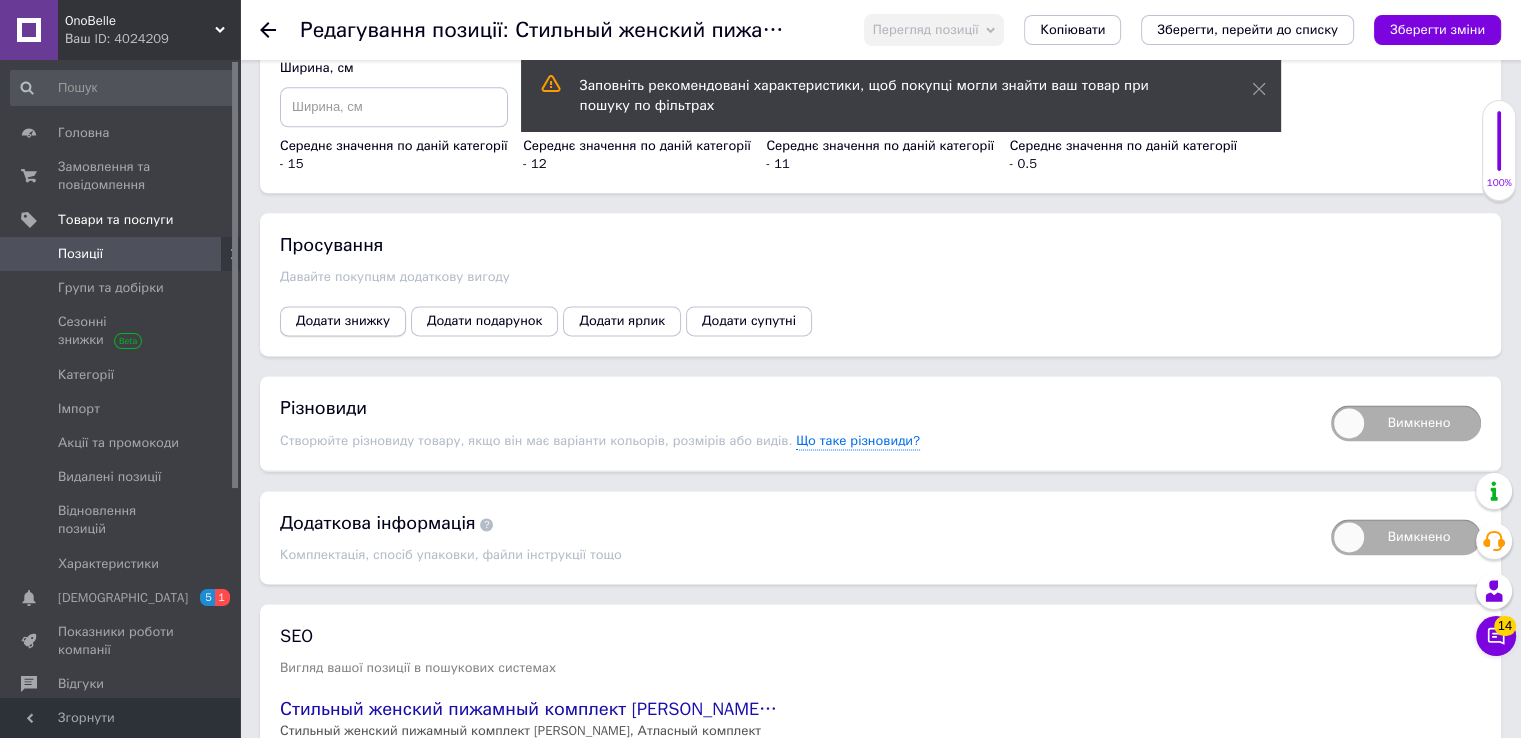 click on "Додати знижку" at bounding box center [343, 321] 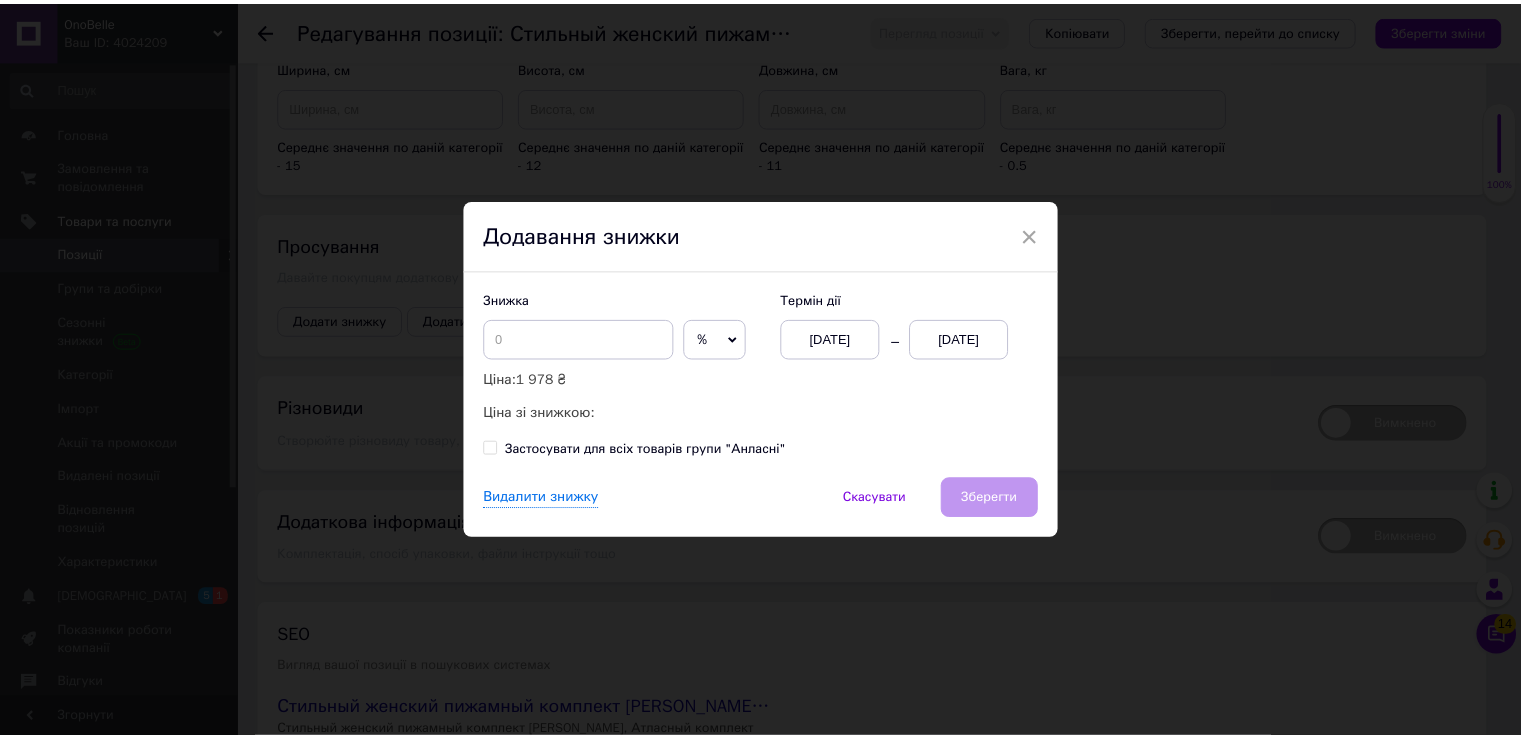 scroll, scrollTop: 0, scrollLeft: 0, axis: both 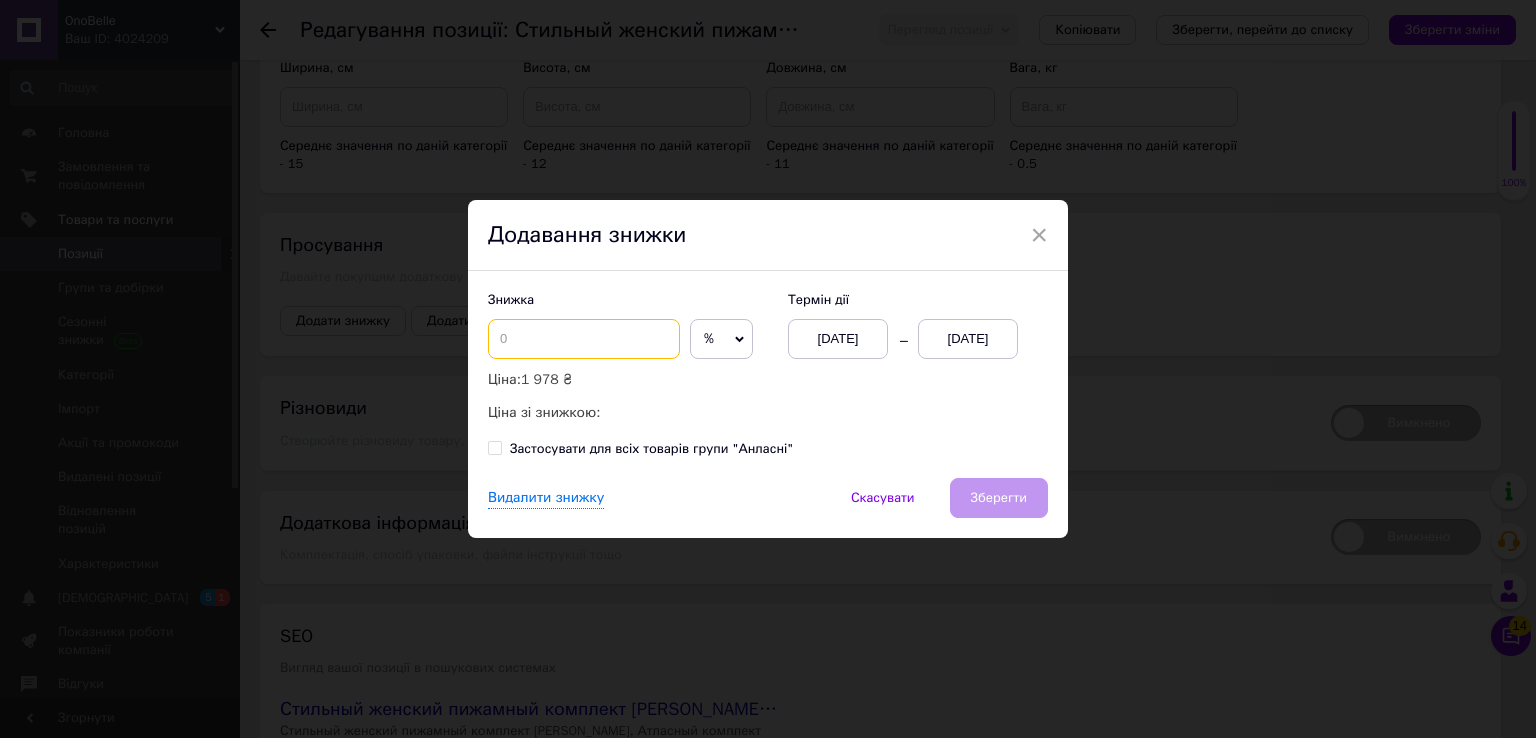 click at bounding box center [584, 339] 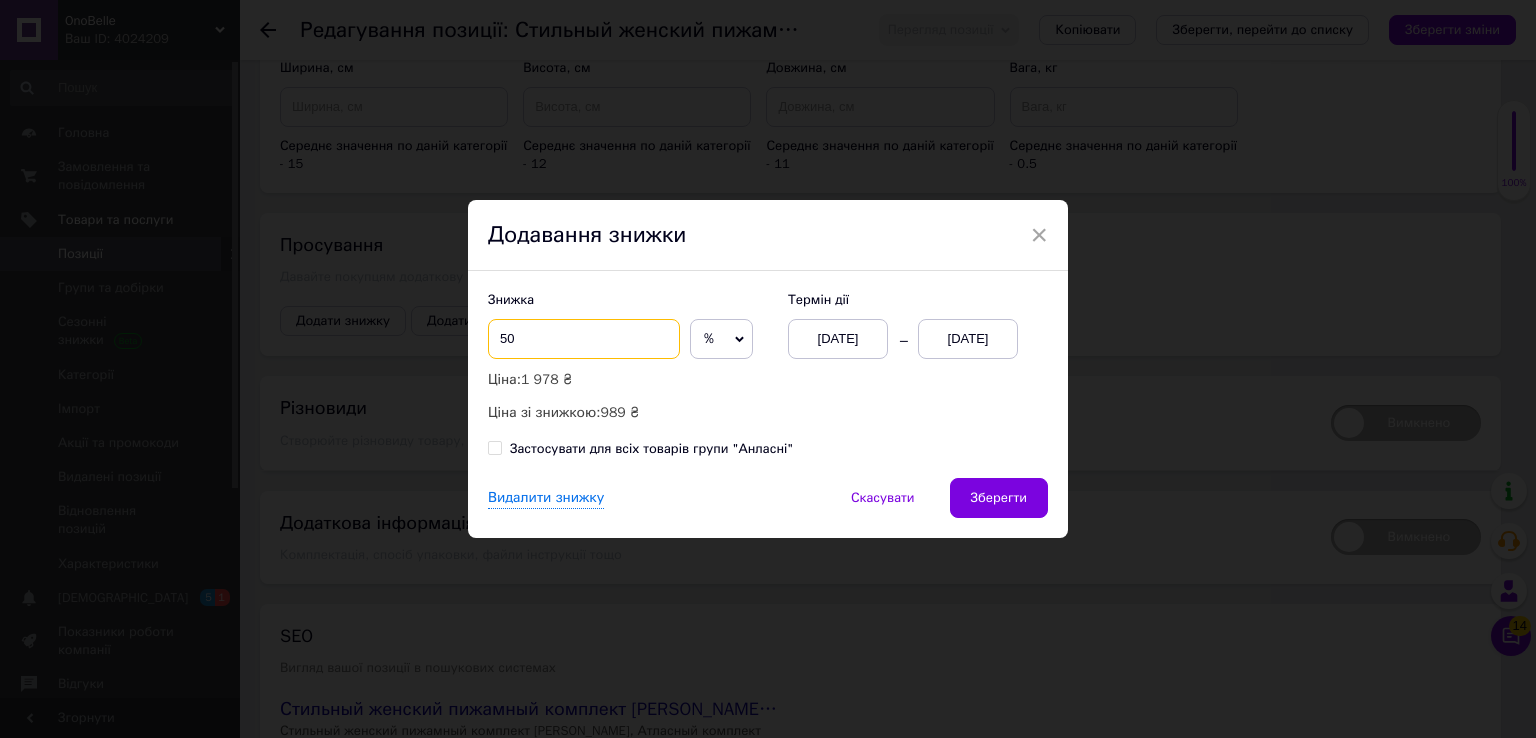 type on "50" 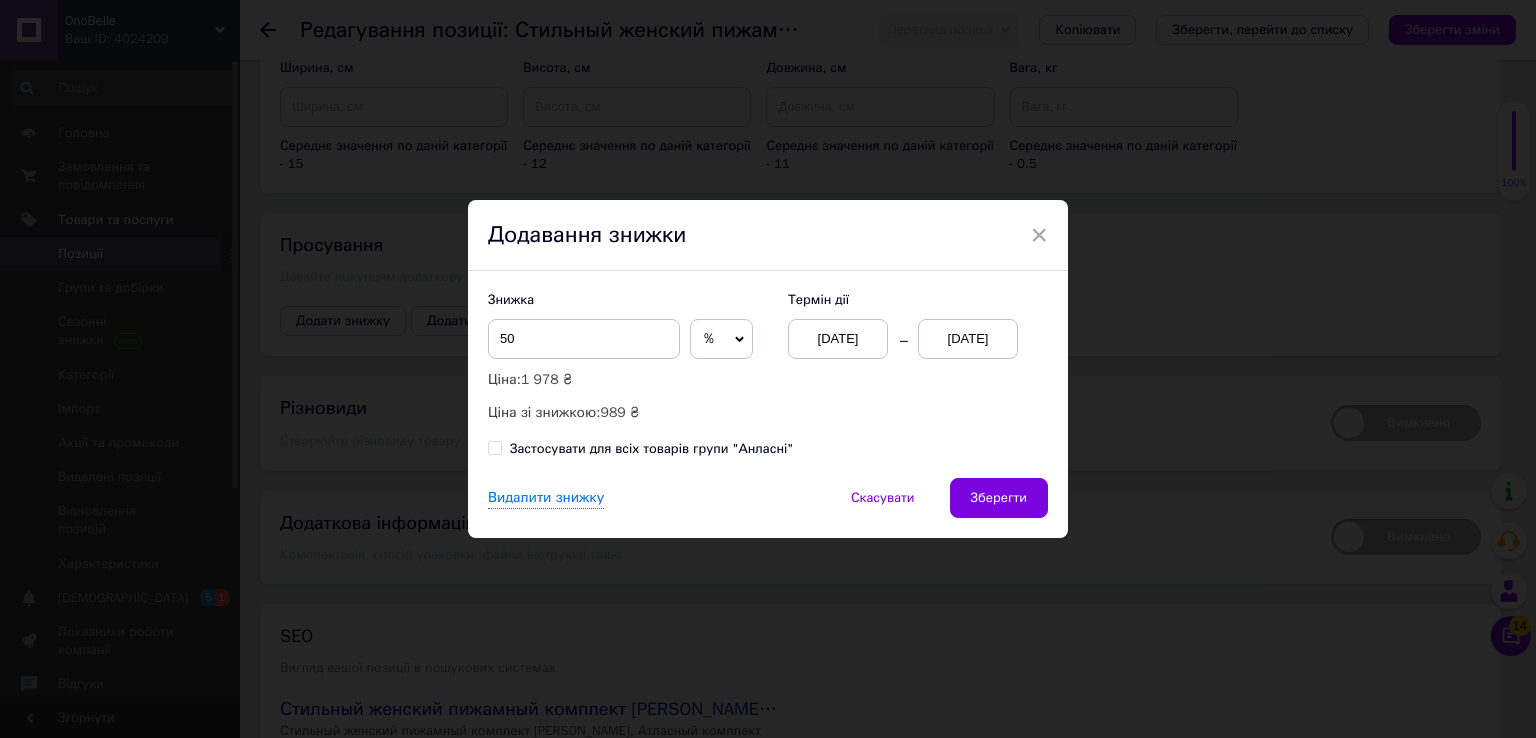 click on "[DATE]" at bounding box center [968, 339] 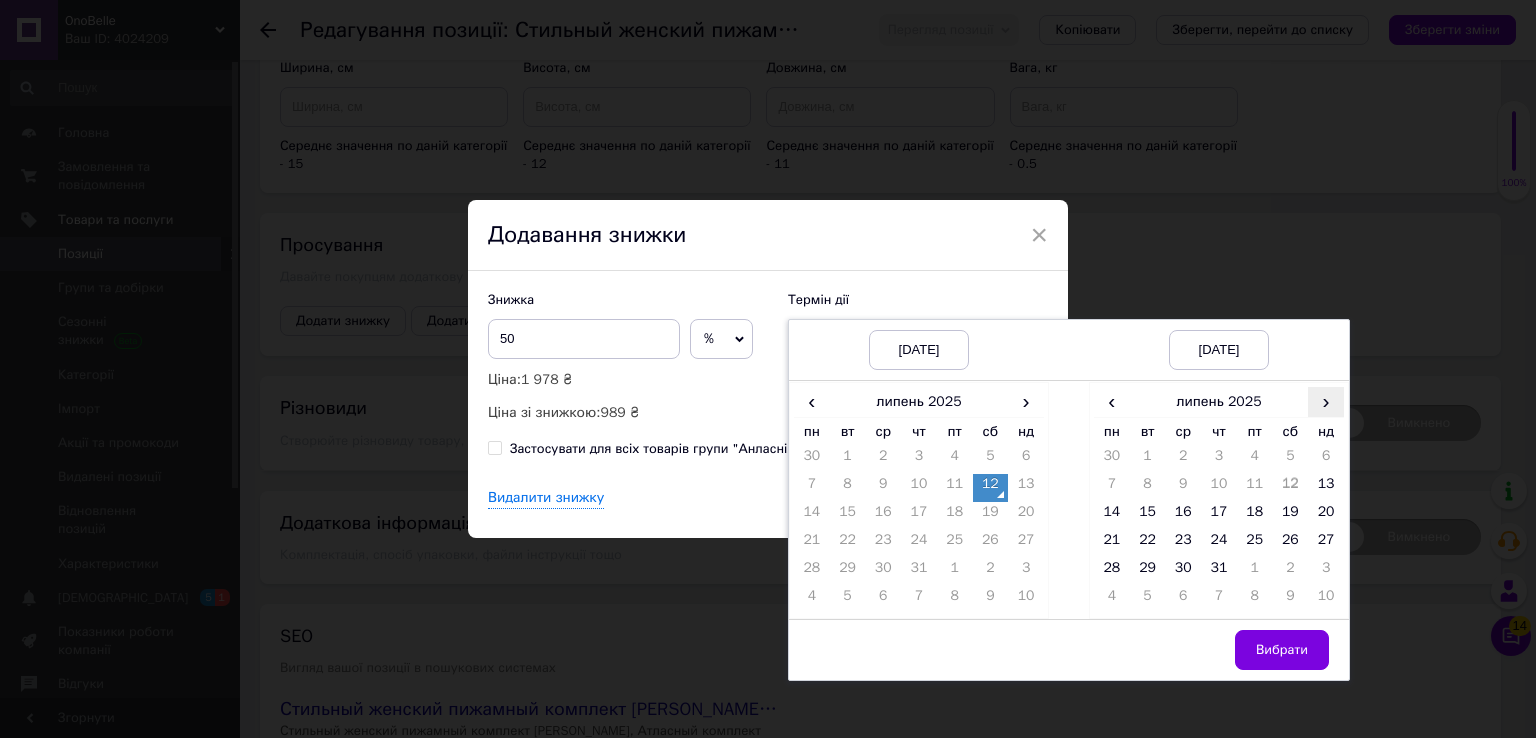 click on "›" at bounding box center (1326, 401) 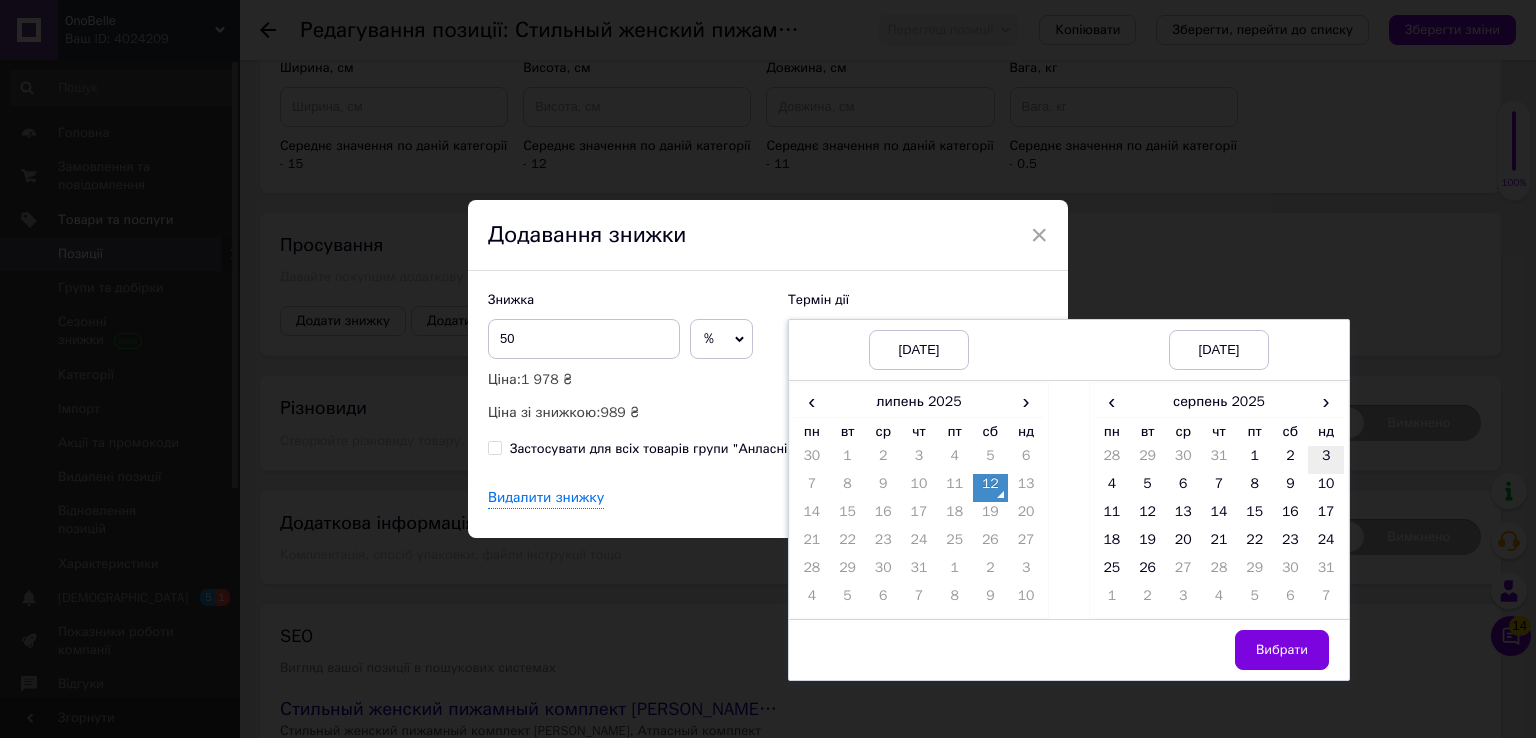 click on "3" at bounding box center [1326, 460] 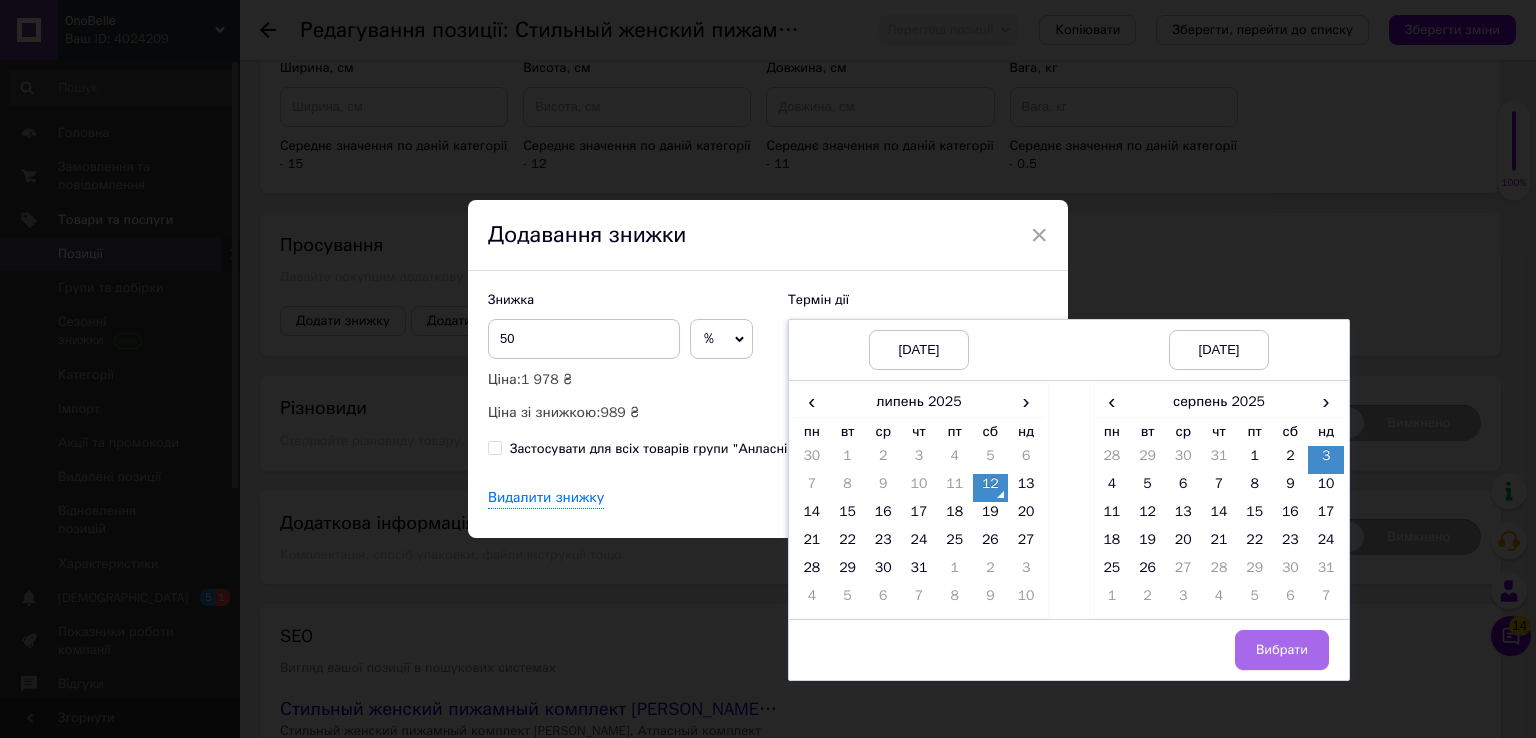 click on "Вибрати" at bounding box center [1282, 650] 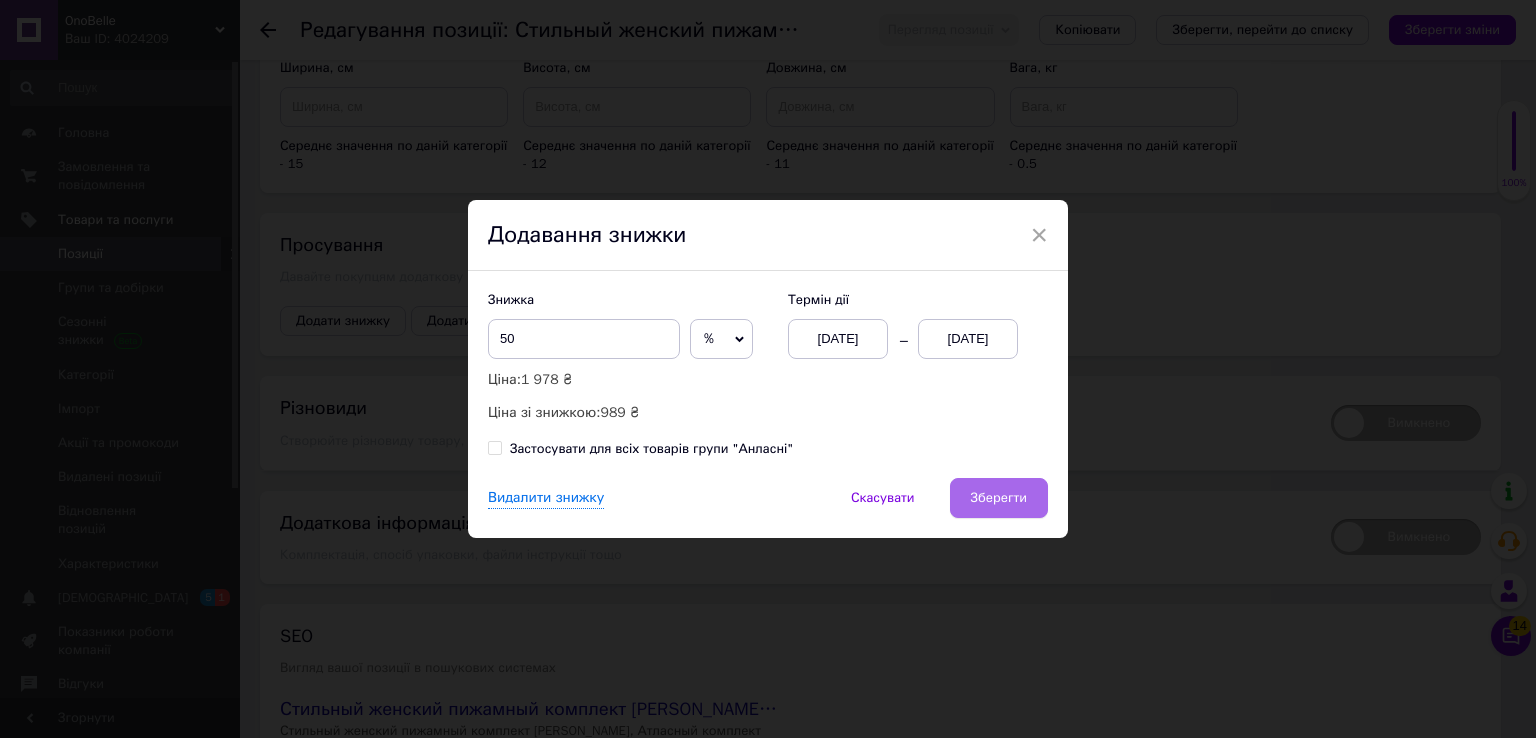 click on "Зберегти" at bounding box center [999, 498] 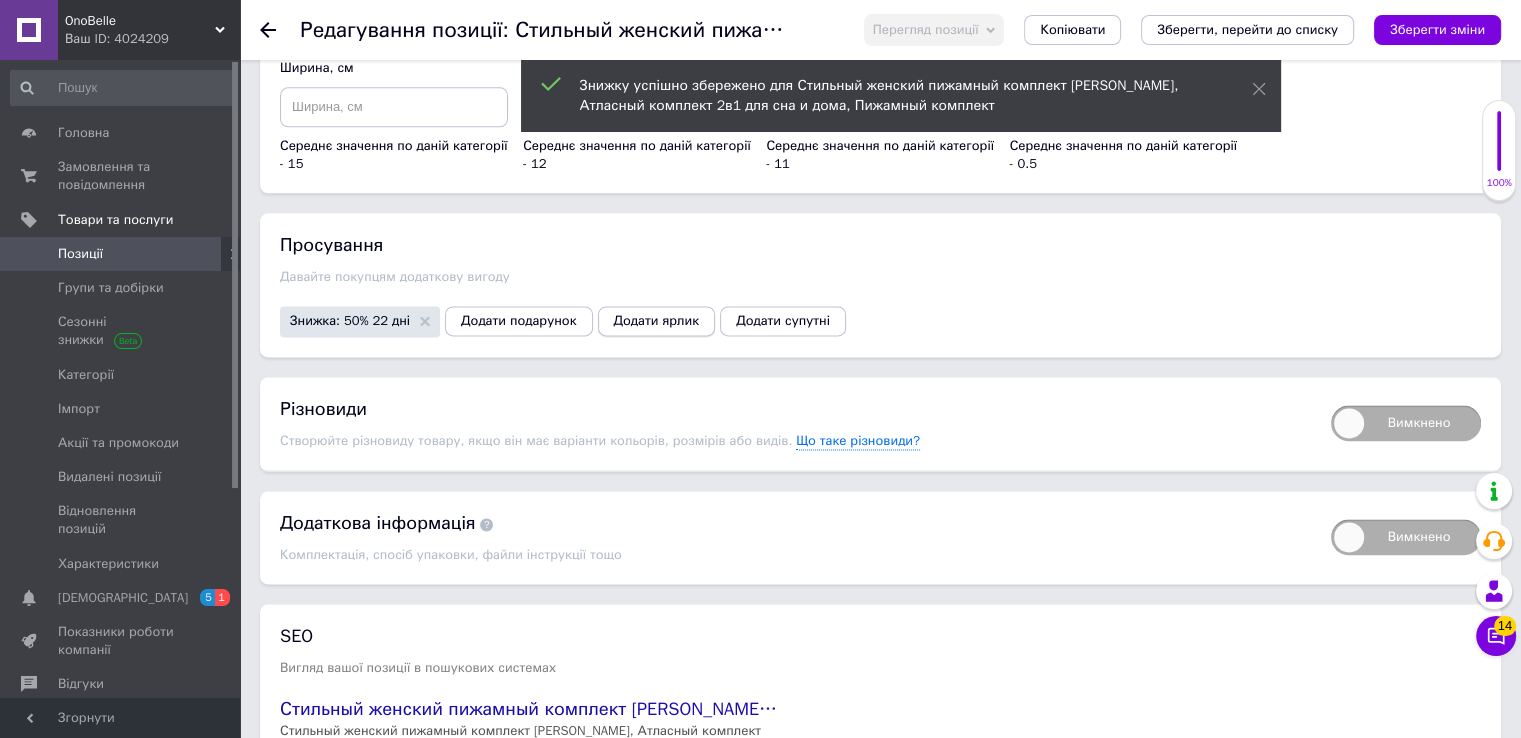 click on "Додати ярлик" at bounding box center (657, 321) 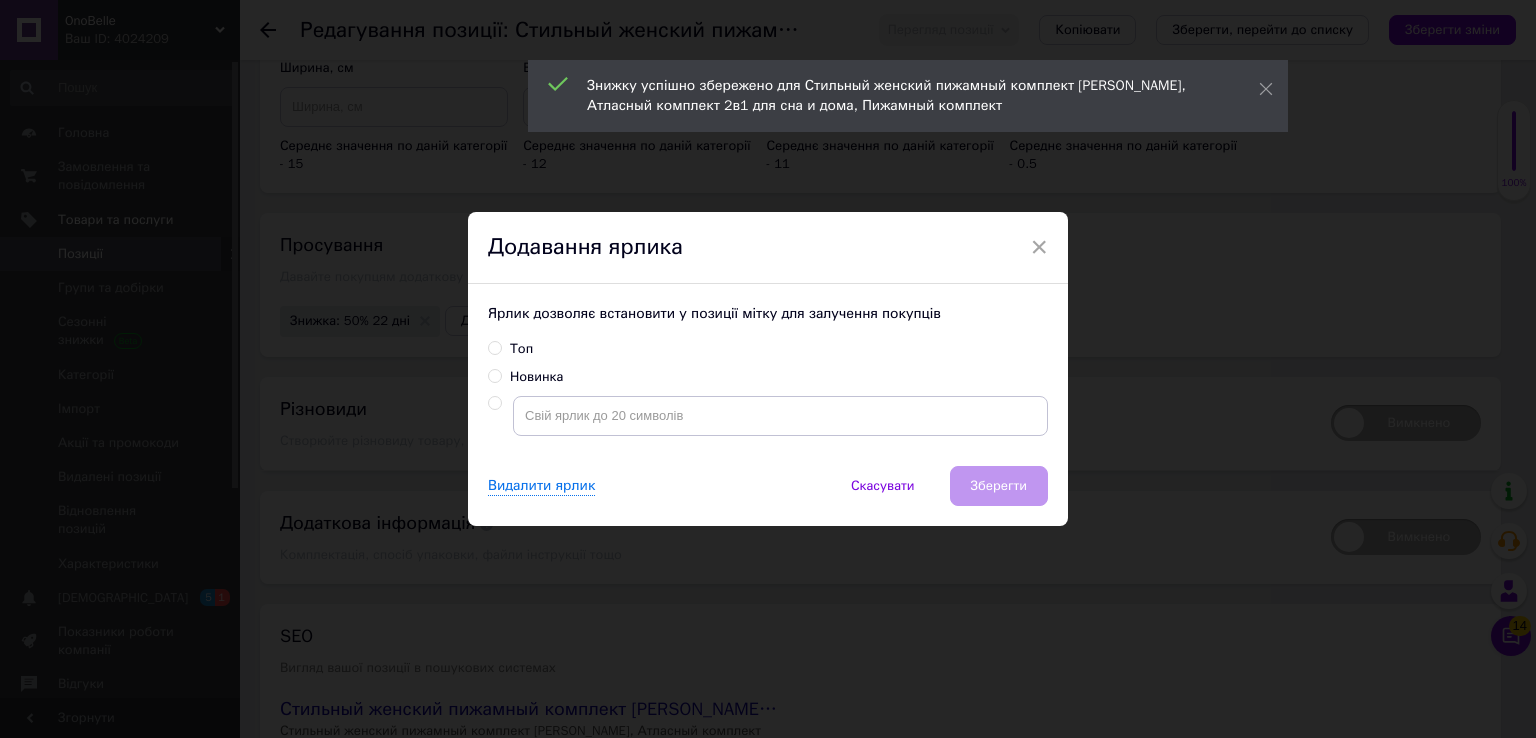 click on "Топ" at bounding box center (494, 347) 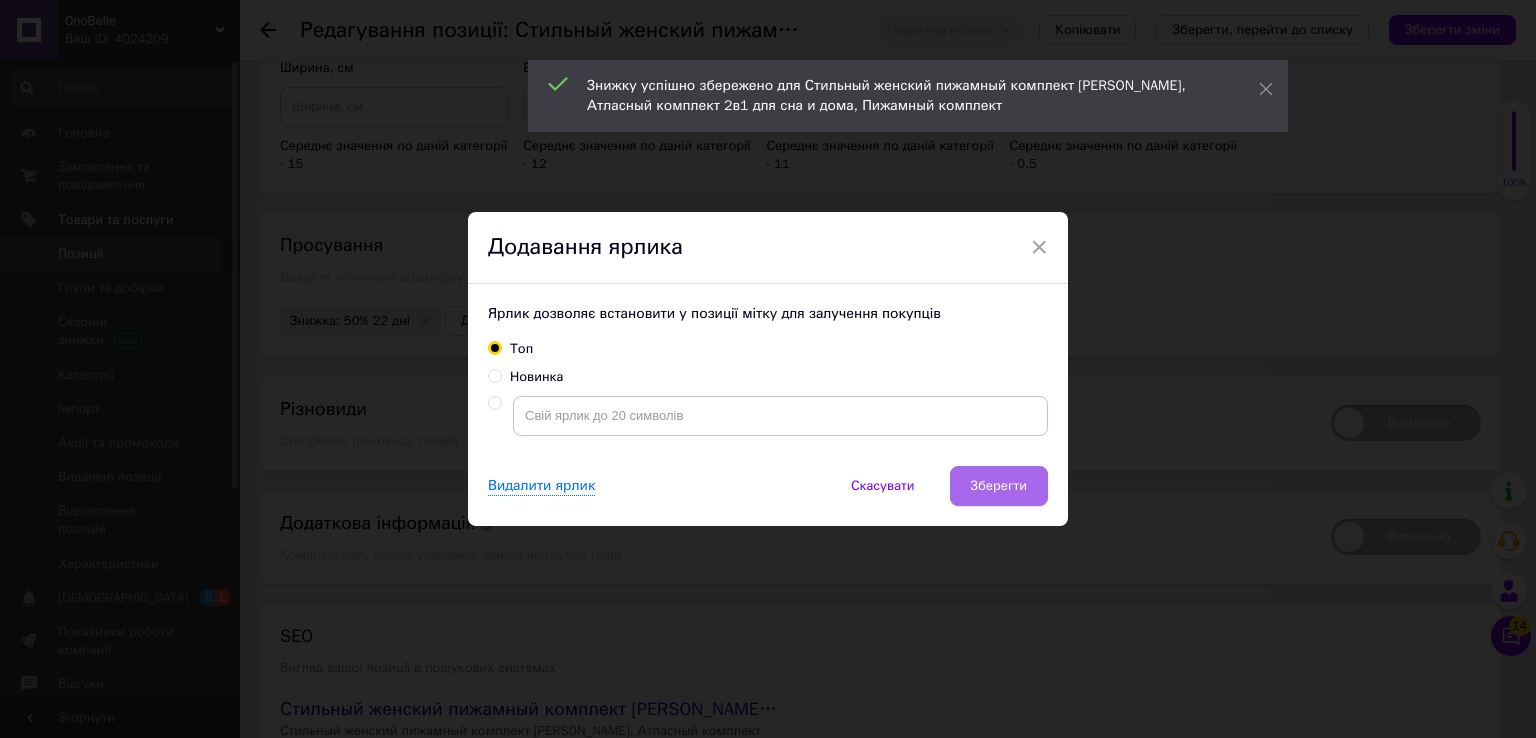 click on "Зберегти" at bounding box center [999, 486] 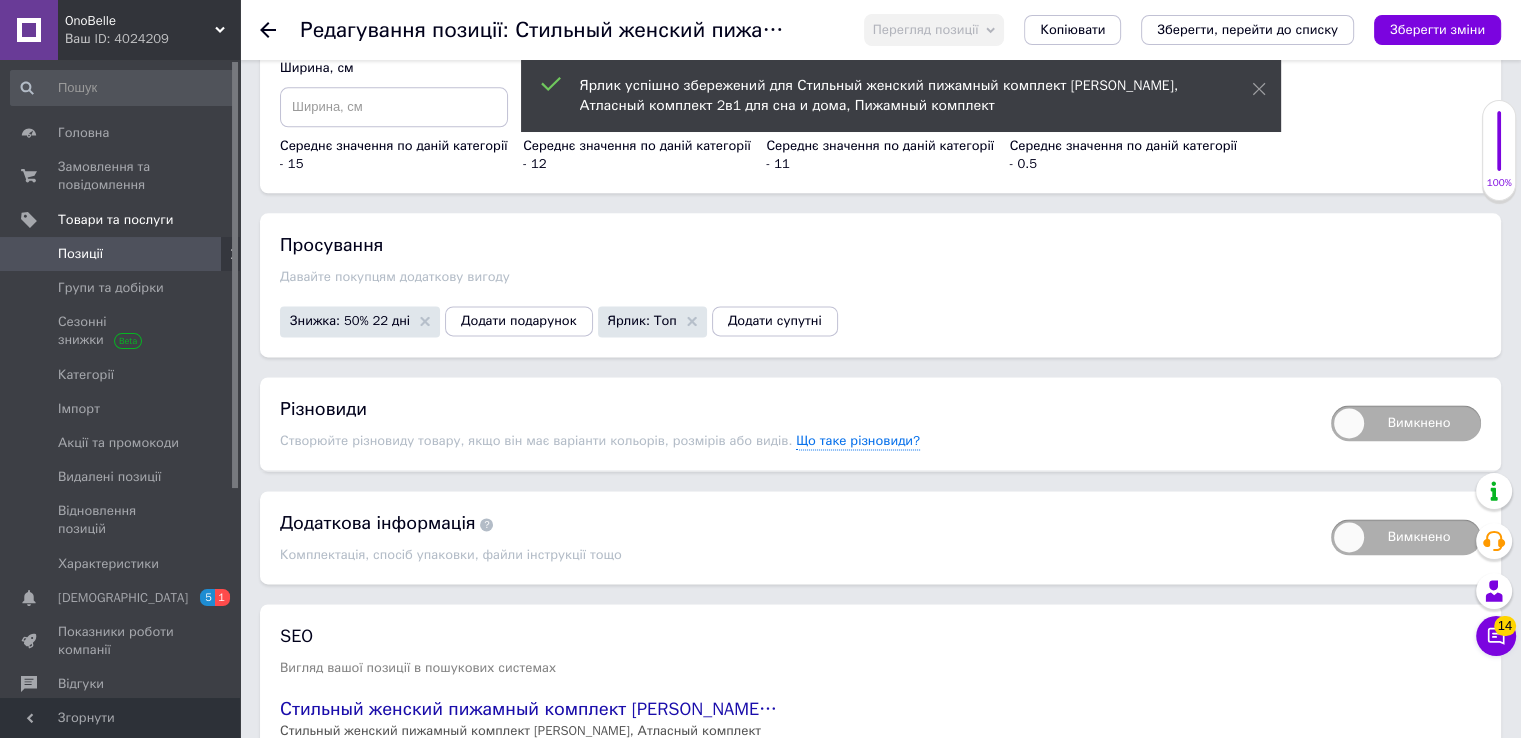 click on "Вимкнено" at bounding box center (1406, 423) 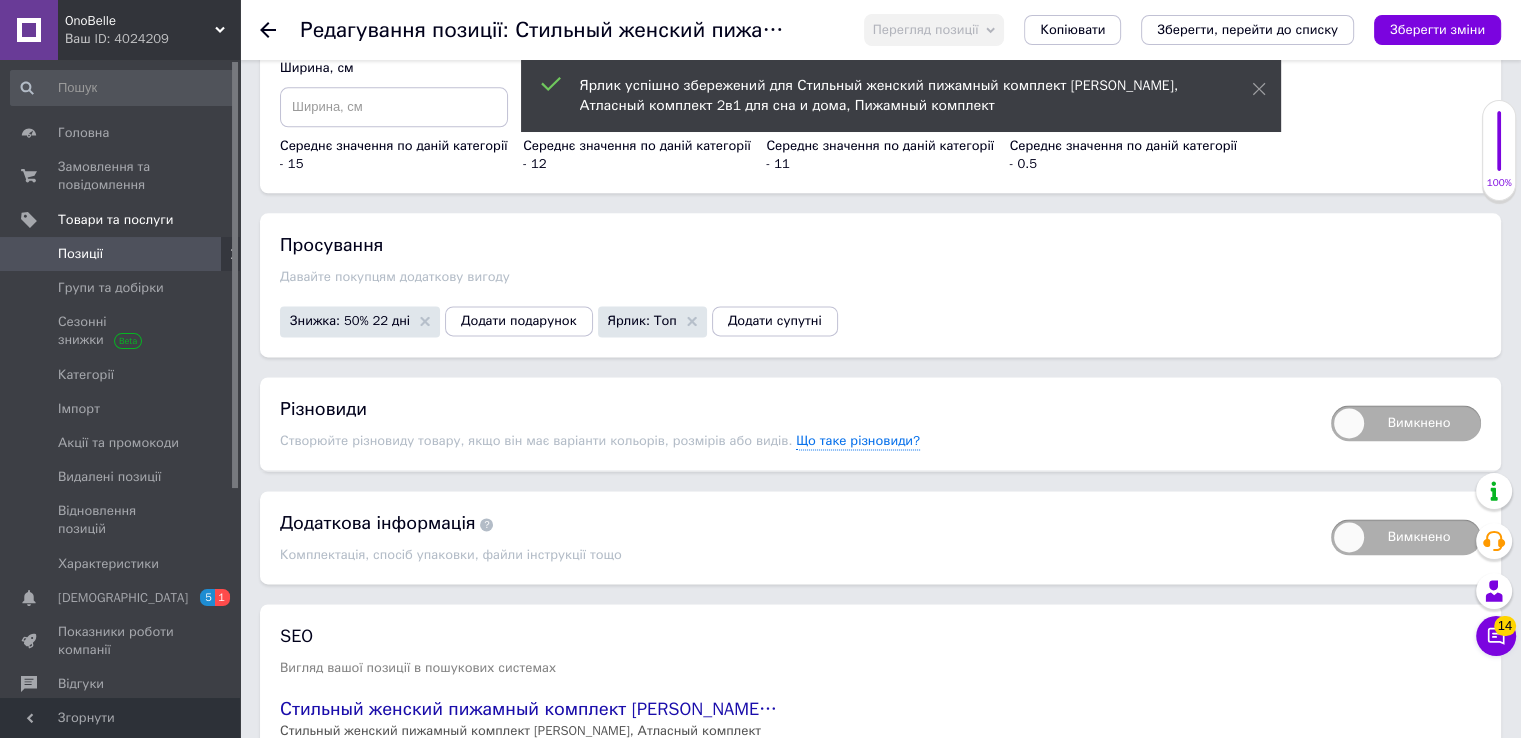 click on "Вимкнено" at bounding box center [1324, 398] 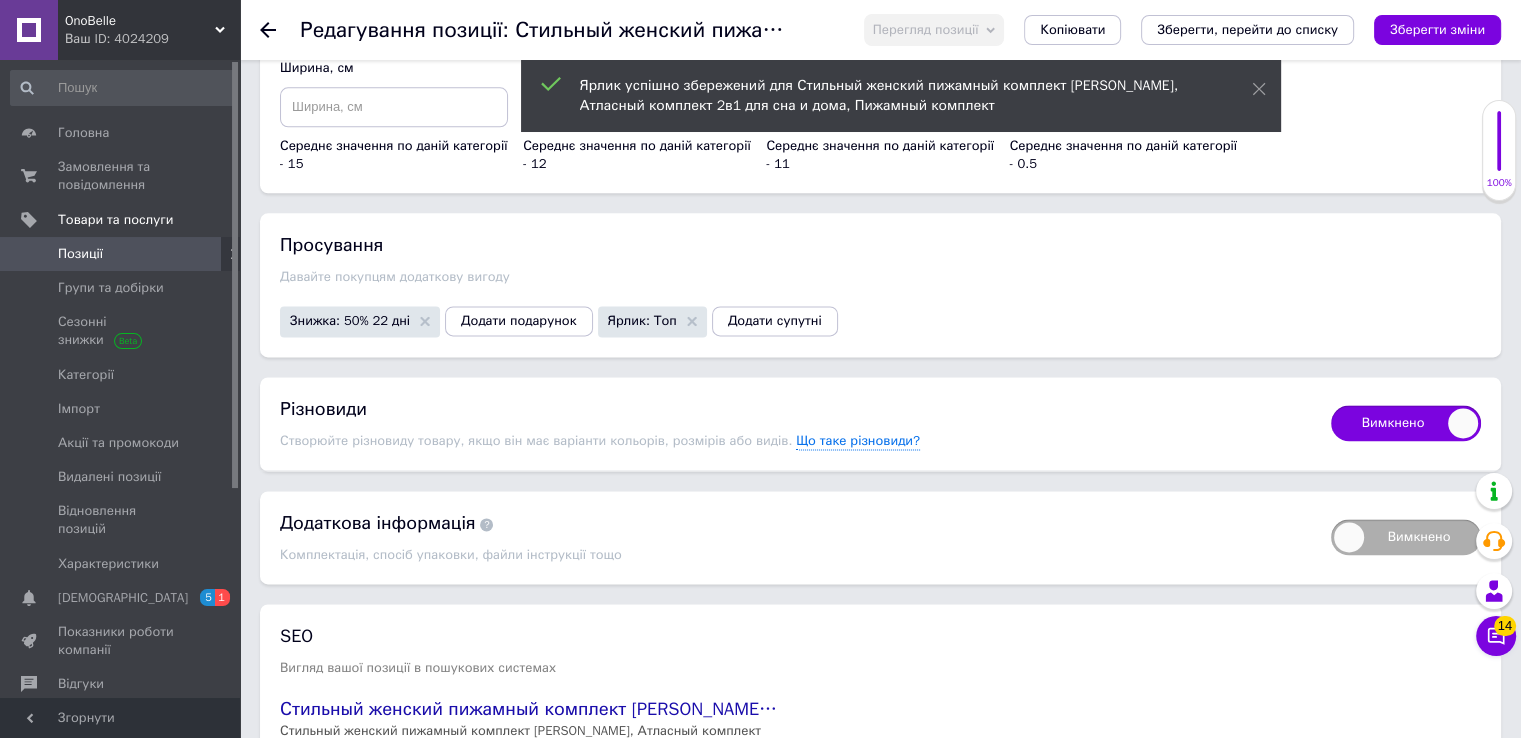 checkbox on "true" 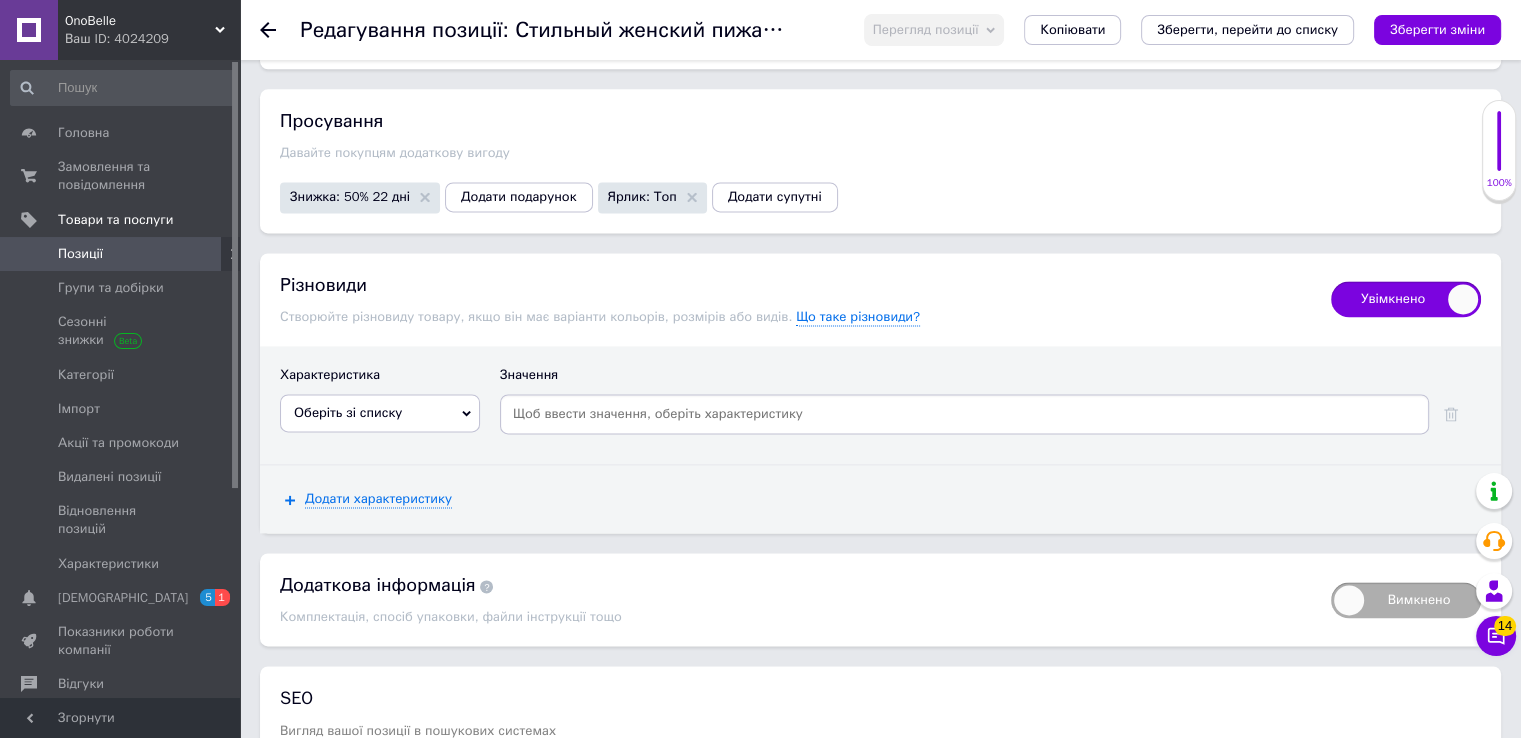 scroll, scrollTop: 2767, scrollLeft: 0, axis: vertical 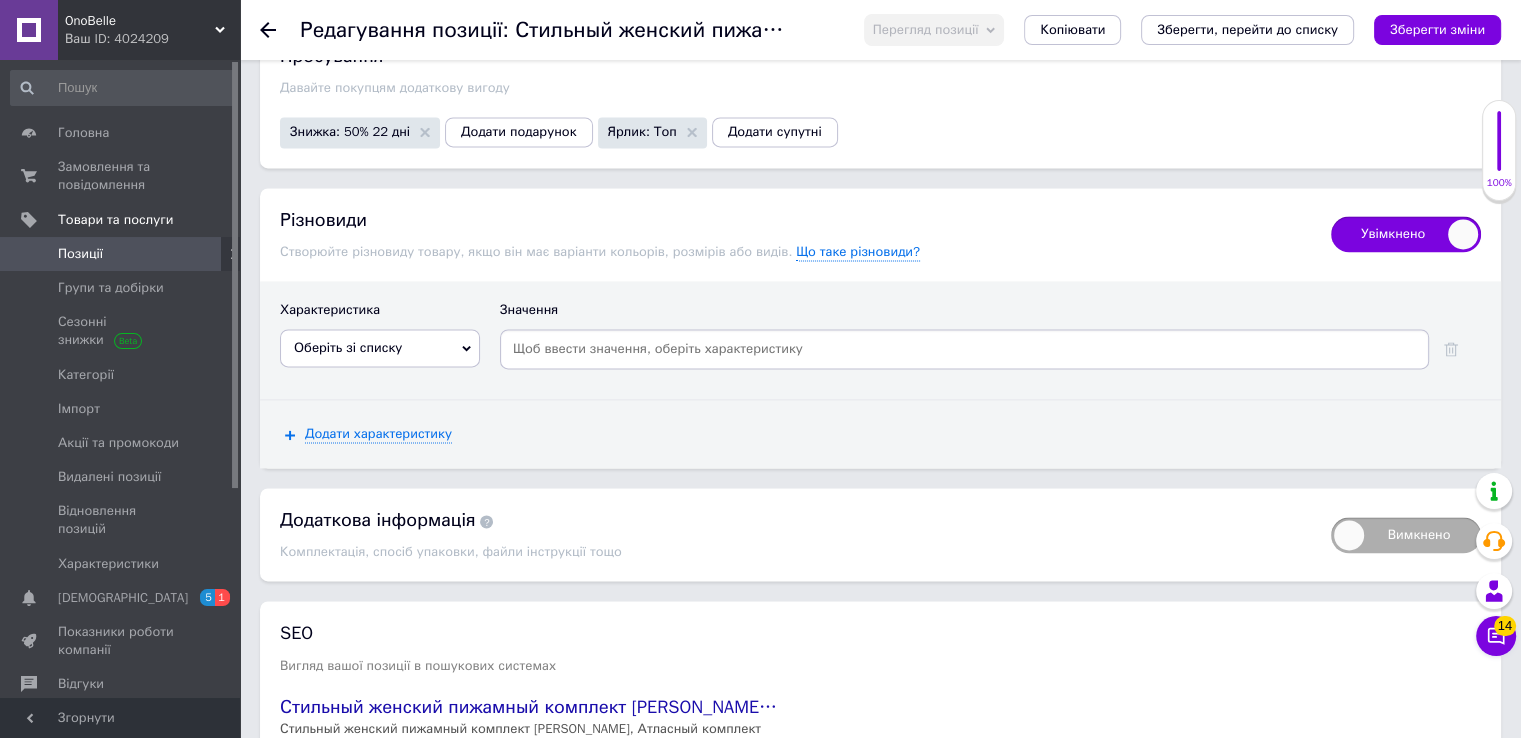click on "Оберіть зі списку" at bounding box center [380, 348] 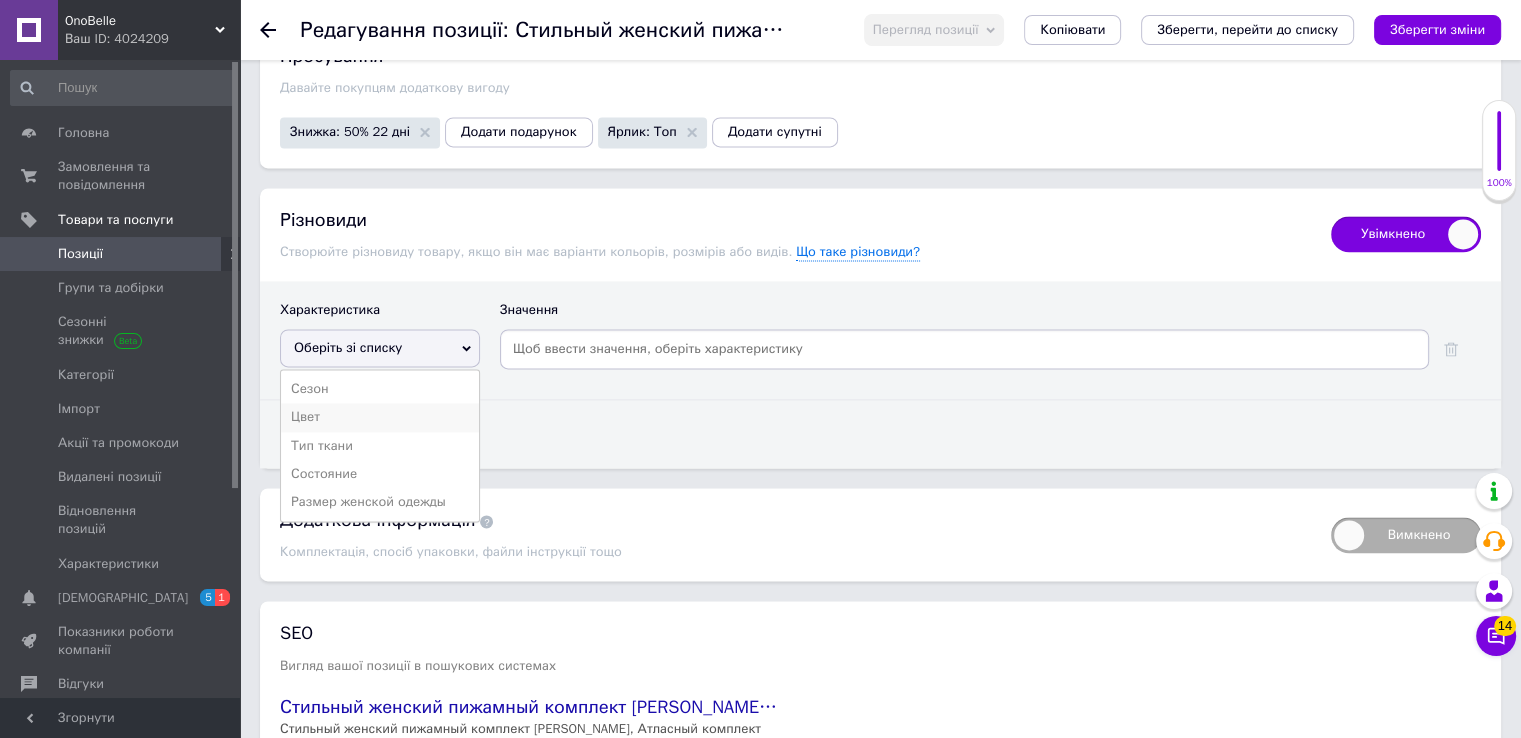 click on "Цвет" at bounding box center [380, 417] 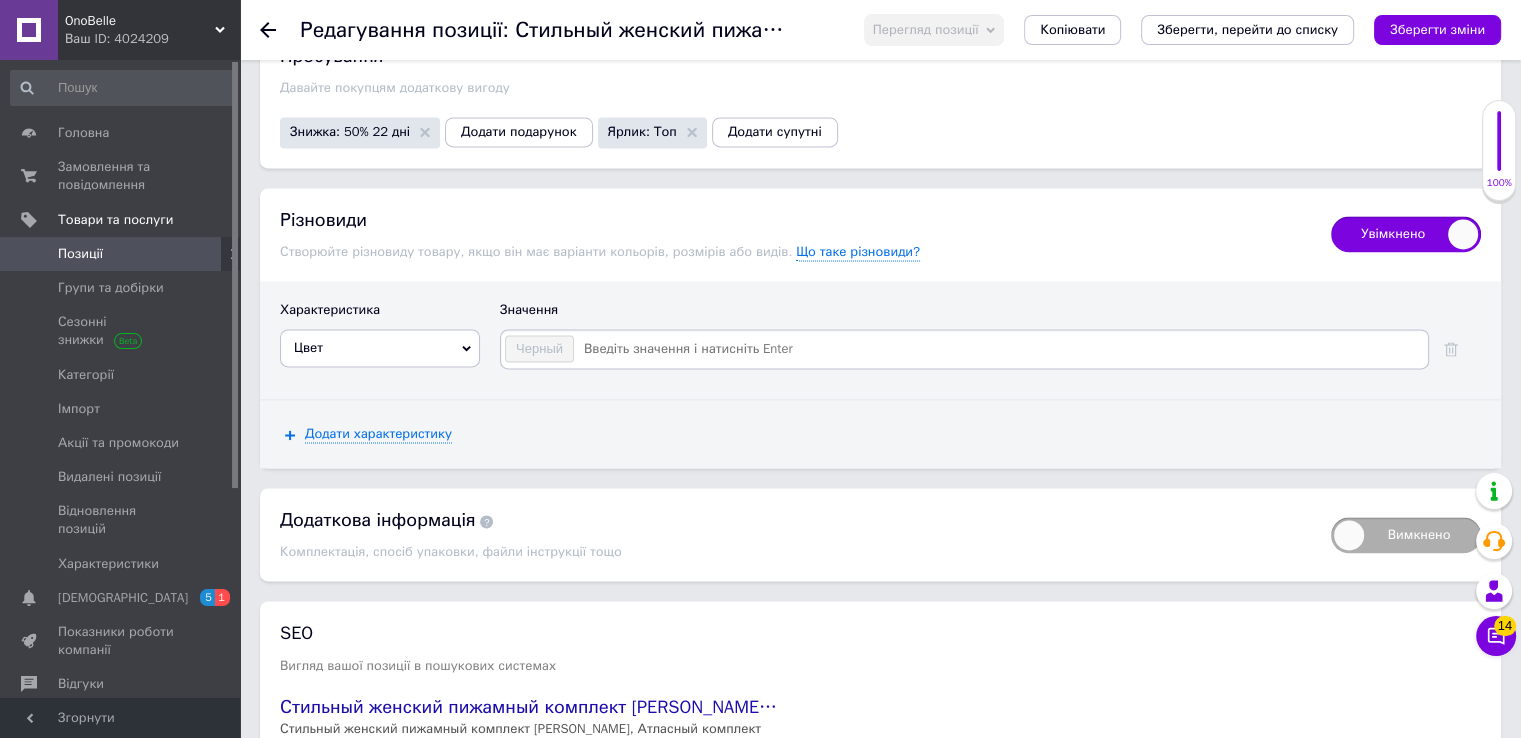 click at bounding box center [1000, 349] 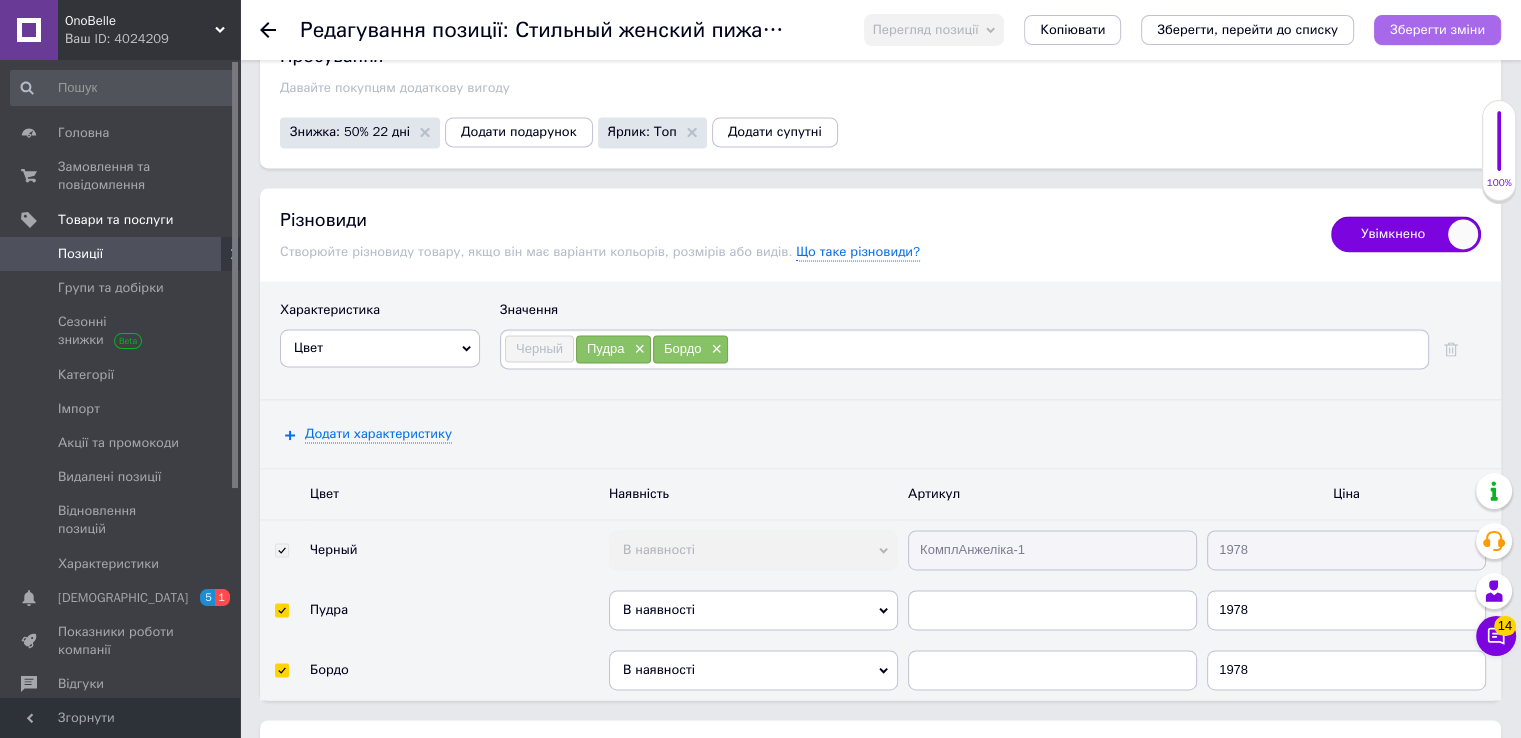 click on "Зберегти зміни" at bounding box center (1437, 29) 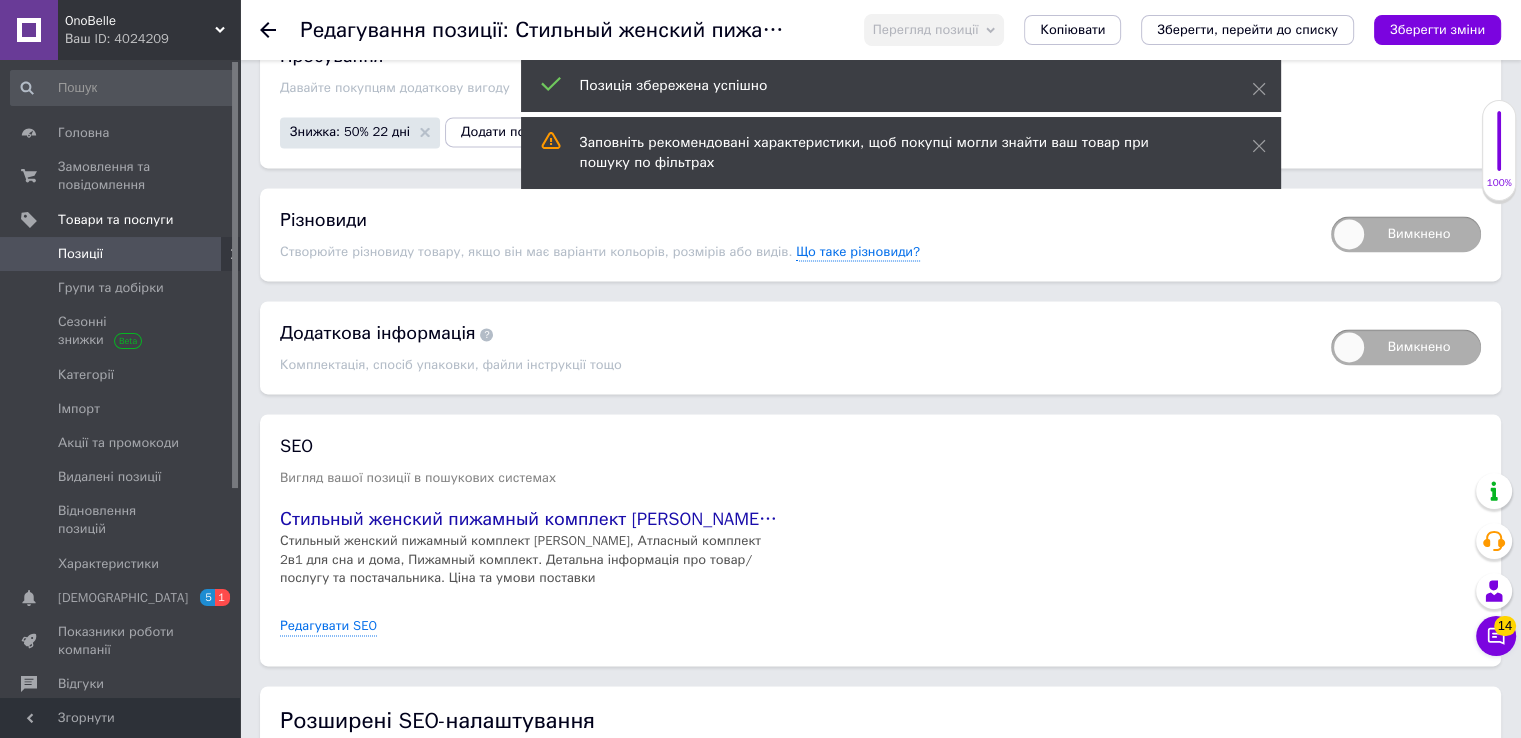 click on "Вимкнено" at bounding box center (1406, 234) 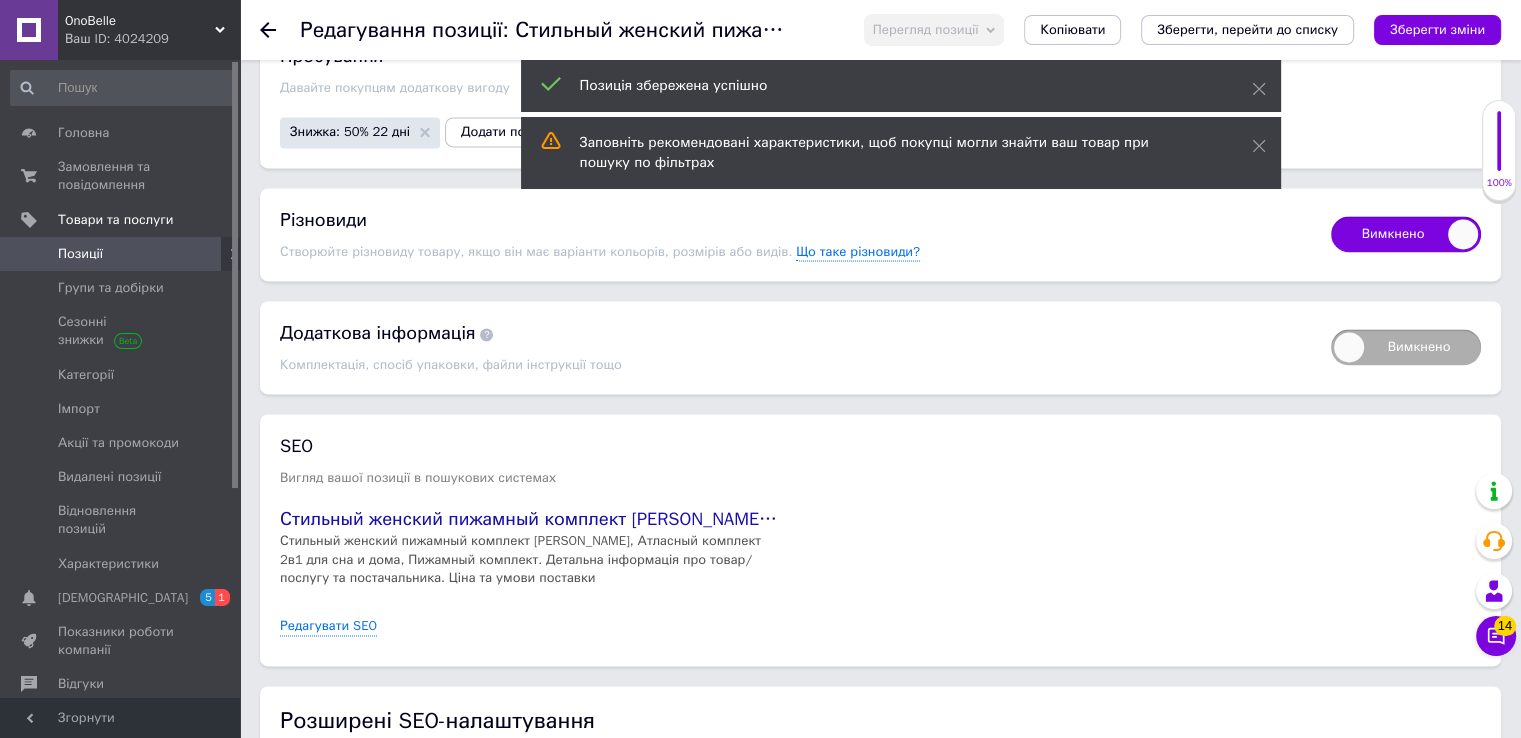 checkbox on "true" 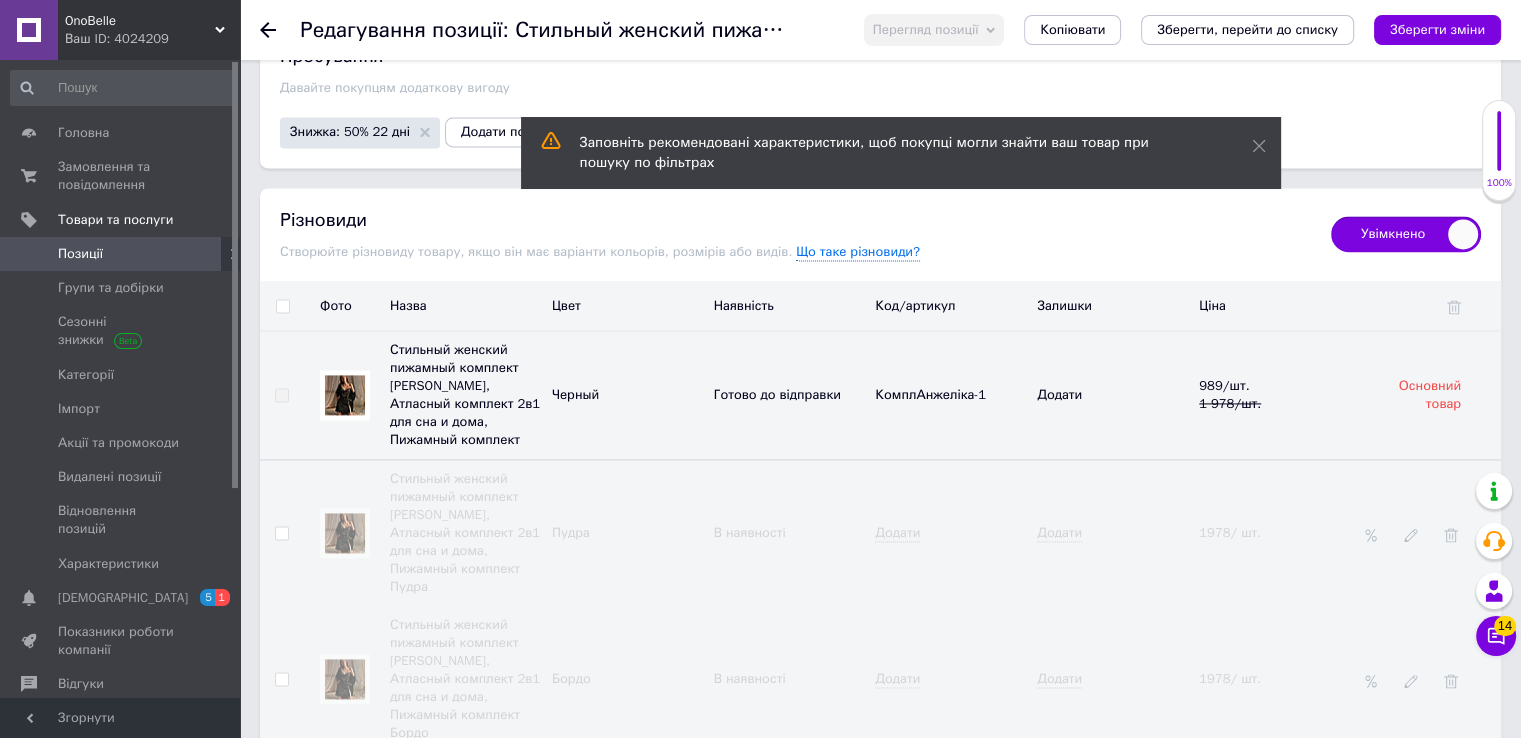 click on "Перегляд позиції Зберегти та переглянути на сайті Зберегти та переглянути на маркетплейсі Копіювати Зберегти, перейти до списку Зберегти зміни" at bounding box center [1162, 30] 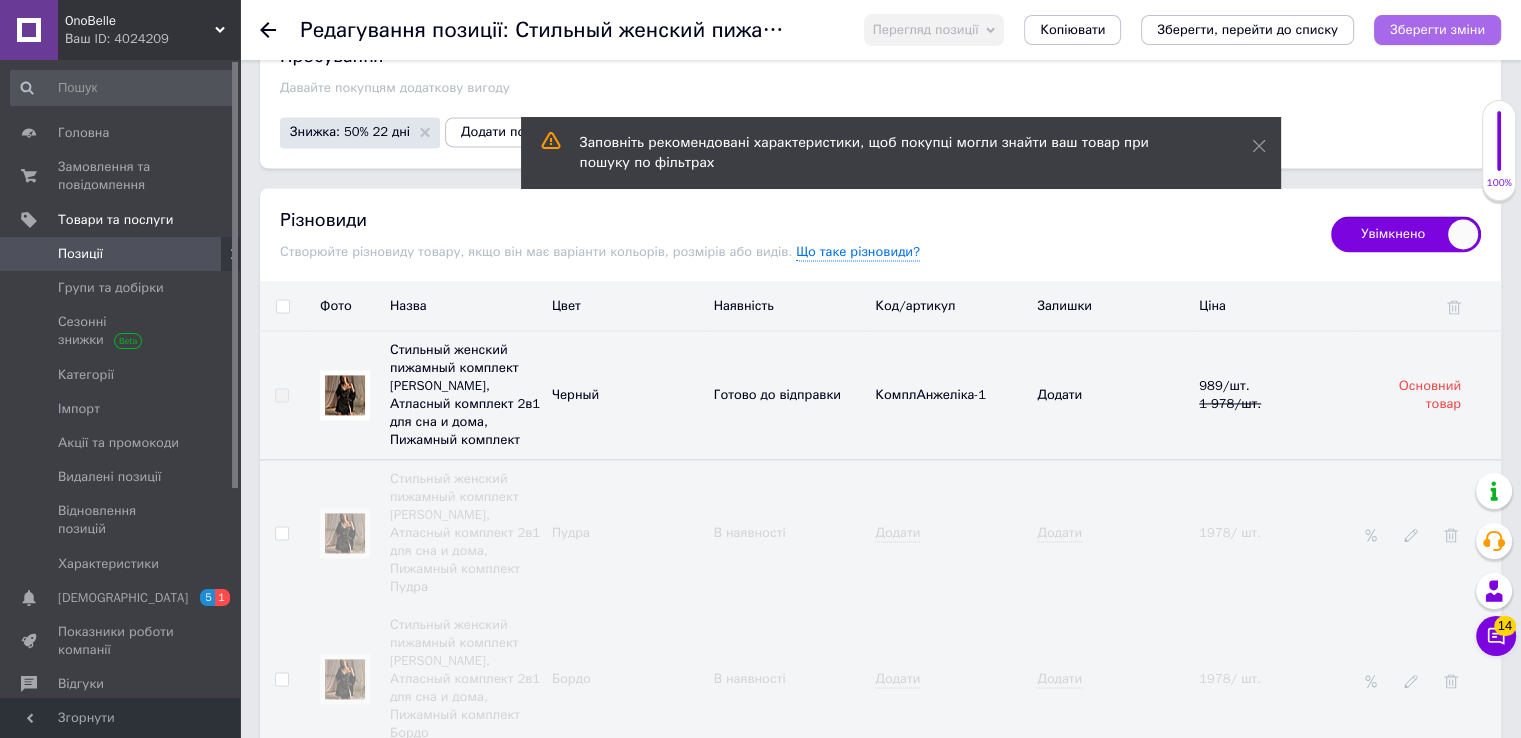 click on "Зберегти зміни" at bounding box center (1437, 29) 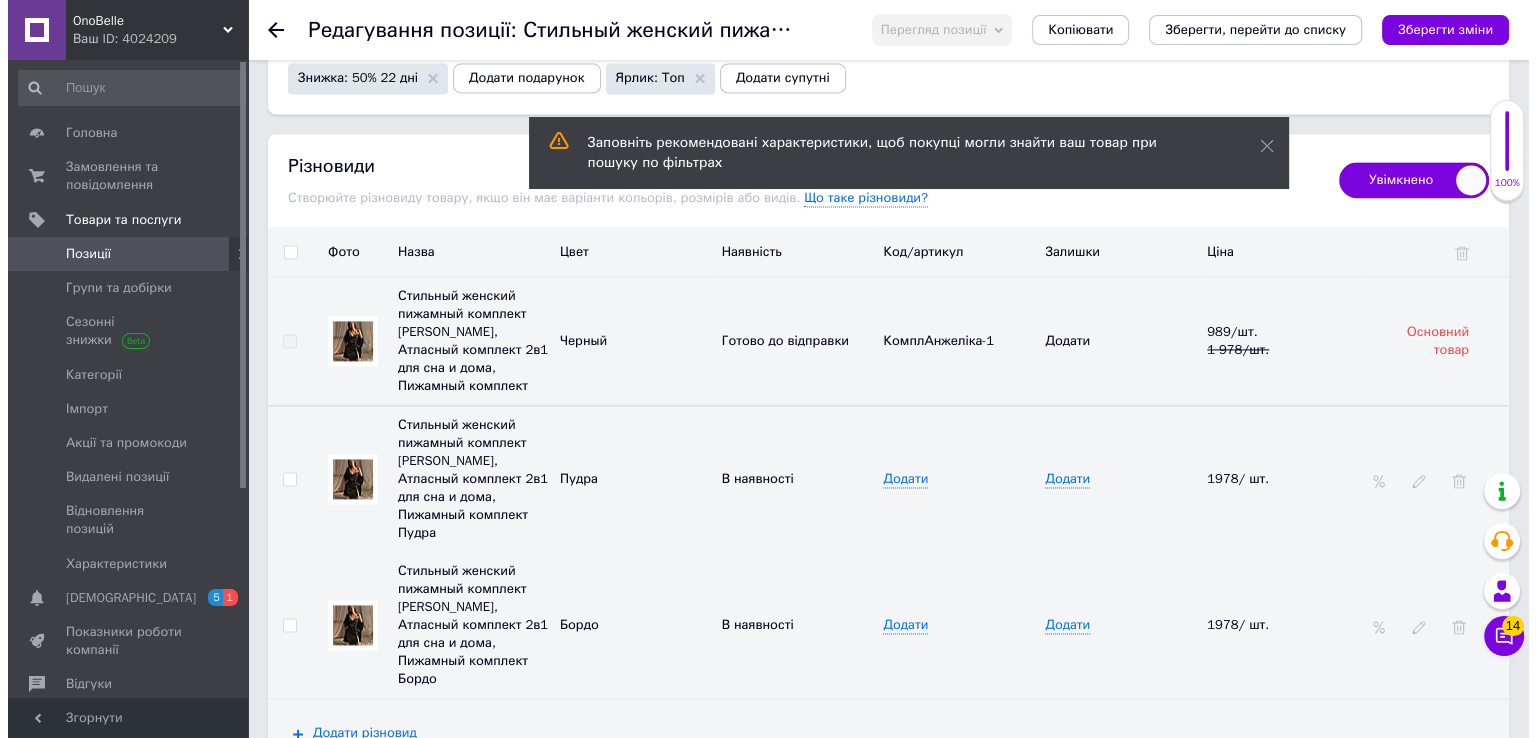 scroll, scrollTop: 2901, scrollLeft: 0, axis: vertical 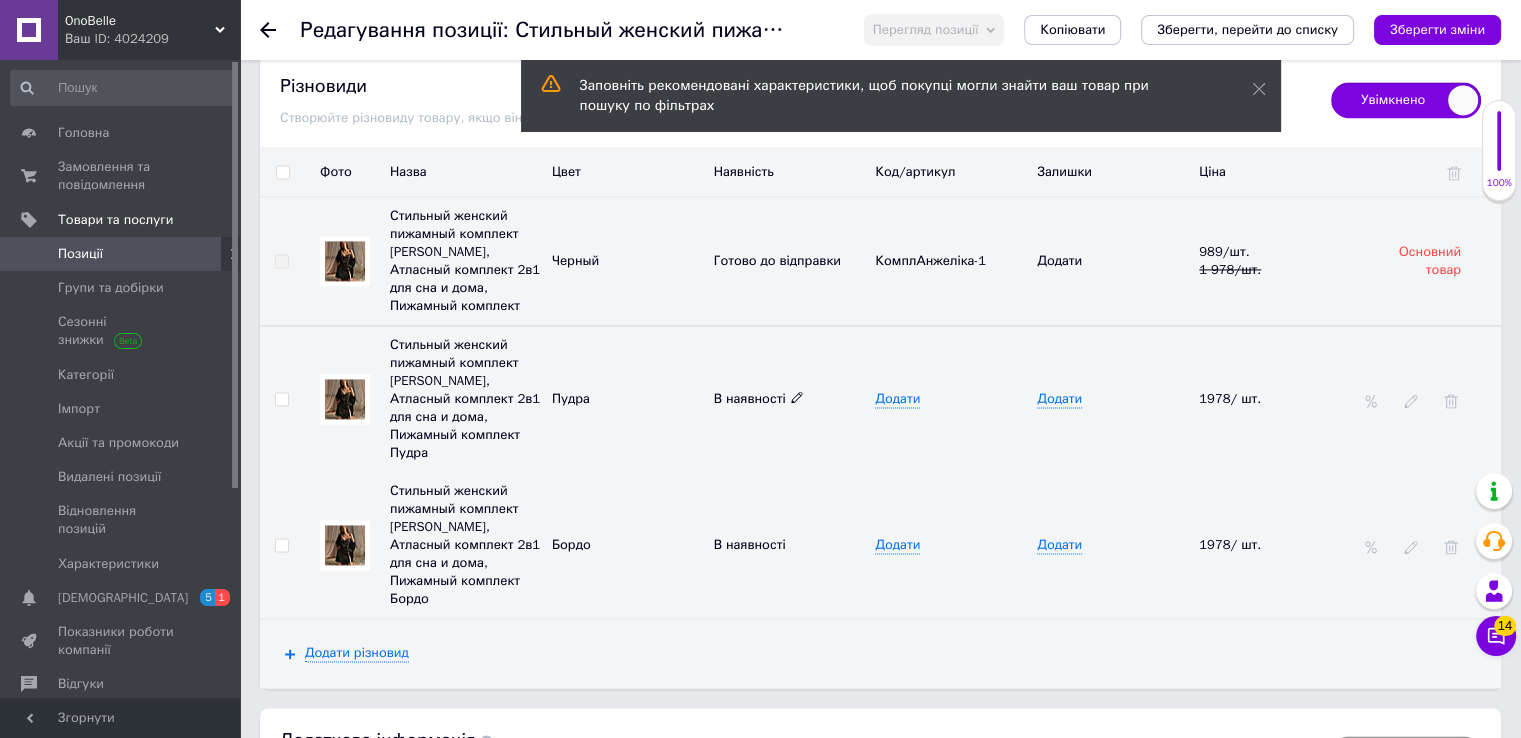 click on "В наявності" at bounding box center [790, 399] 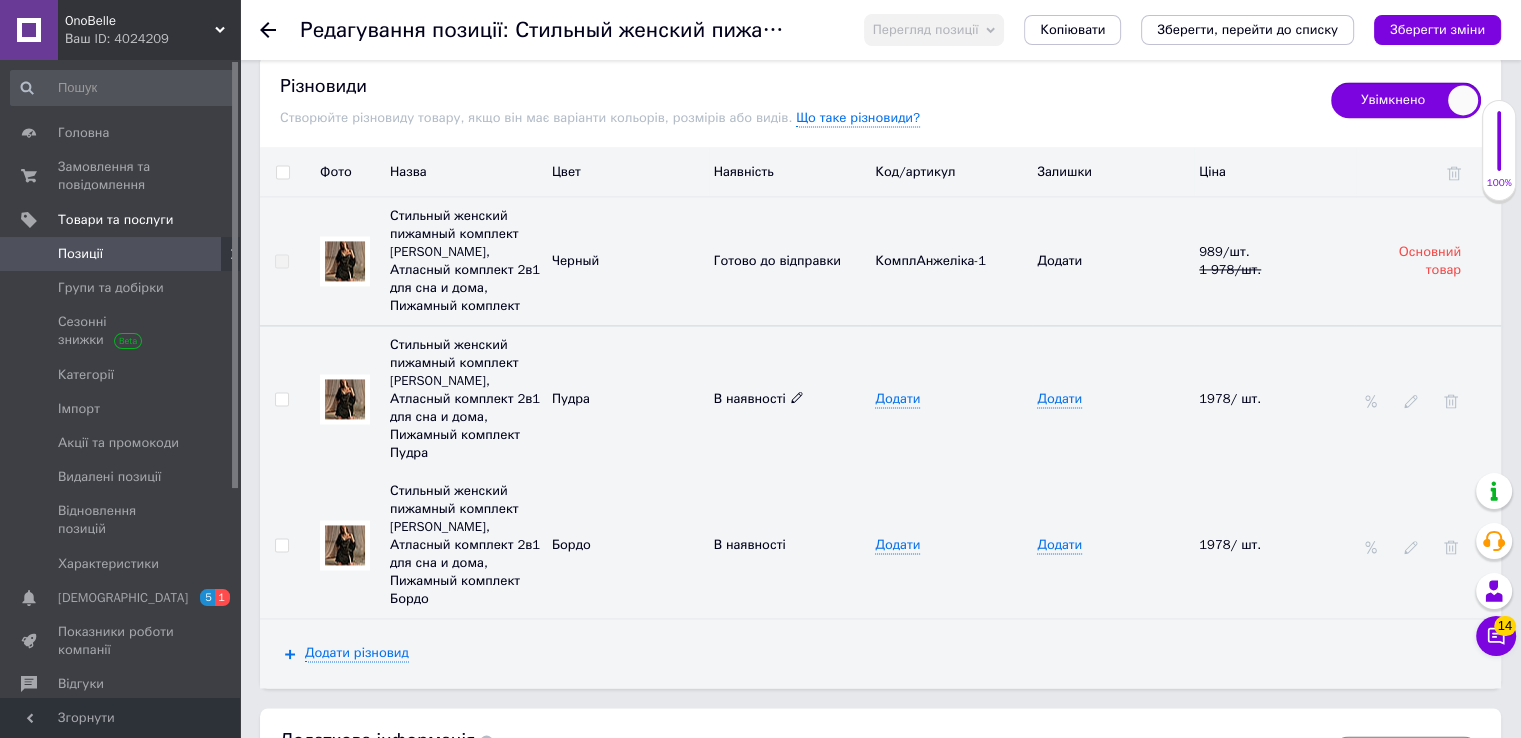 click 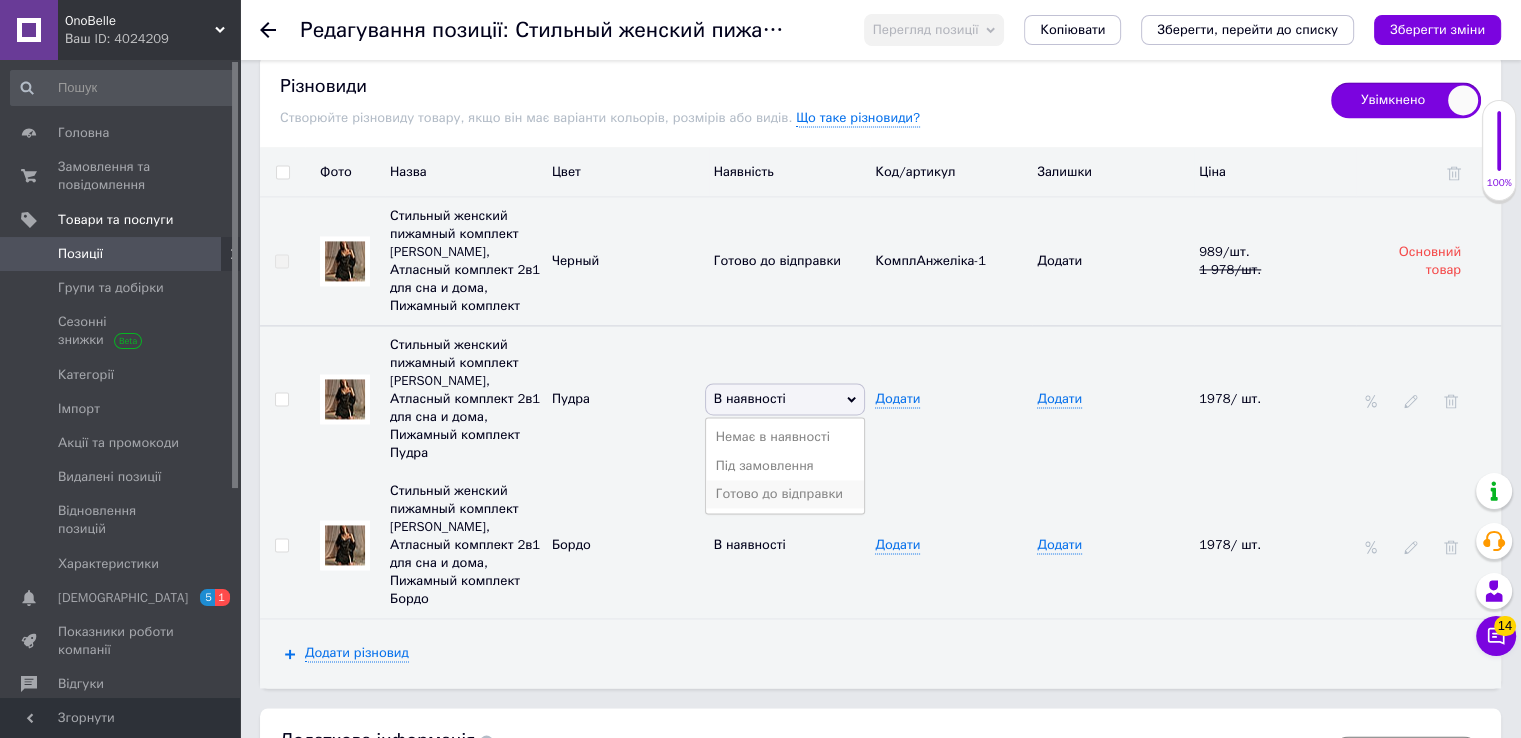 click on "Готово до відправки" at bounding box center (785, 494) 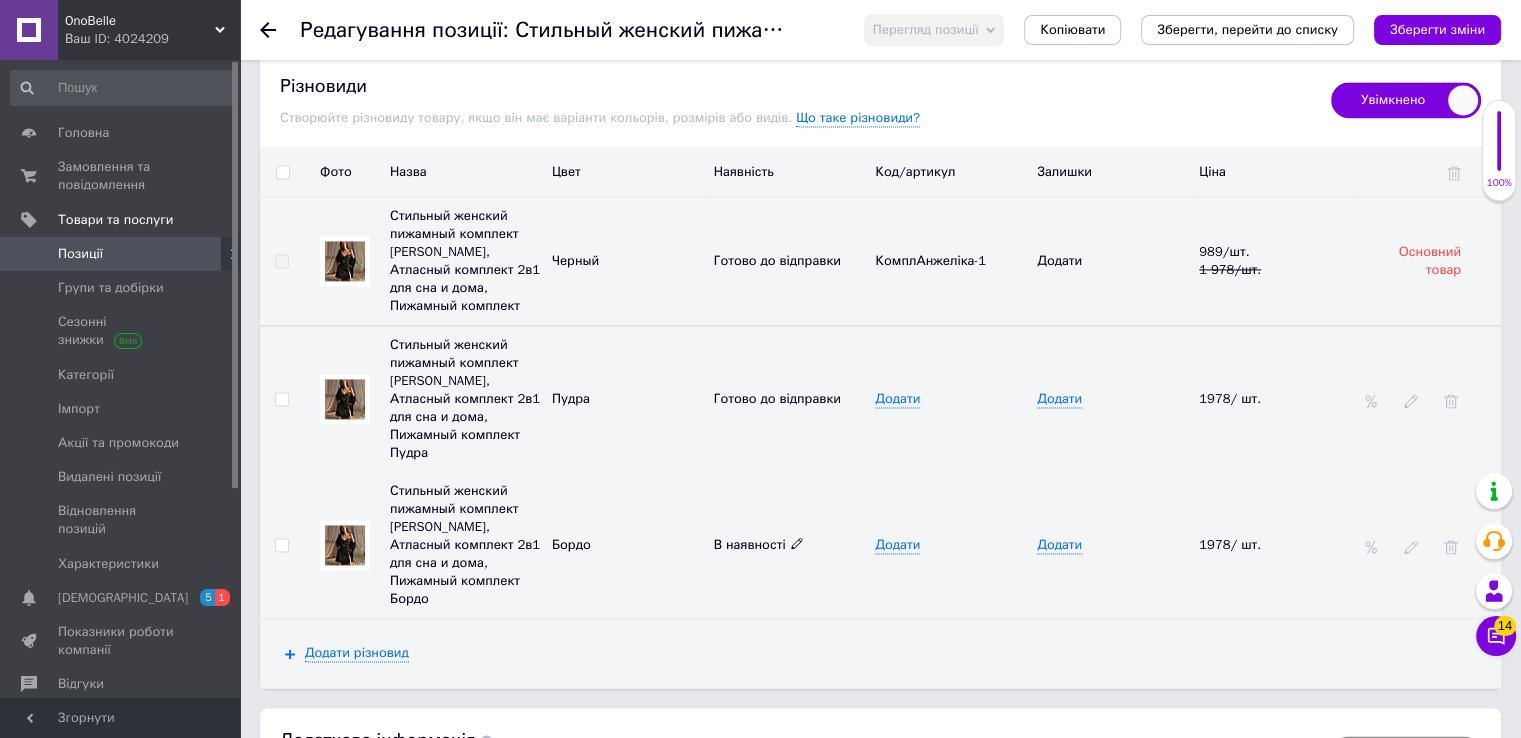click 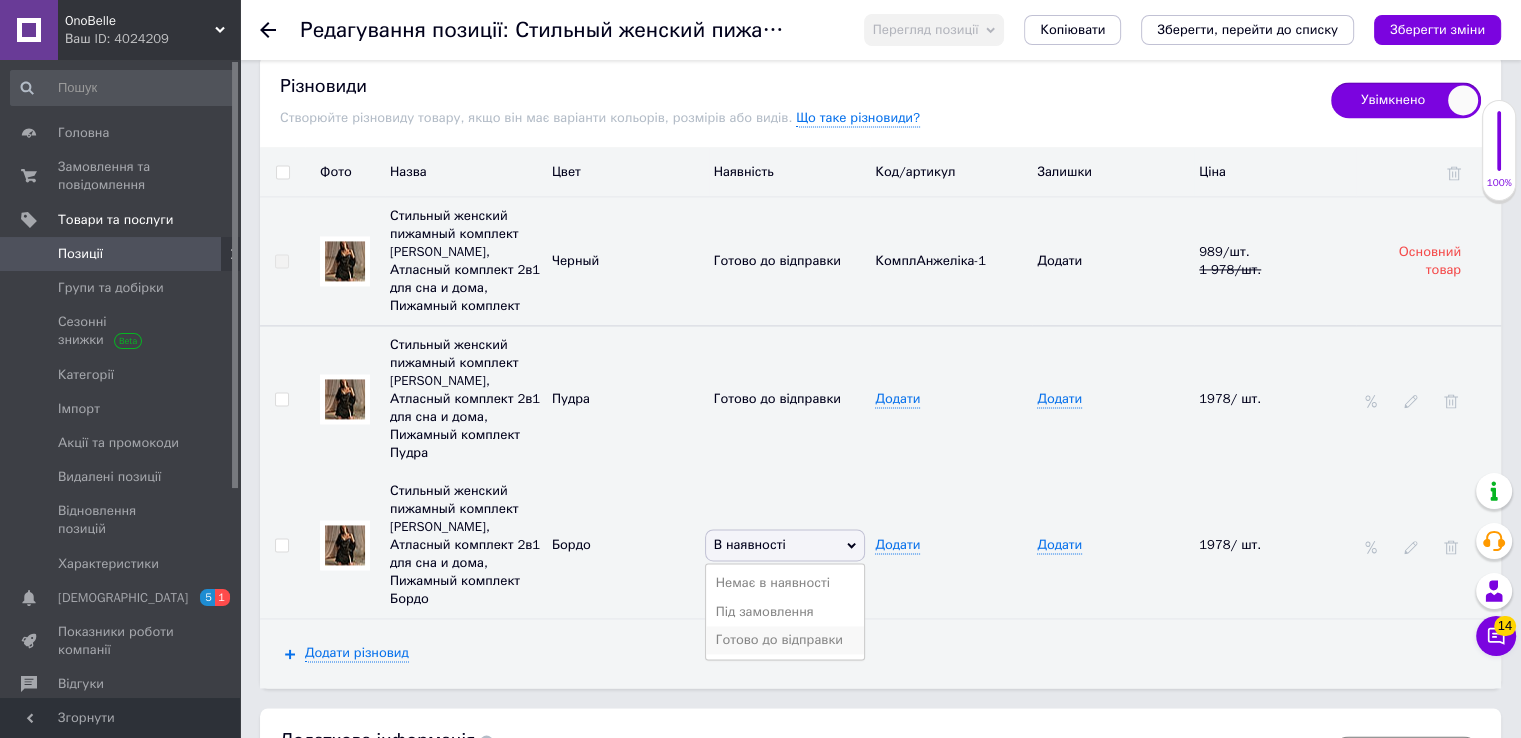 click on "Готово до відправки" at bounding box center [785, 640] 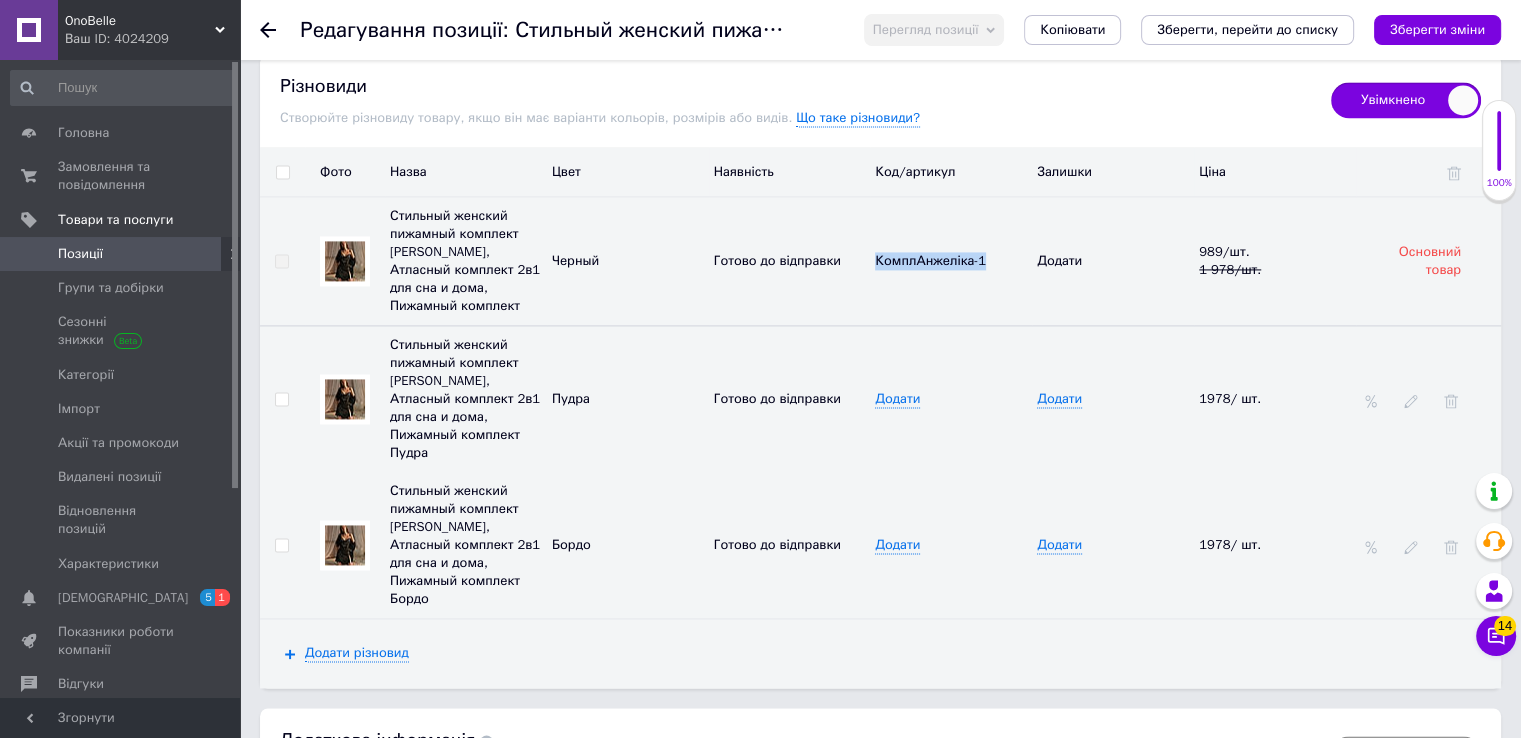 drag, startPoint x: 873, startPoint y: 251, endPoint x: 968, endPoint y: 247, distance: 95.084175 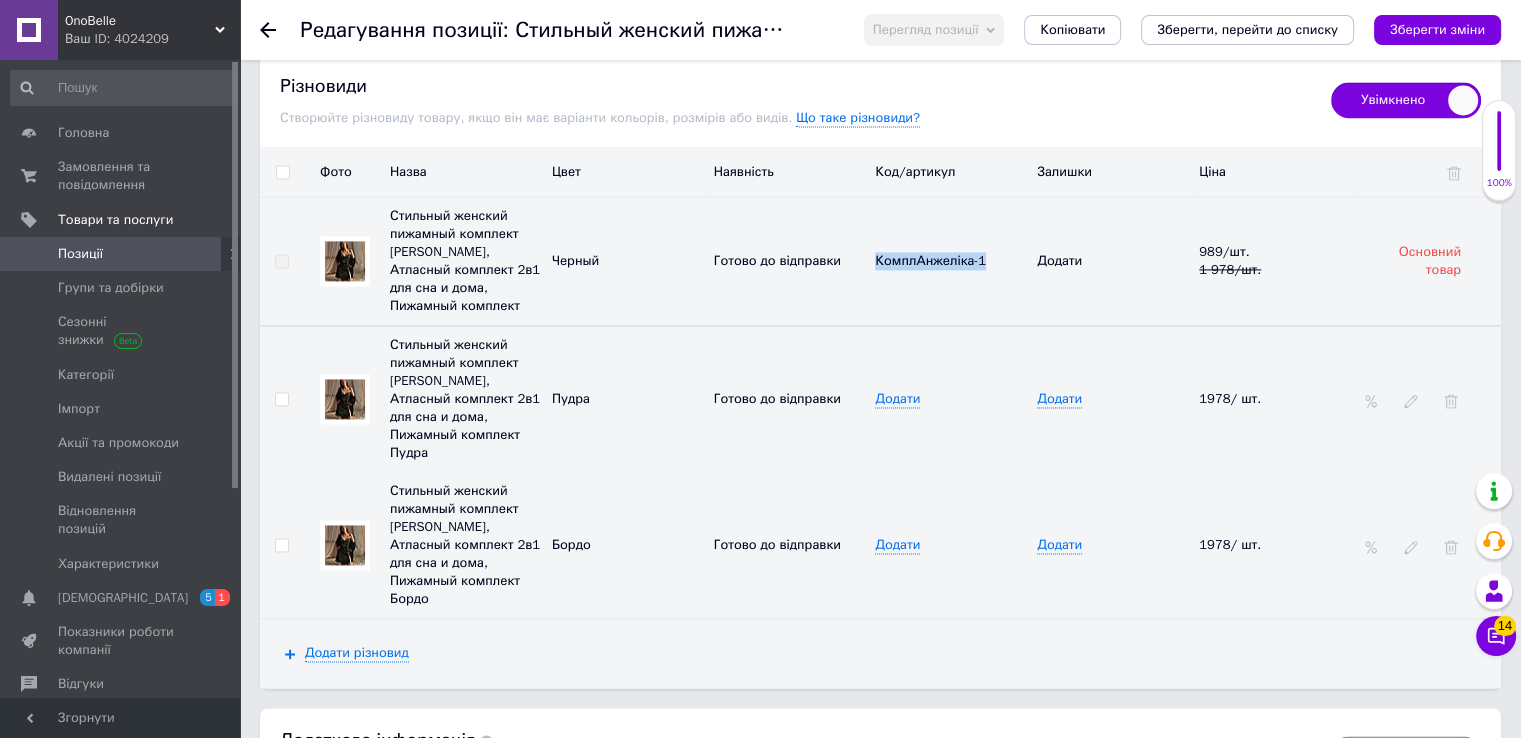copy on "КомплАнжеліка-1" 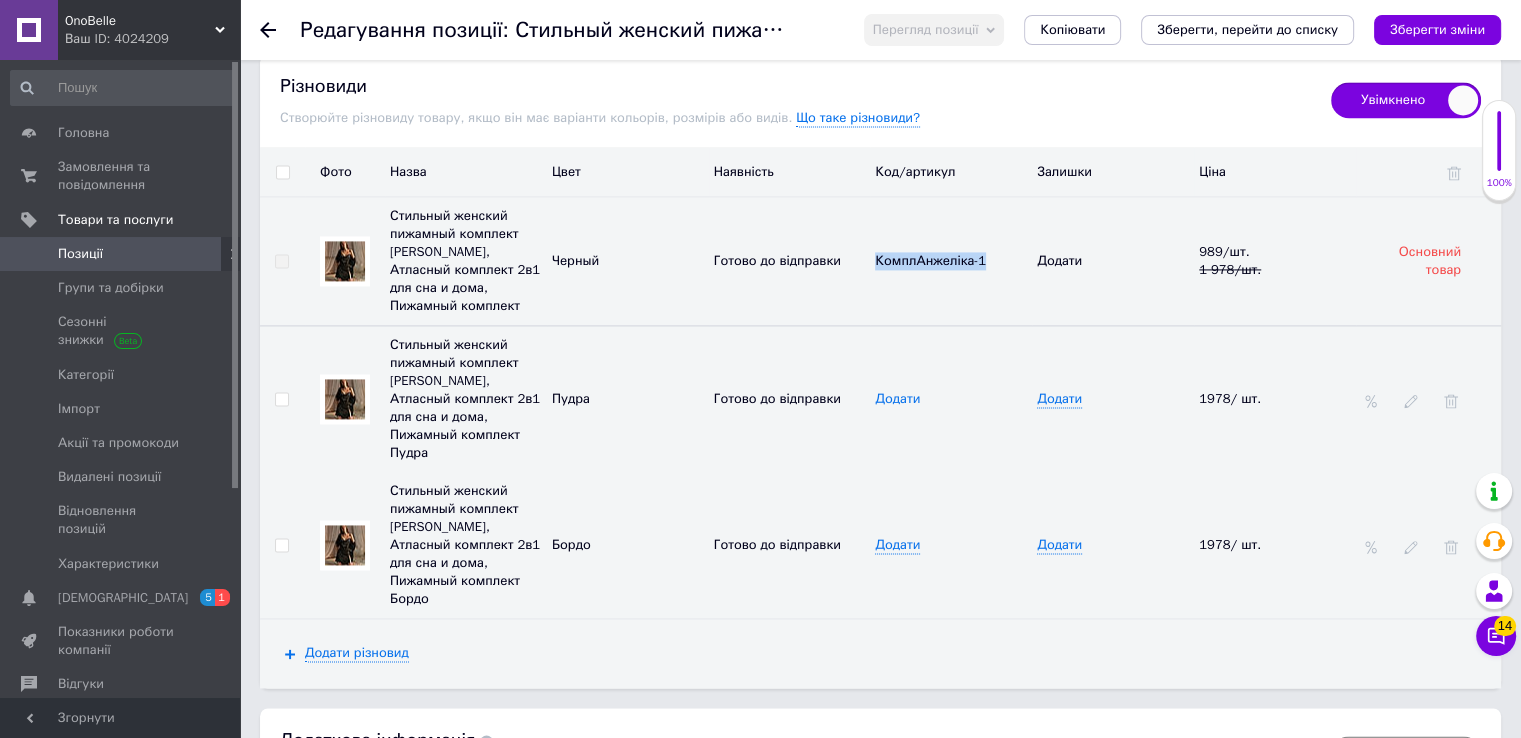 click on "Додати" at bounding box center [897, 399] 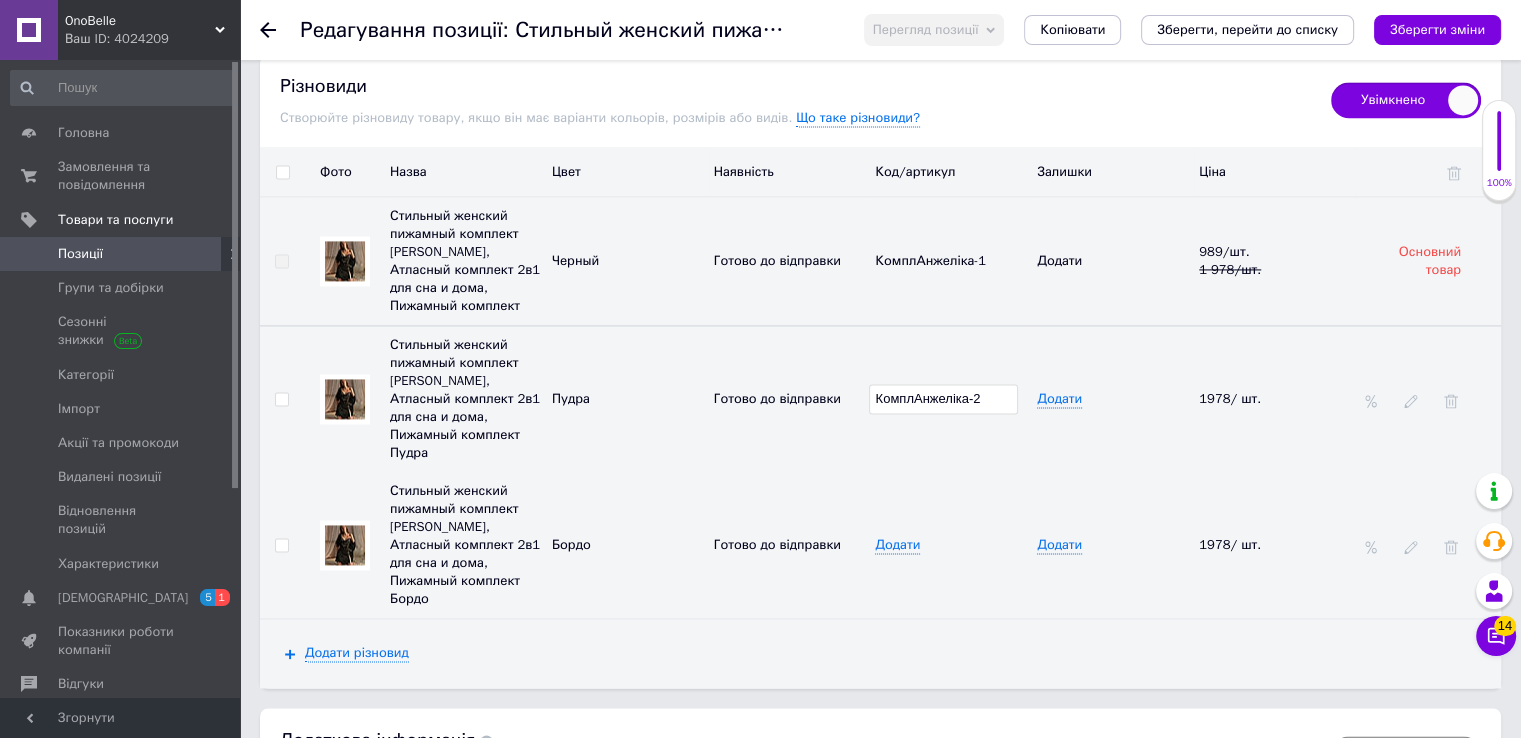 type on "КомплАнжеліка-2" 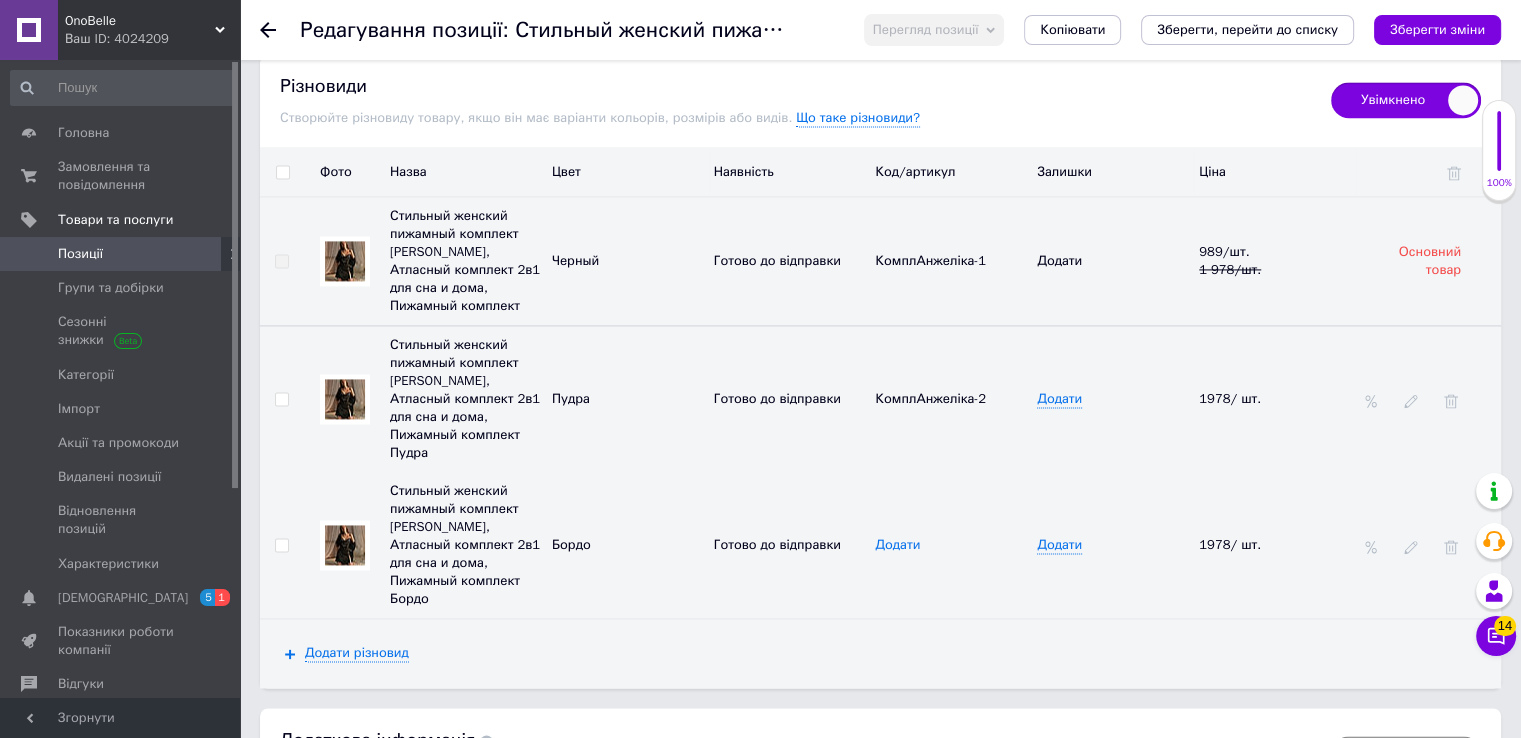 click on "Додати" at bounding box center [897, 545] 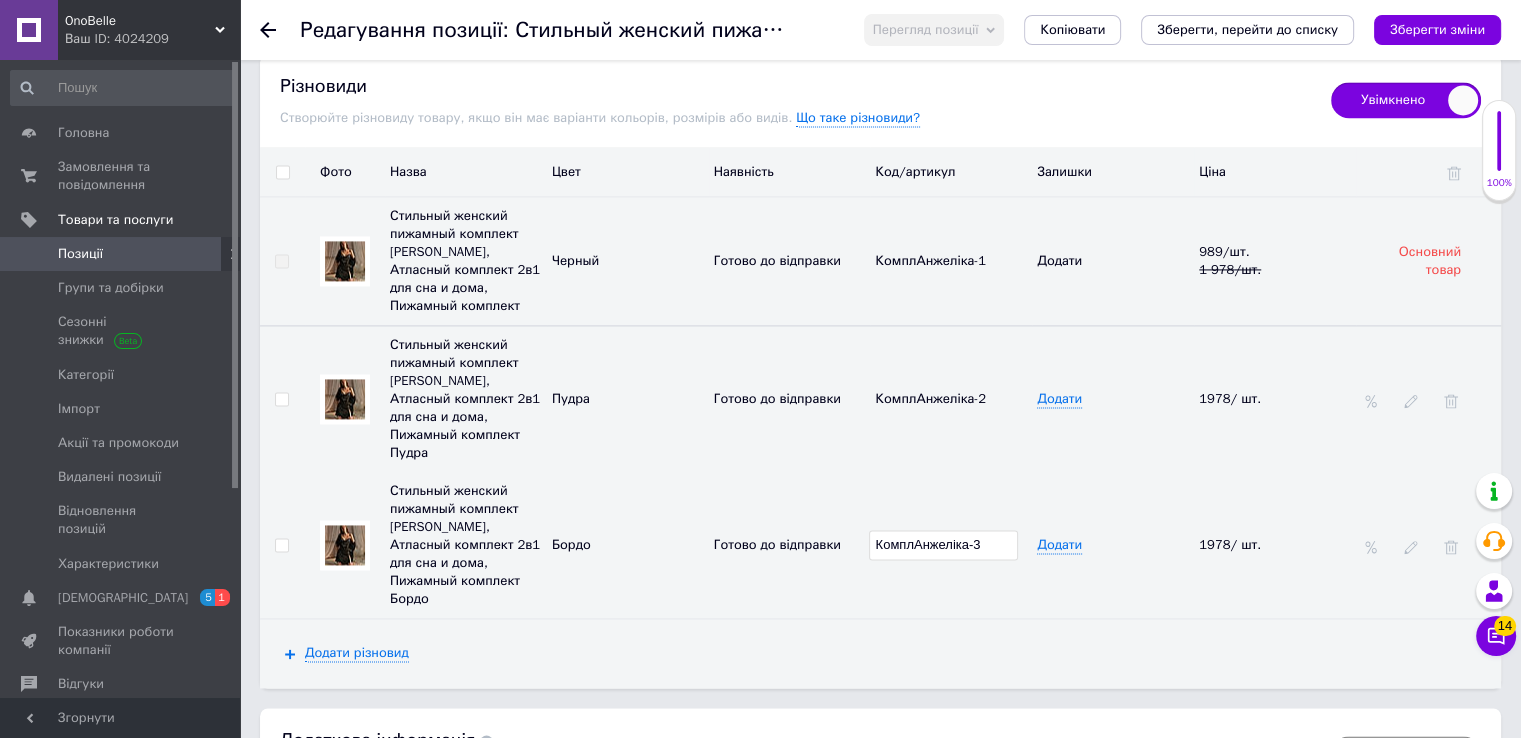 type on "КомплАнжеліка-3" 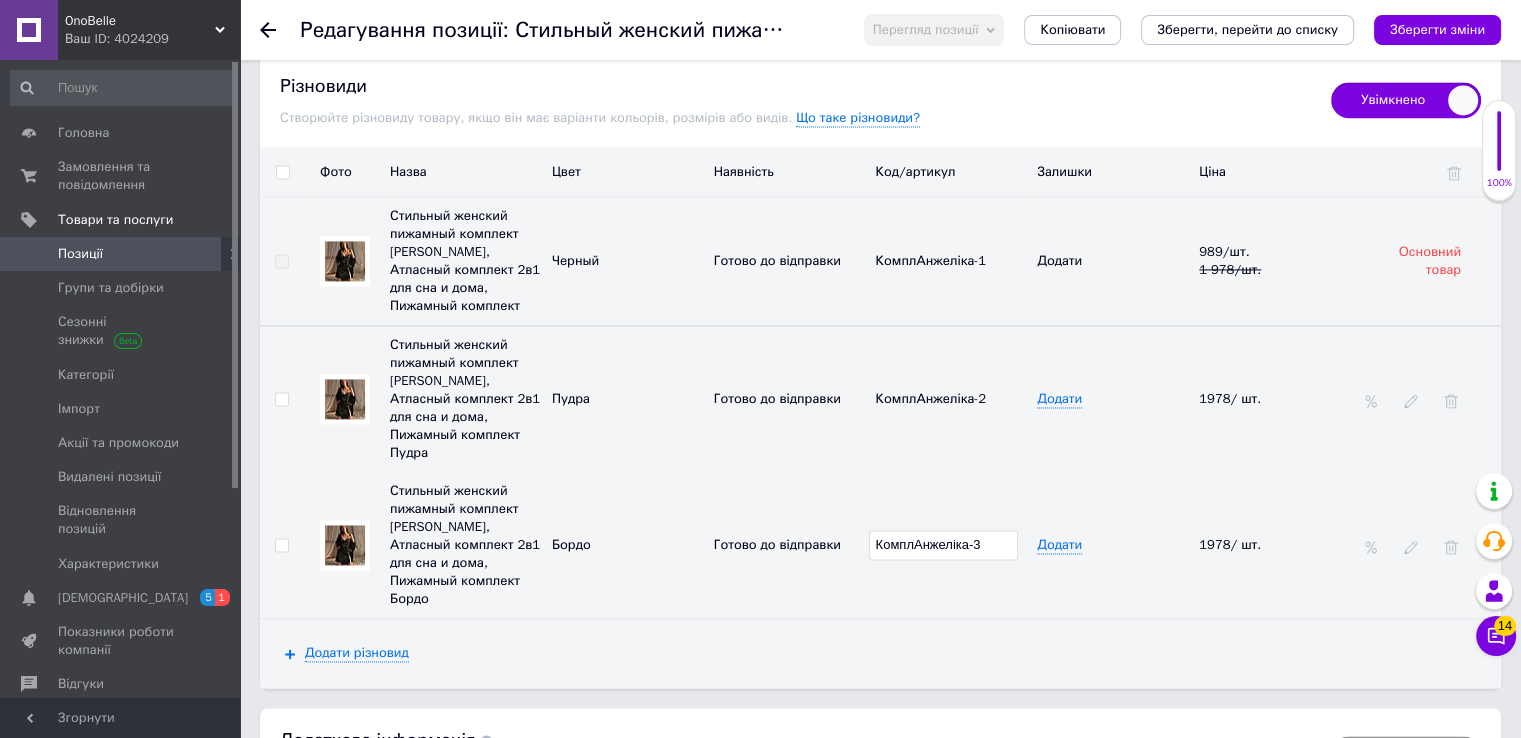 click on "КомплАнжеліка-3" at bounding box center [951, 545] 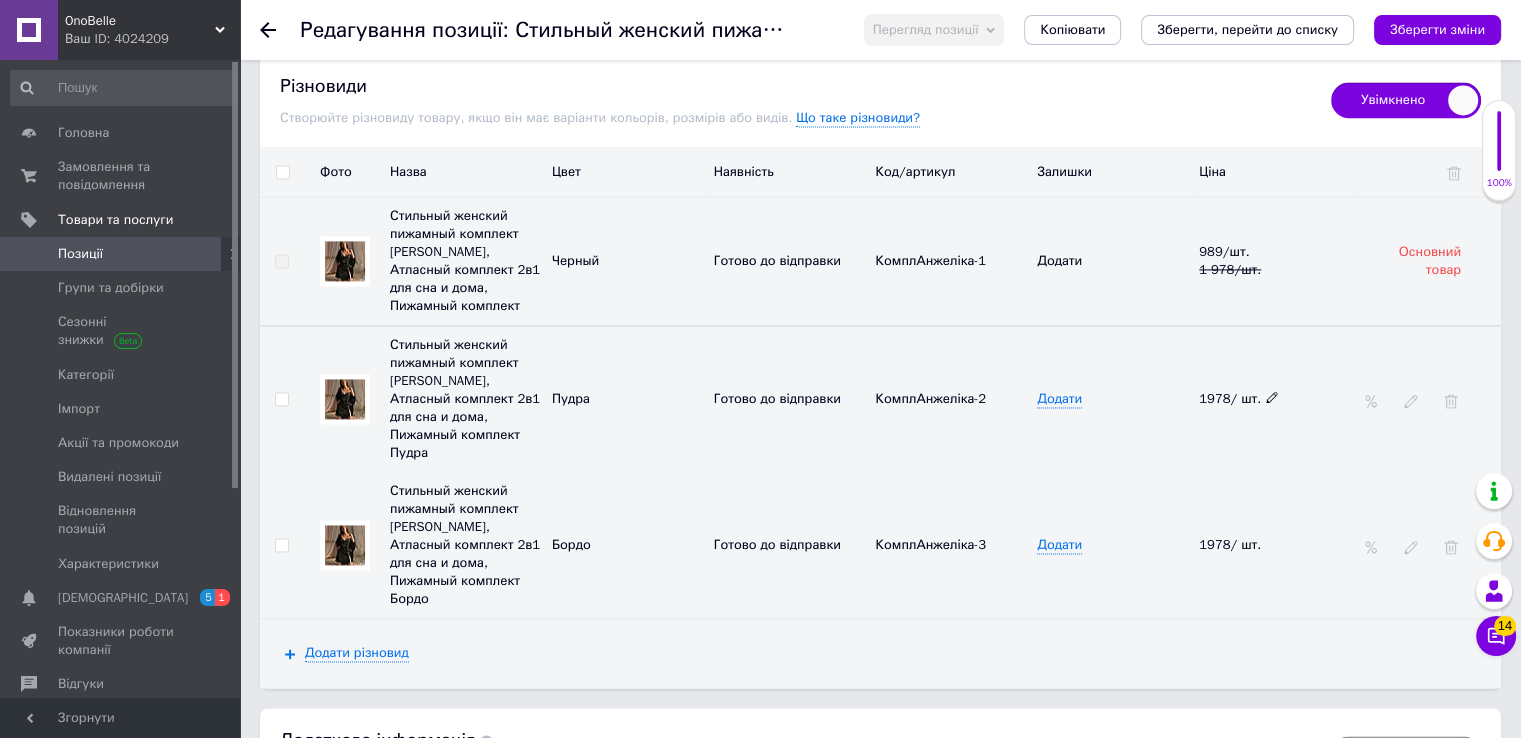 click 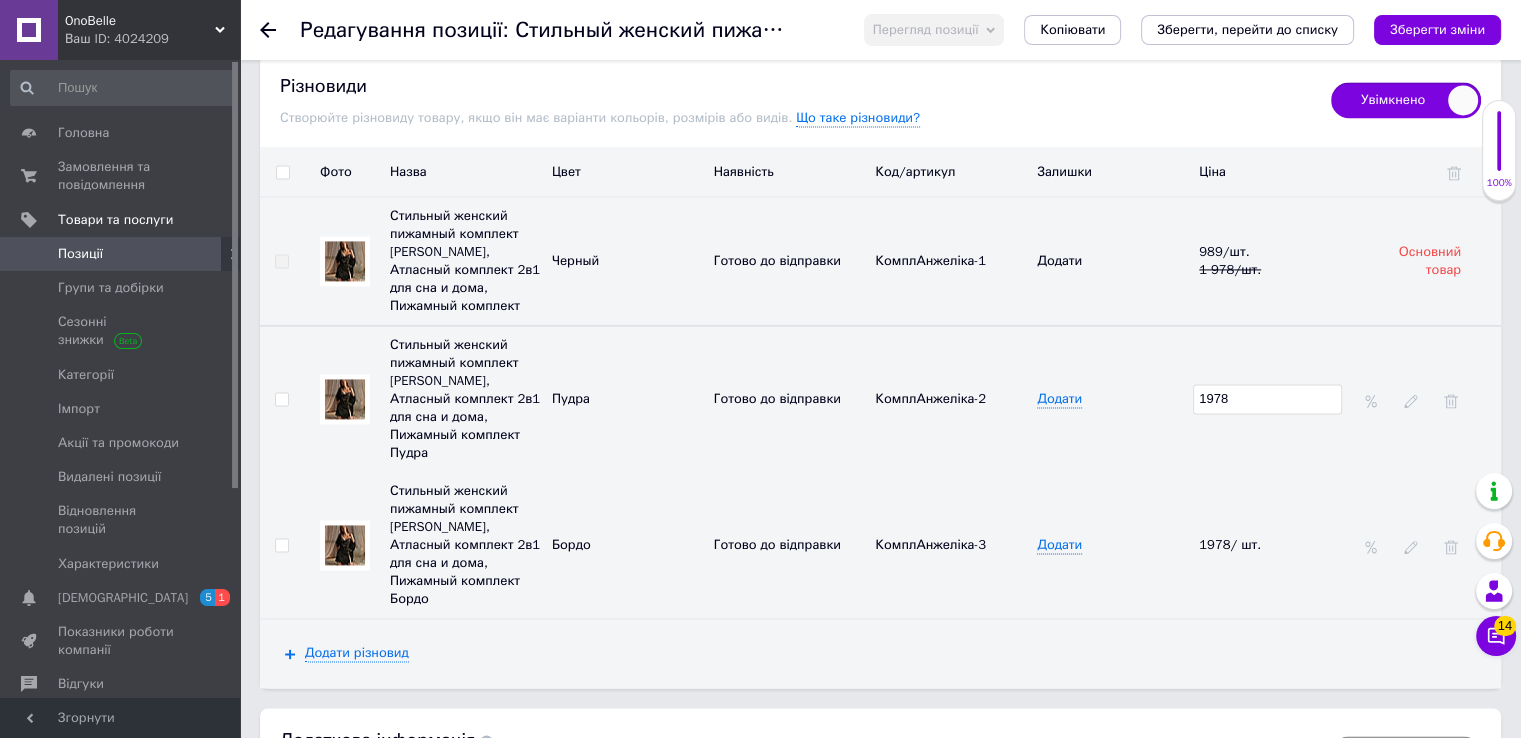 drag, startPoint x: 1266, startPoint y: 381, endPoint x: 1163, endPoint y: 383, distance: 103.01942 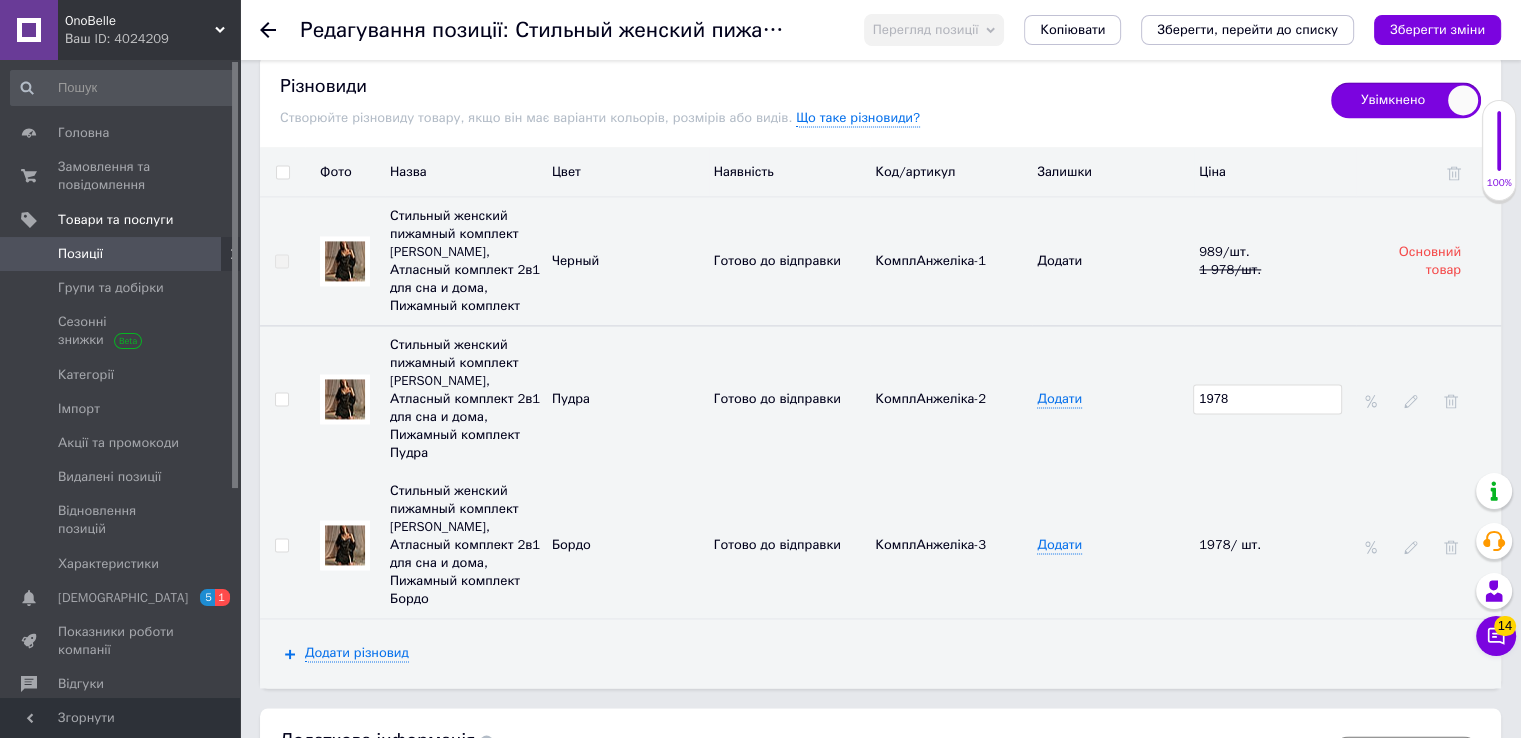 click on "Стильный женский пижамный комплект [PERSON_NAME], Атласный комплект 2в1 для сна и дома, Пижамный комплект Пудра Пудра Готово до відправки КомплАнжеліка-2 Додати 1978" at bounding box center [880, 399] 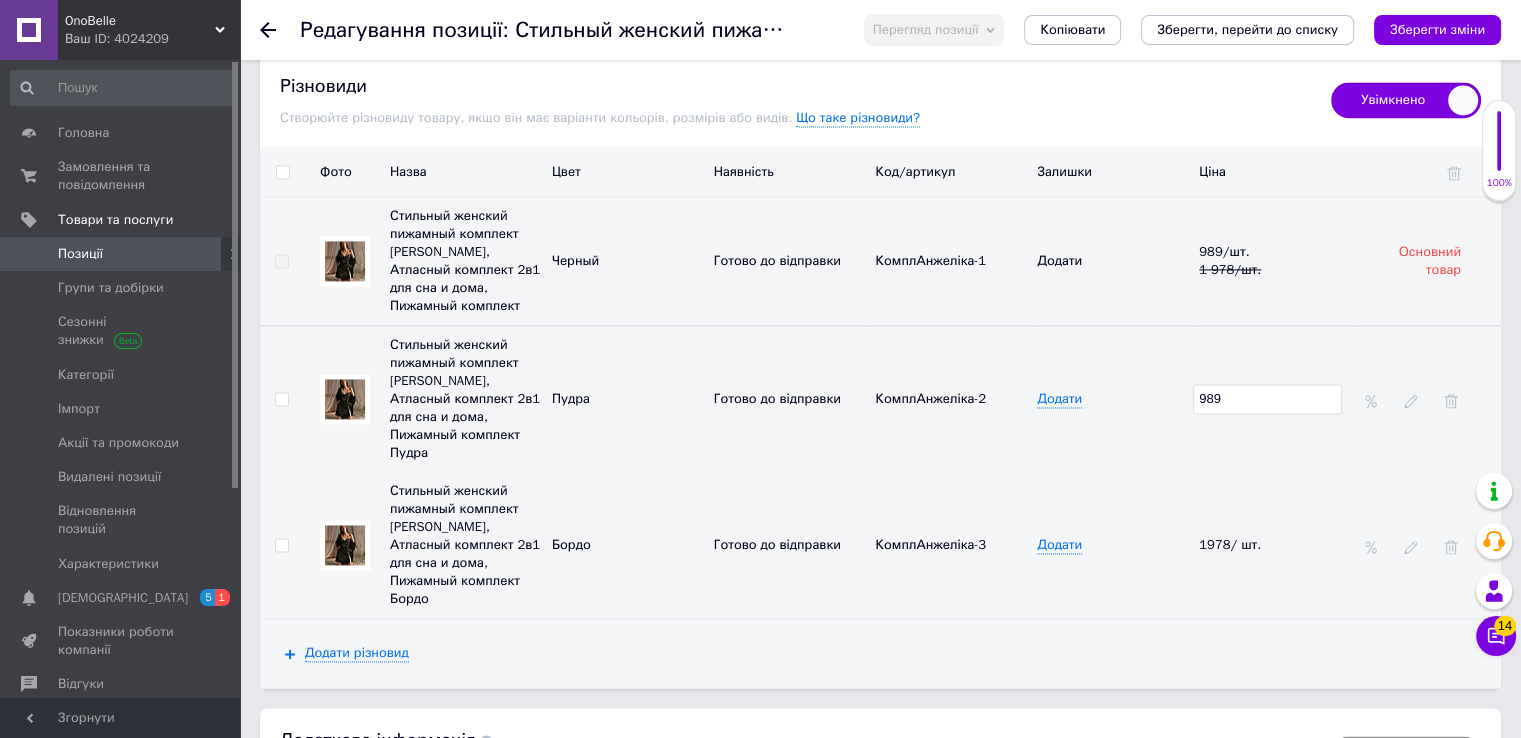 type on "989" 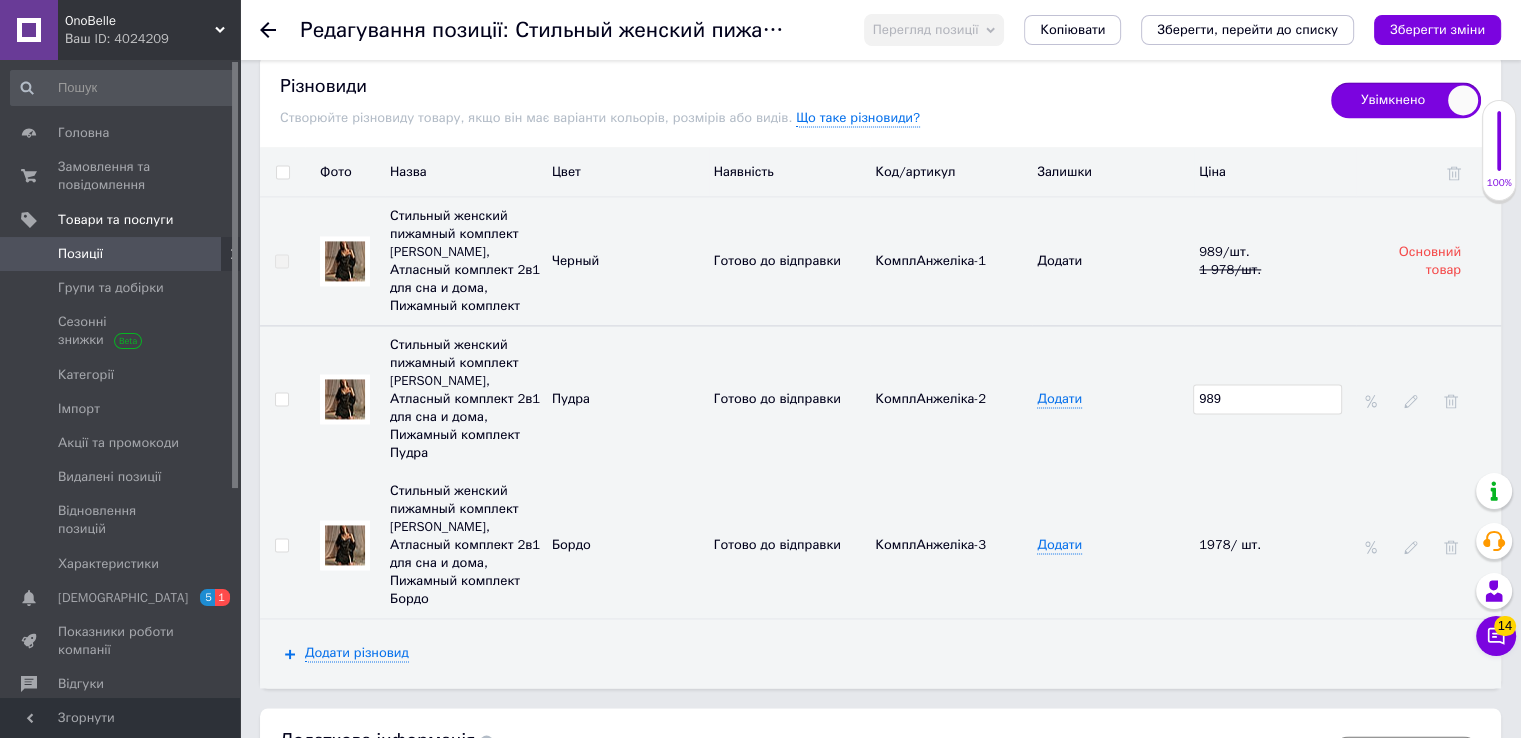 click on "1978/
шт." at bounding box center [1275, 545] 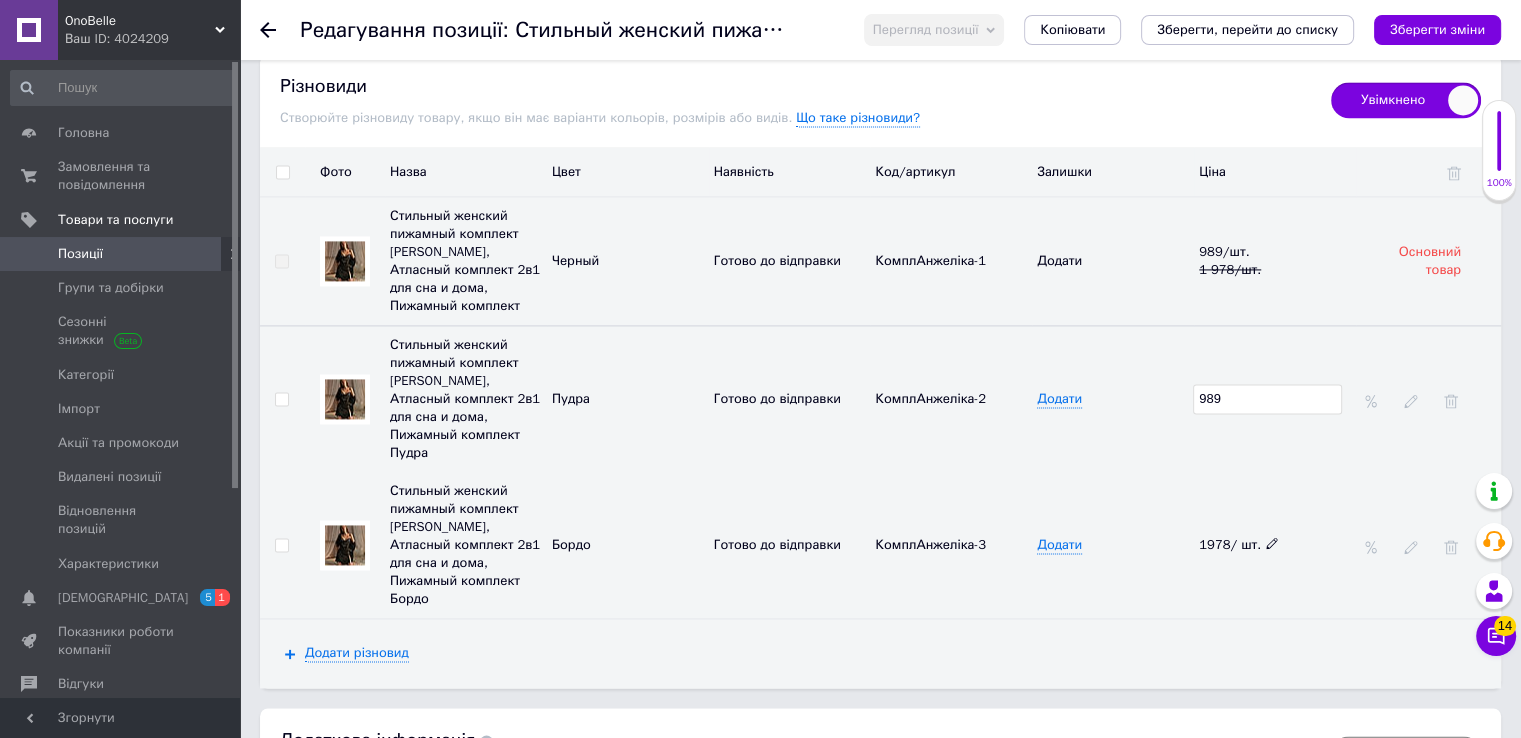 click at bounding box center [1272, 543] 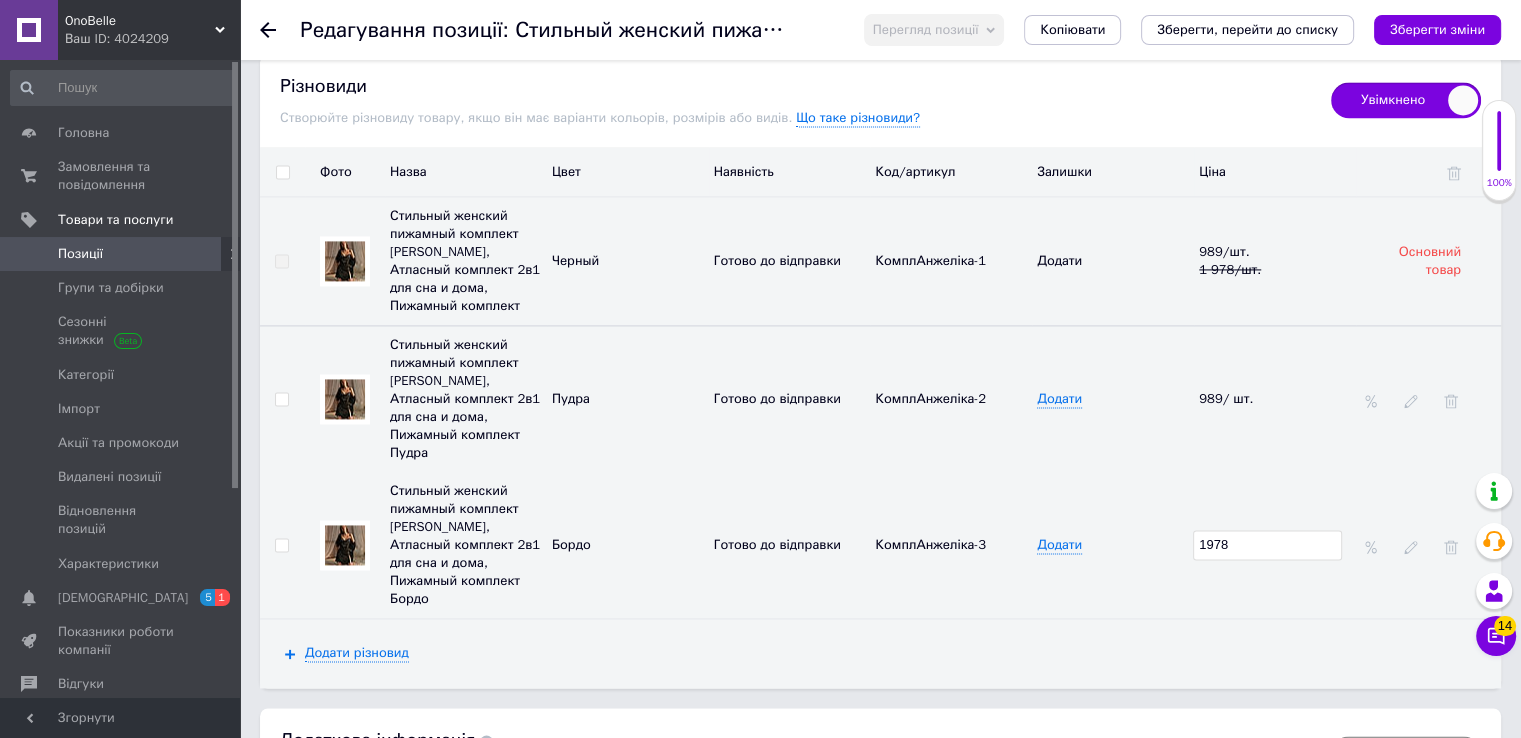 drag, startPoint x: 1270, startPoint y: 508, endPoint x: 1143, endPoint y: 505, distance: 127.03543 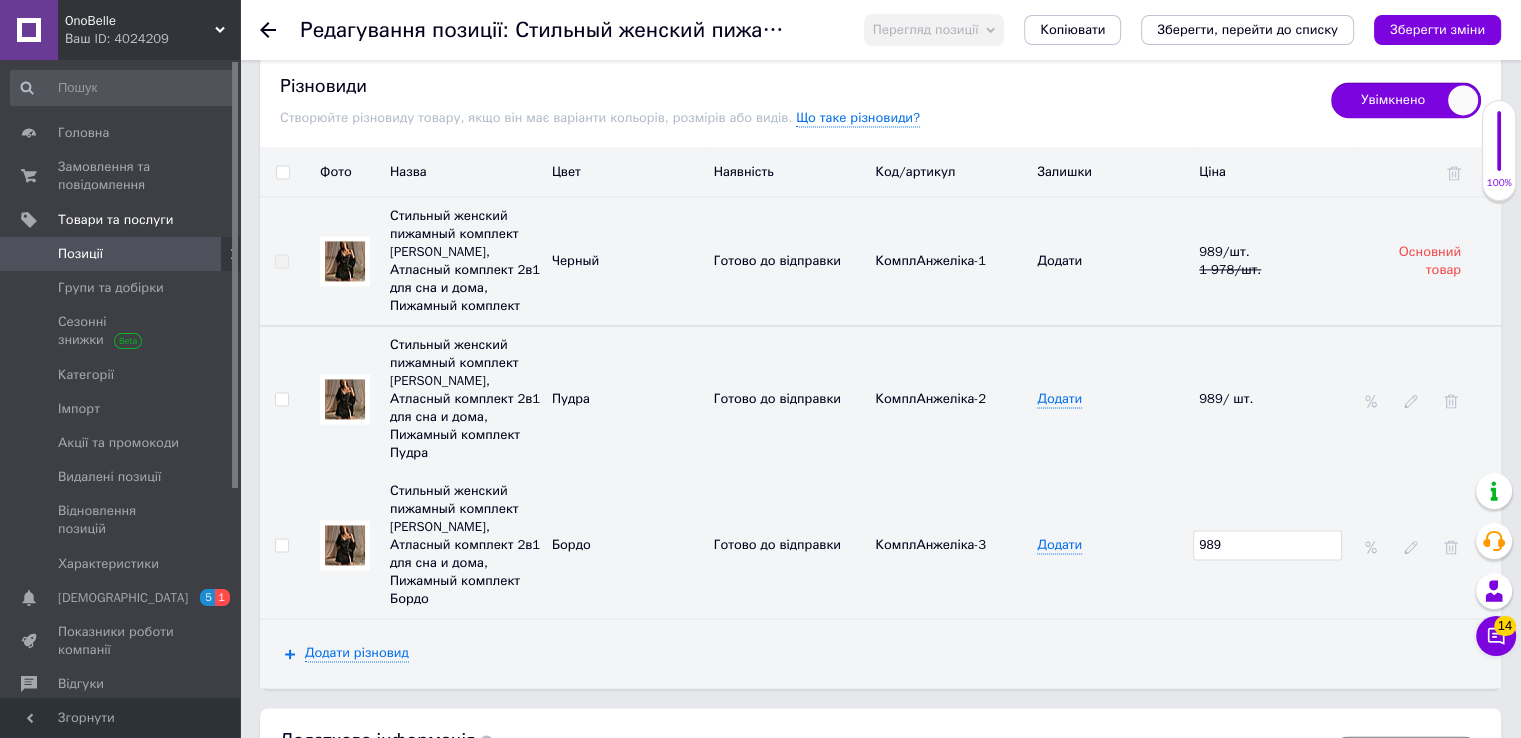 type on "989" 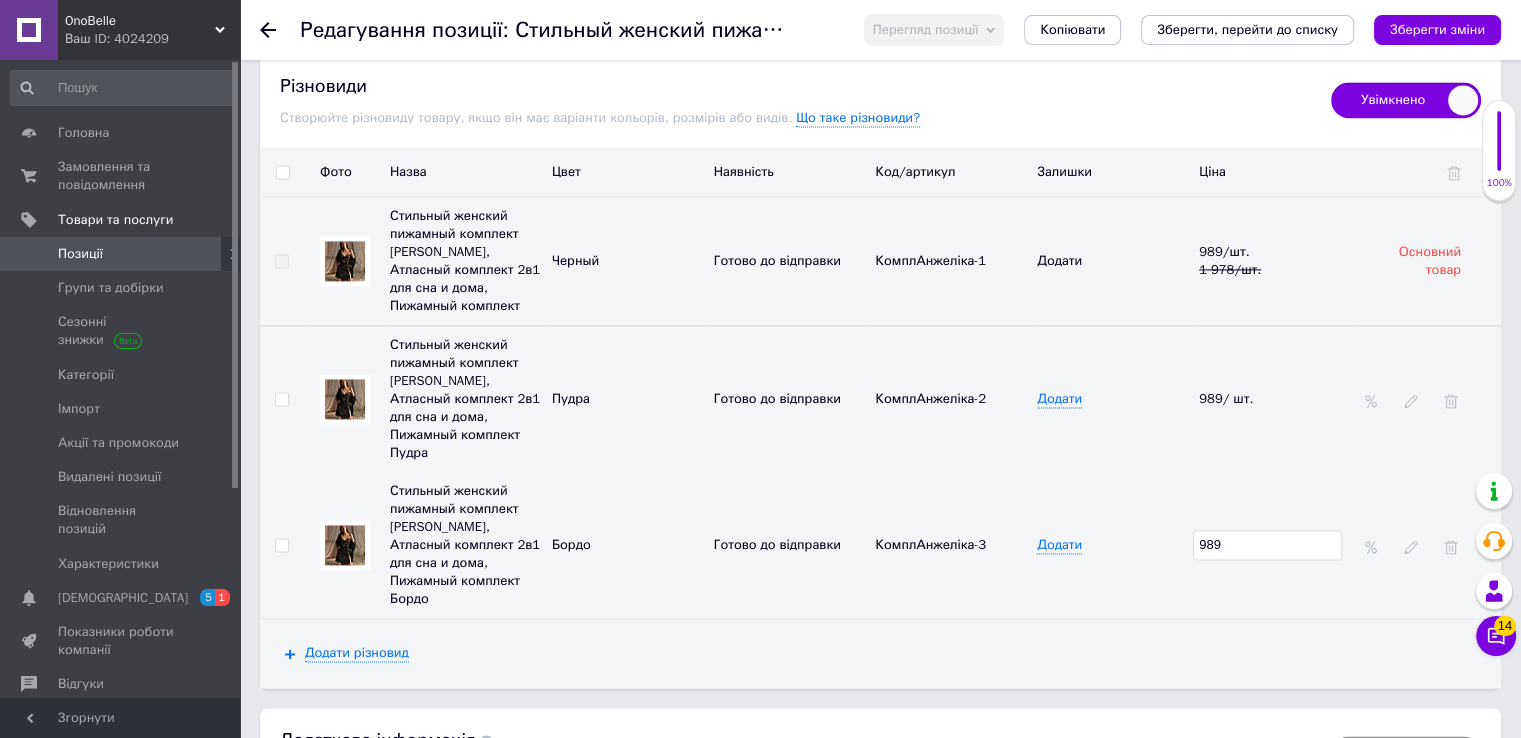 click on "Додати" at bounding box center (1113, 545) 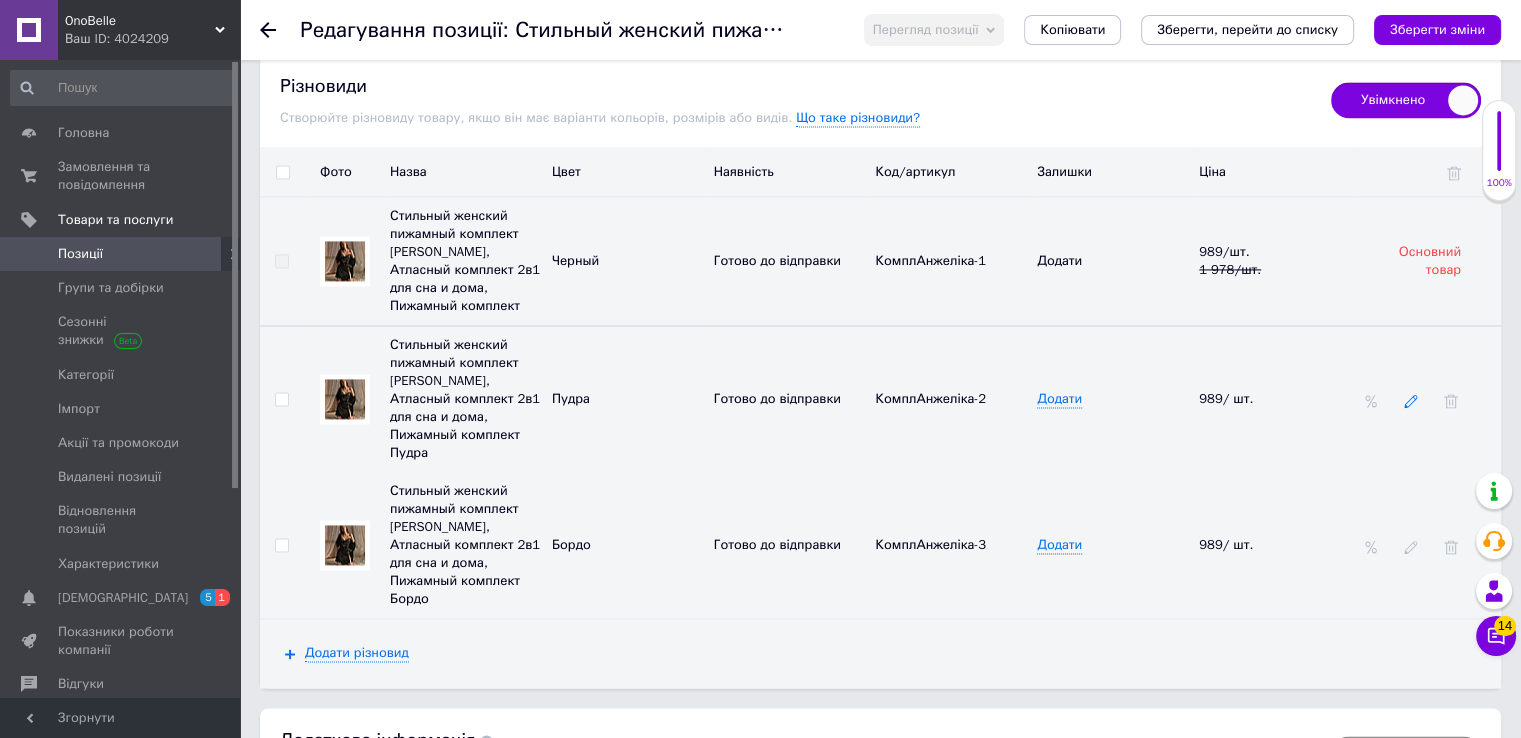 click 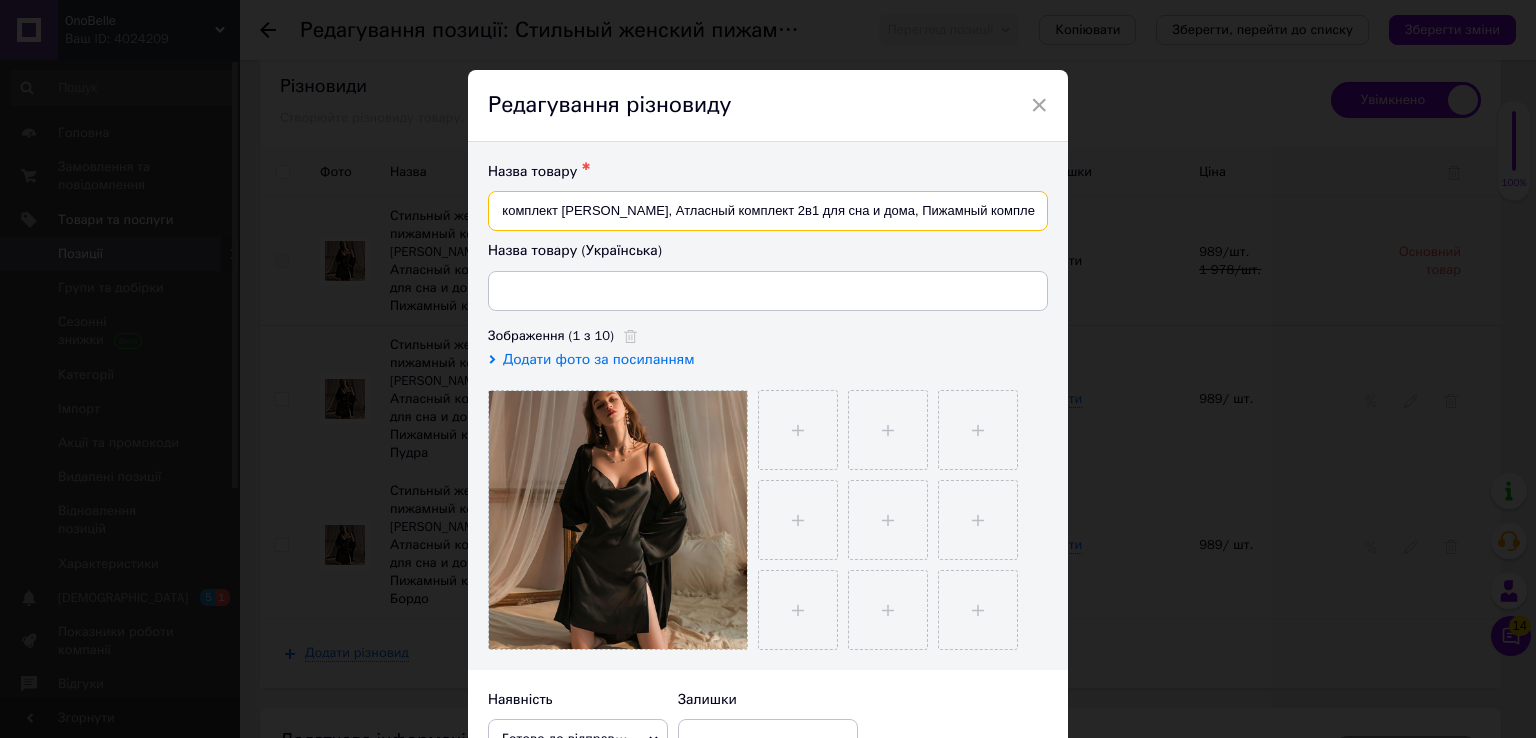 scroll, scrollTop: 0, scrollLeft: 185, axis: horizontal 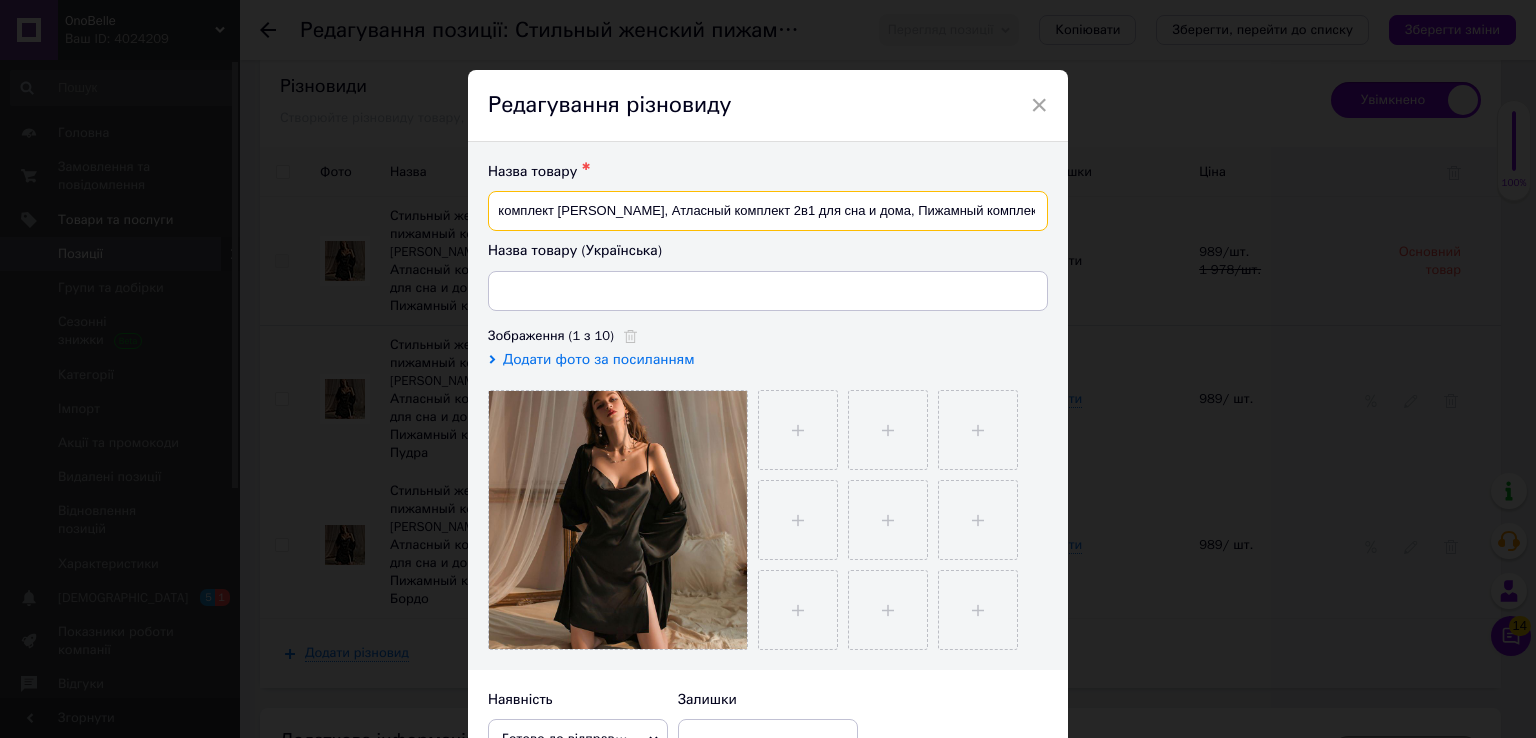 drag, startPoint x: 921, startPoint y: 212, endPoint x: 1040, endPoint y: 209, distance: 119.03781 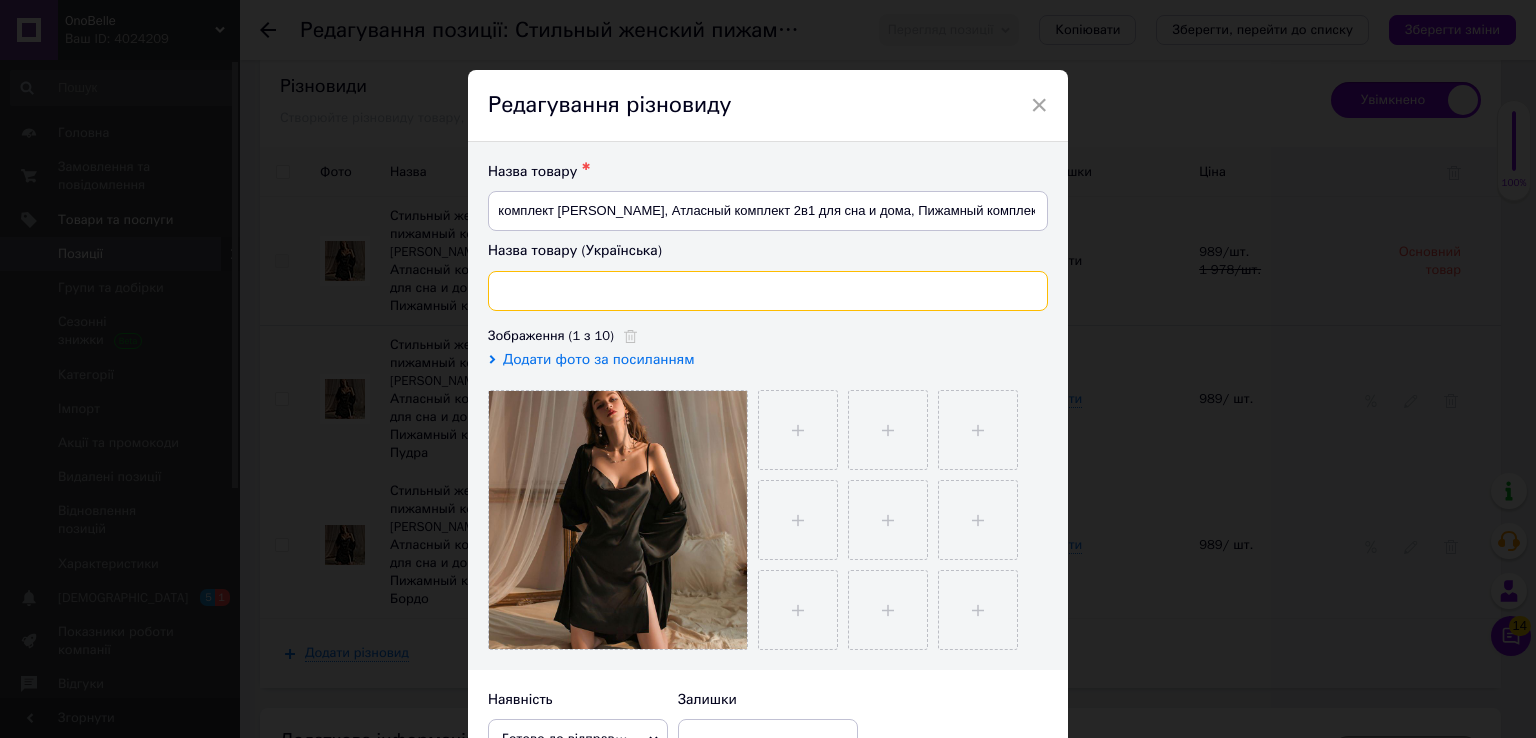 click at bounding box center [768, 291] 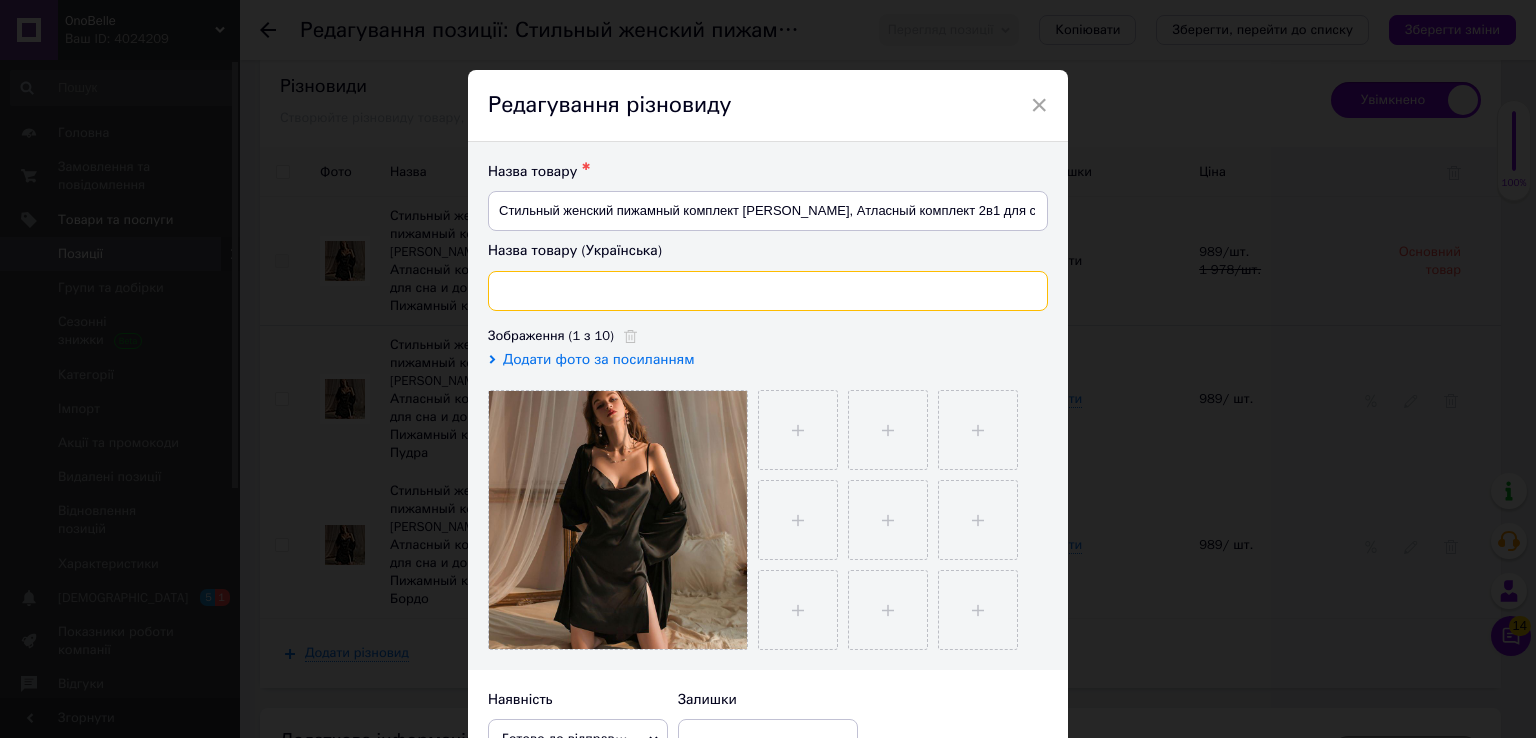 paste on "Жіночий стильний піжамний комплект Анжеліка, Атласний комплект 2в1 для сну та дому, Піжамний комплект" 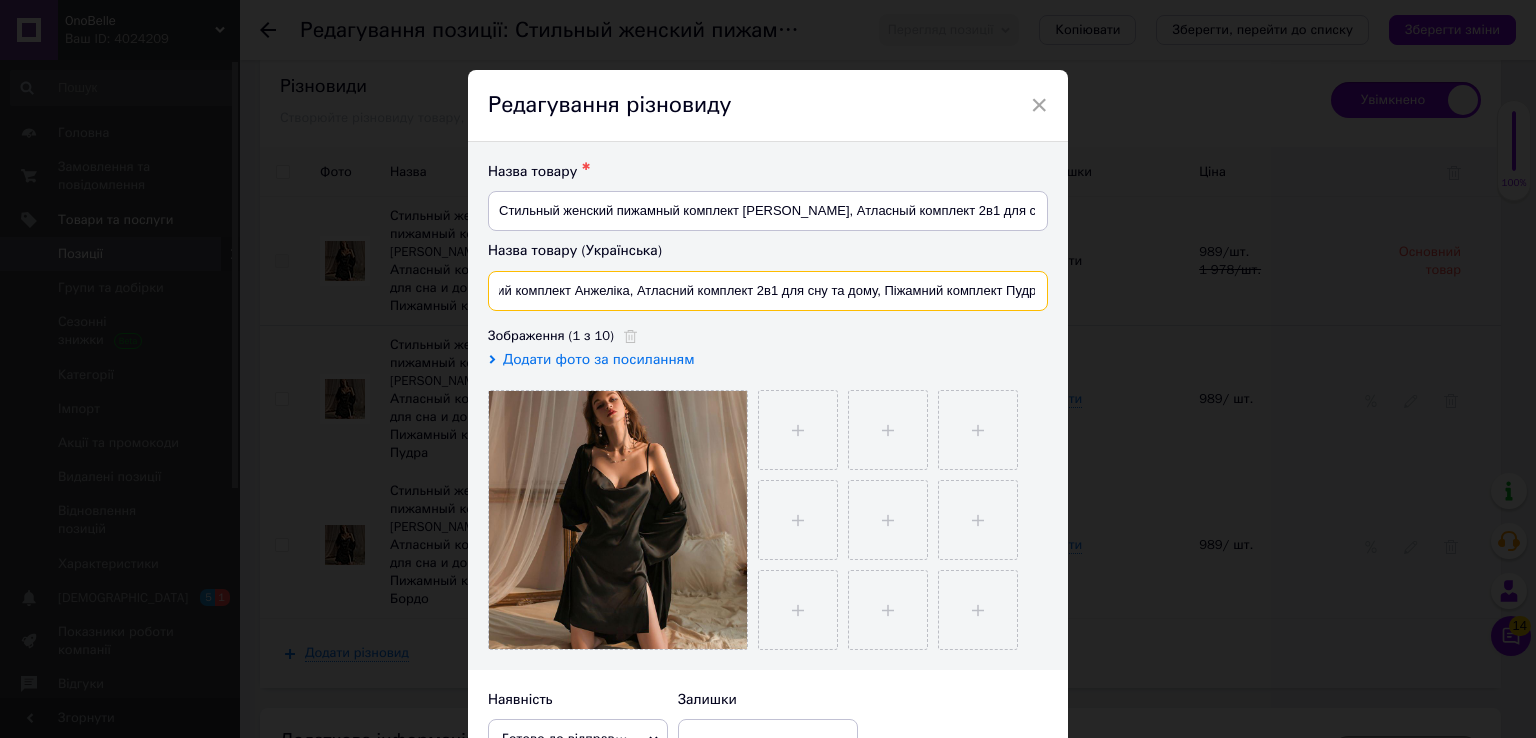 scroll, scrollTop: 0, scrollLeft: 164, axis: horizontal 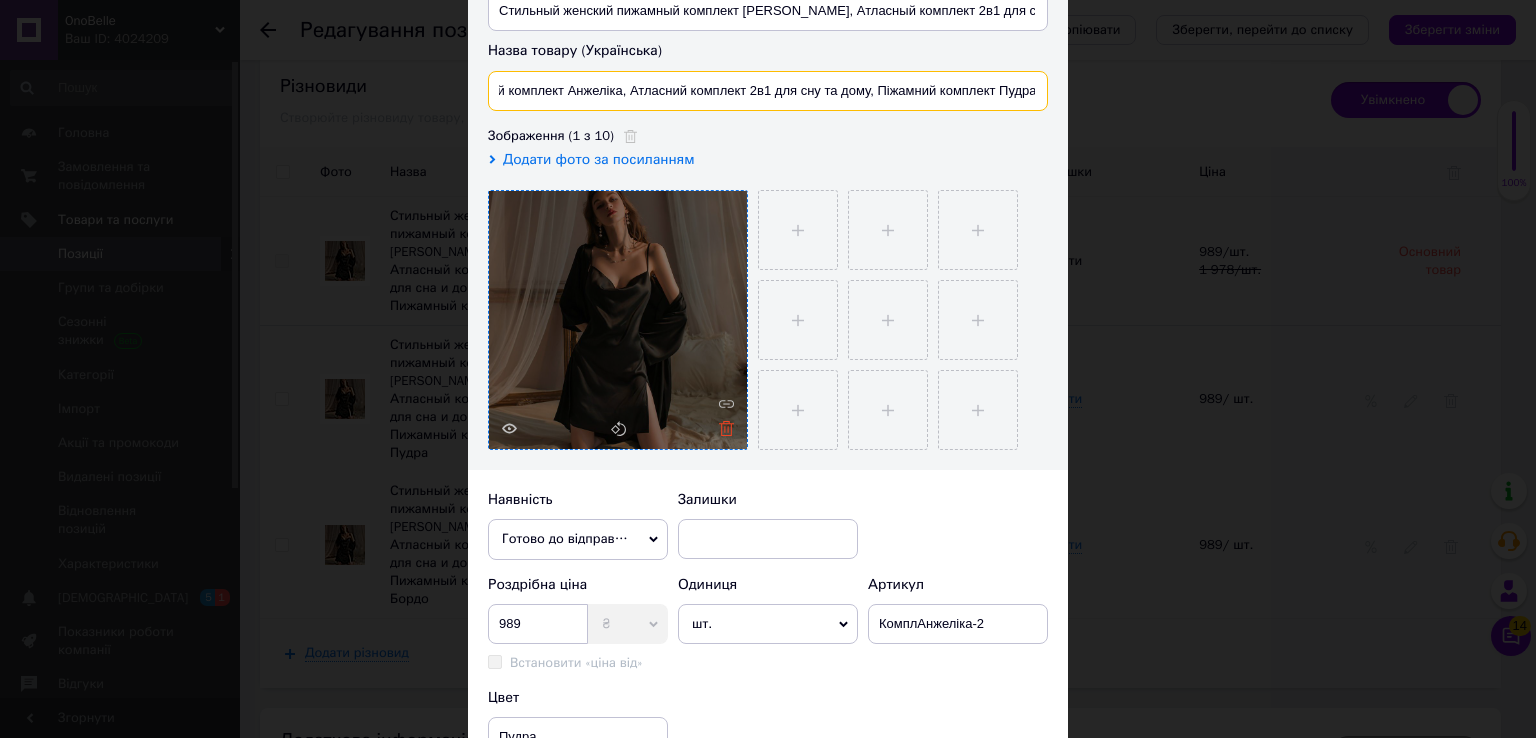 type on "Жіночий стильний піжамний комплект Анжеліка, Атласний комплект 2в1 для сну та дому, Піжамний комплект Пудра" 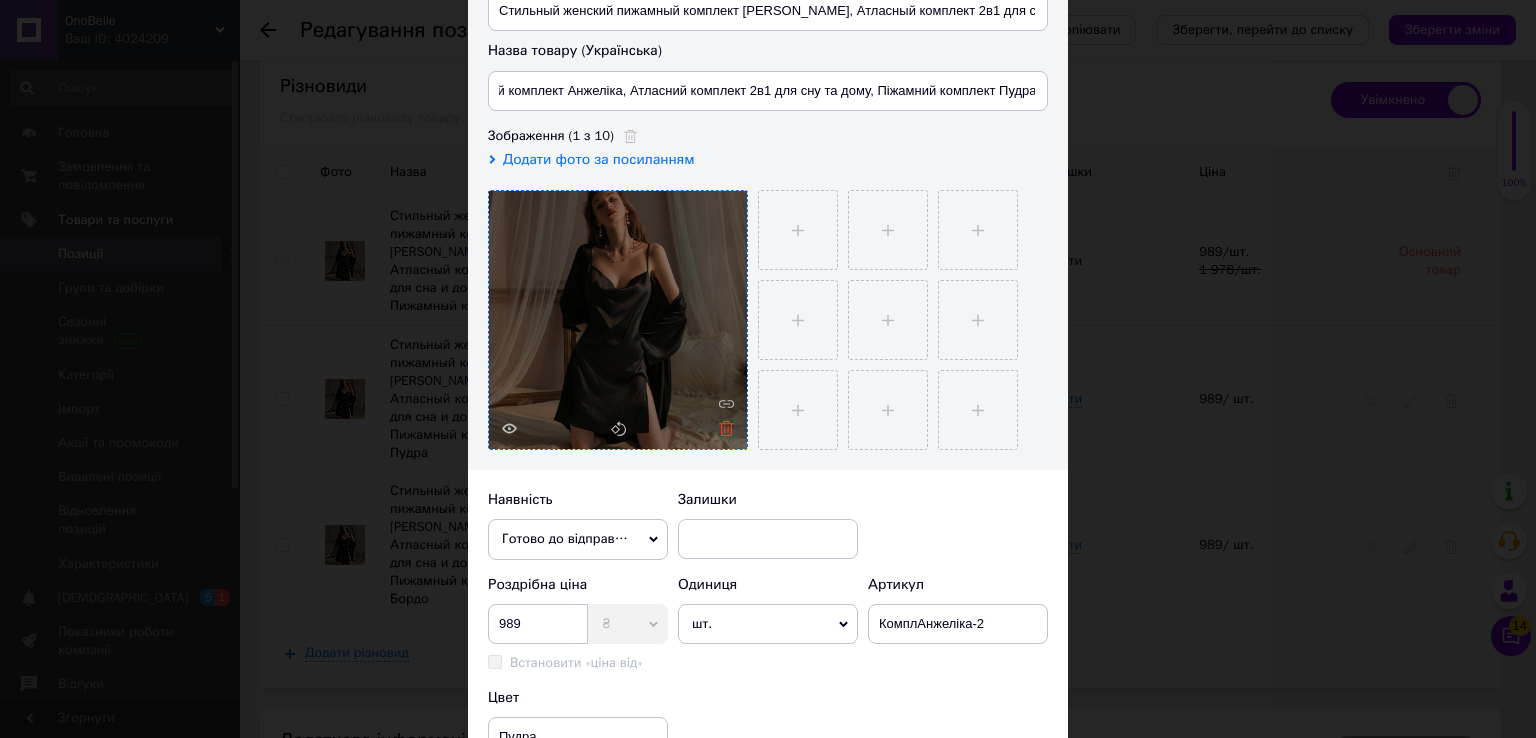 click 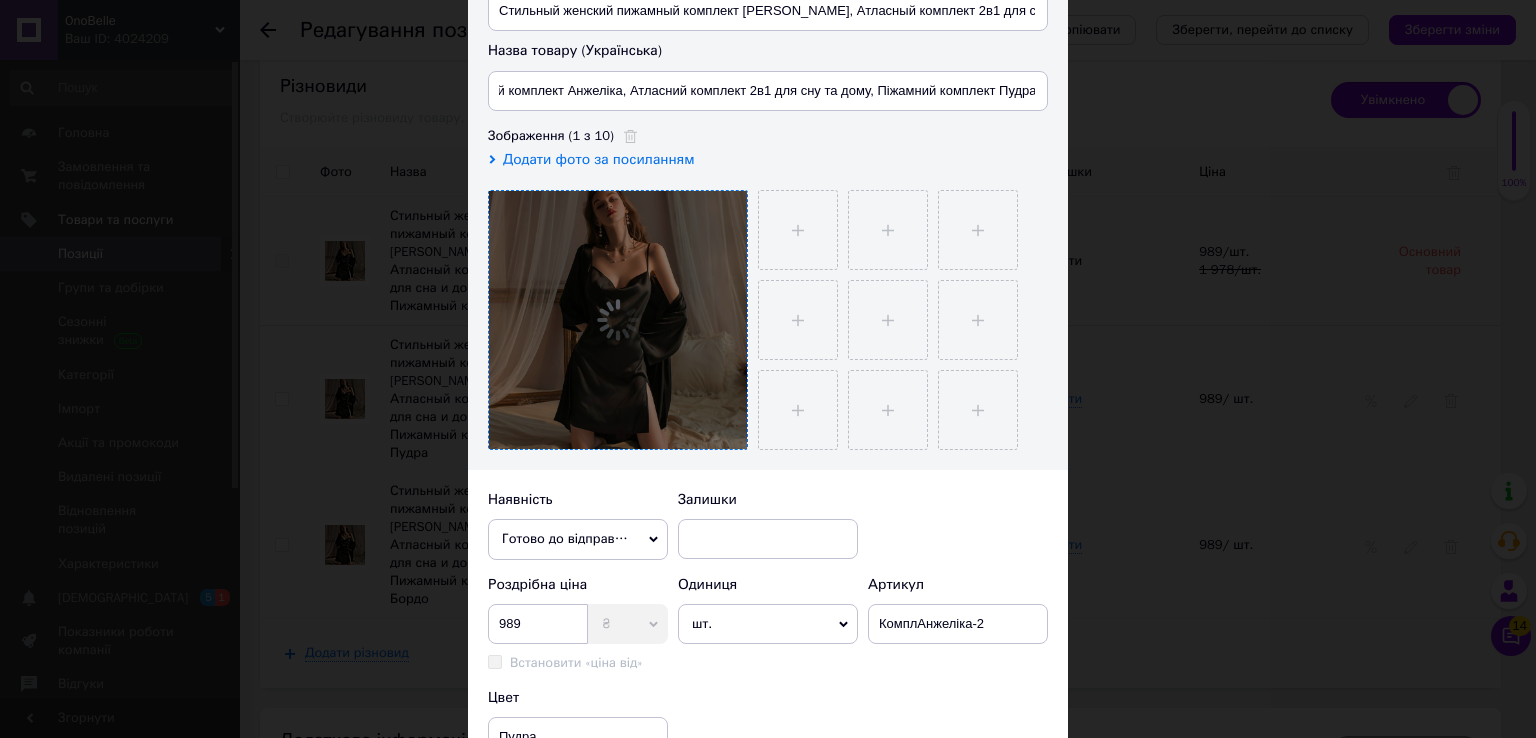 scroll, scrollTop: 0, scrollLeft: 0, axis: both 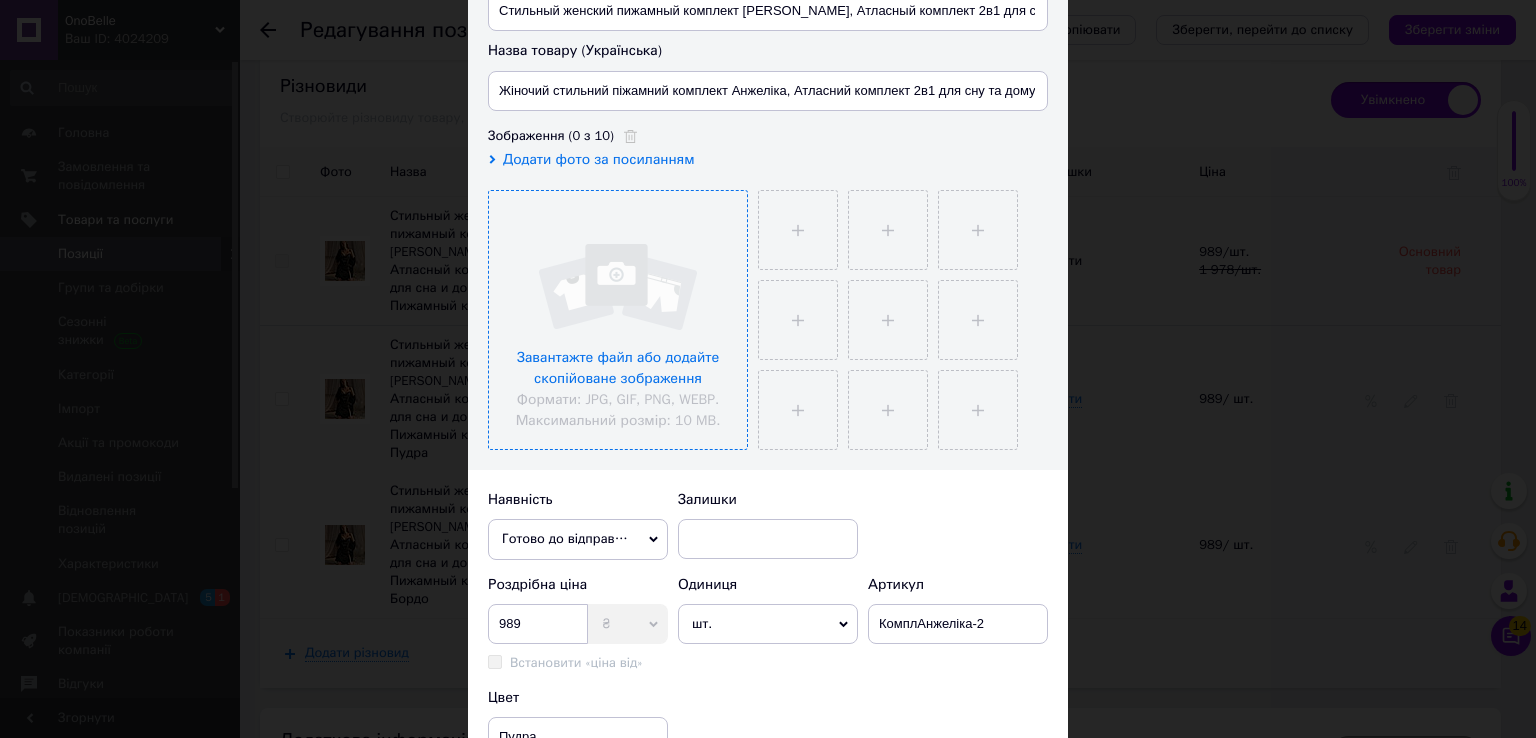 click at bounding box center [618, 320] 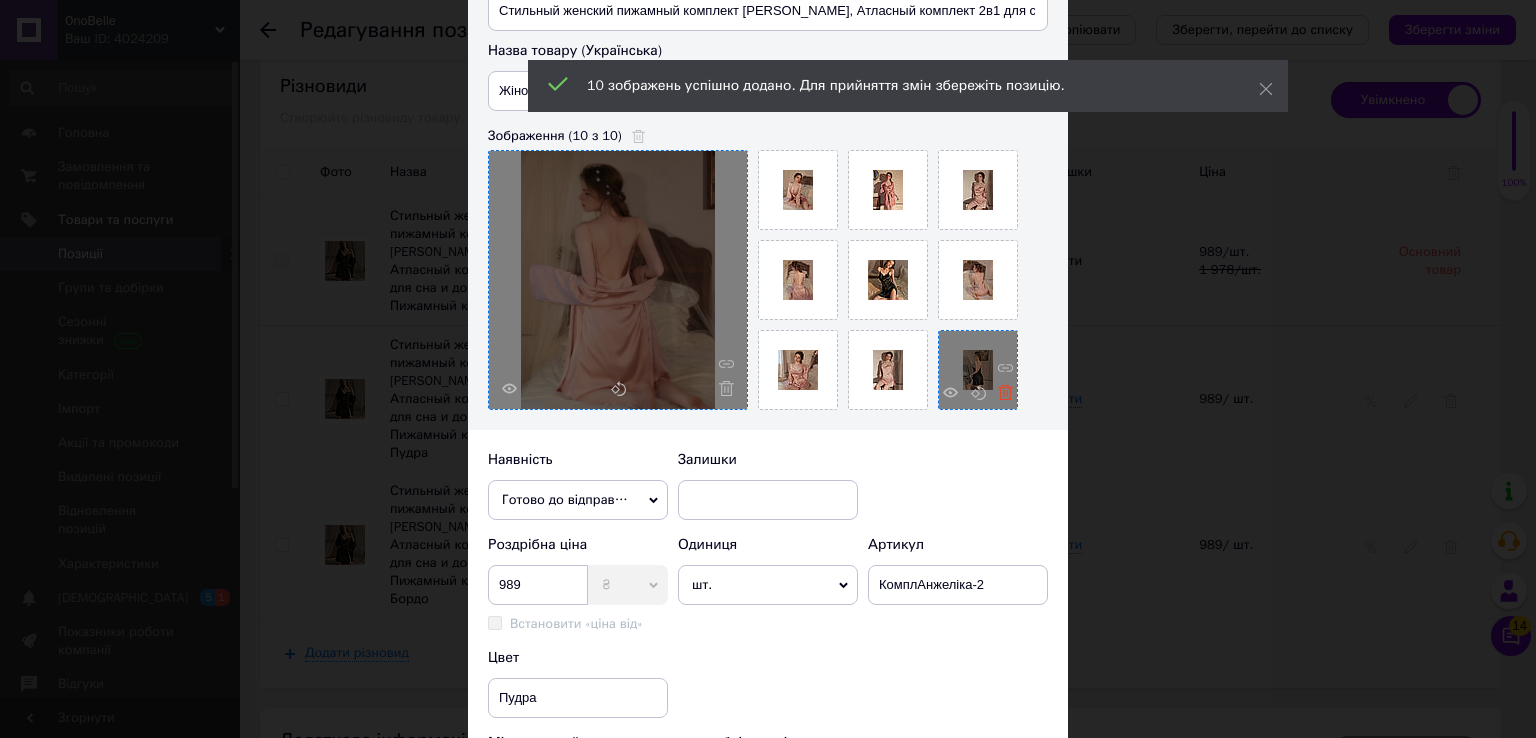 click 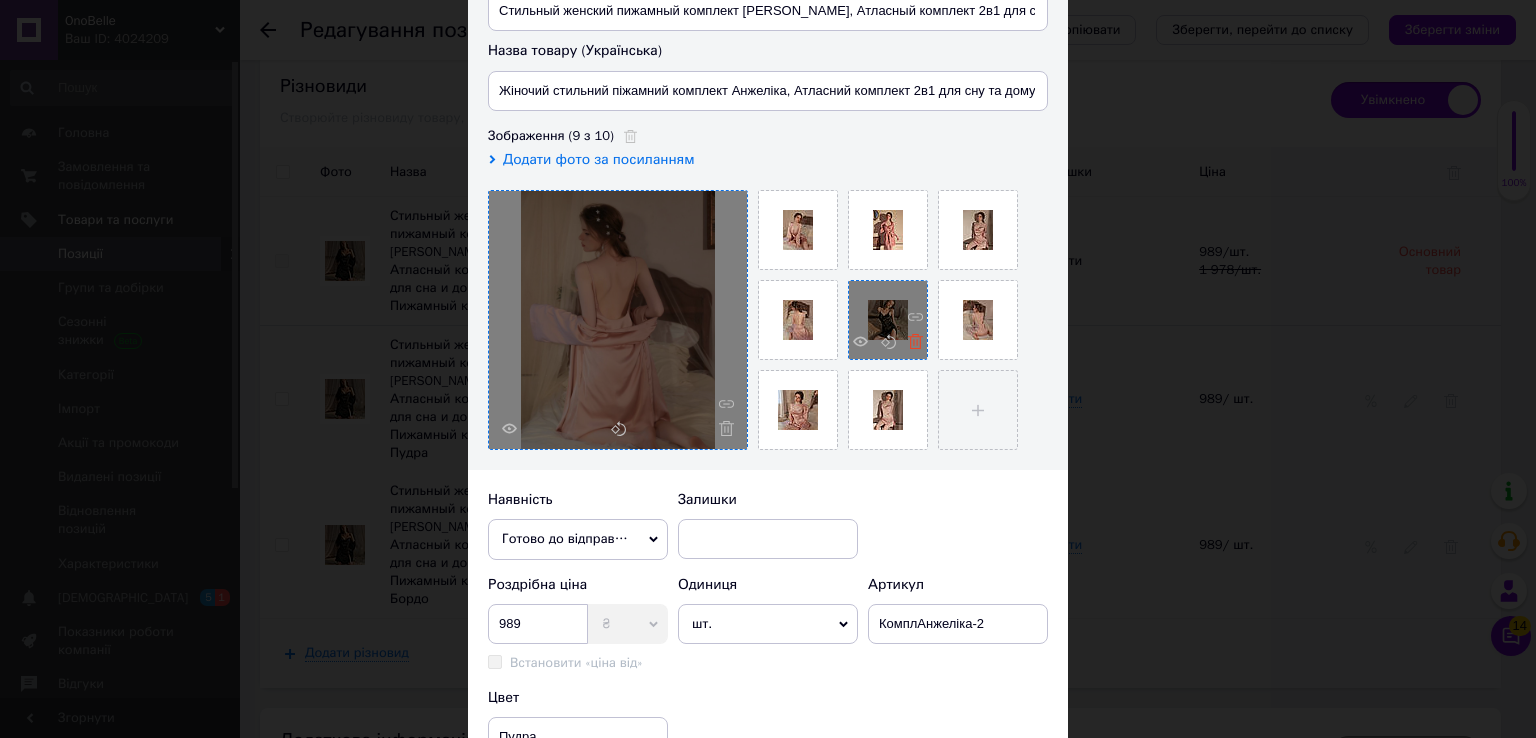 click 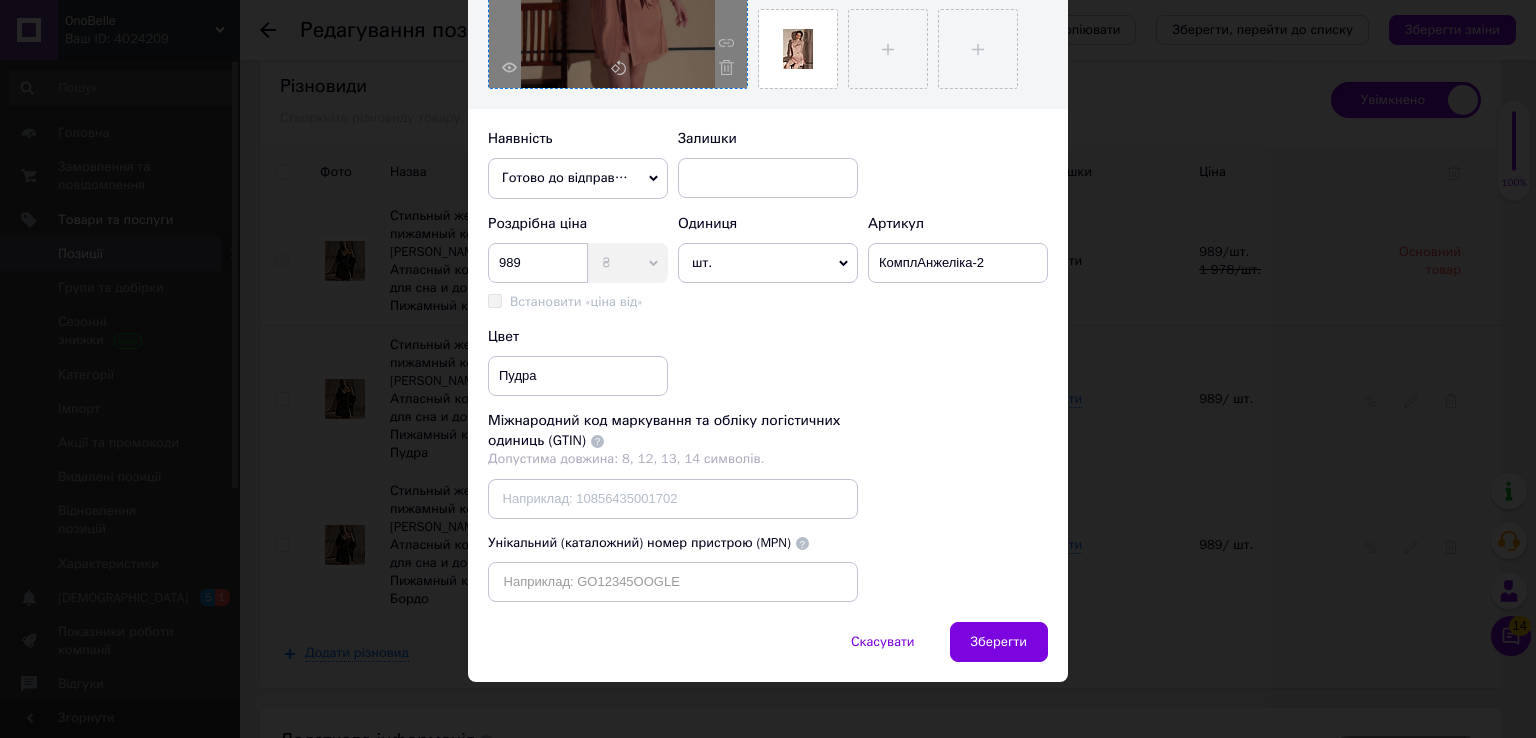 scroll, scrollTop: 572, scrollLeft: 0, axis: vertical 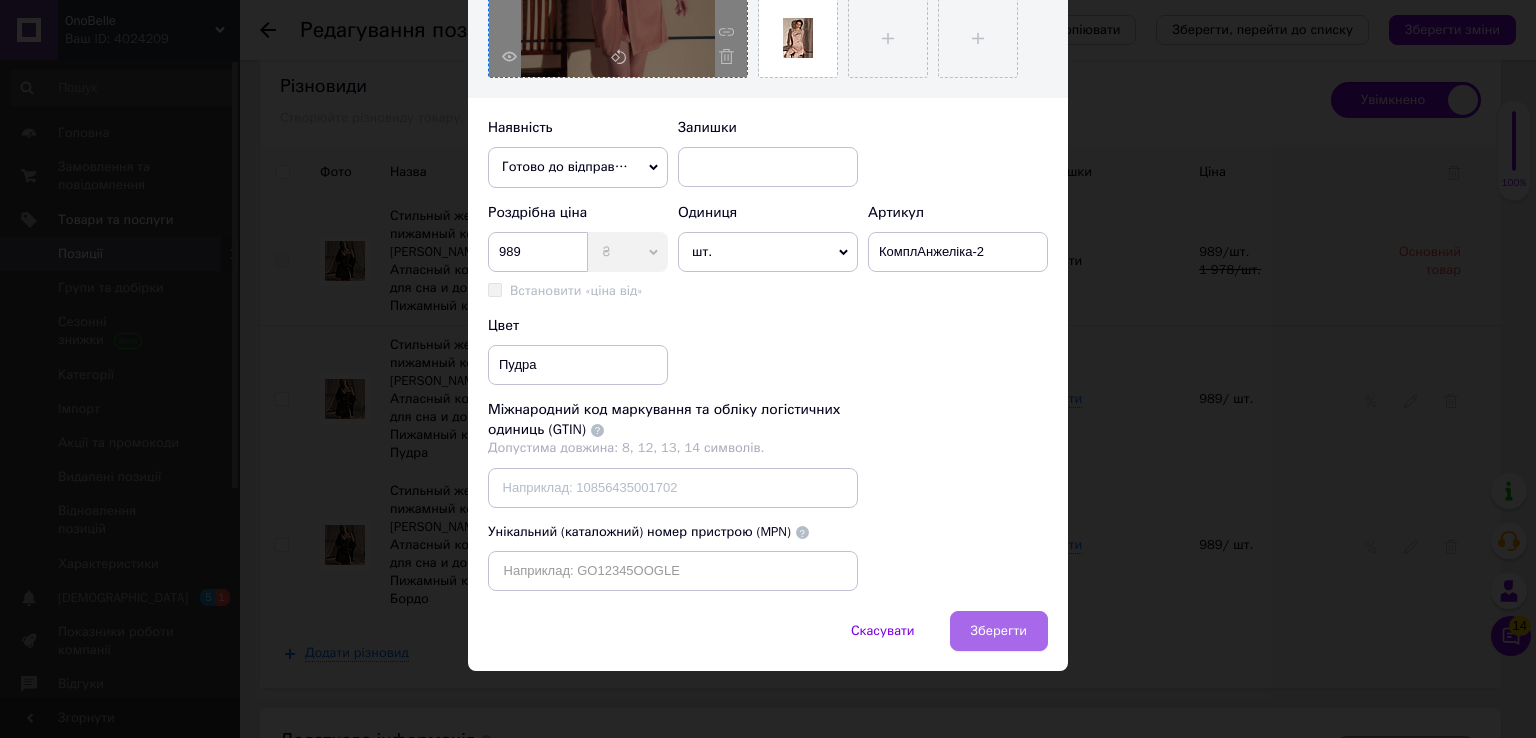 click on "Зберегти" at bounding box center [999, 631] 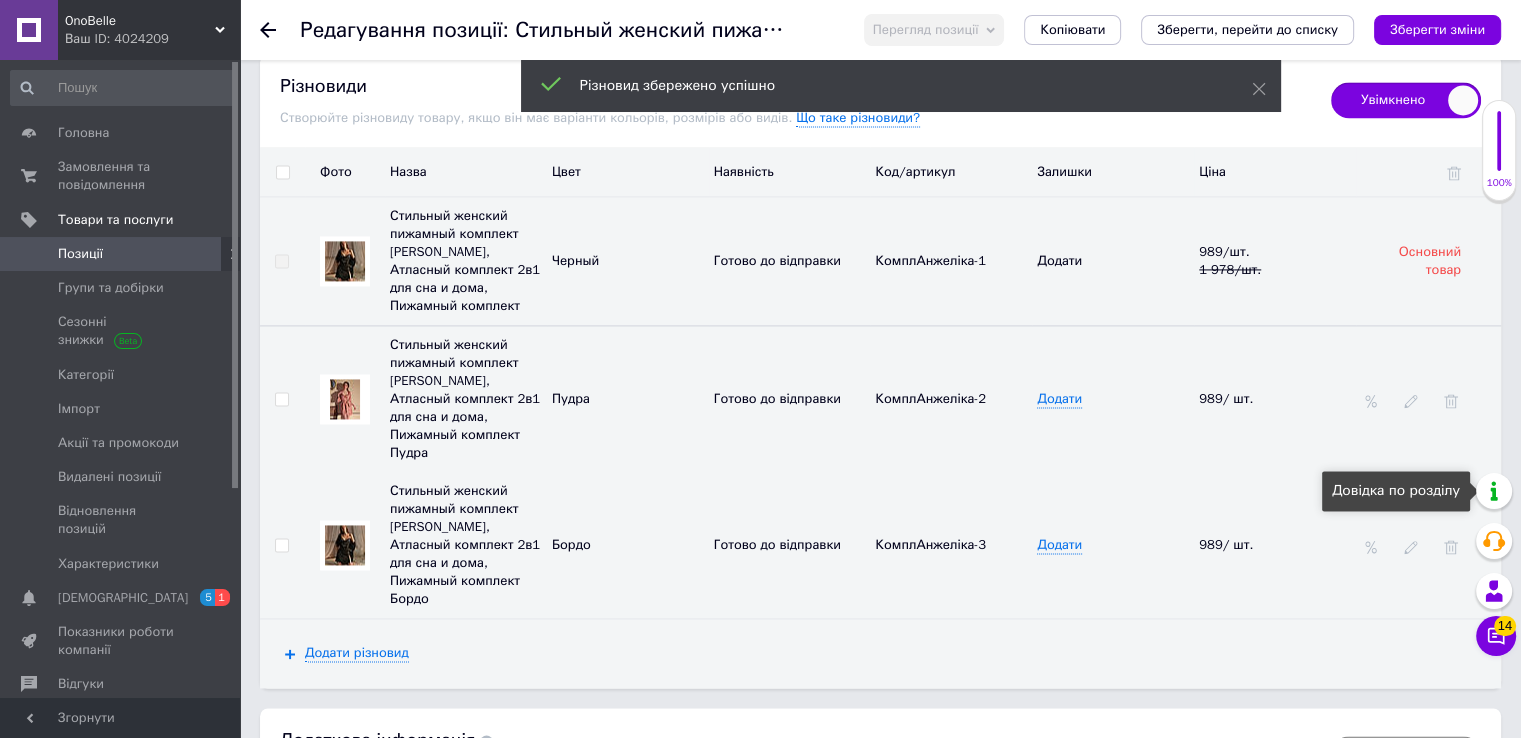 click on "Довідка по розділу" at bounding box center [1396, 491] 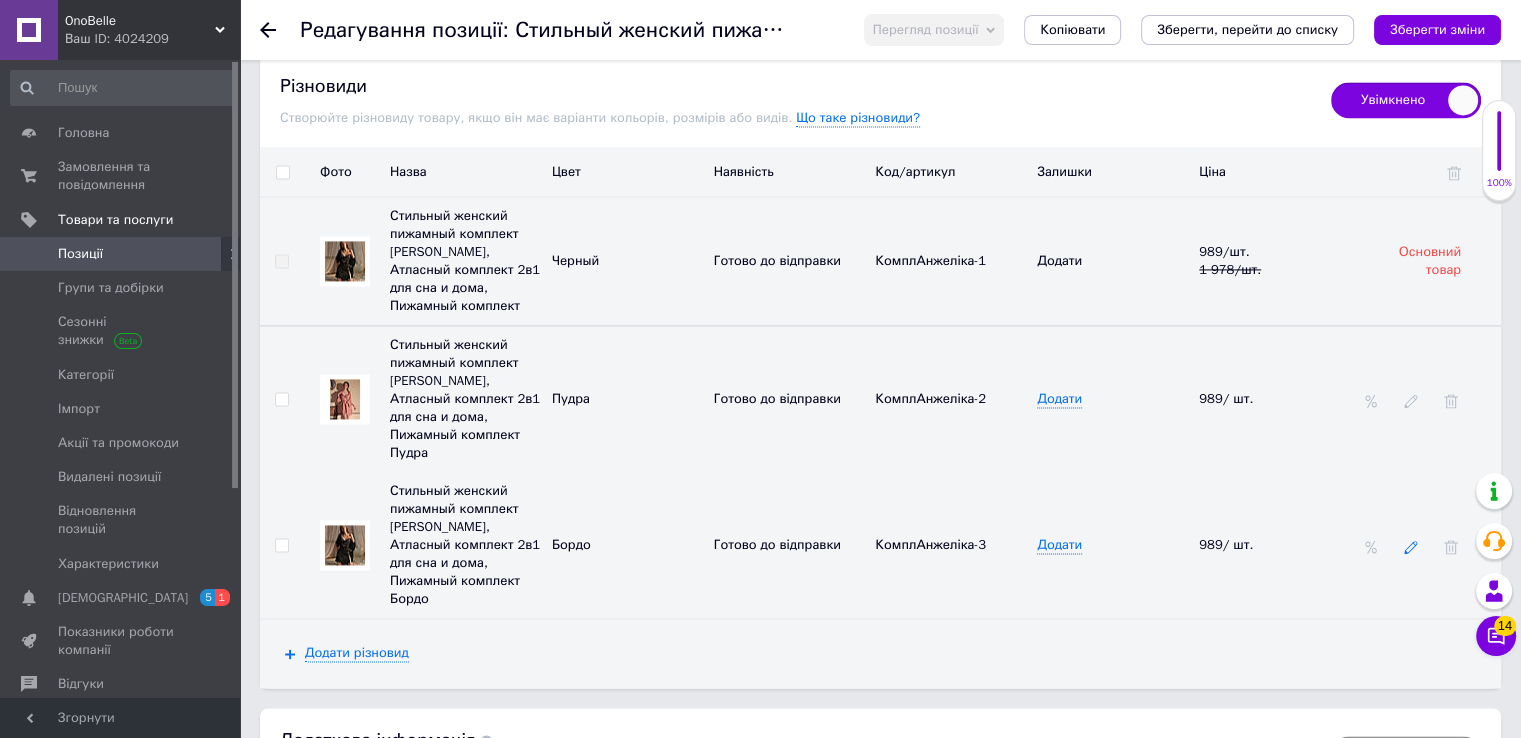 click 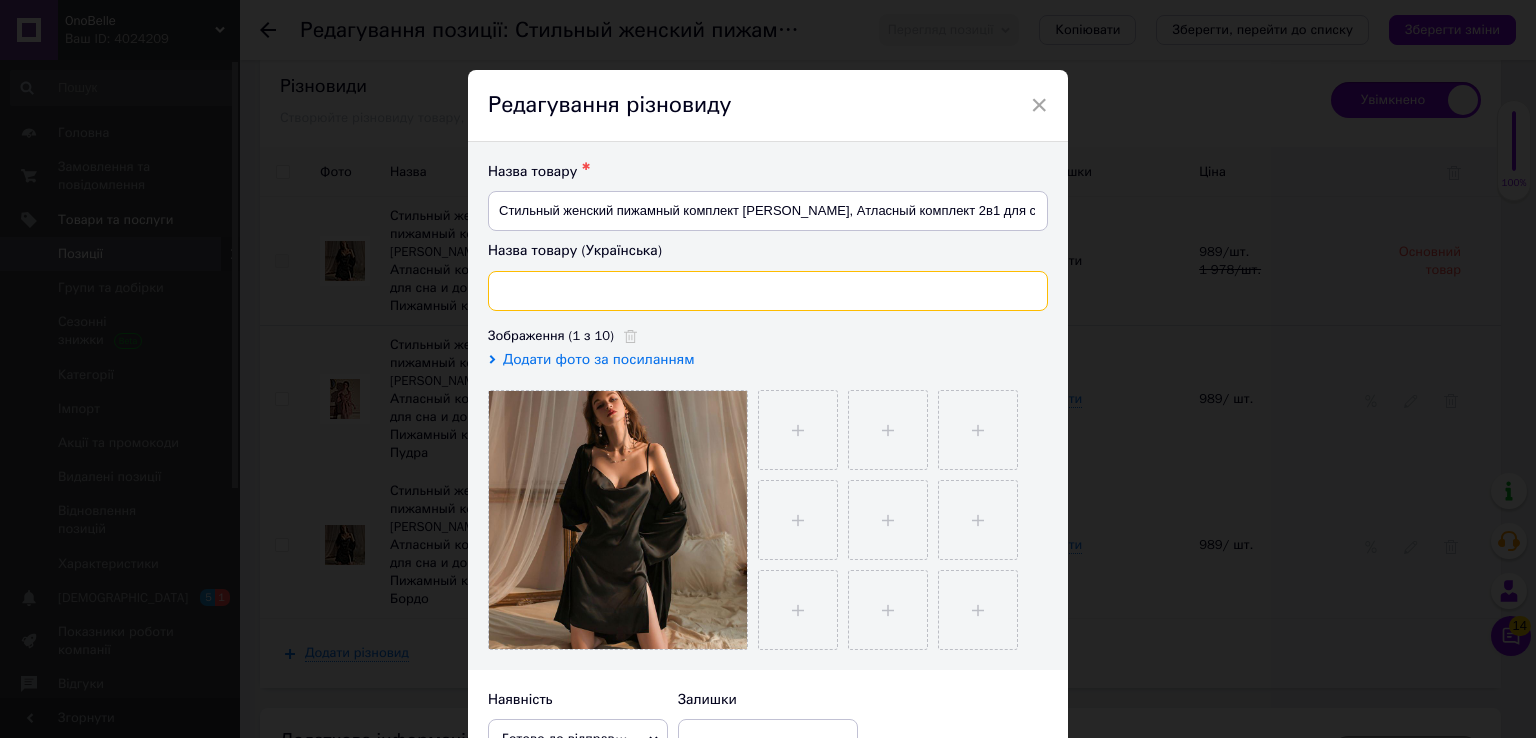 click at bounding box center (768, 291) 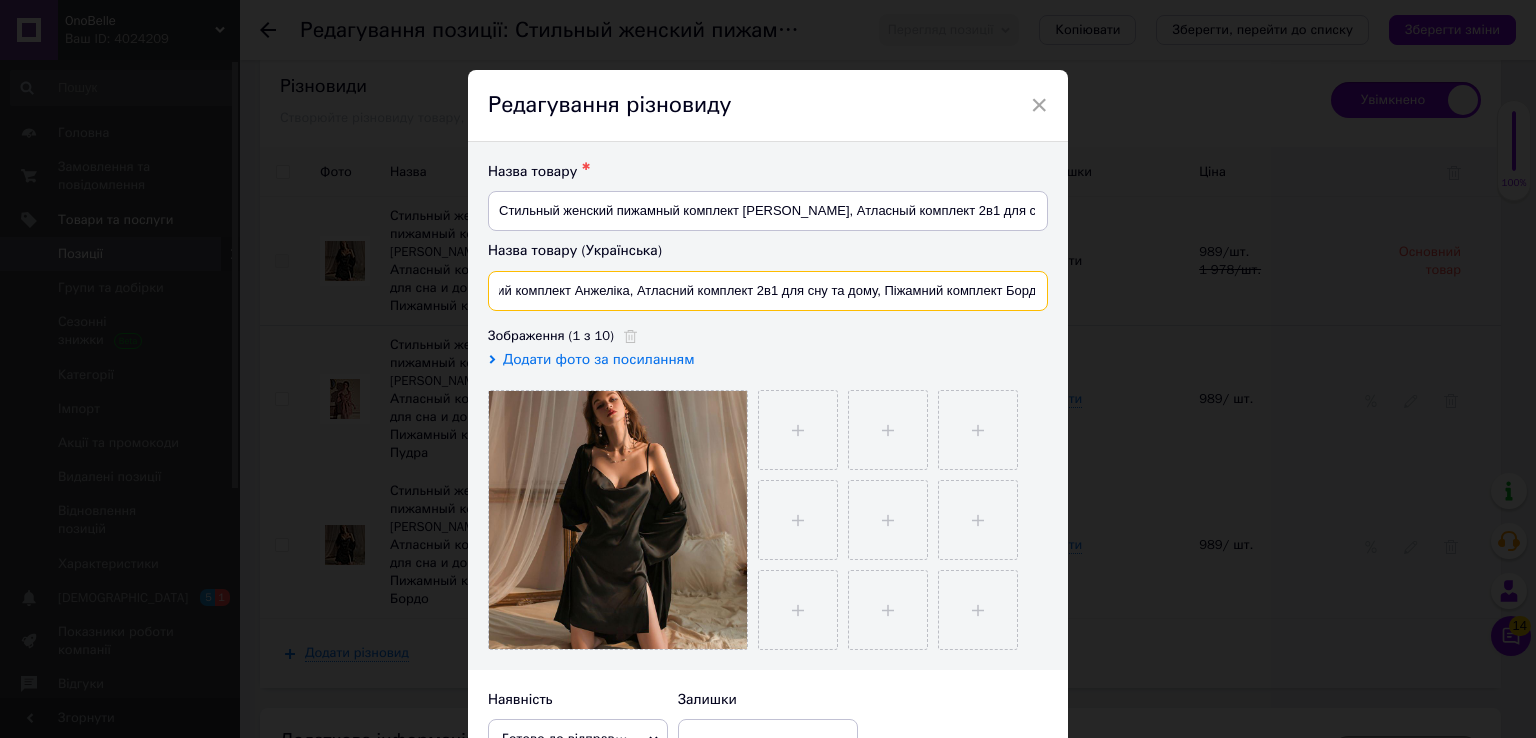 scroll, scrollTop: 0, scrollLeft: 164, axis: horizontal 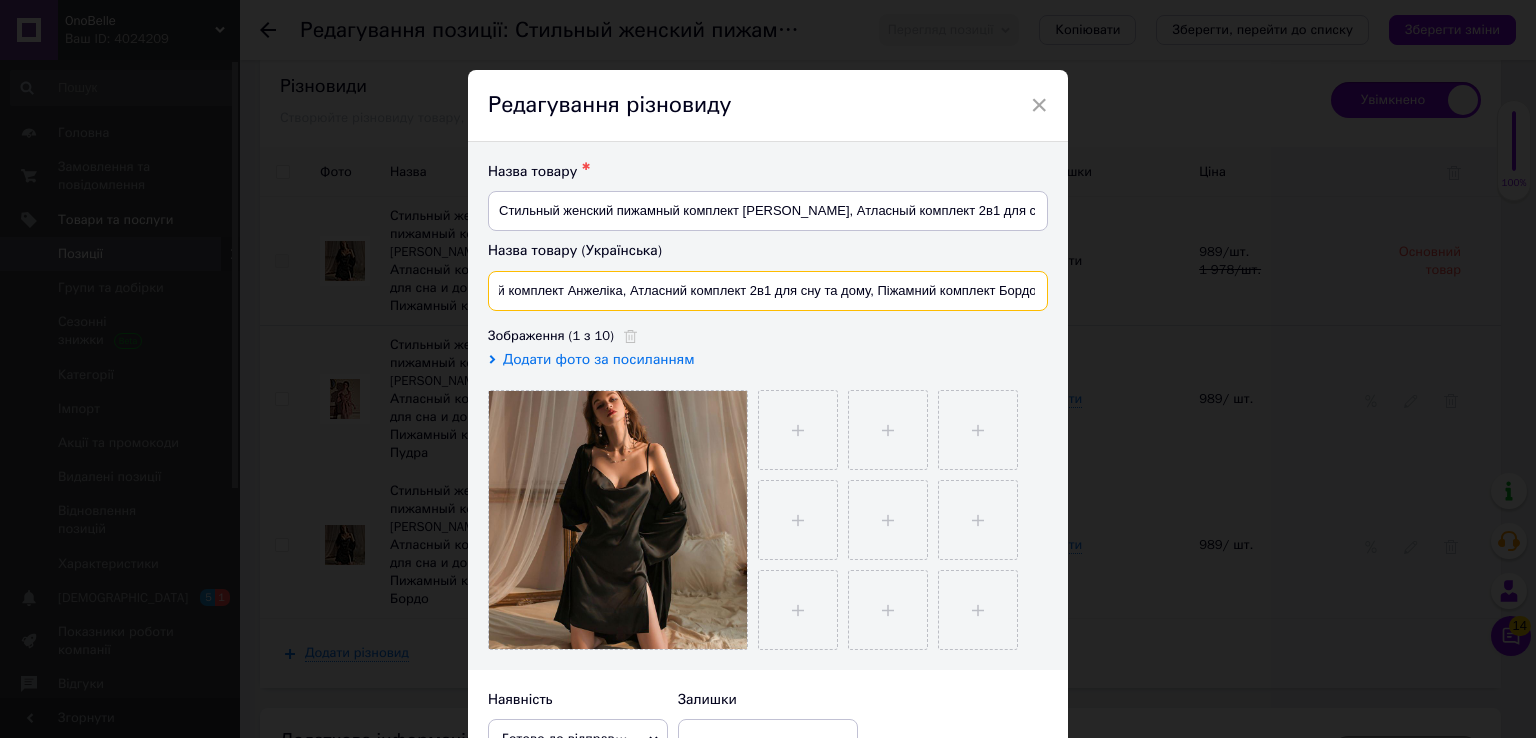 click on "Жіночий стильний піжамний комплект Анжеліка, Атласний комплект 2в1 для сну та дому, Піжамний комплект Бордо" at bounding box center (768, 291) 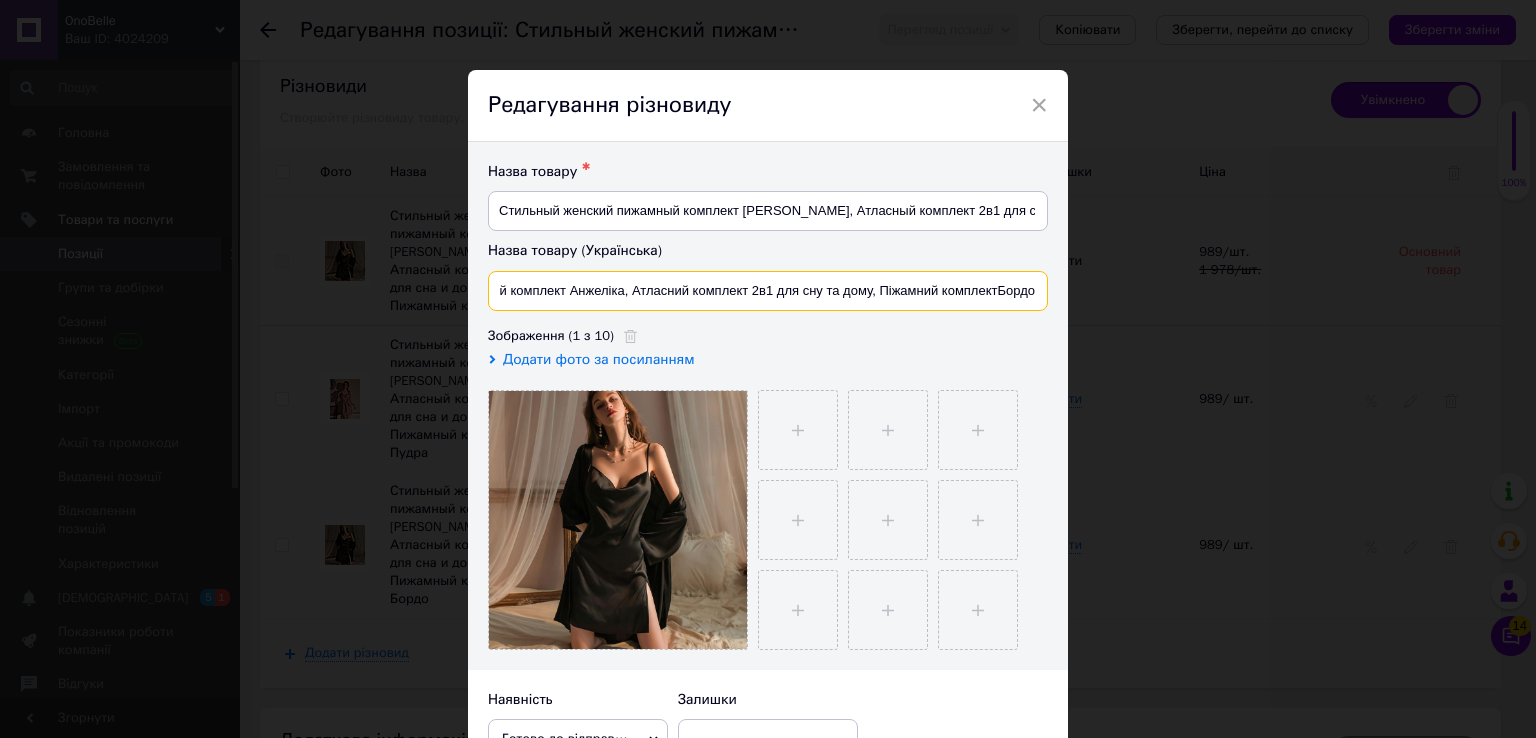 scroll, scrollTop: 0, scrollLeft: 160, axis: horizontal 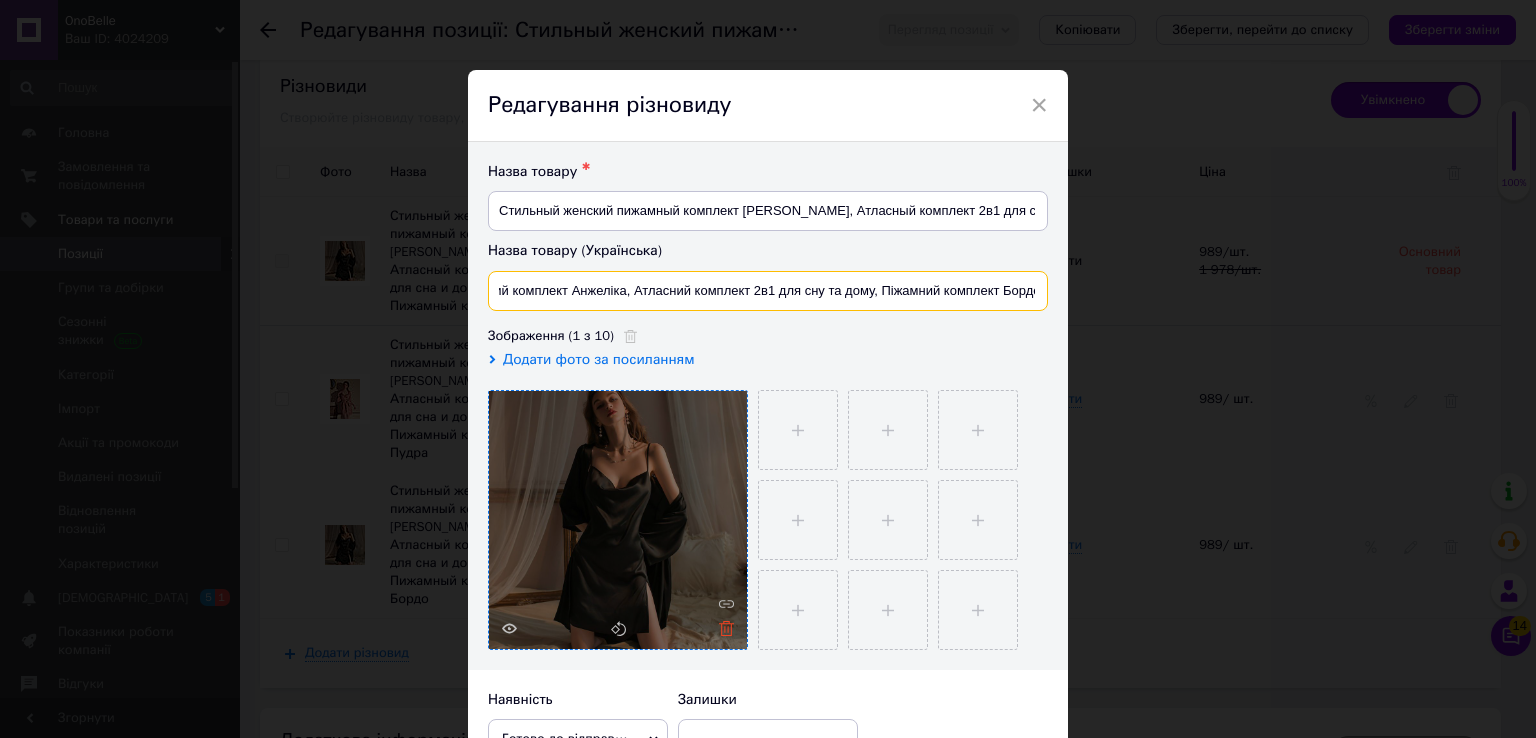 type on "Жіночий стильний піжамний комплект Анжеліка, Атласний комплект 2в1 для сну та дому, Піжамний комплект Бордо" 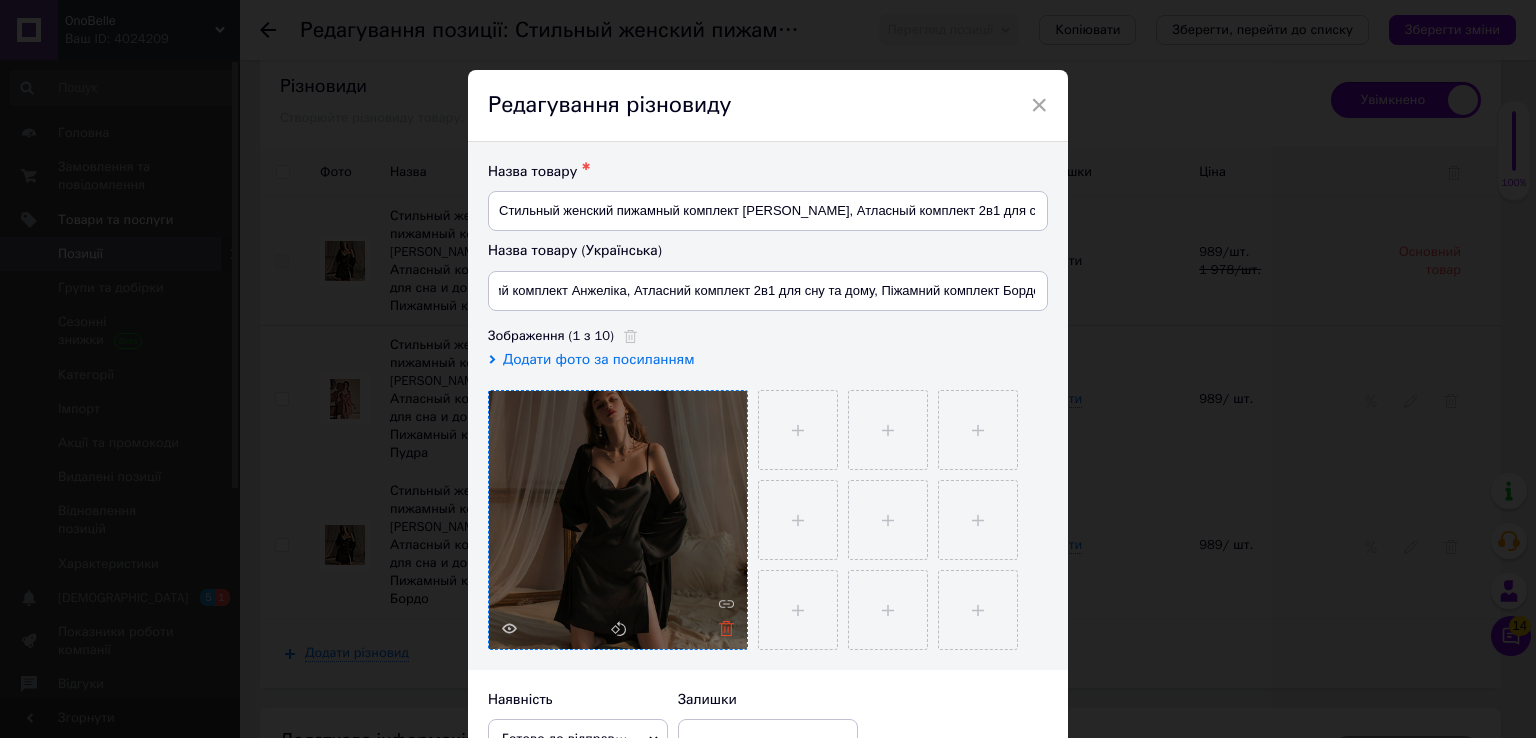 click 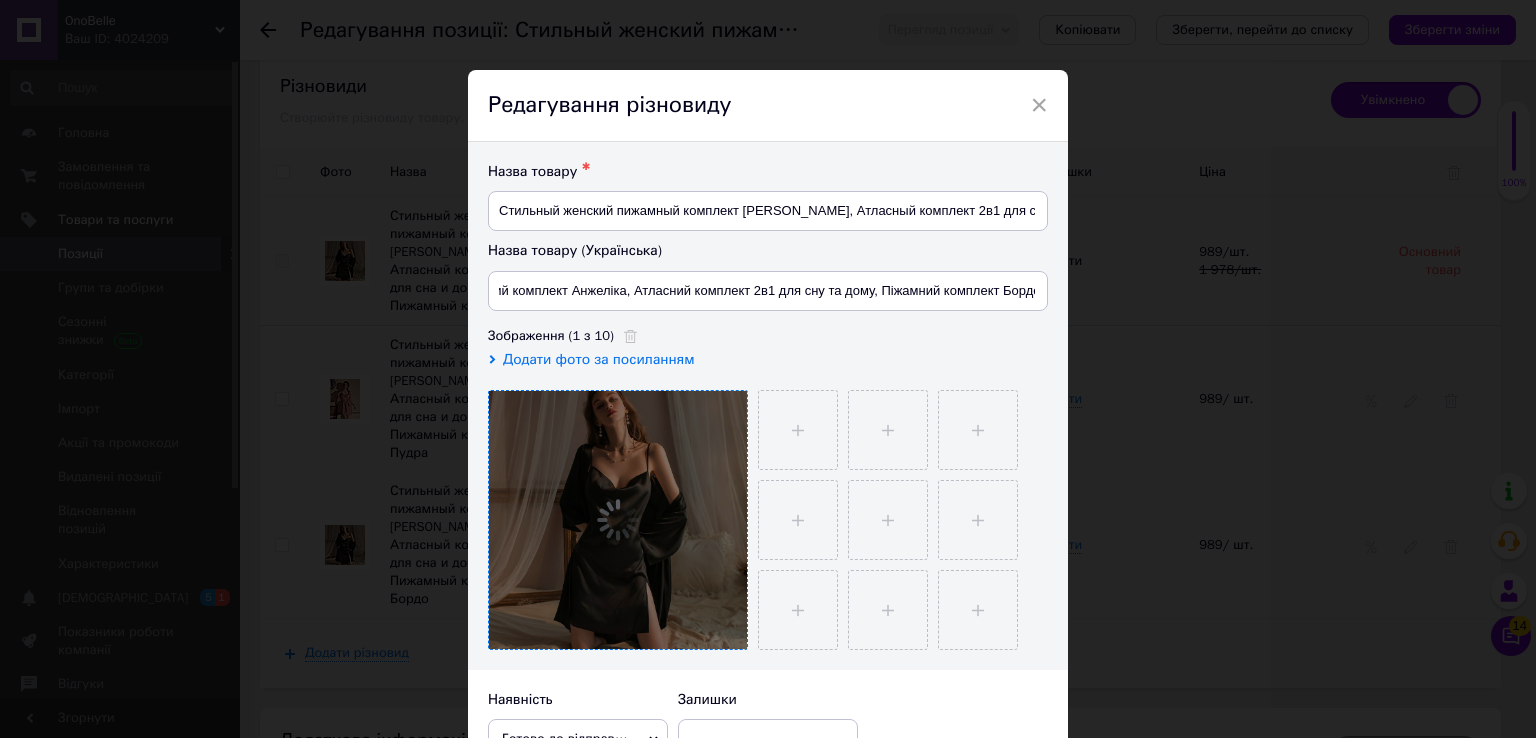 scroll, scrollTop: 0, scrollLeft: 0, axis: both 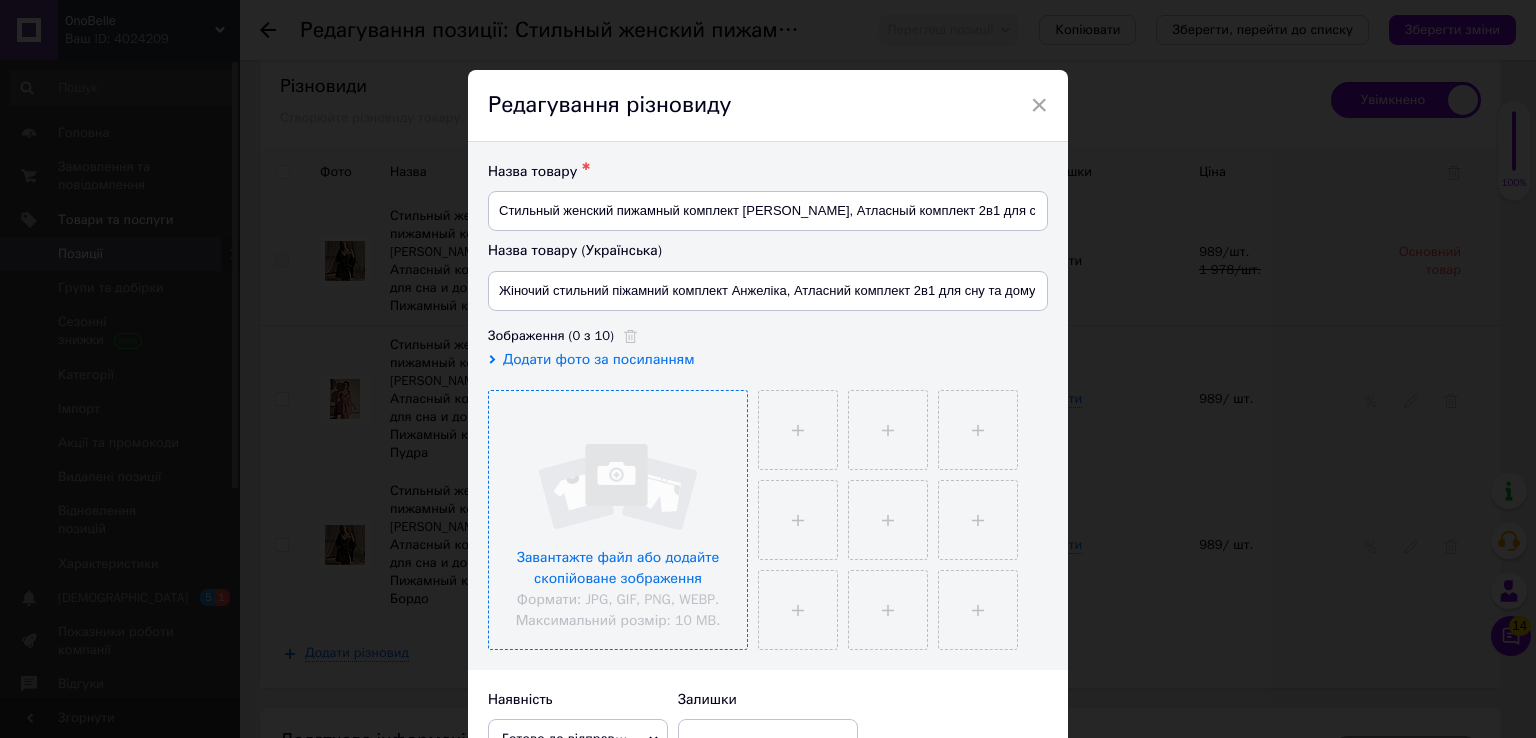 click at bounding box center [618, 520] 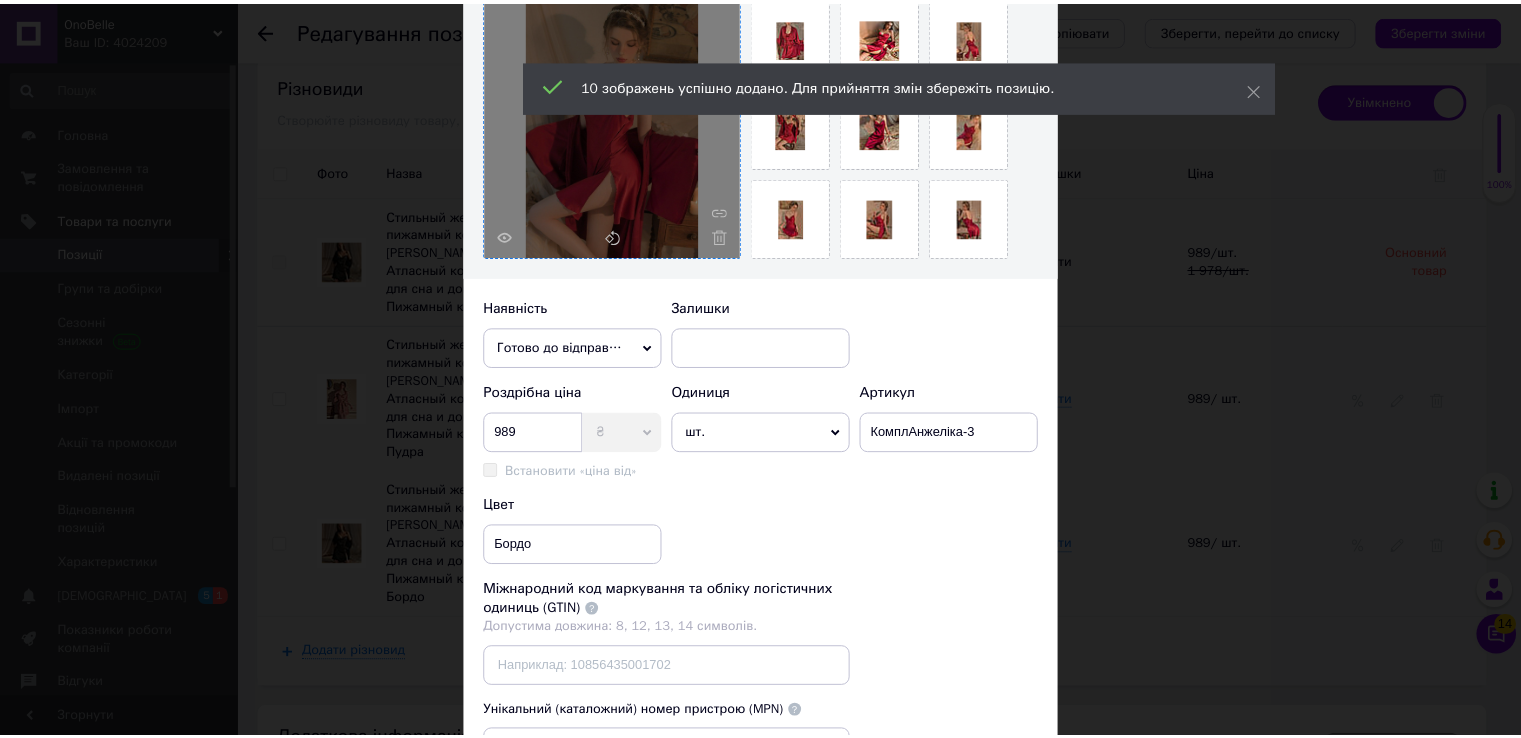 scroll, scrollTop: 532, scrollLeft: 0, axis: vertical 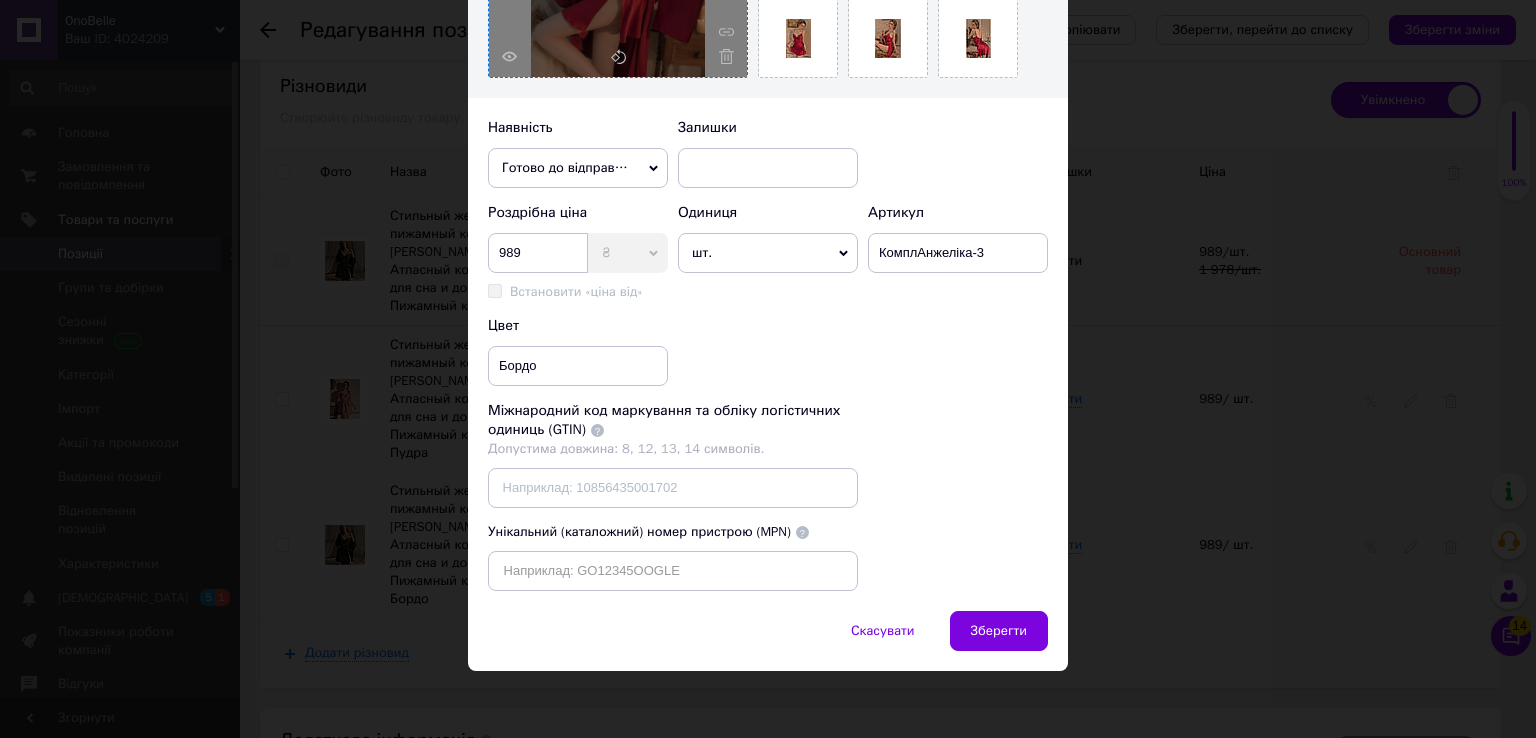 drag, startPoint x: 965, startPoint y: 641, endPoint x: 1299, endPoint y: 477, distance: 372.0914 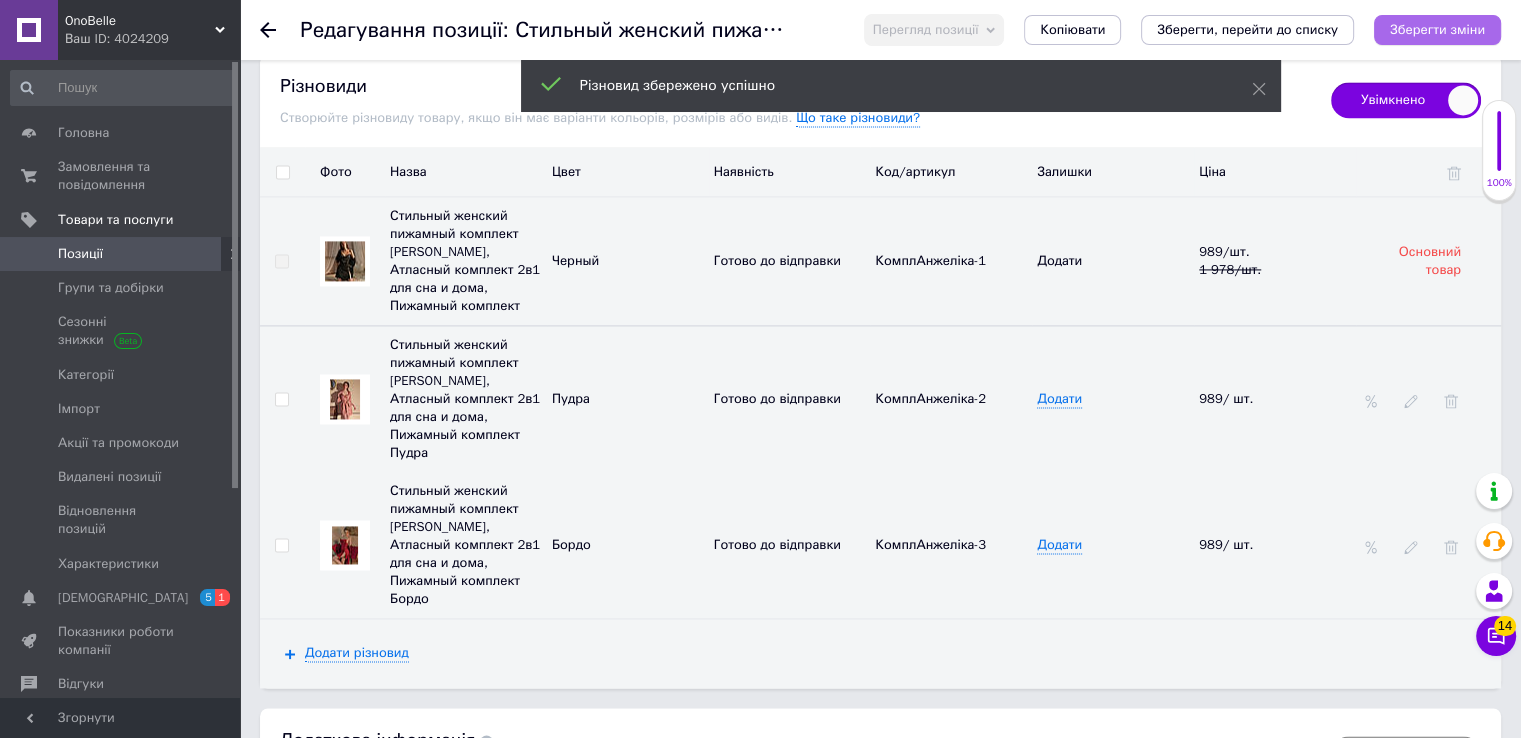 click on "Зберегти зміни" at bounding box center [1437, 29] 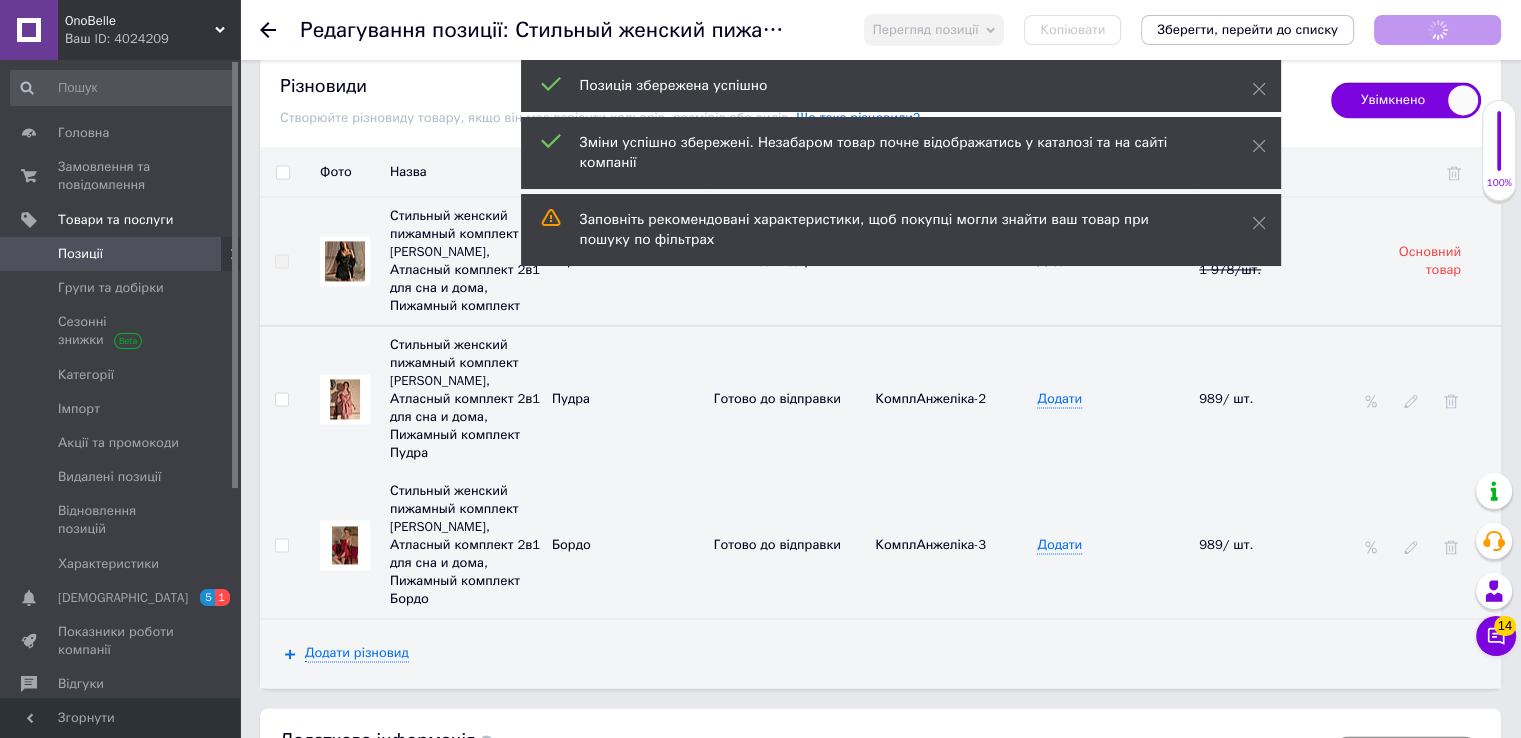 click on "Позиції" at bounding box center [121, 254] 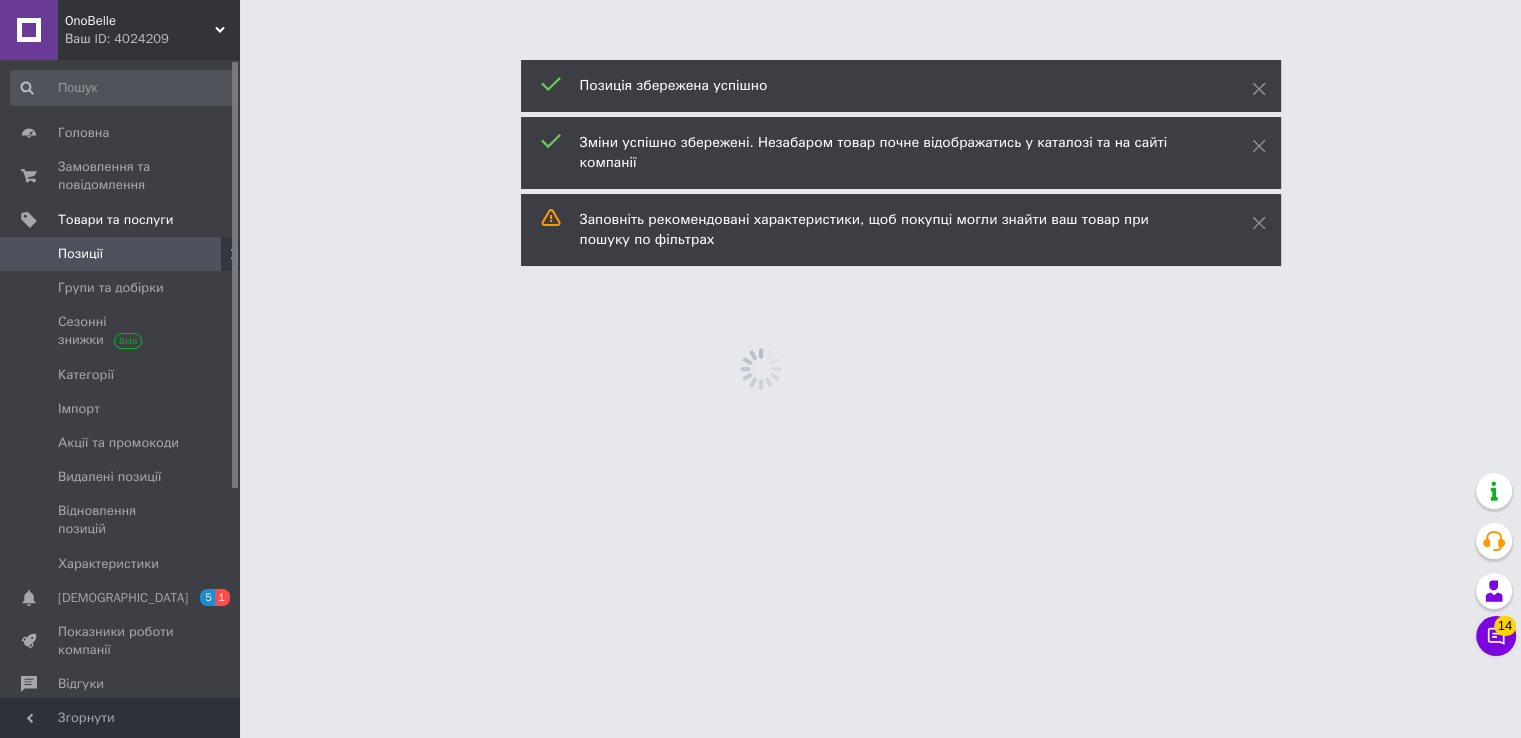 scroll, scrollTop: 0, scrollLeft: 0, axis: both 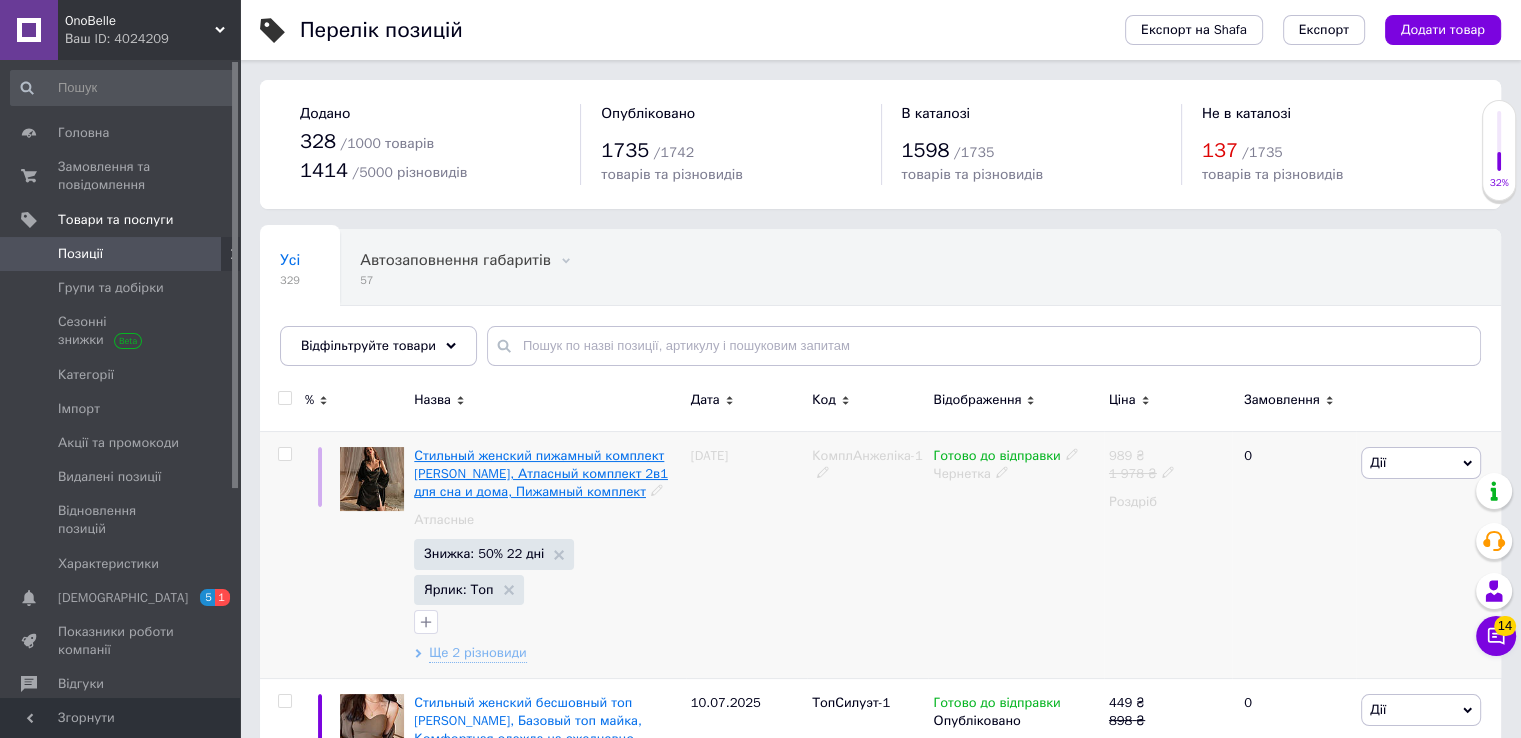 click on "Стильный женский пижамный комплект [PERSON_NAME], Атласный комплект 2в1 для сна и дома, Пижамный комплект" at bounding box center [541, 473] 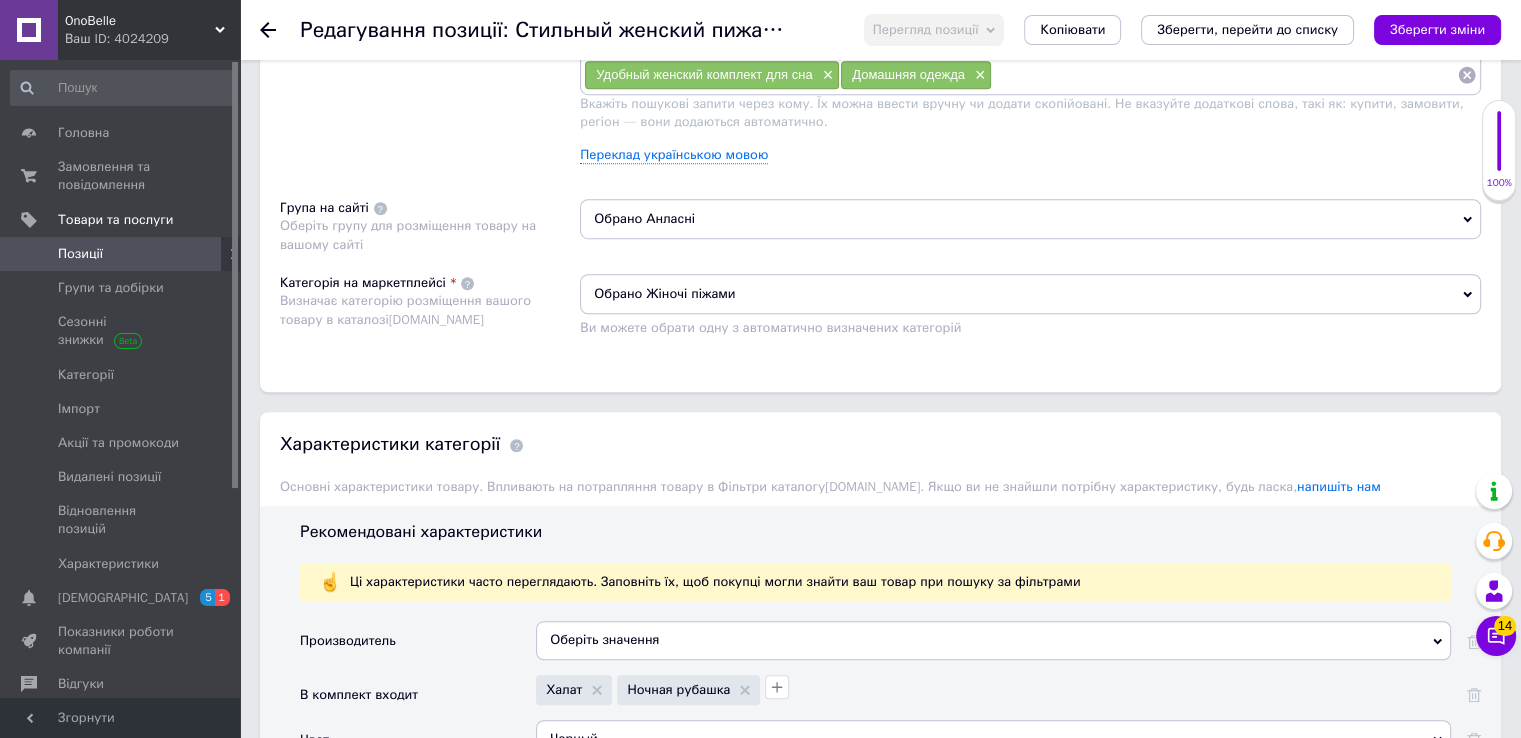 scroll, scrollTop: 1300, scrollLeft: 0, axis: vertical 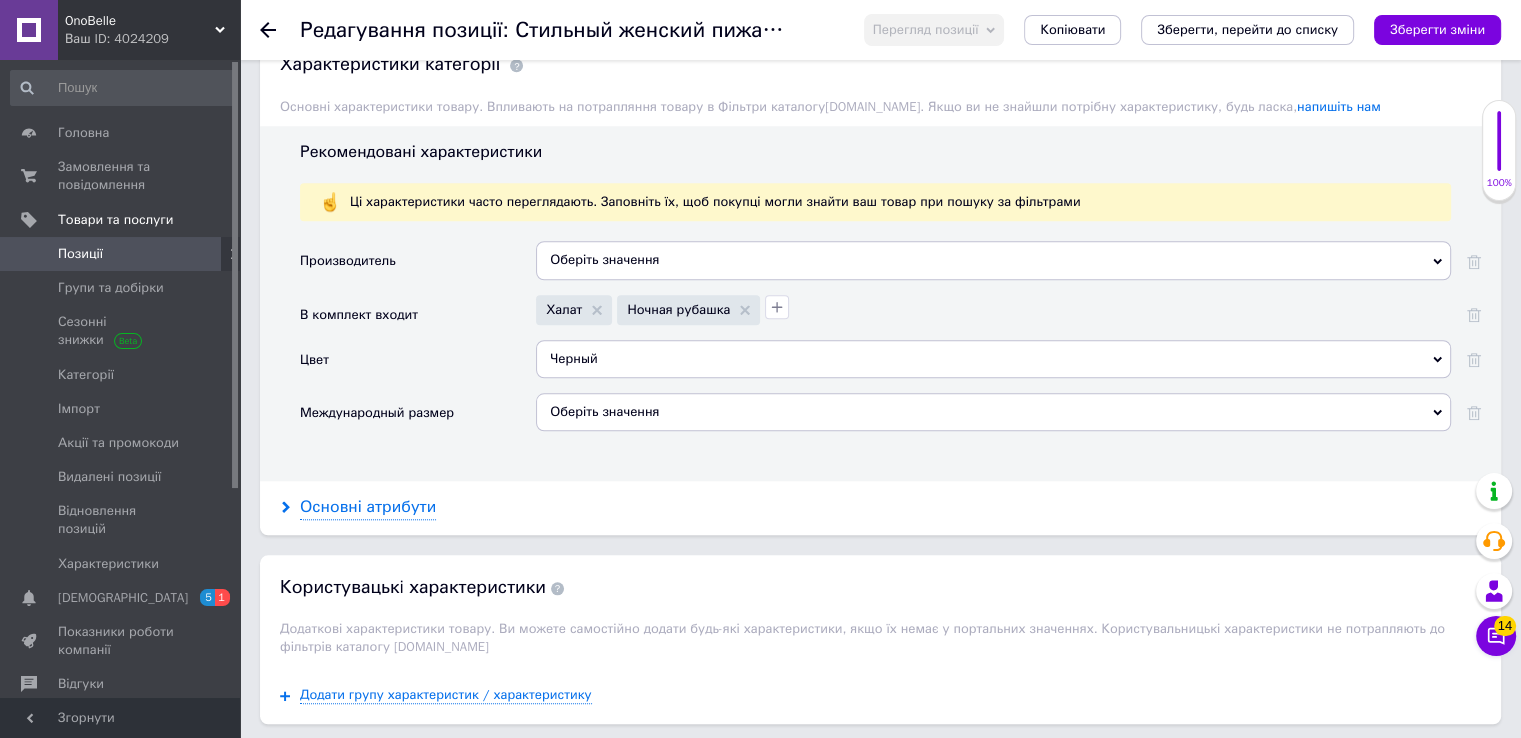 click on "Основні атрибути" at bounding box center [368, 507] 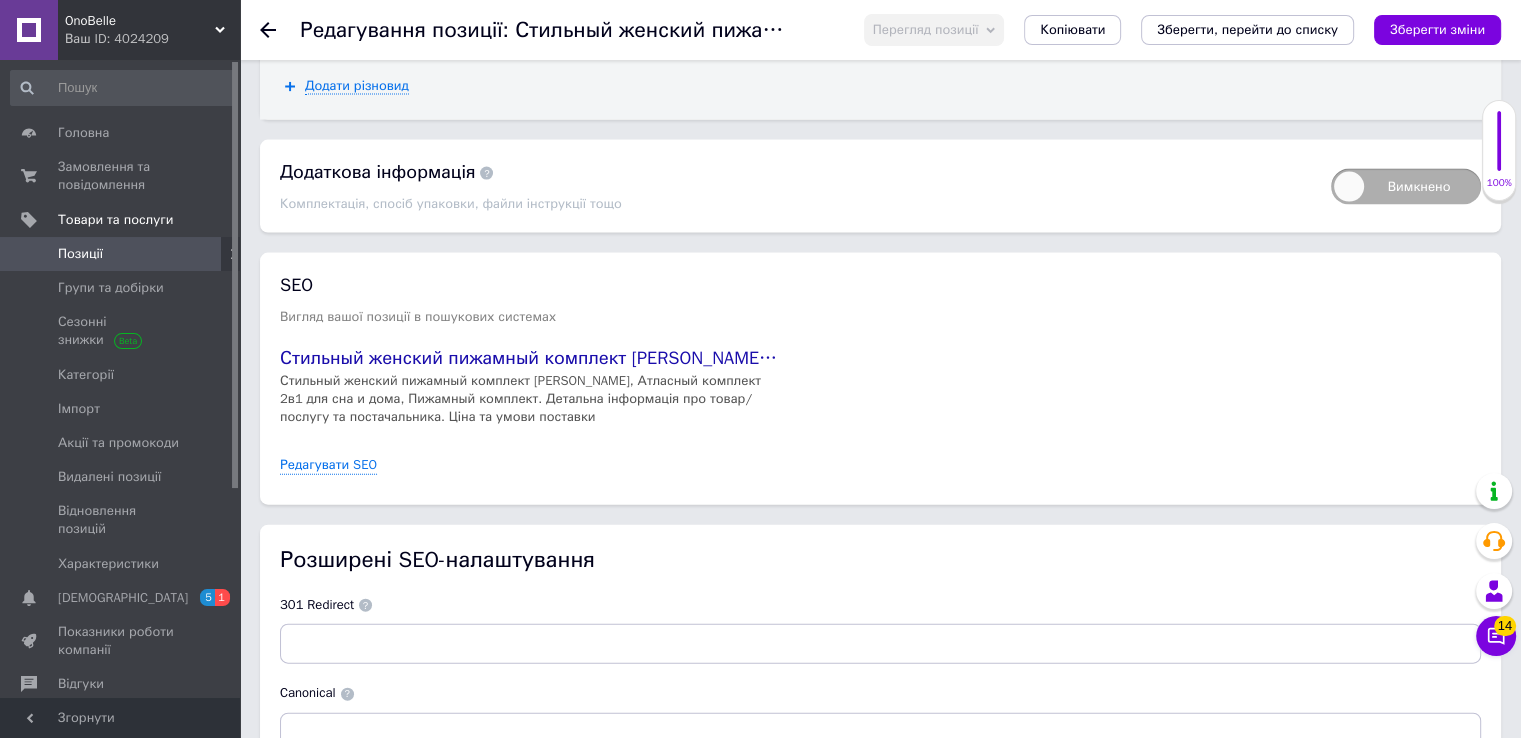 scroll, scrollTop: 4486, scrollLeft: 0, axis: vertical 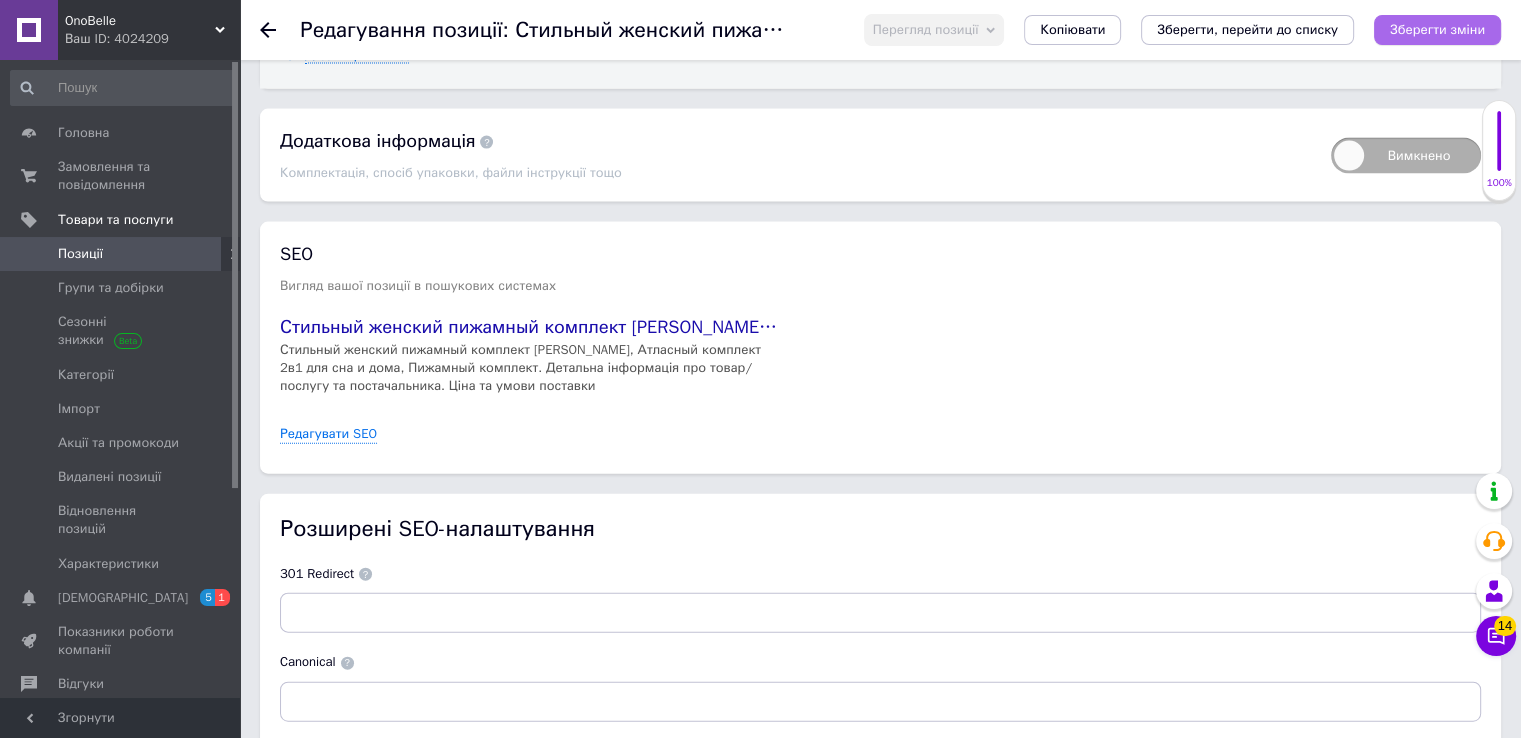 click on "Зберегти зміни" at bounding box center (1437, 29) 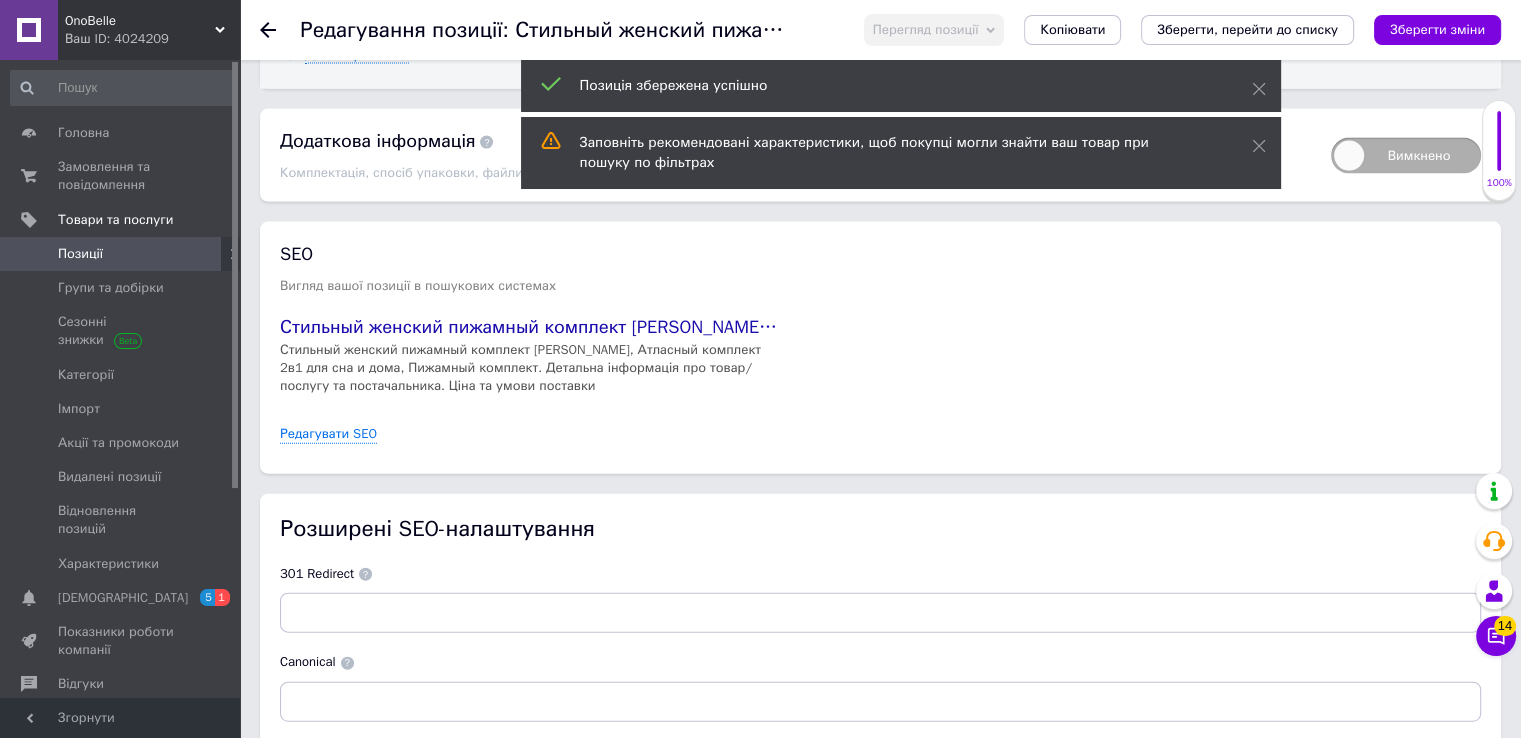 click on "Позиції" at bounding box center [123, 254] 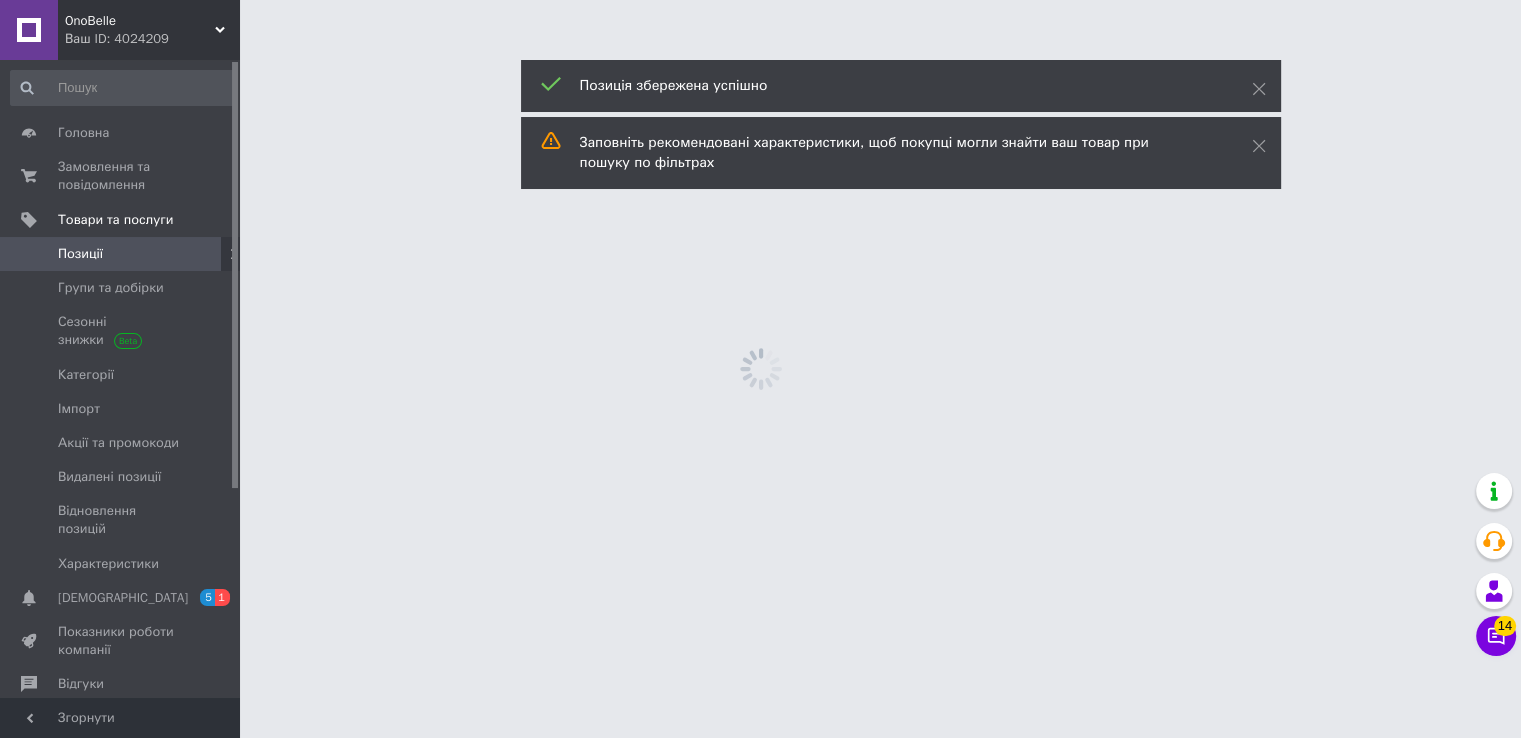 scroll, scrollTop: 0, scrollLeft: 0, axis: both 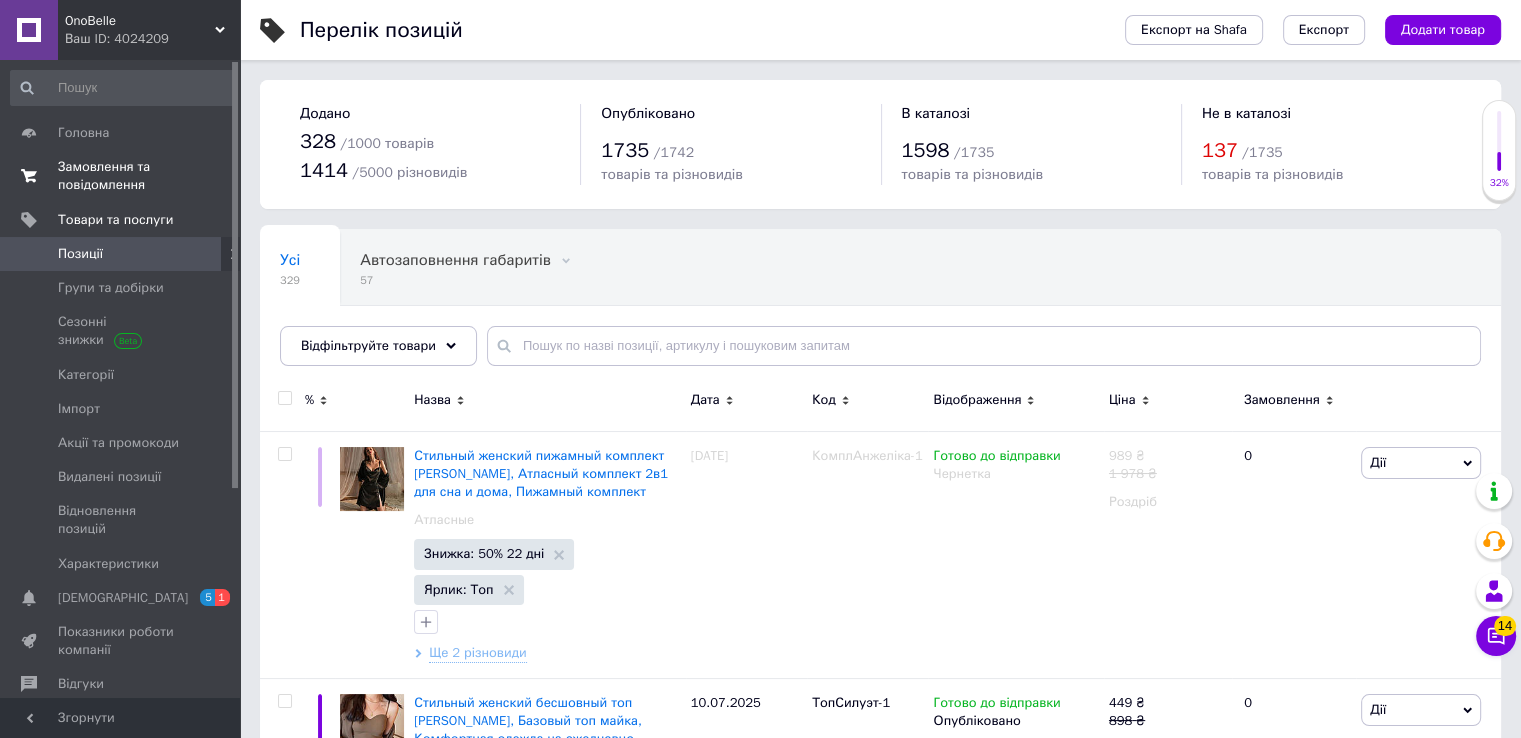 click on "Замовлення та повідомлення" at bounding box center [121, 176] 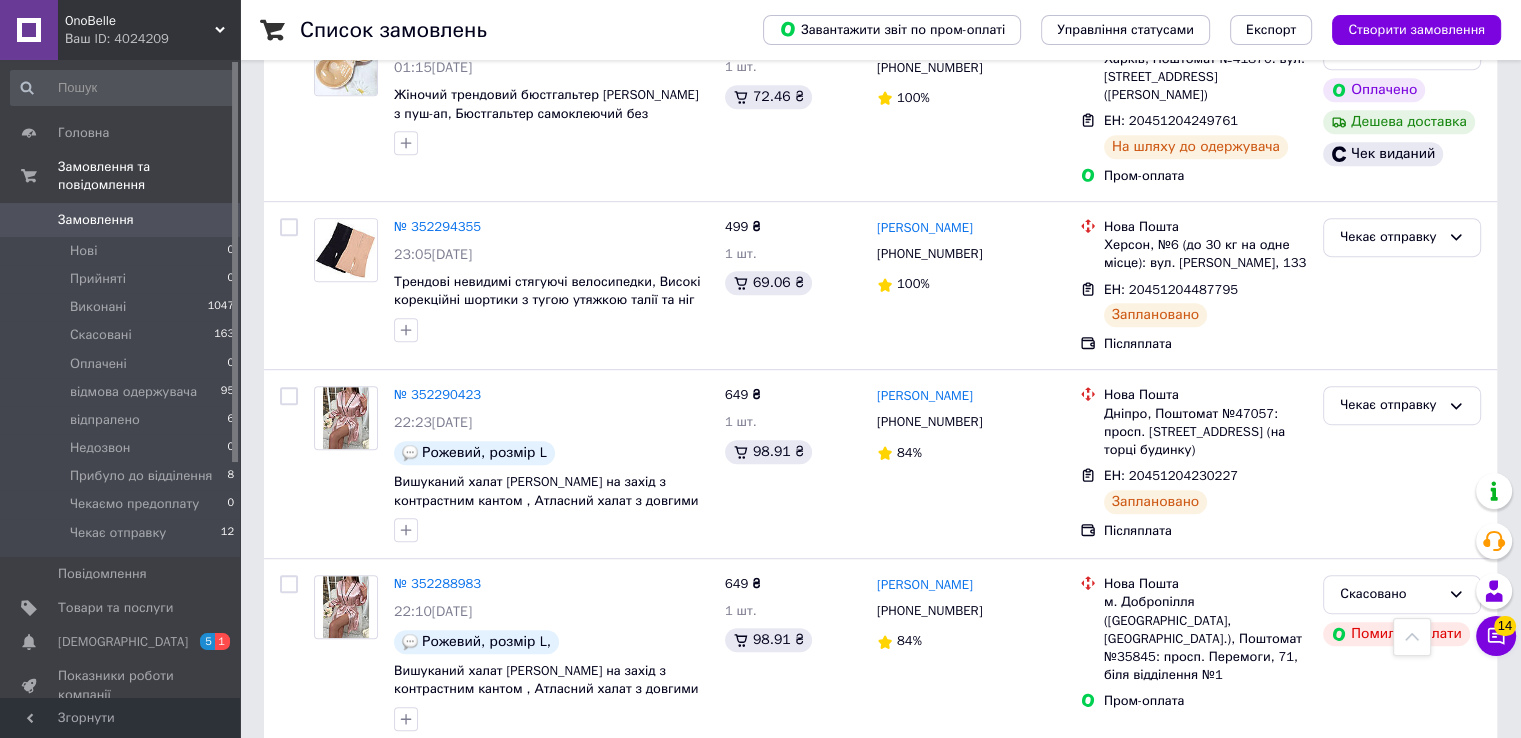 scroll, scrollTop: 1051, scrollLeft: 0, axis: vertical 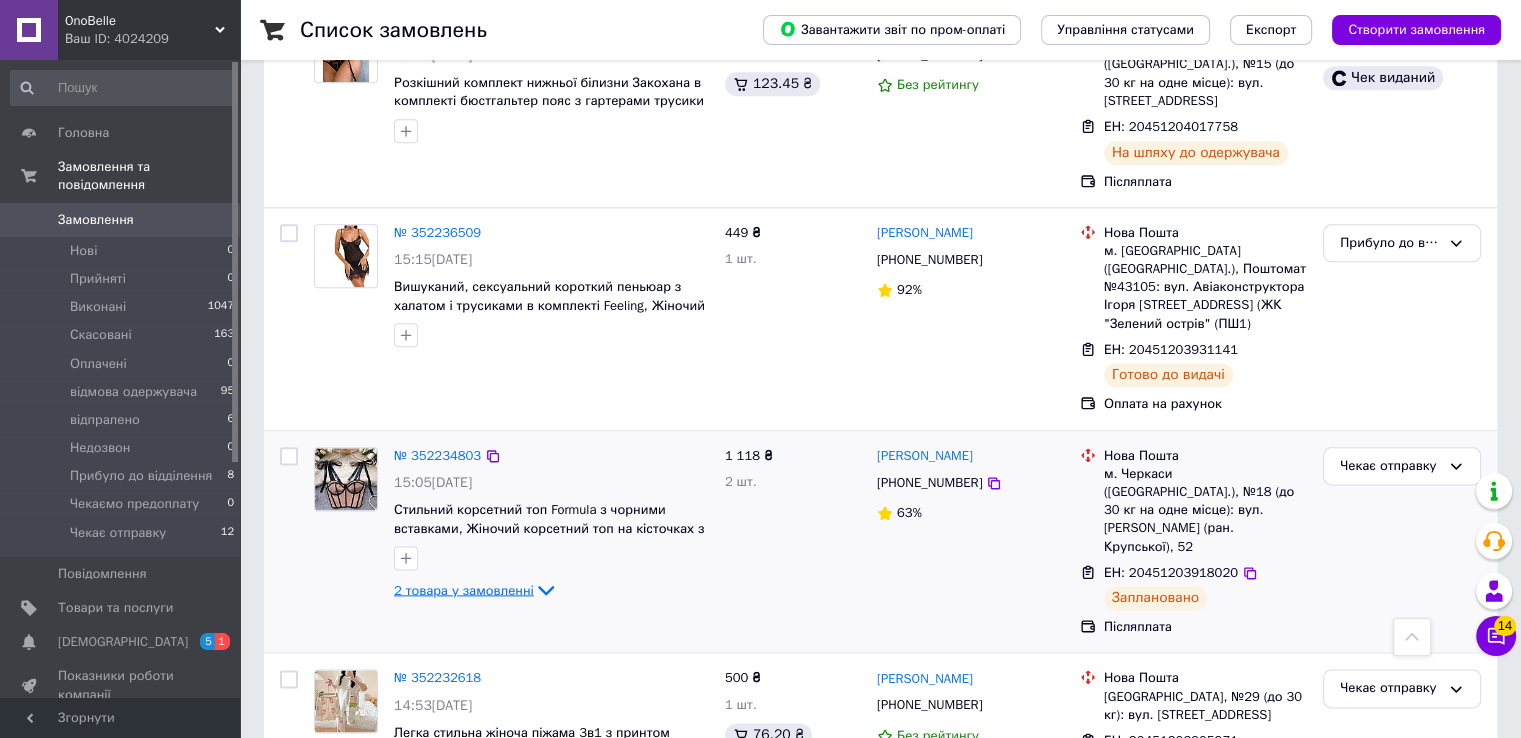 click 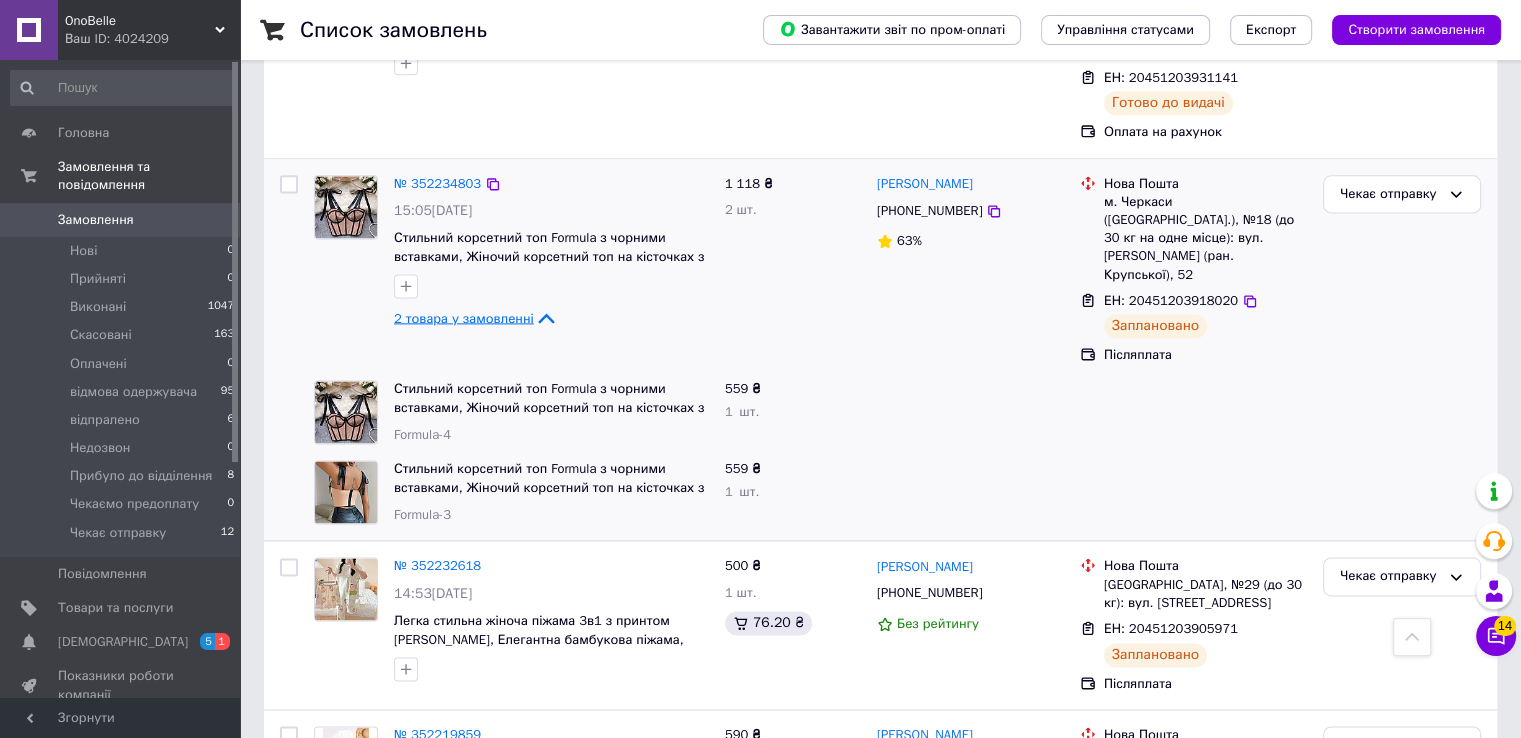 scroll, scrollTop: 2899, scrollLeft: 0, axis: vertical 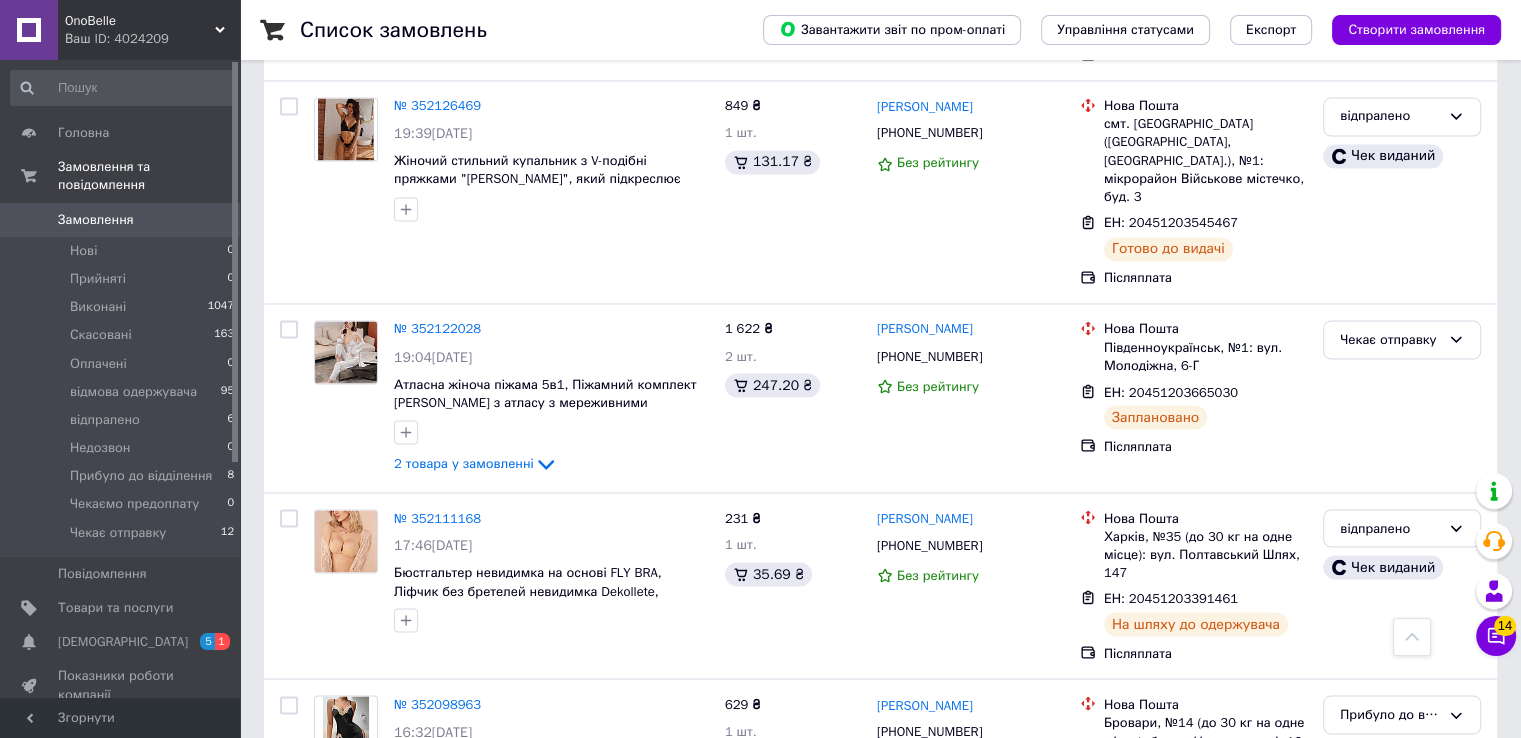 click at bounding box center [29, 30] 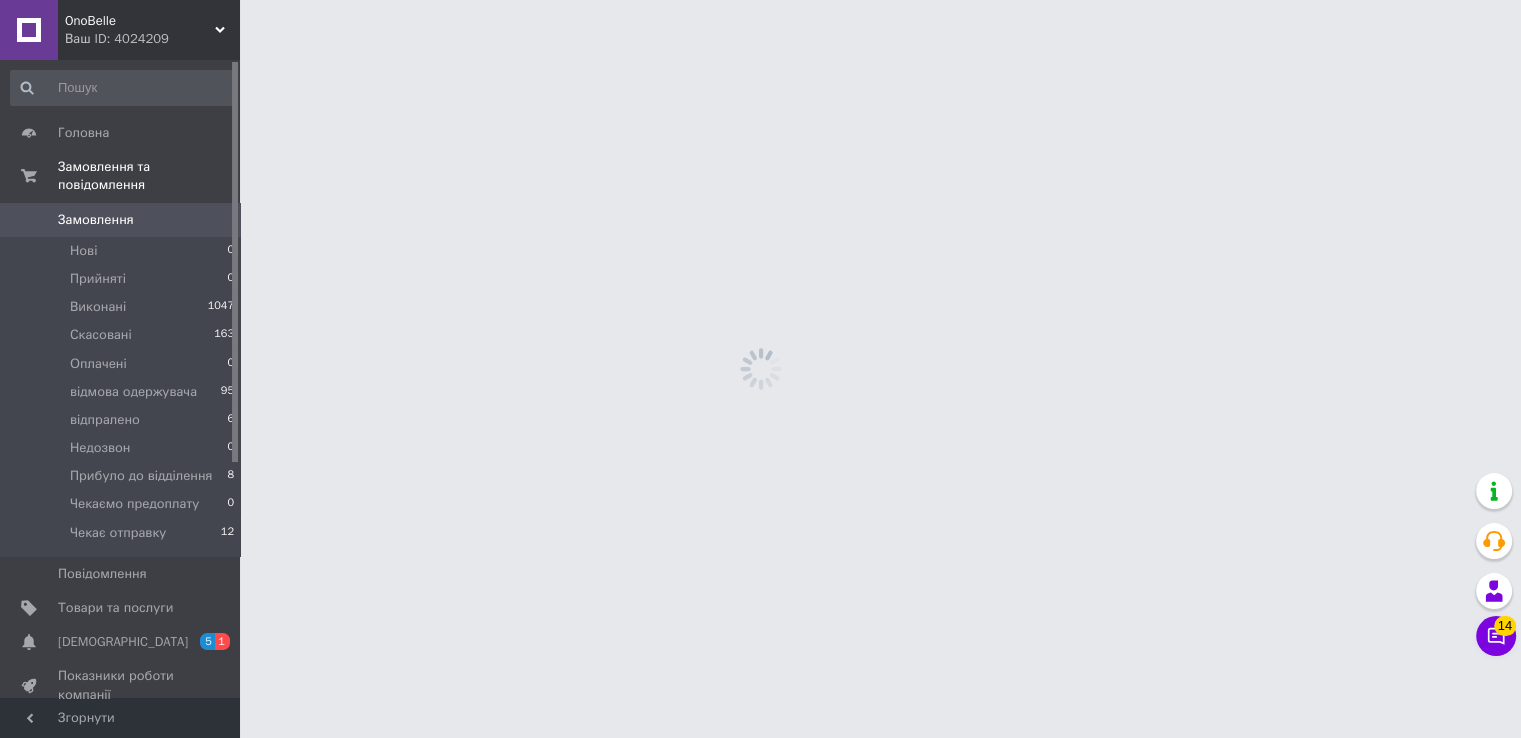 scroll, scrollTop: 0, scrollLeft: 0, axis: both 